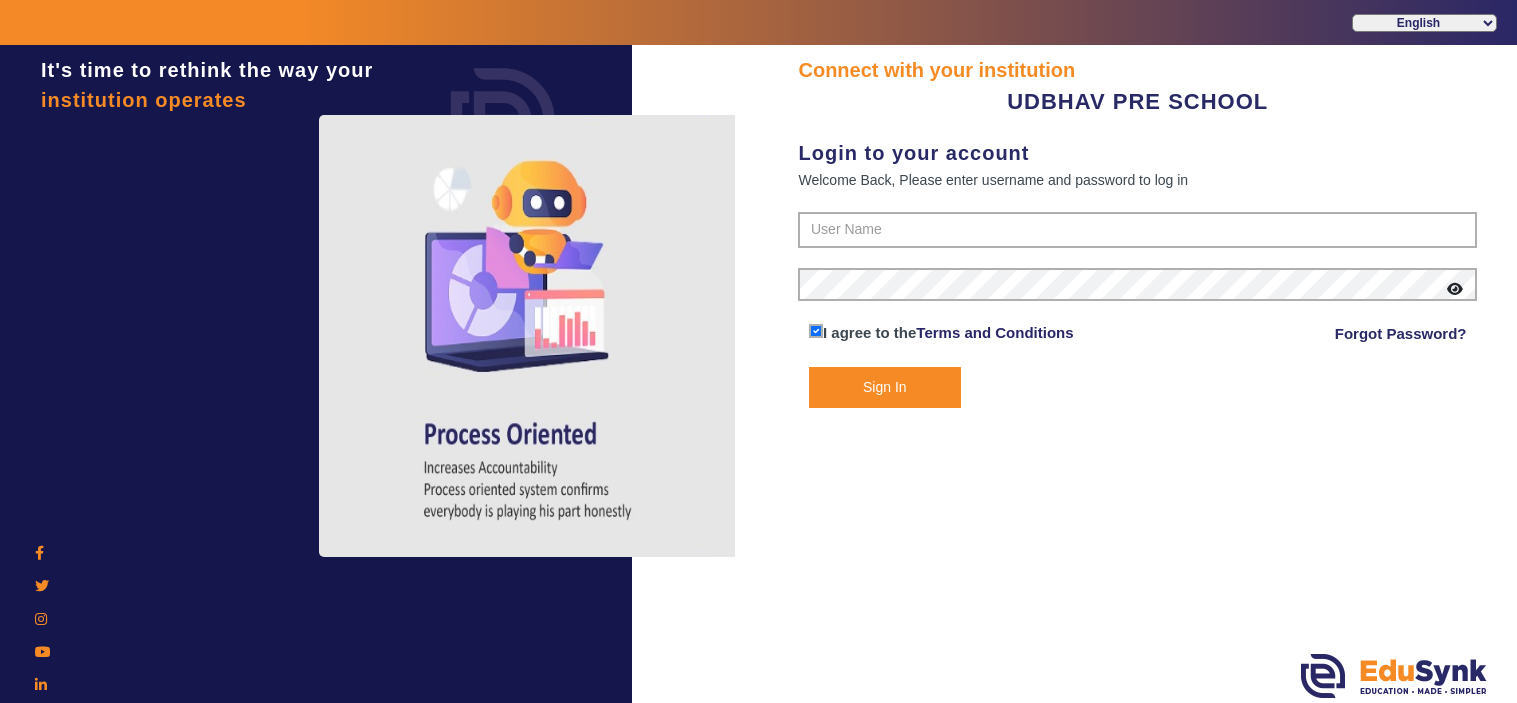 scroll, scrollTop: 0, scrollLeft: 0, axis: both 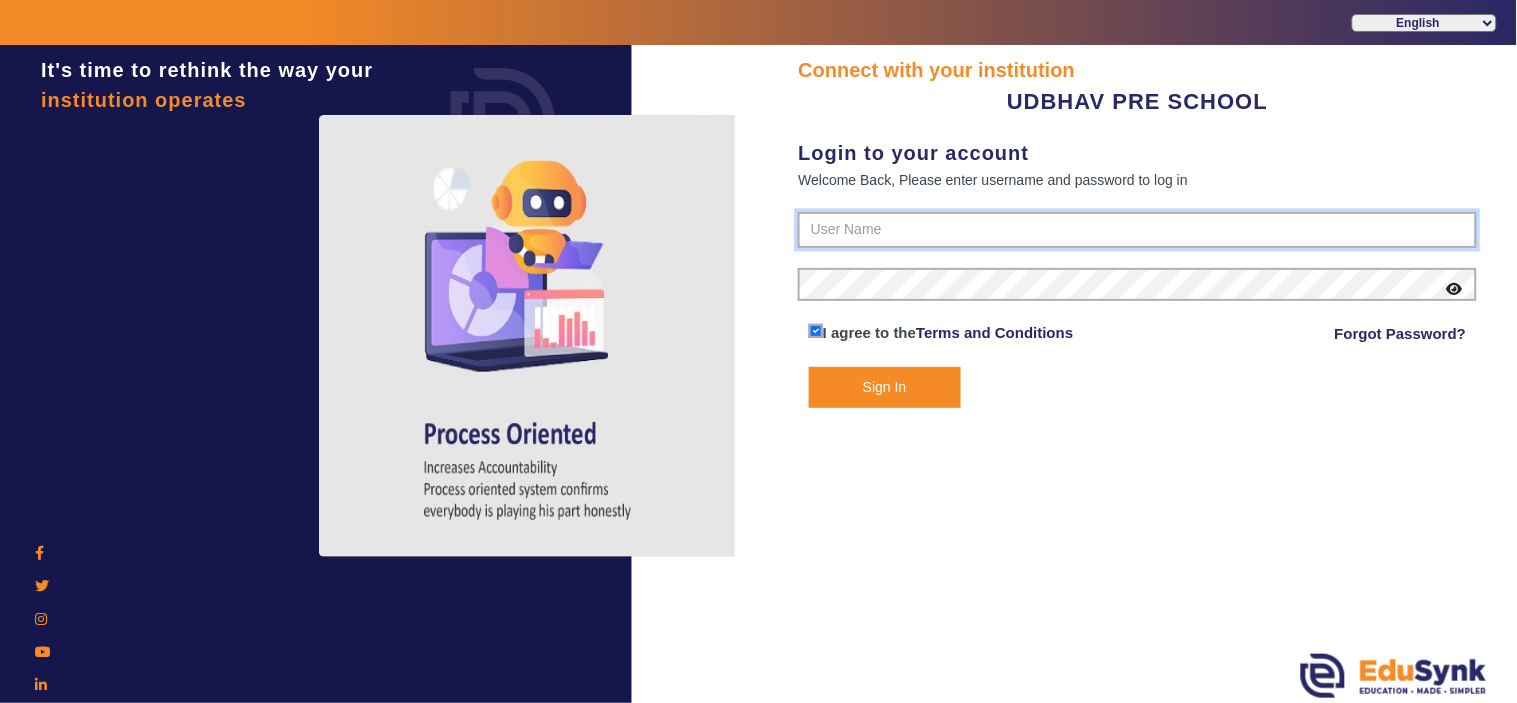 type on "9799013603" 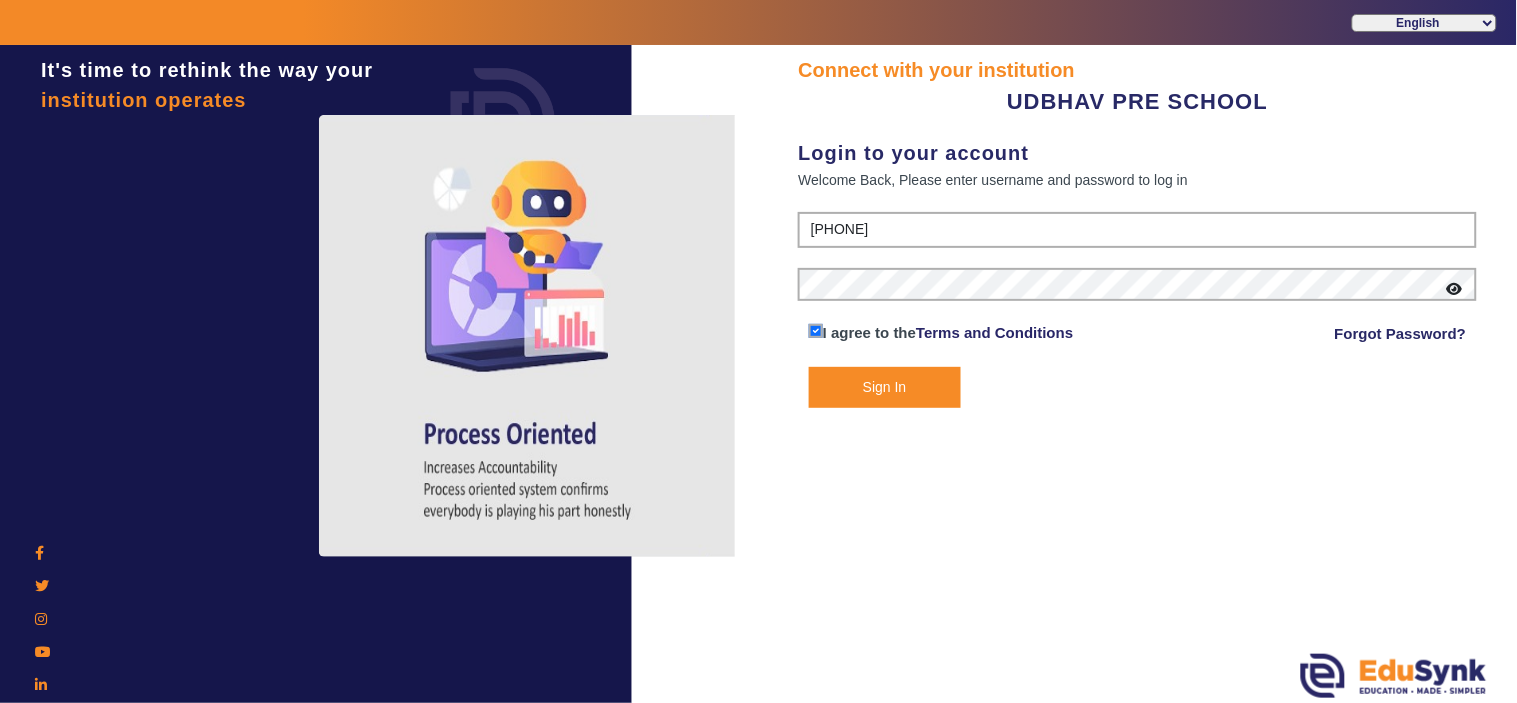 click on "Sign In" 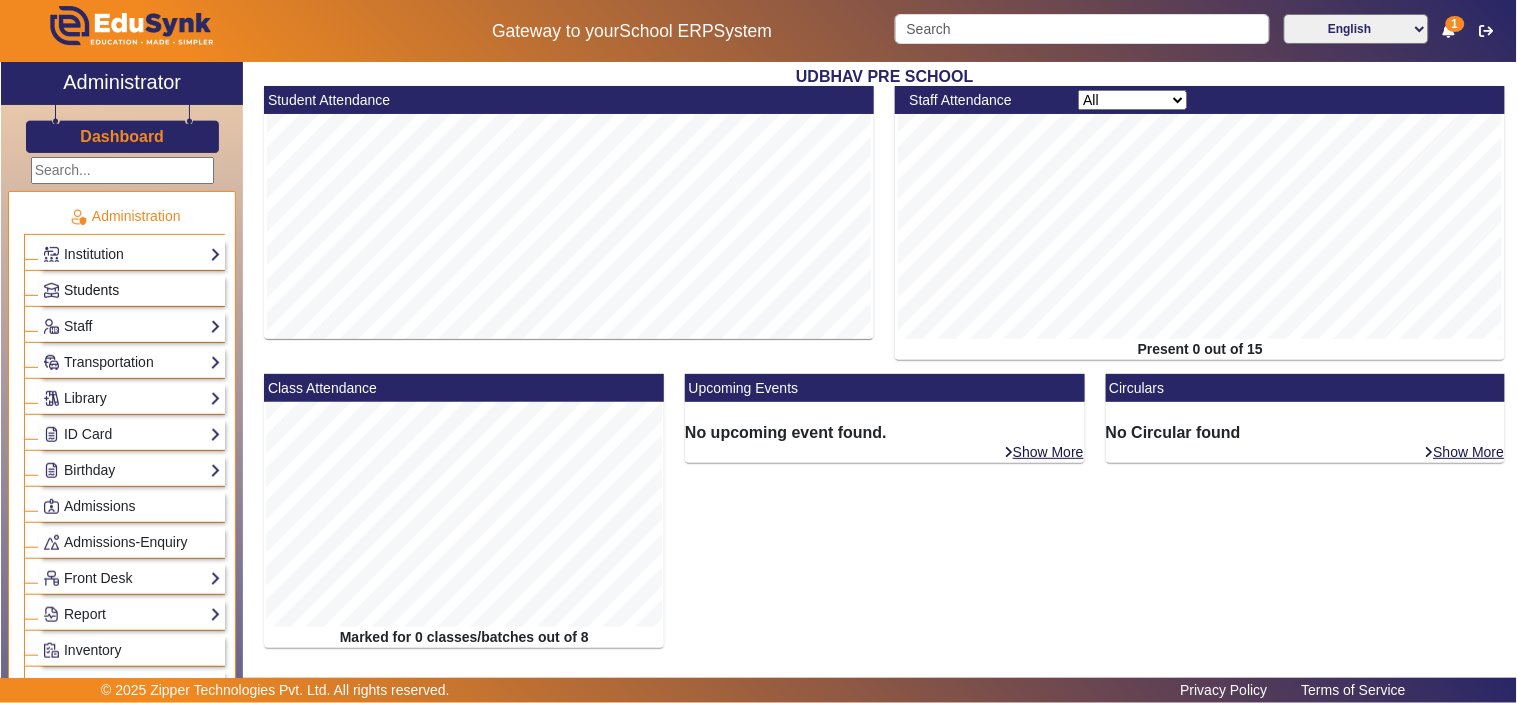 click on "Students" 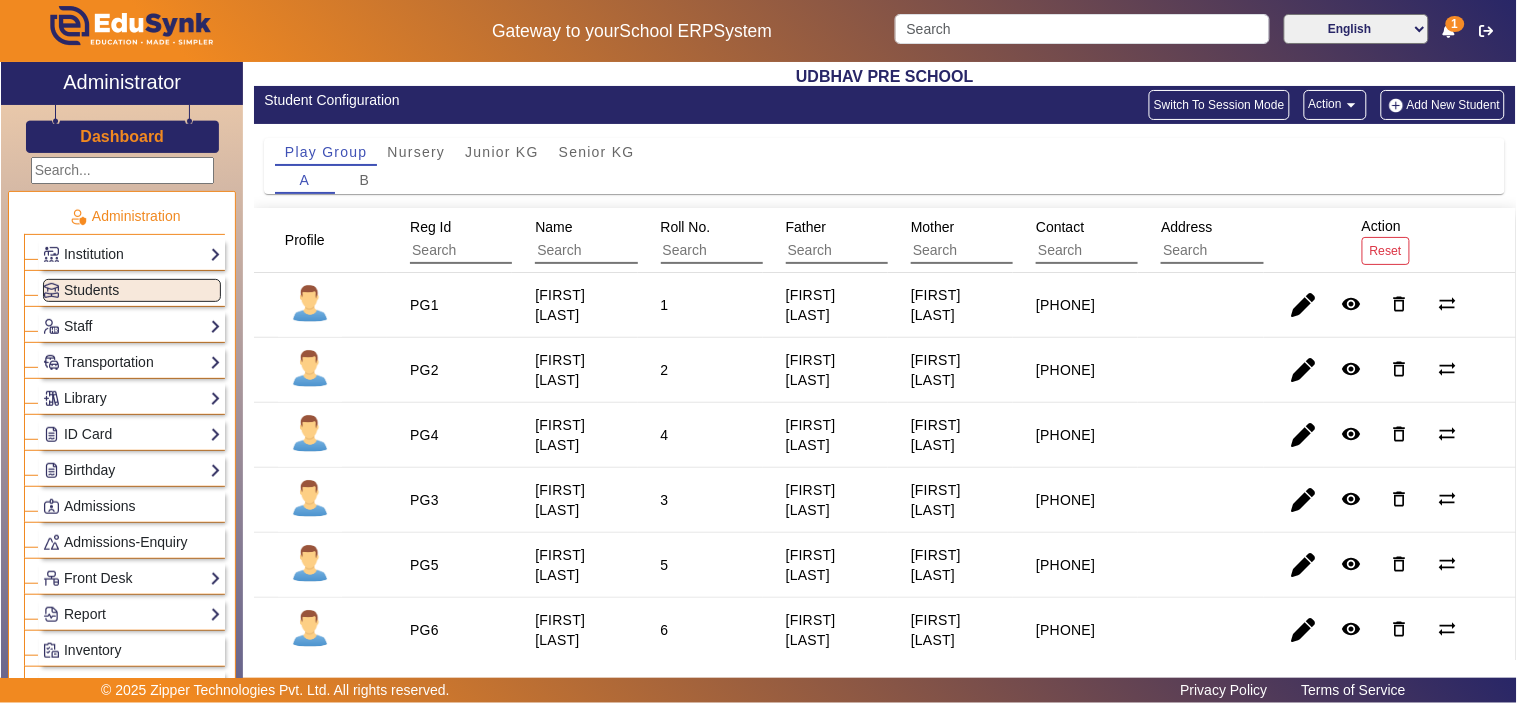 click on "Add New Student" 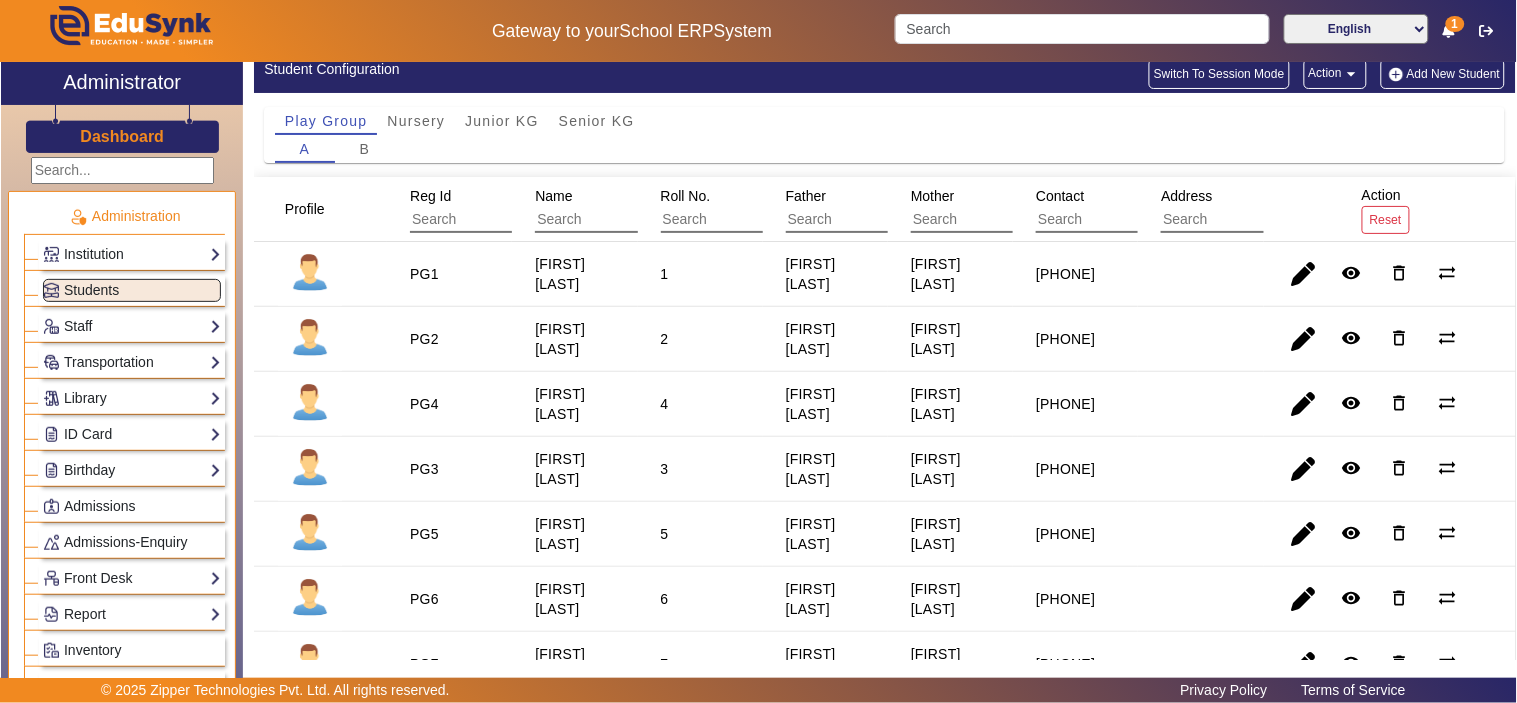 scroll, scrollTop: 0, scrollLeft: 0, axis: both 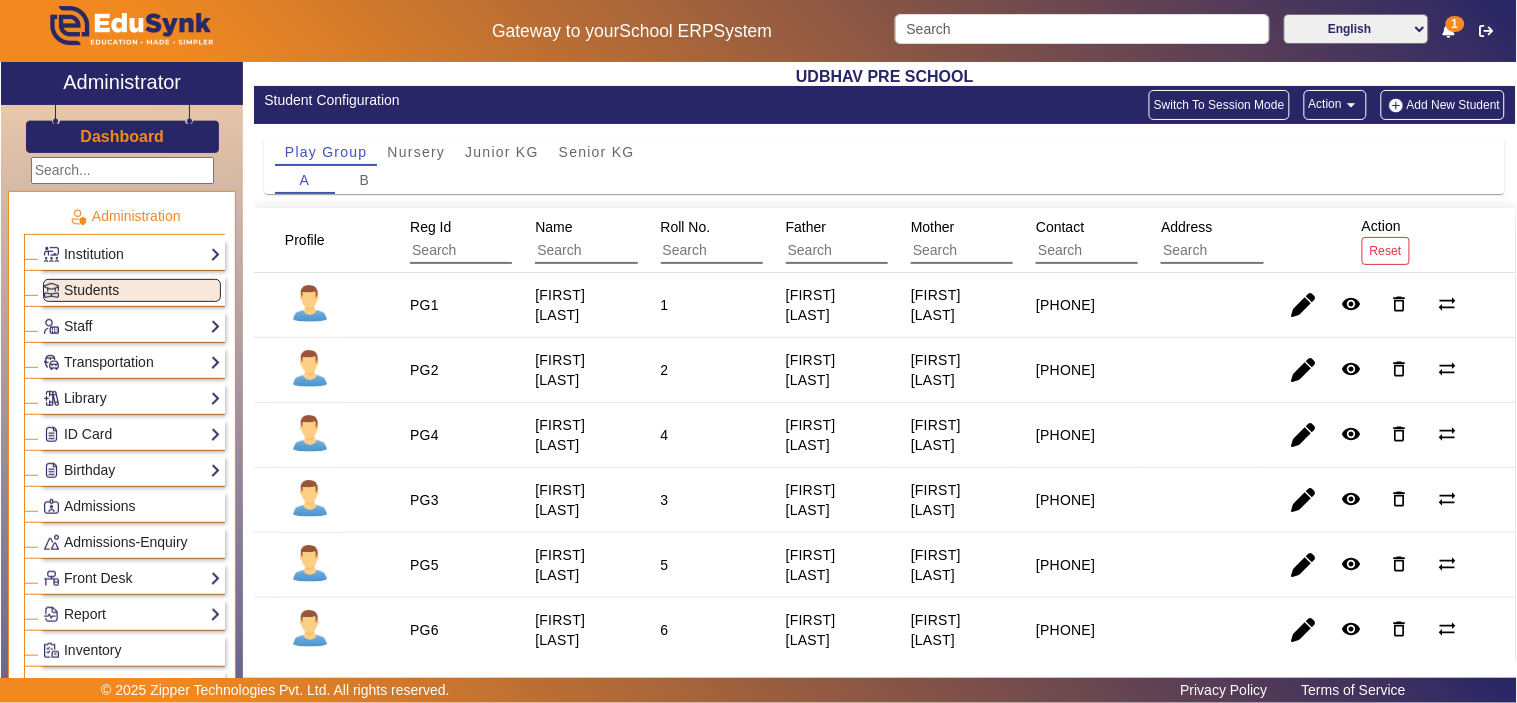 click on "Switch To Session Mode" 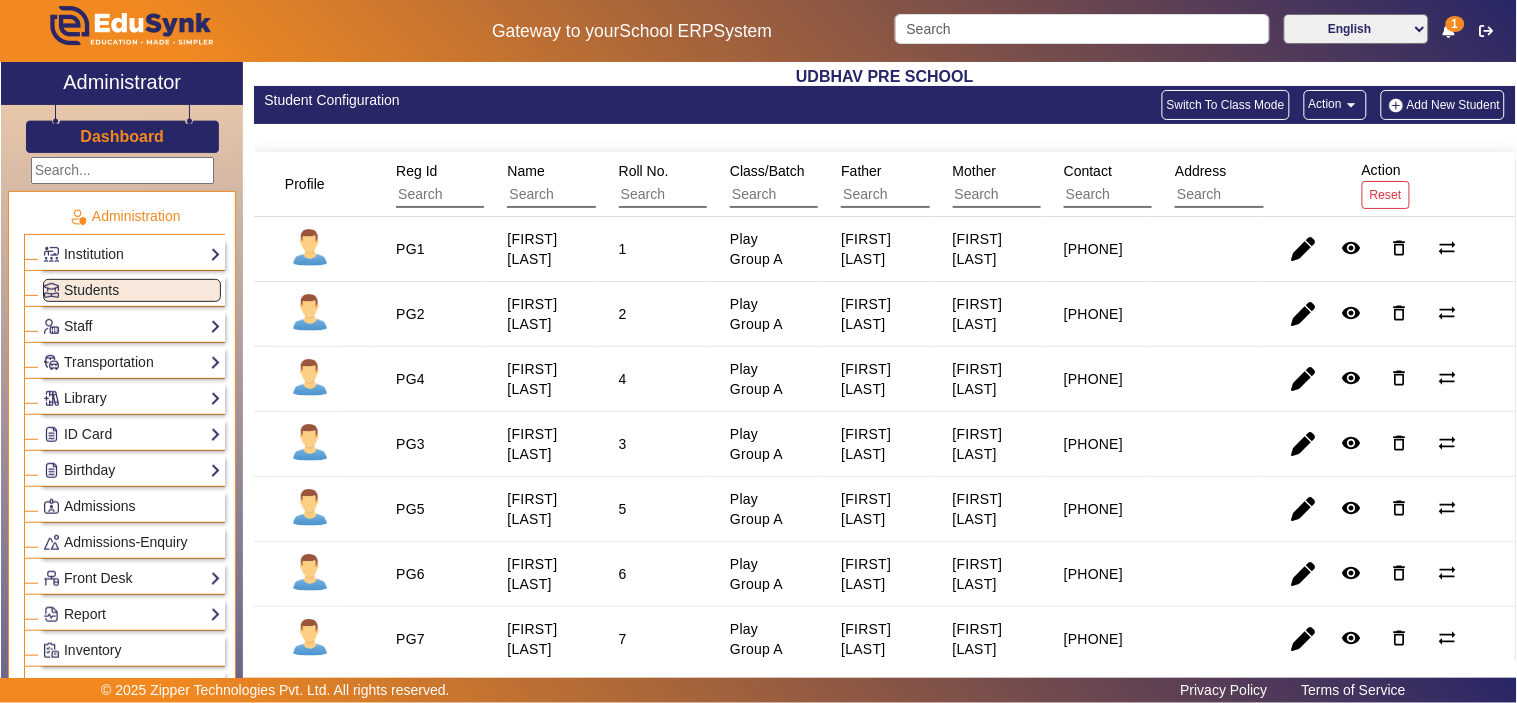 click on "Reg Id" at bounding box center (416, 171) 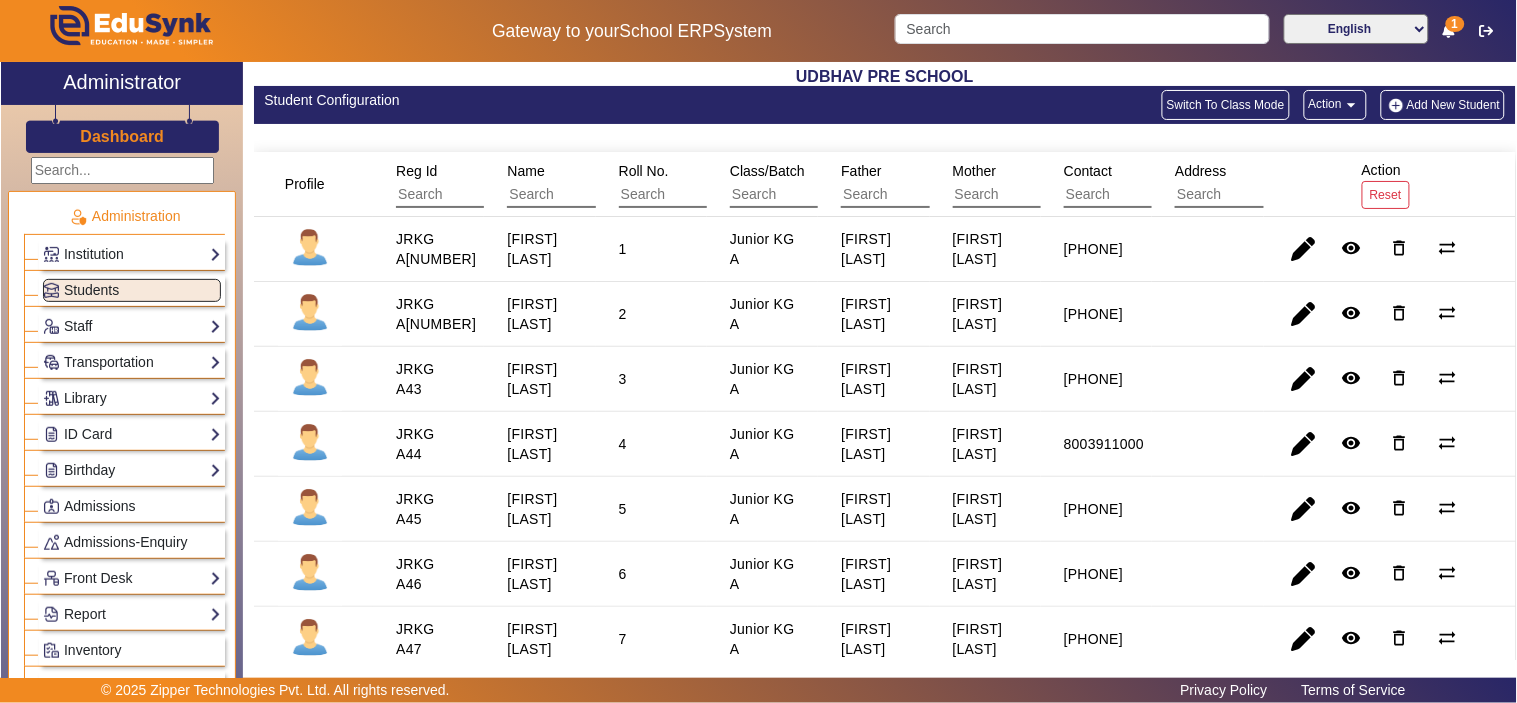 click on "Reg Id" at bounding box center (416, 171) 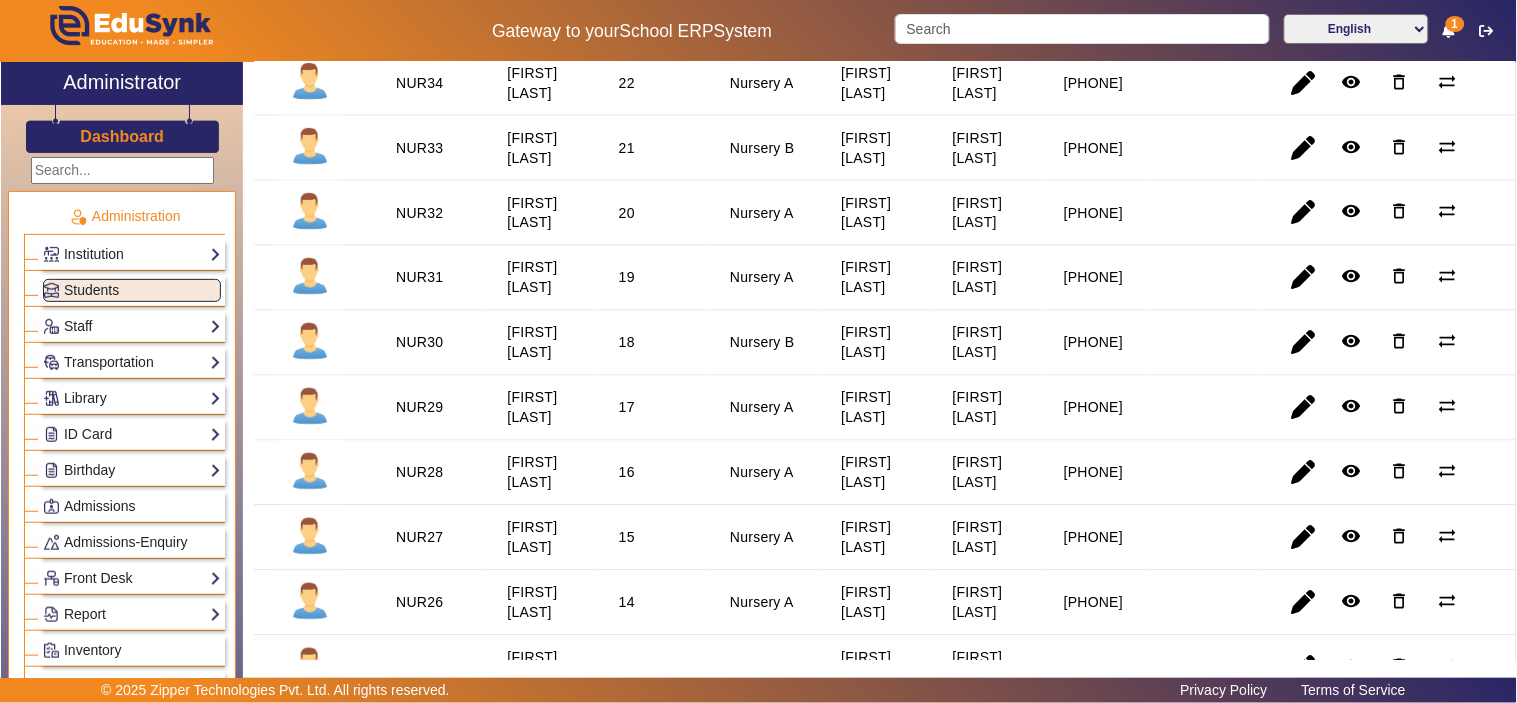 scroll, scrollTop: 3141, scrollLeft: 0, axis: vertical 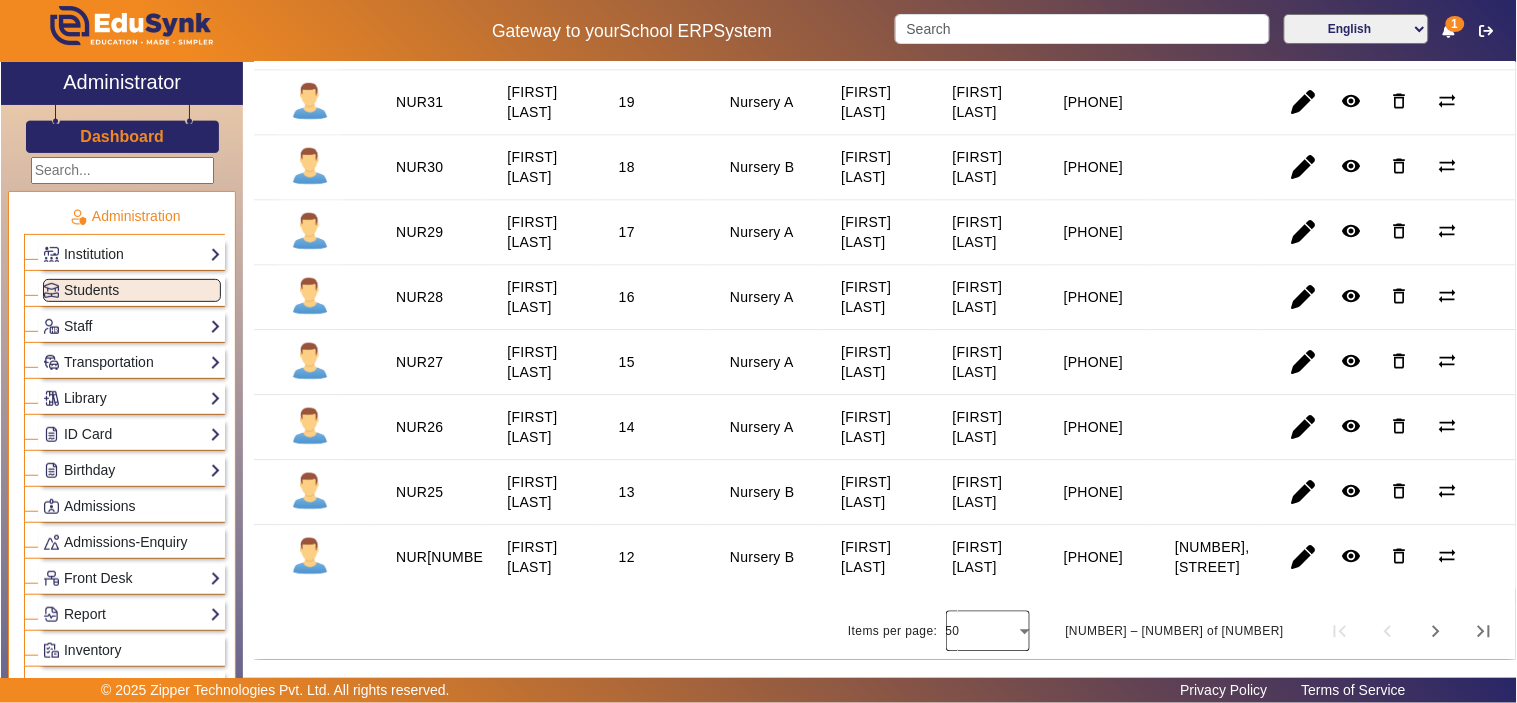 click 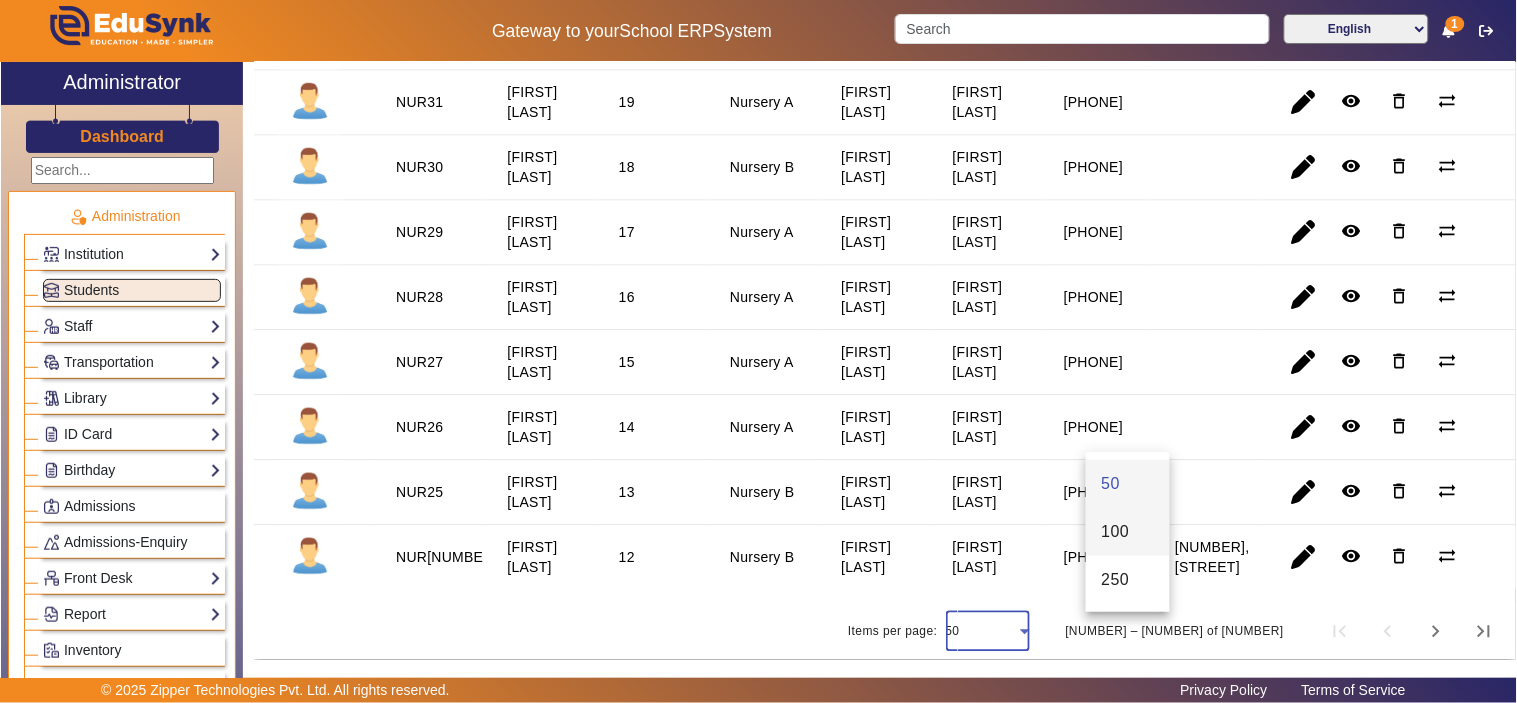 click on "100" at bounding box center (1116, 532) 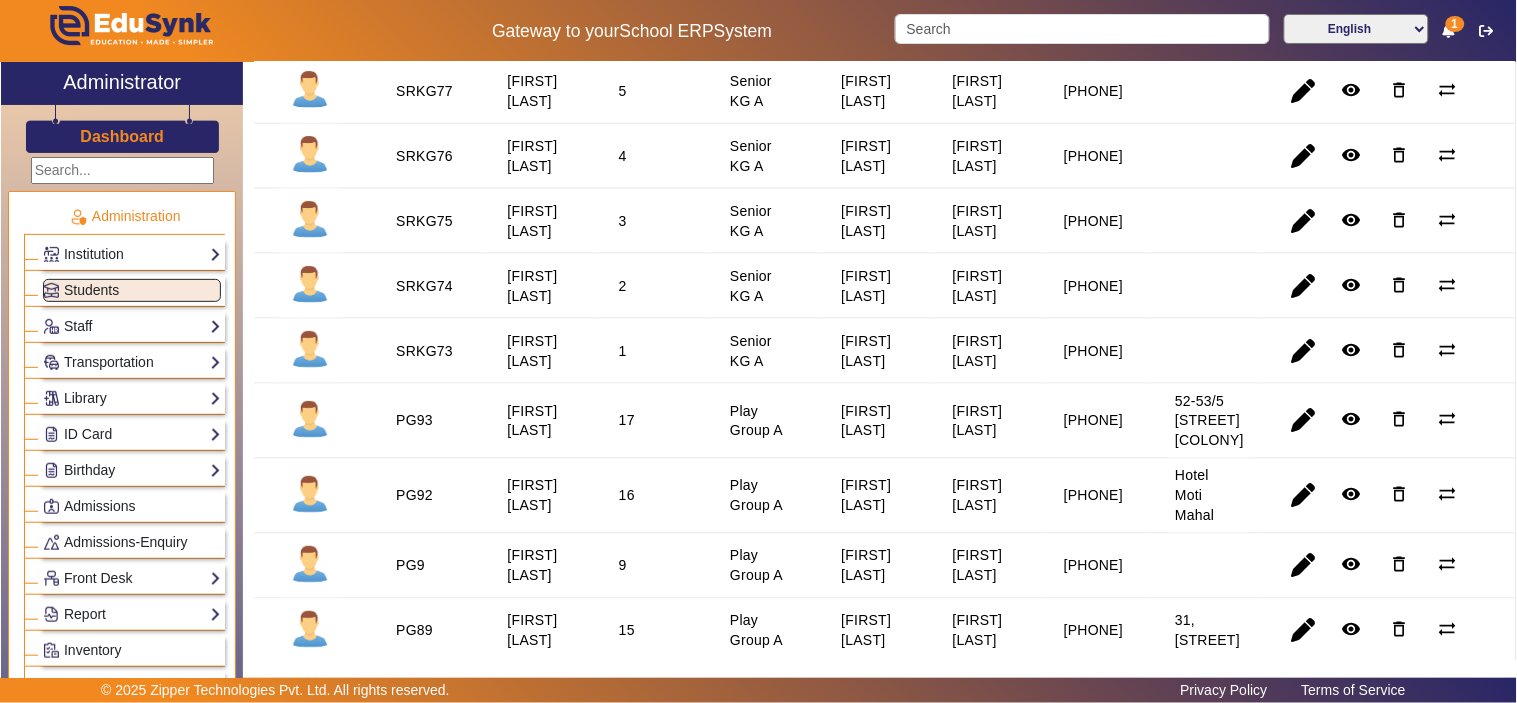 scroll, scrollTop: 0, scrollLeft: 0, axis: both 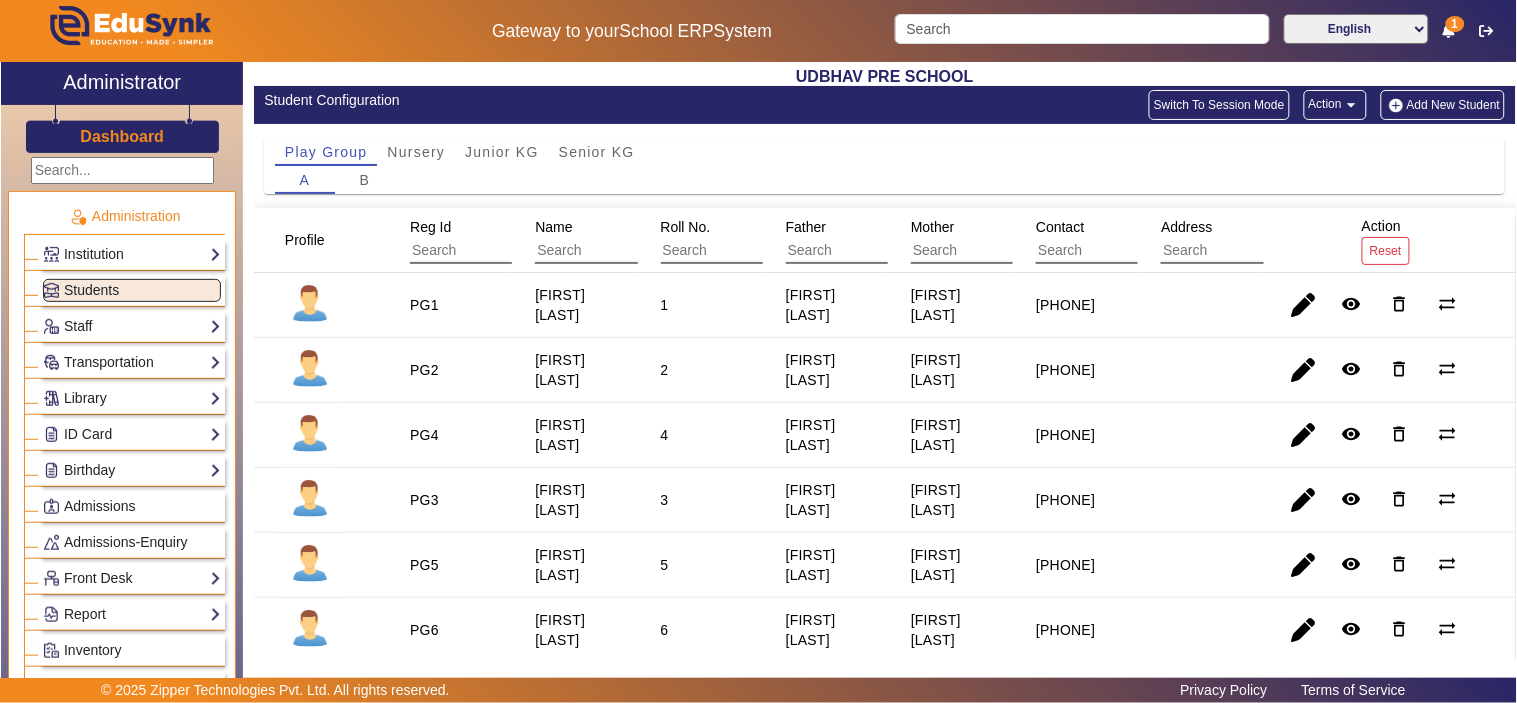 click on "Add New Student" 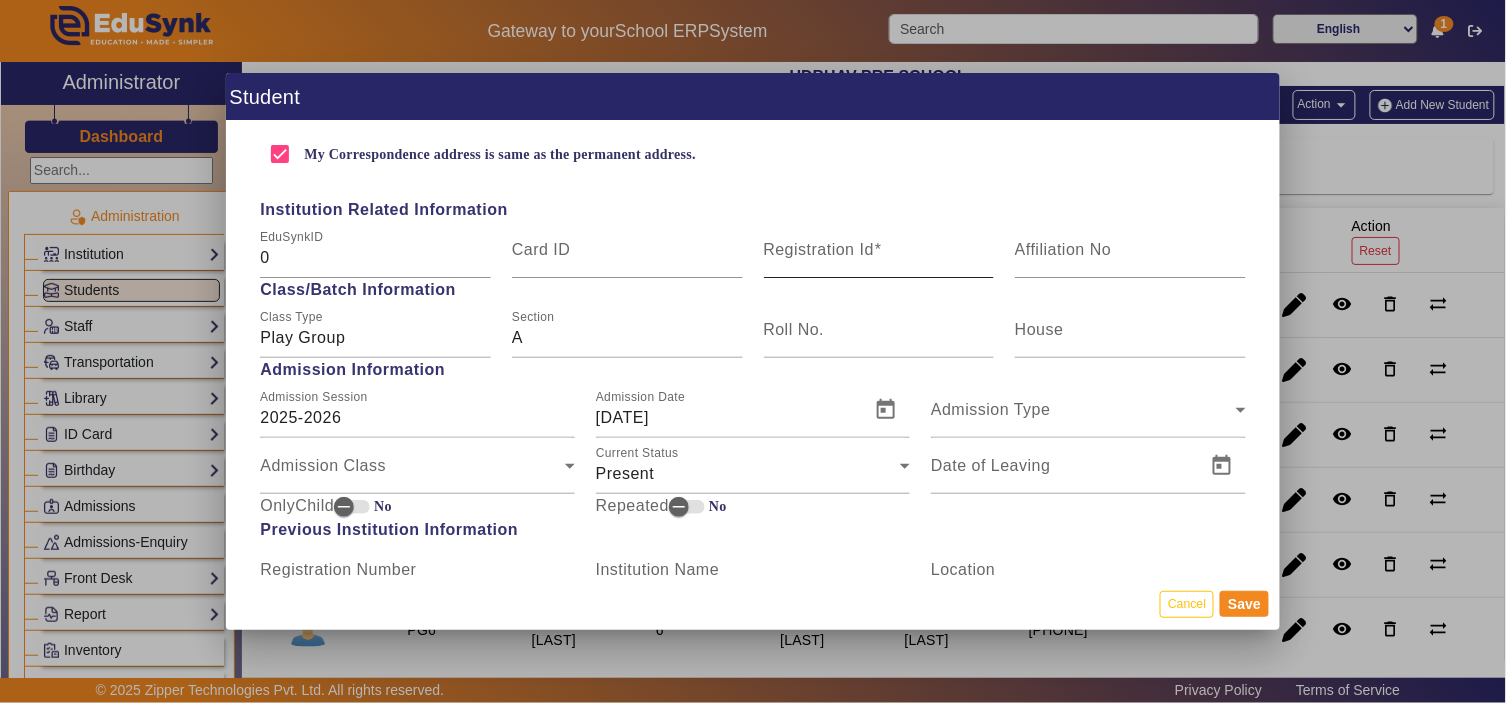 click on "Registration Id" at bounding box center [819, 249] 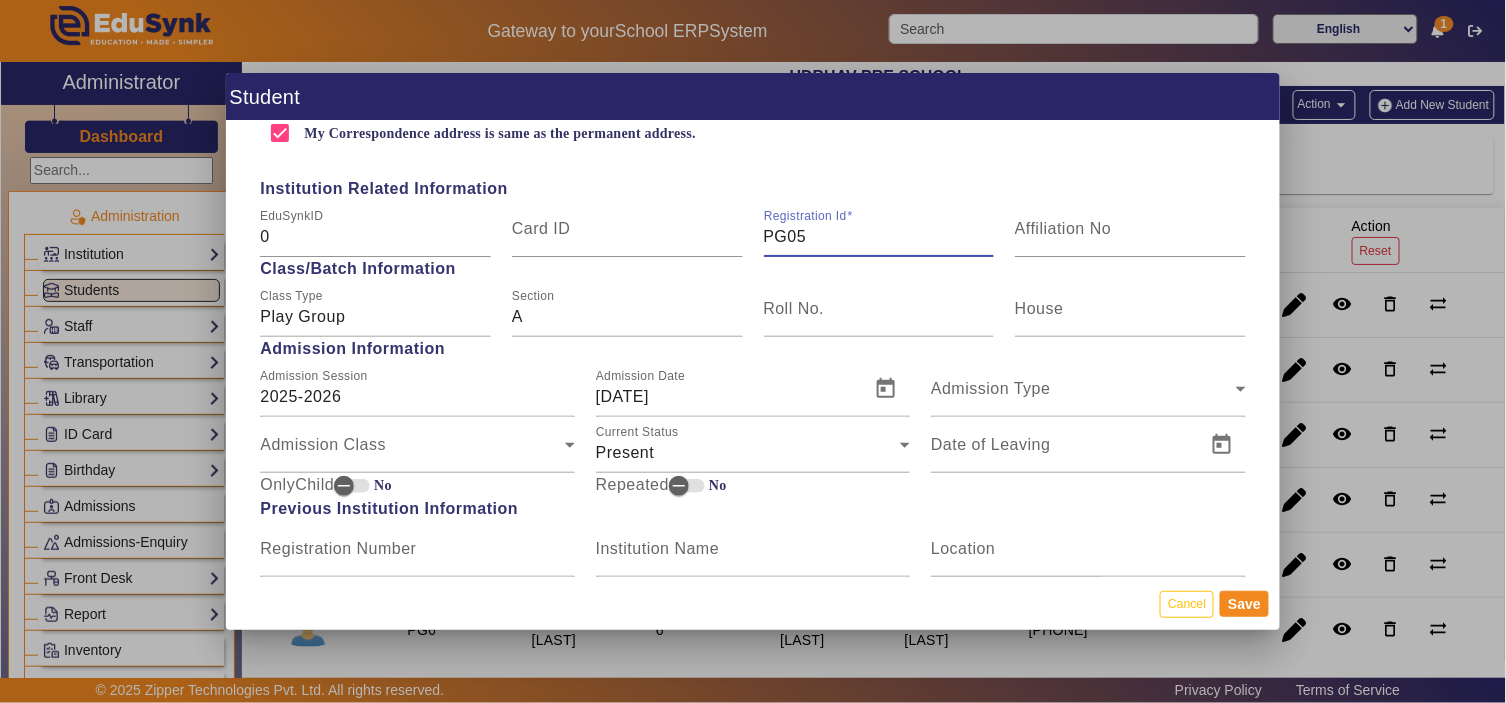 click on "PG05" at bounding box center (879, 237) 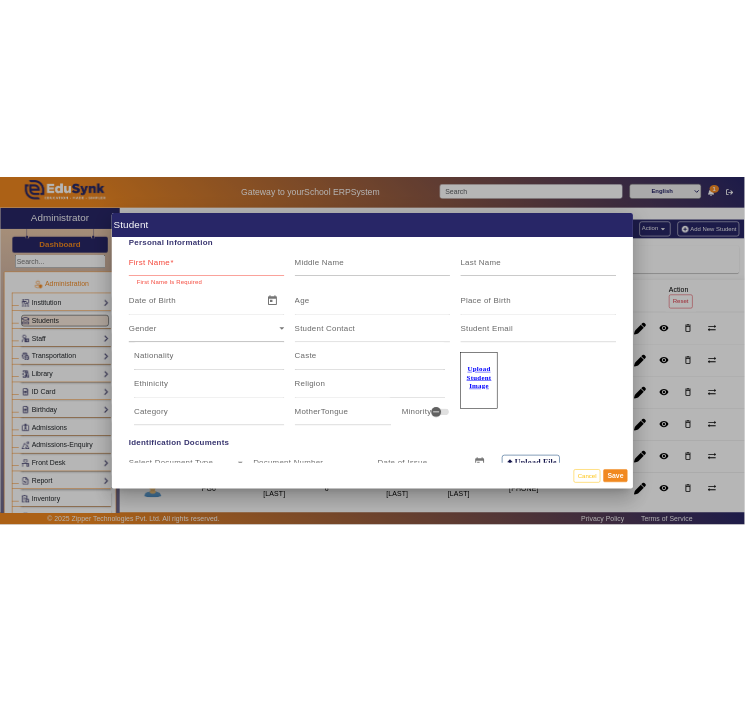 scroll, scrollTop: 0, scrollLeft: 0, axis: both 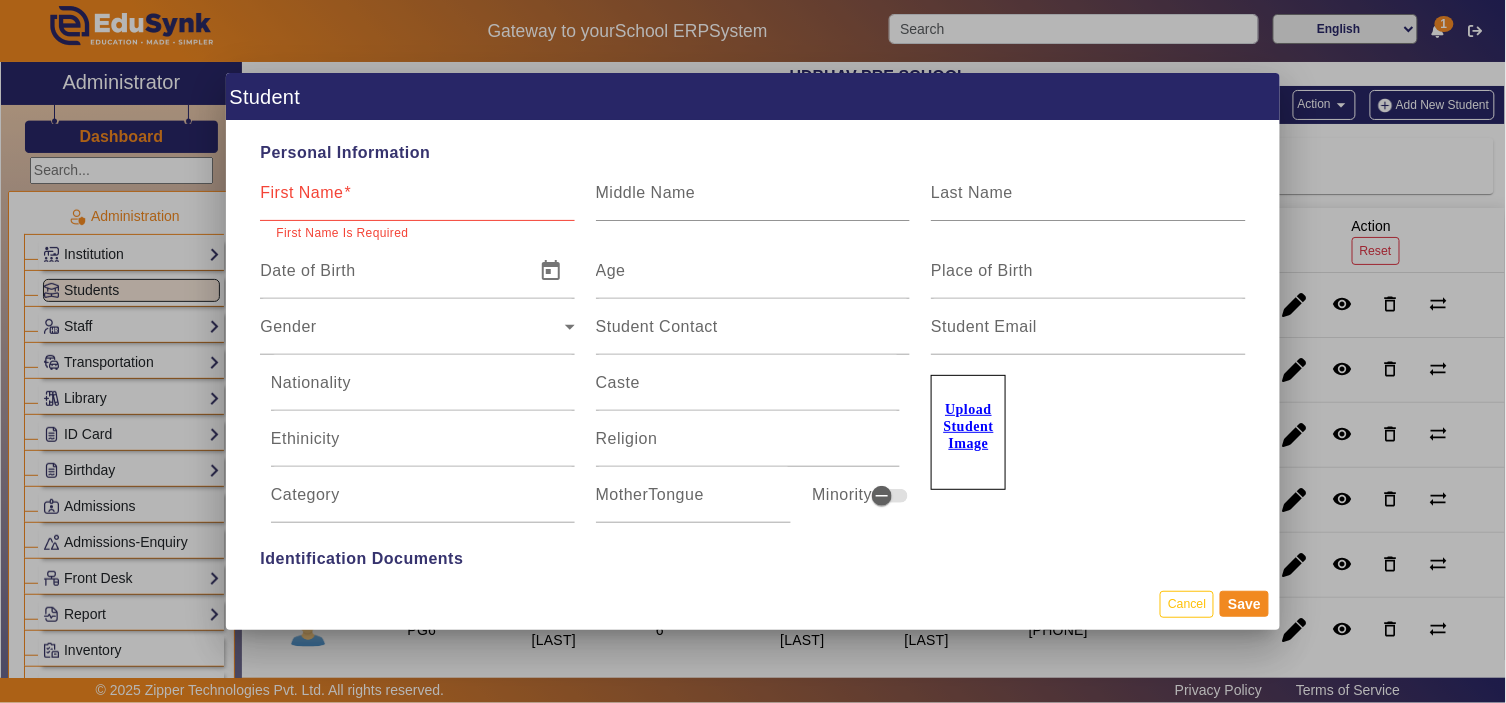 type on "PG95" 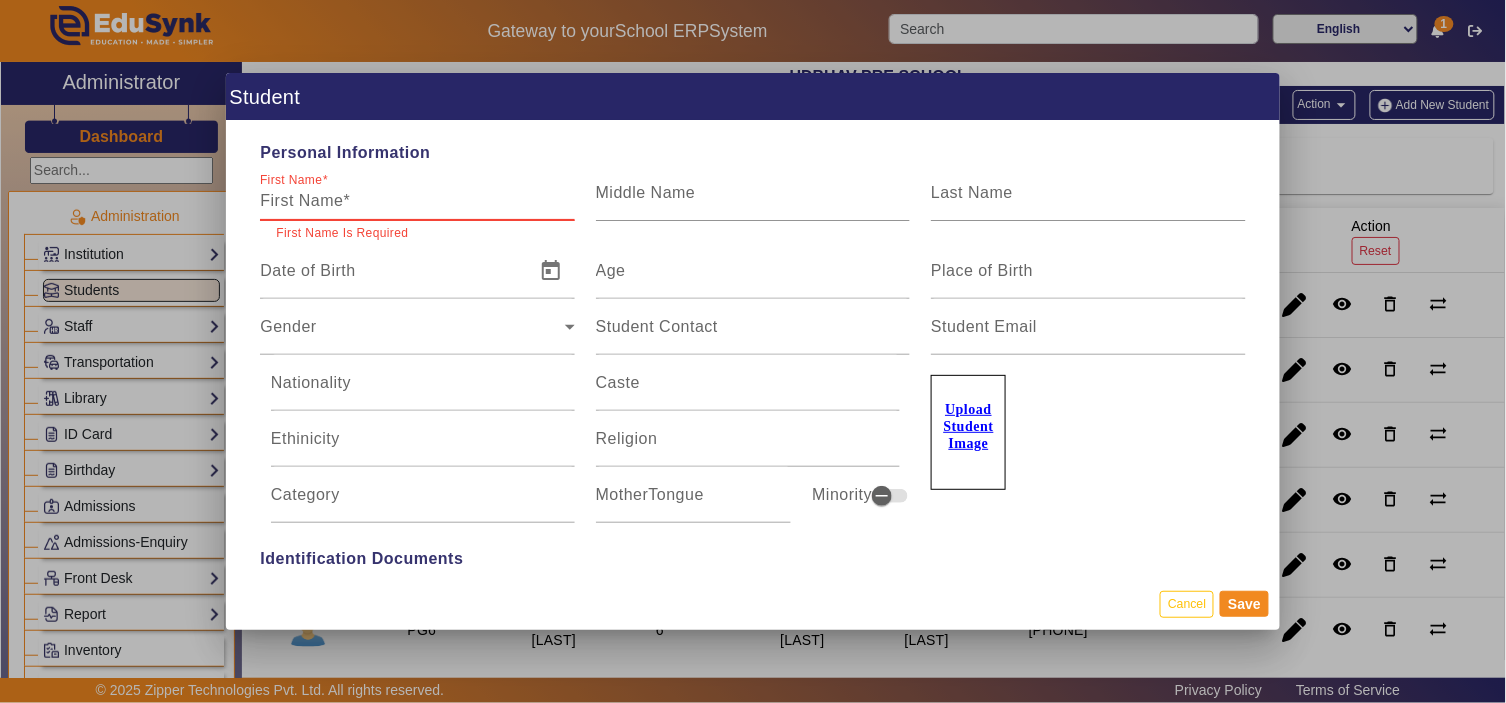 click on "First Name" at bounding box center [417, 201] 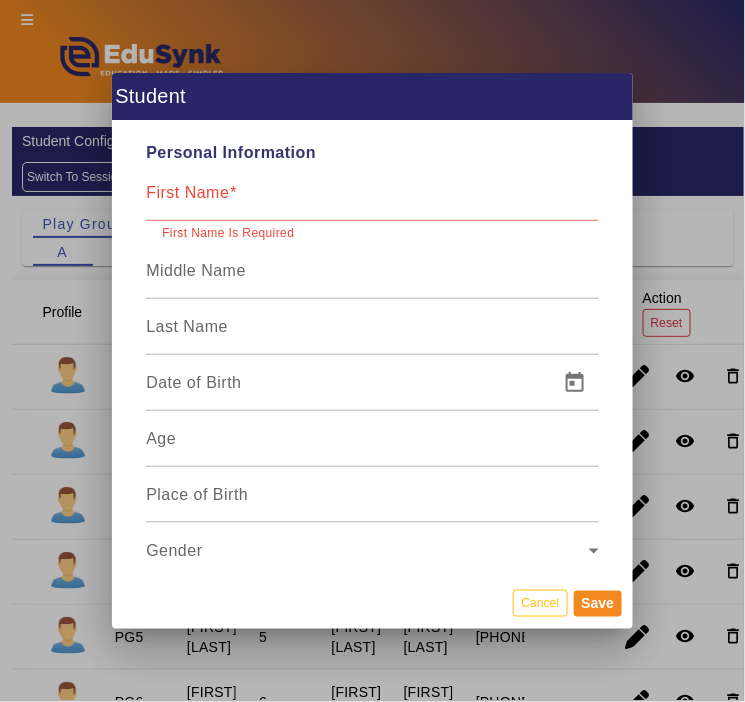 click on "First Name" at bounding box center [372, 201] 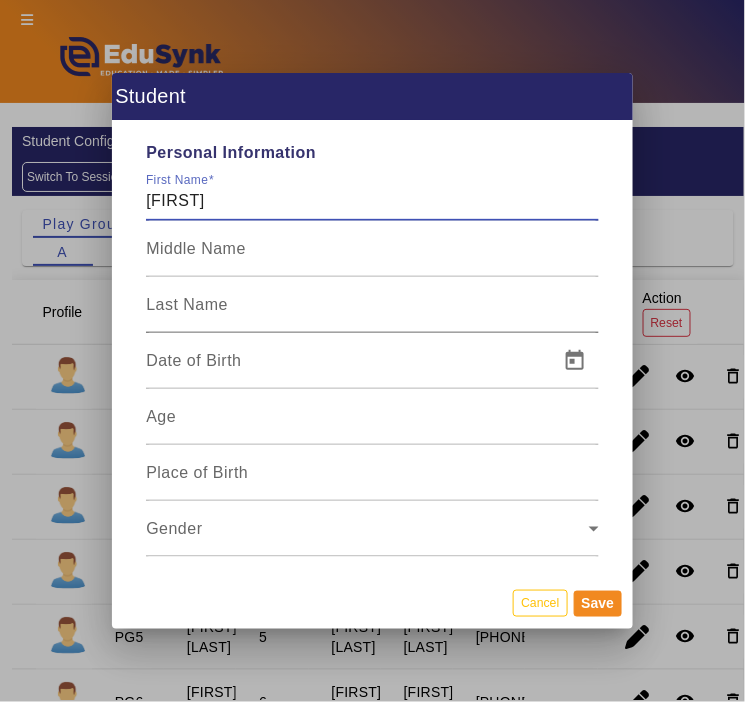 type on "REHANSH" 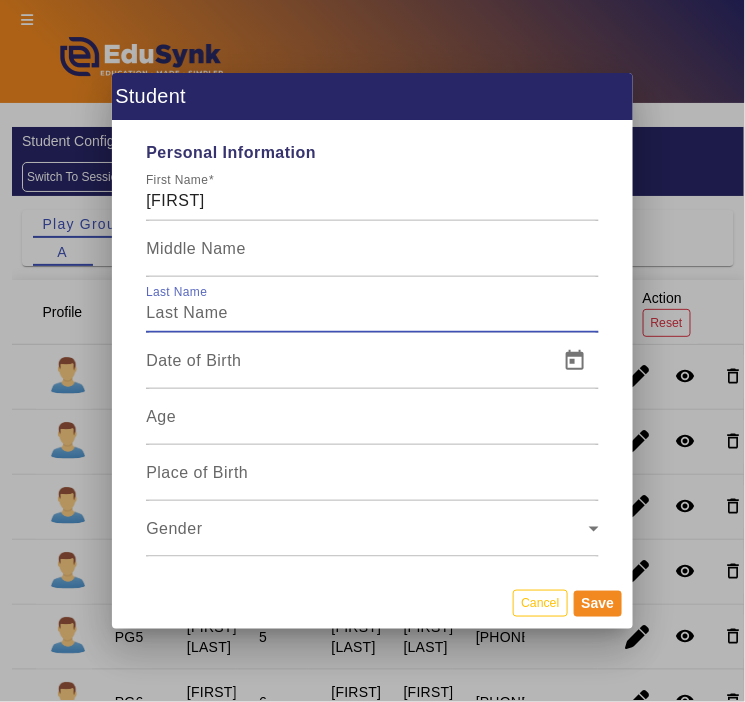click on "Last Name" at bounding box center (372, 313) 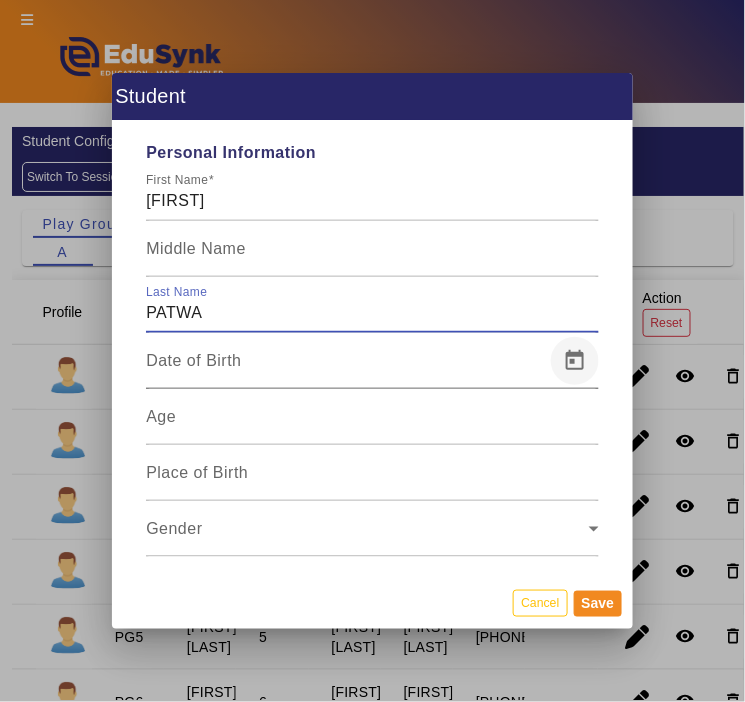 type on "PATWA" 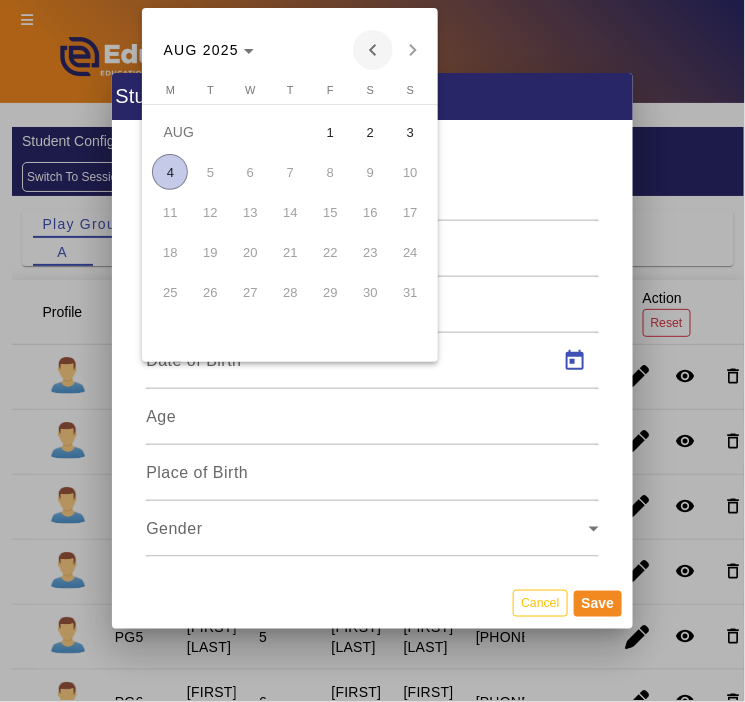 click at bounding box center [373, 50] 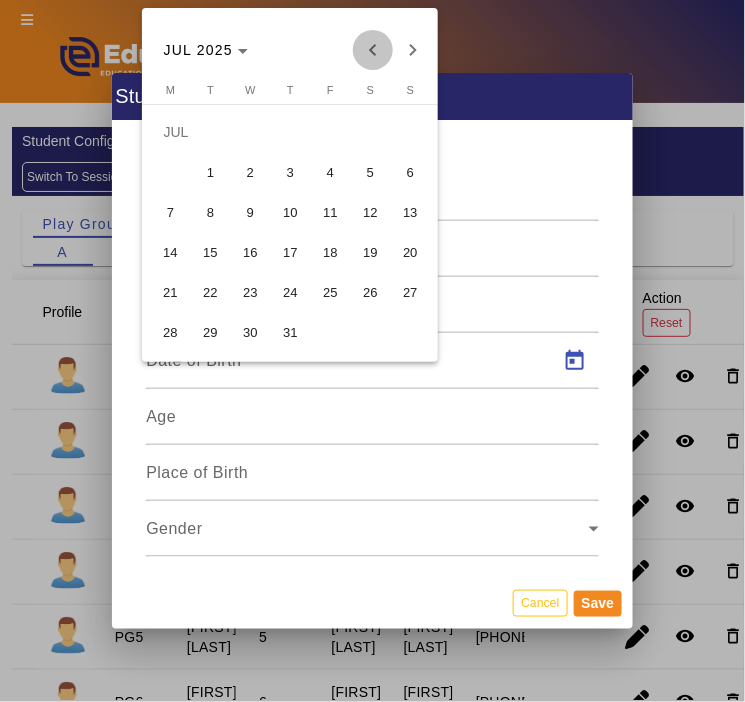 click at bounding box center (373, 50) 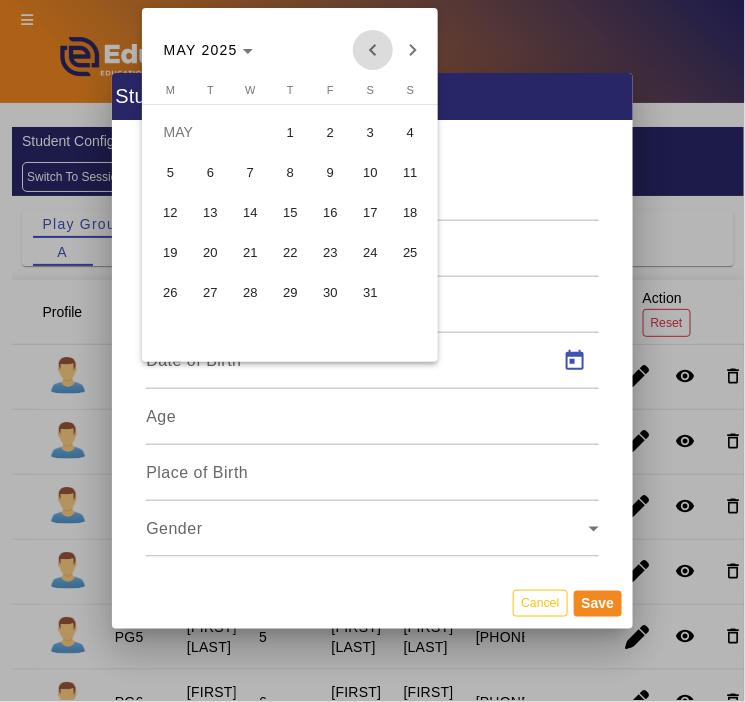 click at bounding box center (373, 50) 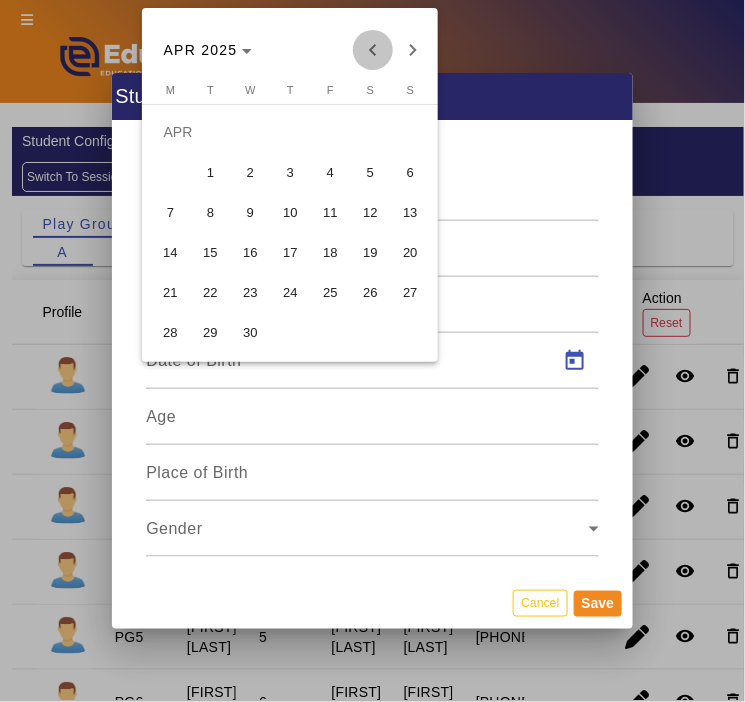 click at bounding box center (373, 50) 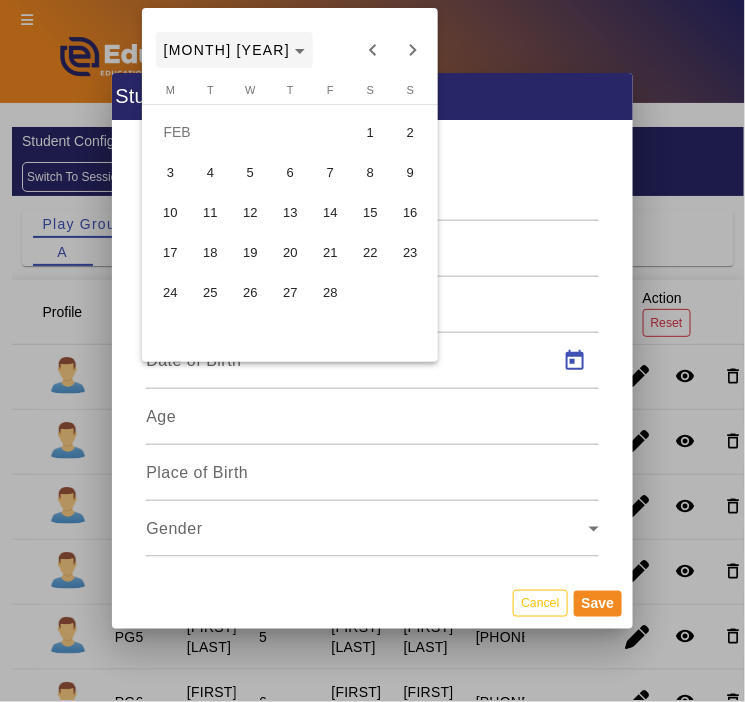 click on "FEB 2025" at bounding box center [227, 50] 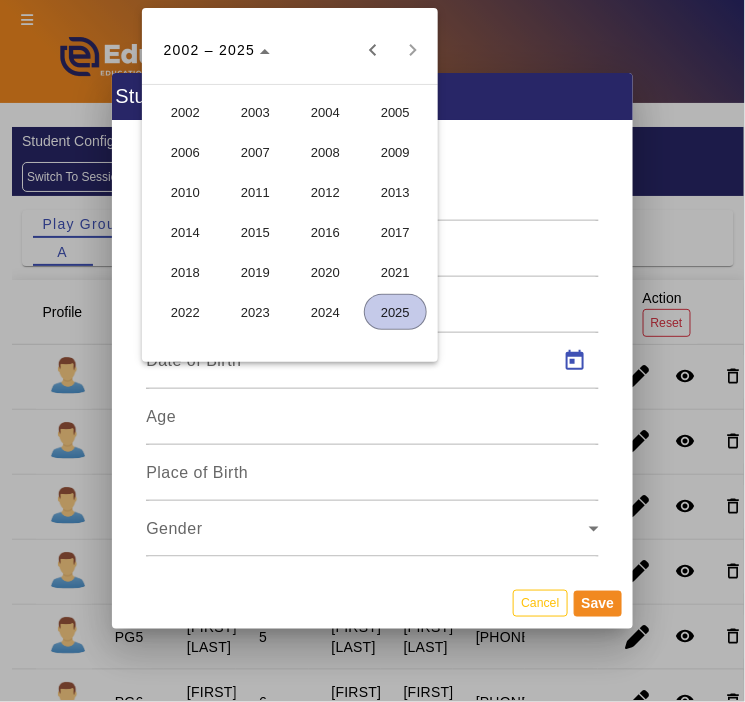 click on "2022" at bounding box center (185, 312) 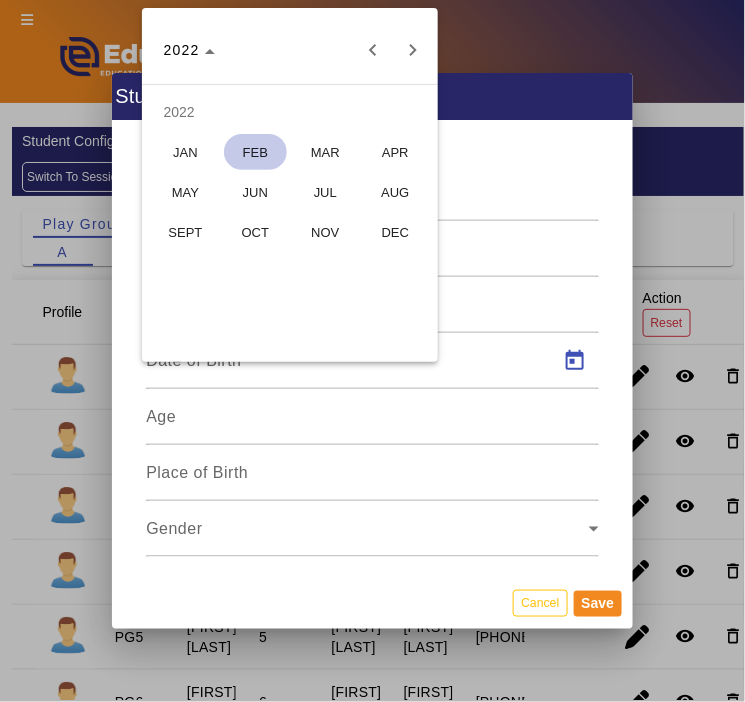 click on "DEC" at bounding box center [395, 232] 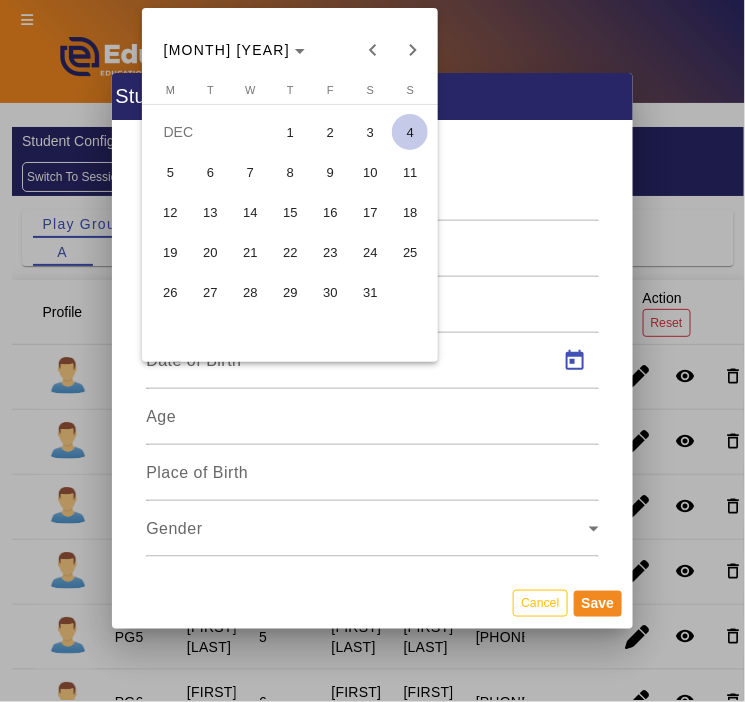 click on "24" at bounding box center (370, 252) 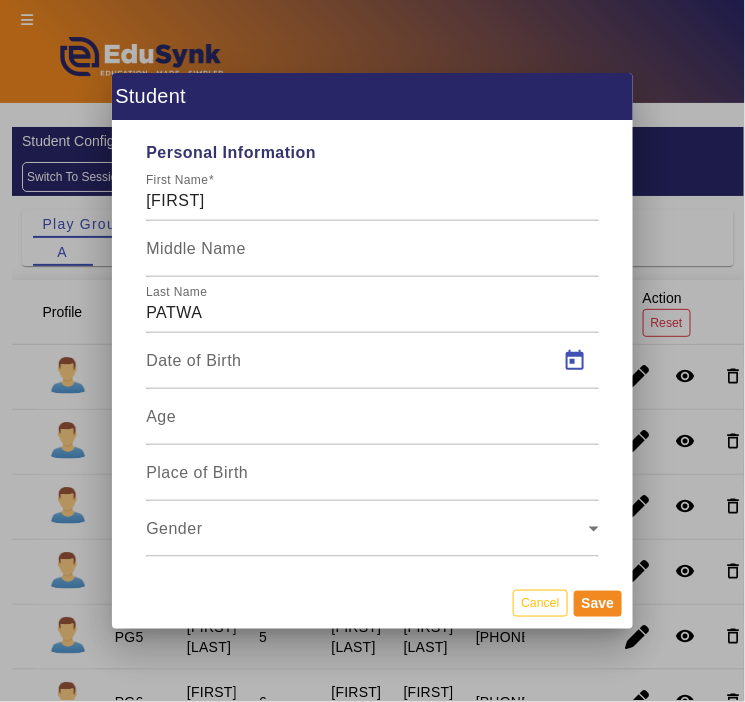 type on "24/12/2022" 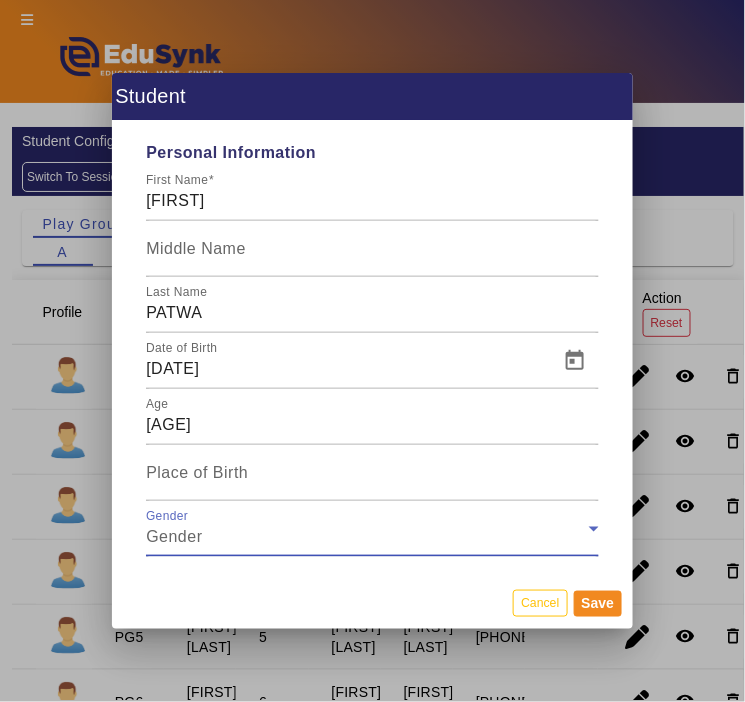click on "Gender" at bounding box center [367, 537] 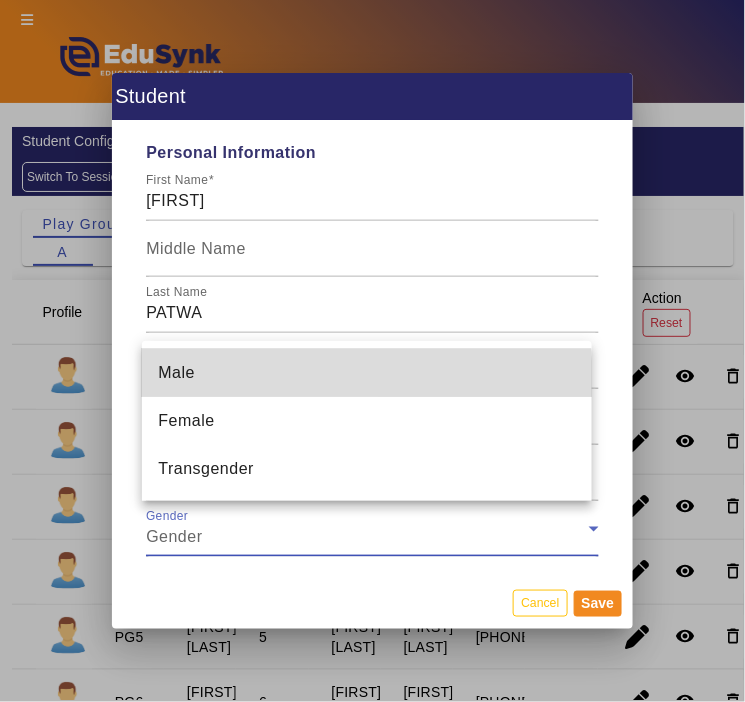 click on "Male" at bounding box center [367, 373] 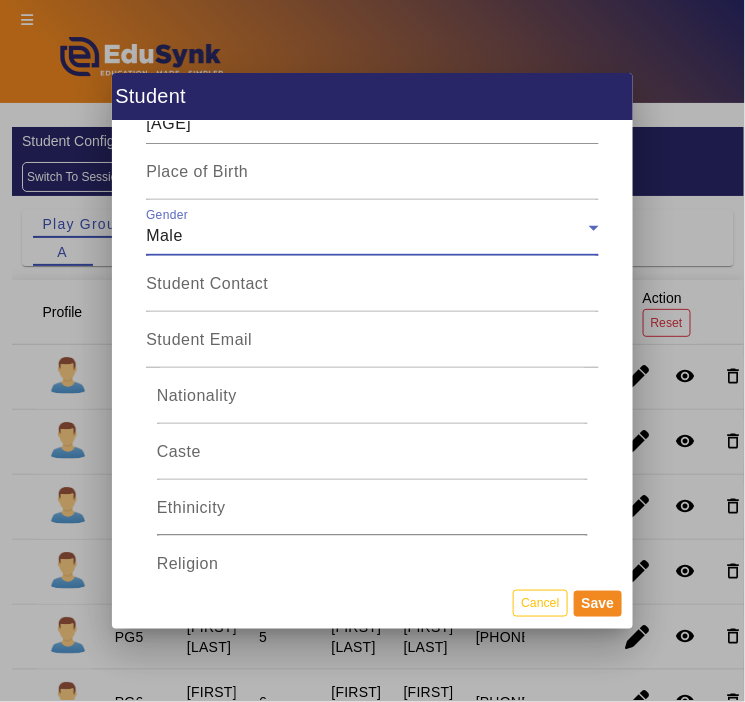 scroll, scrollTop: 370, scrollLeft: 0, axis: vertical 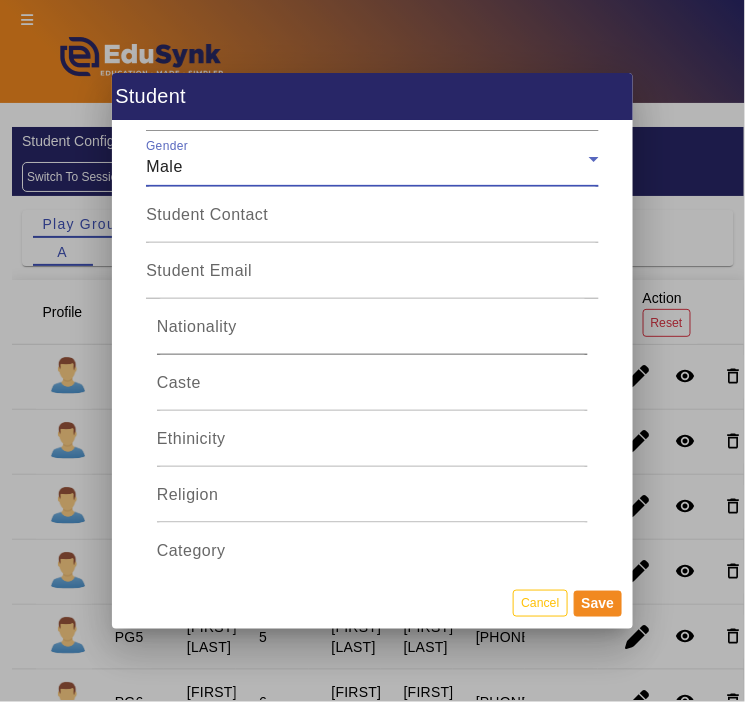 click on "Nationality" at bounding box center (373, 335) 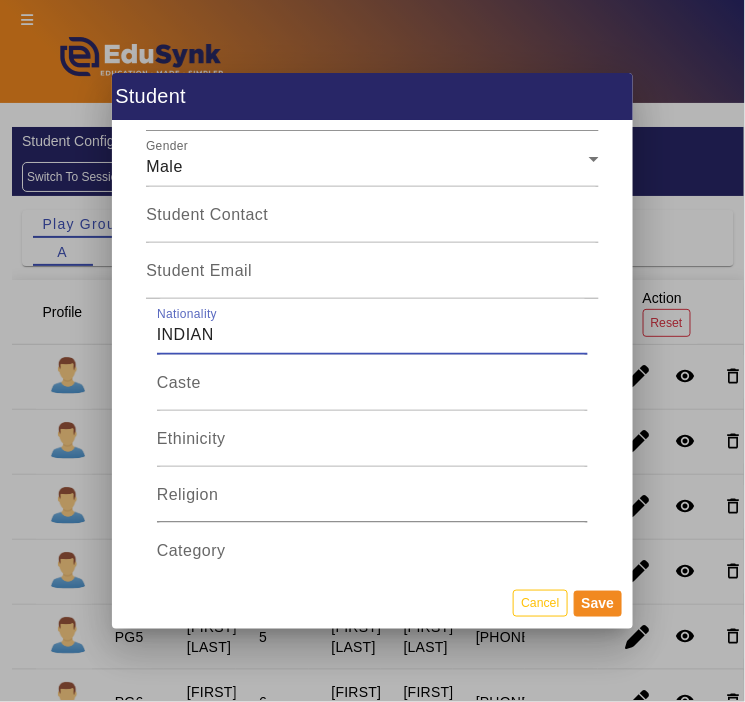 type on "INDIAN" 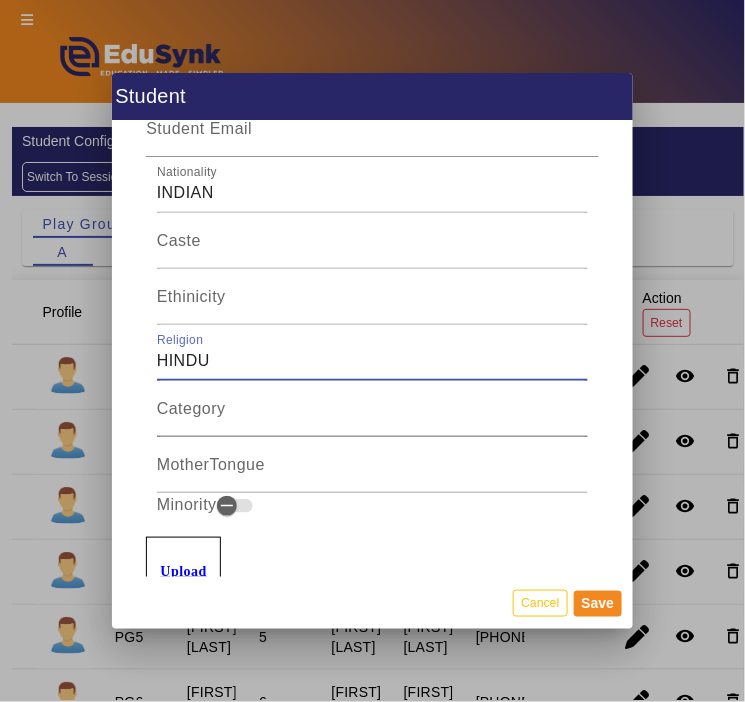scroll, scrollTop: 555, scrollLeft: 0, axis: vertical 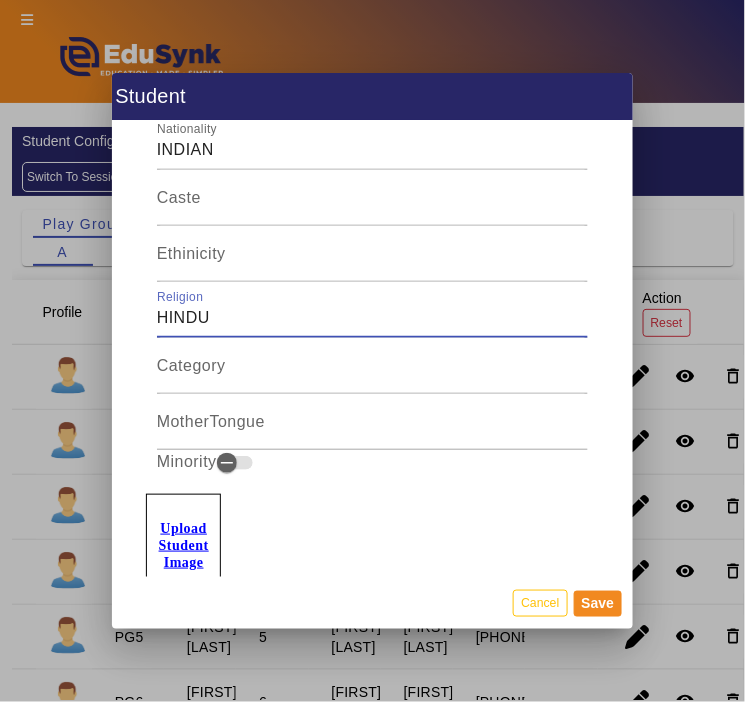 type on "HINDU" 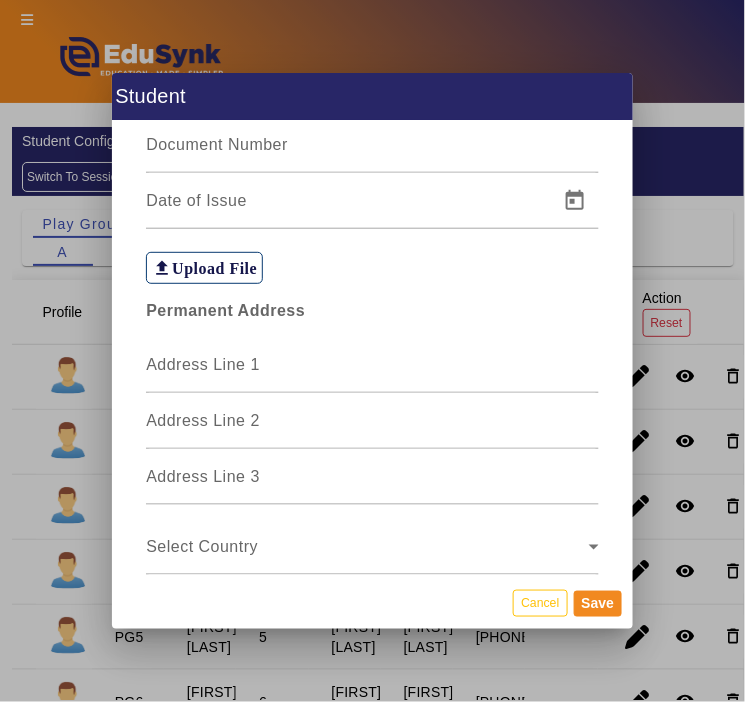 scroll, scrollTop: 1481, scrollLeft: 0, axis: vertical 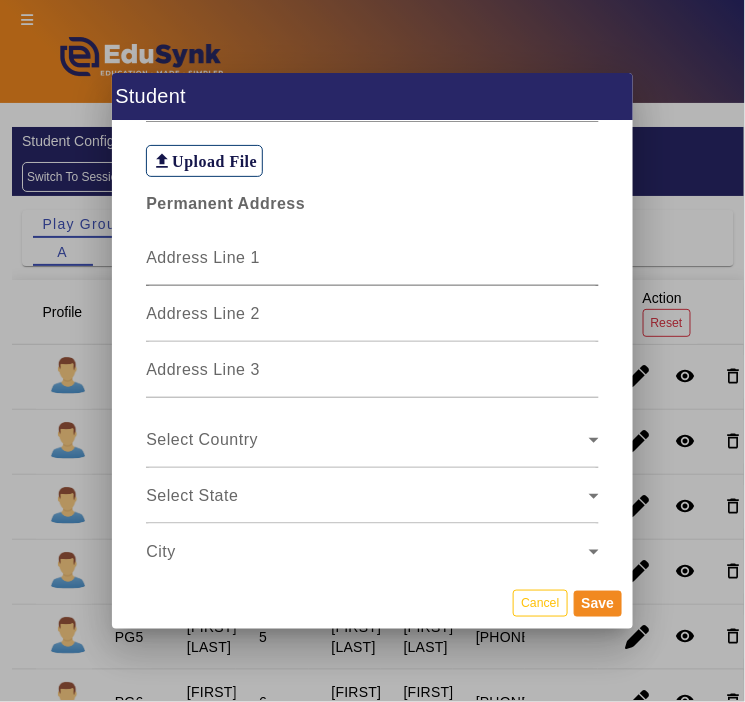 click on "Address Line 1" at bounding box center (372, 266) 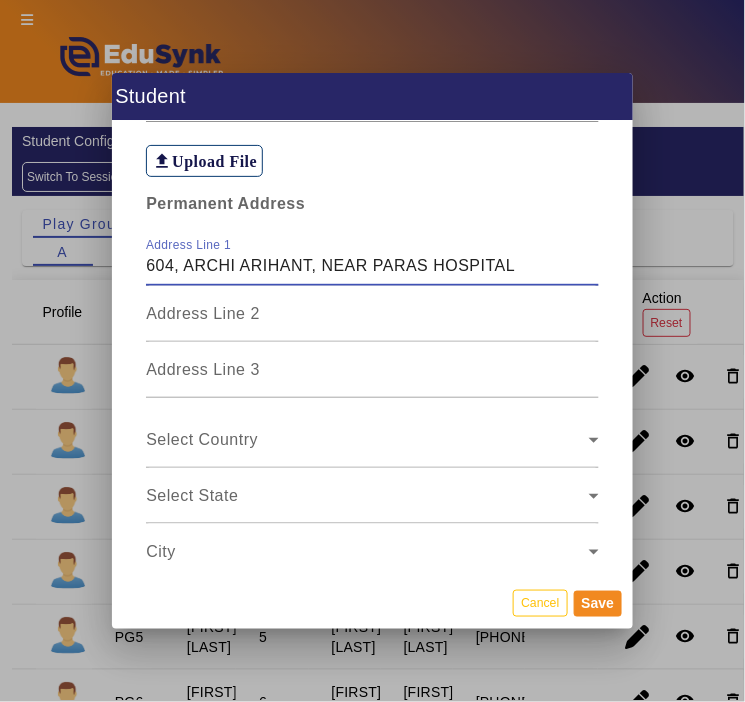 drag, startPoint x: 323, startPoint y: 264, endPoint x: 514, endPoint y: 260, distance: 191.04189 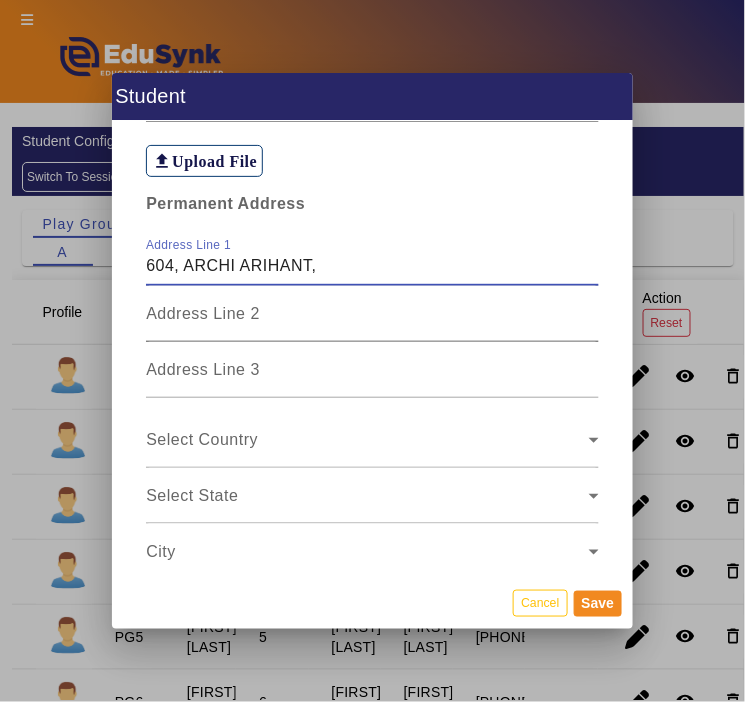 type on "604, ARCHI ARIHANT," 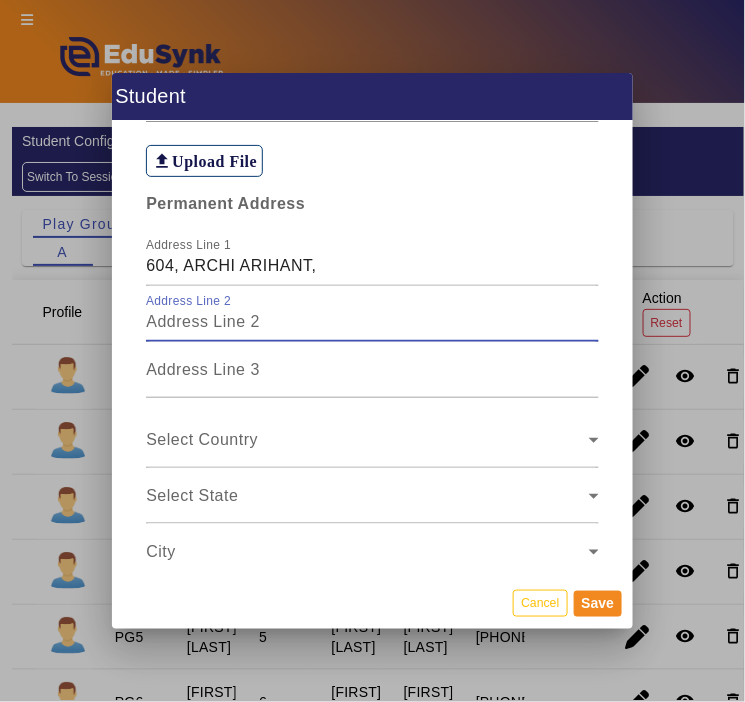 click on "Address Line 2" at bounding box center [372, 322] 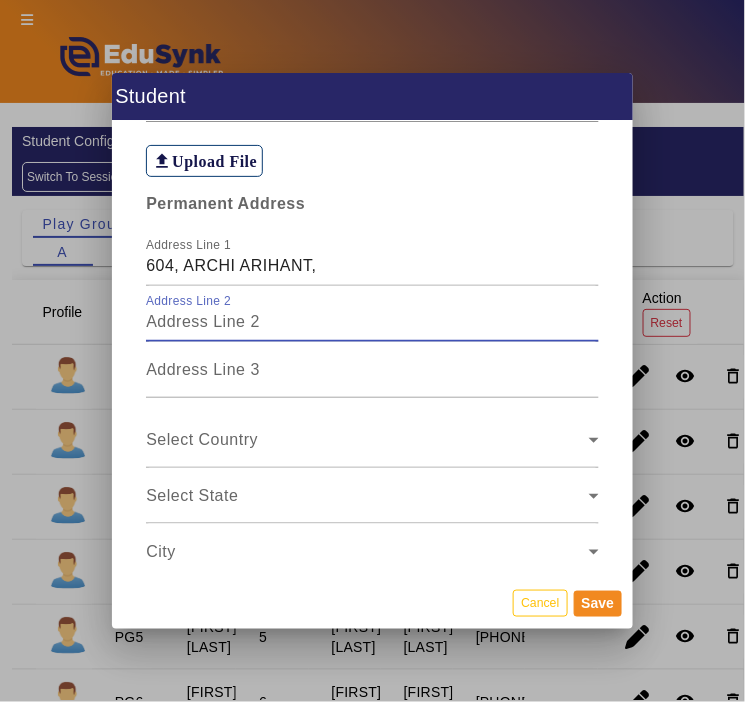 paste on "NEAR PARAS HOSPITAL" 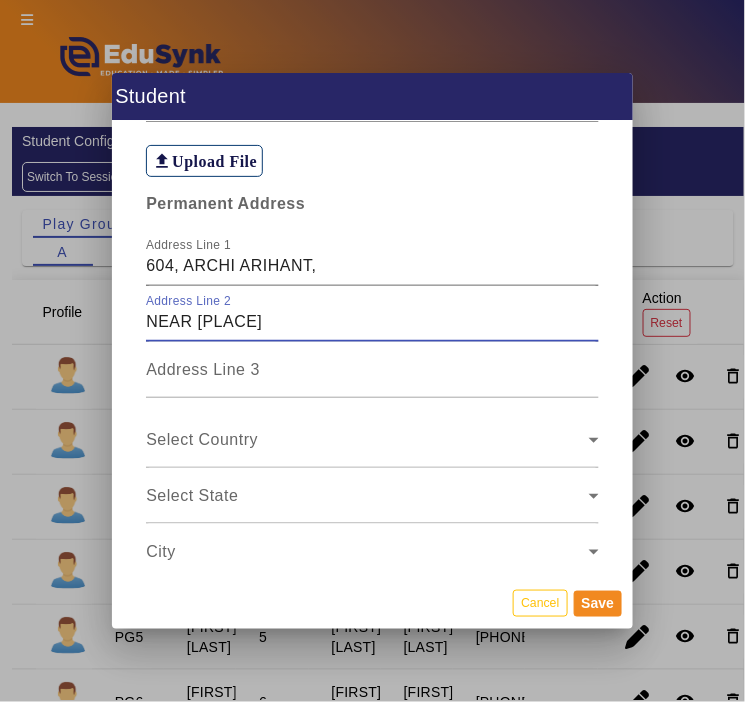 type on "NEAR PARAS HOSPITAL" 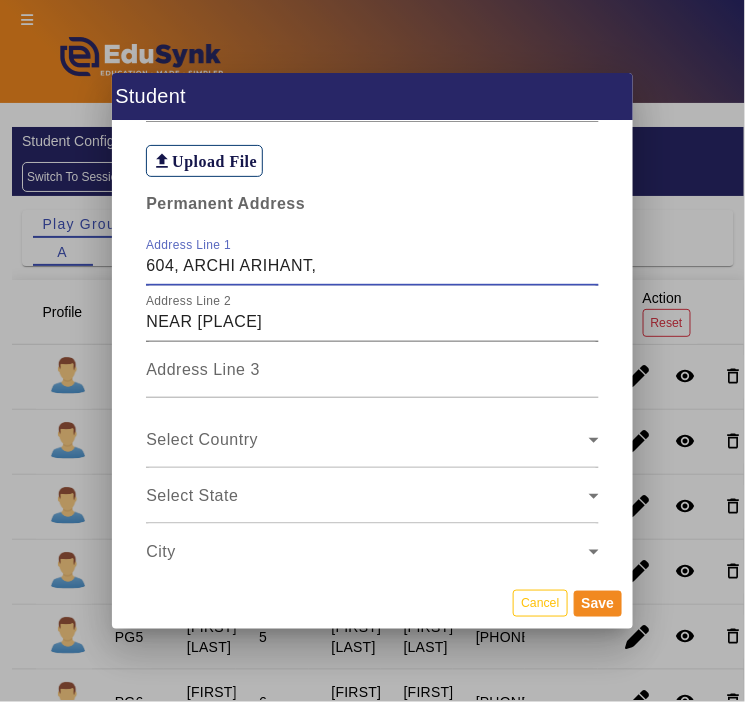 type on "604, ARCHI ARIHANT," 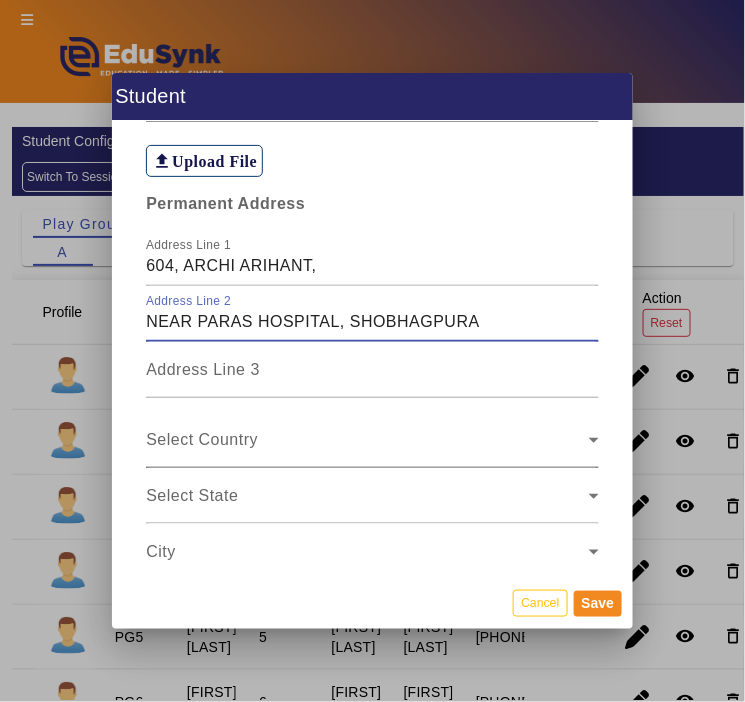 type on "NEAR PARAS HOSPITAL, SHOBHAGPURA" 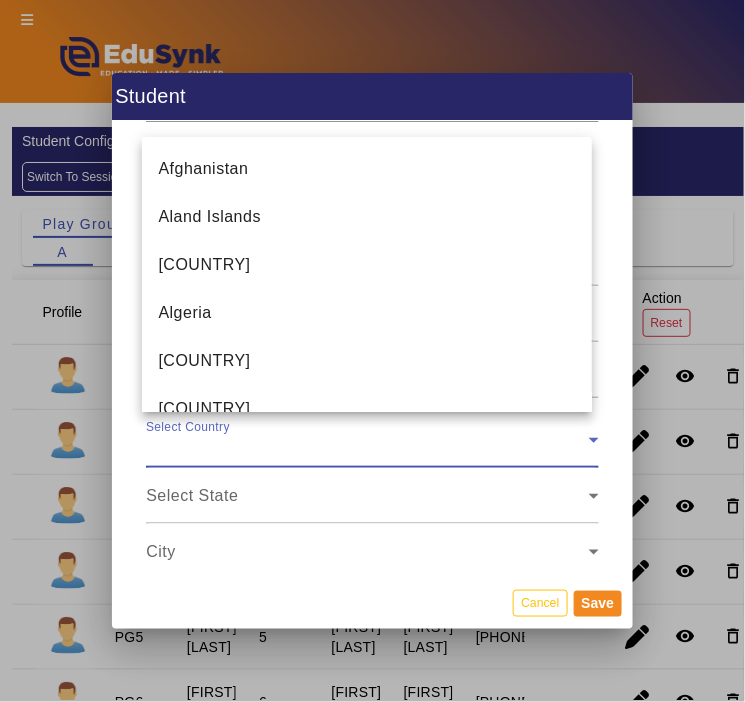 scroll, scrollTop: 4580, scrollLeft: 0, axis: vertical 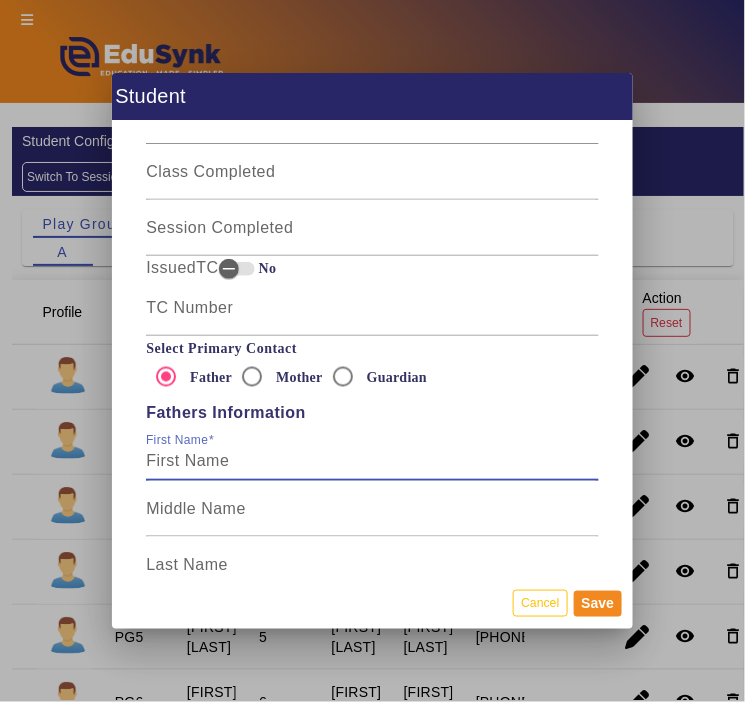 click on "First Name" at bounding box center (372, 461) 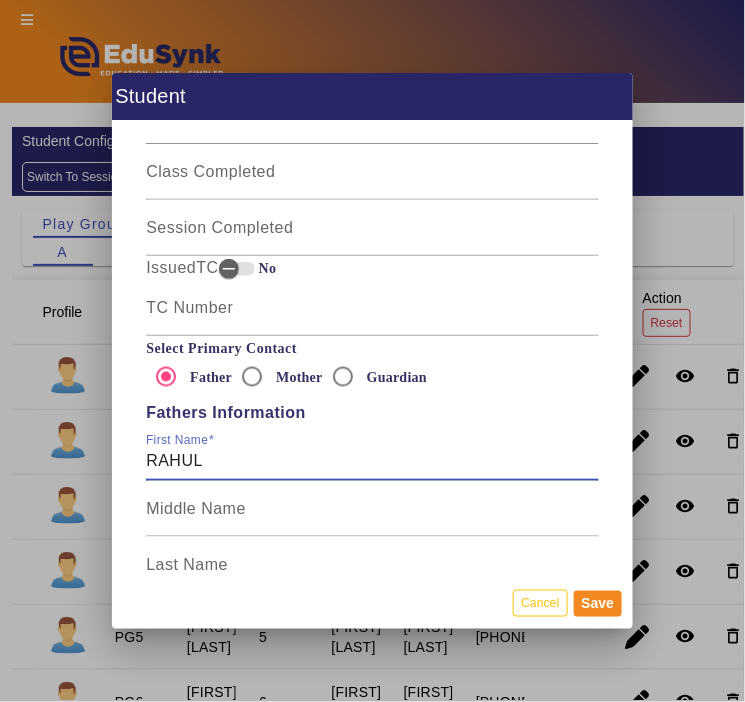 type on "RAHUL" 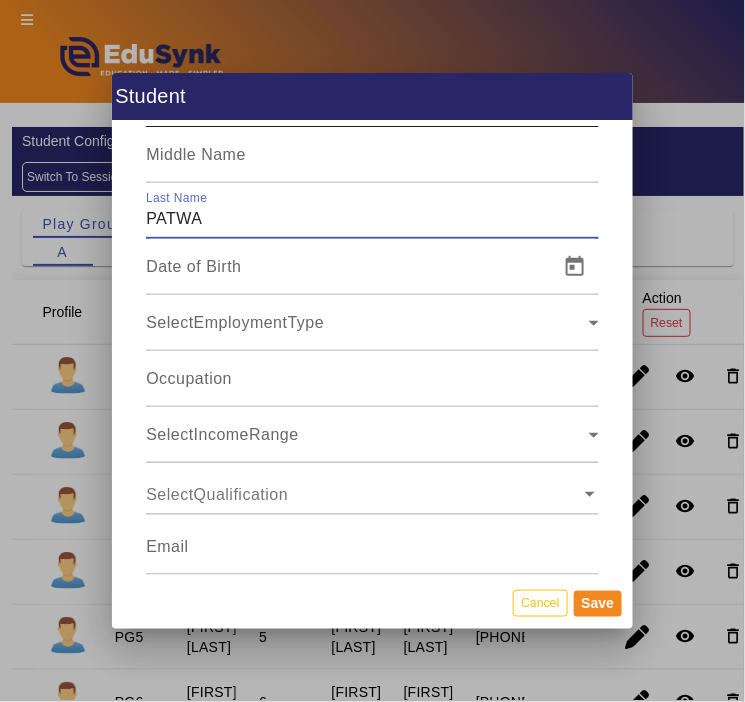 scroll, scrollTop: 3525, scrollLeft: 0, axis: vertical 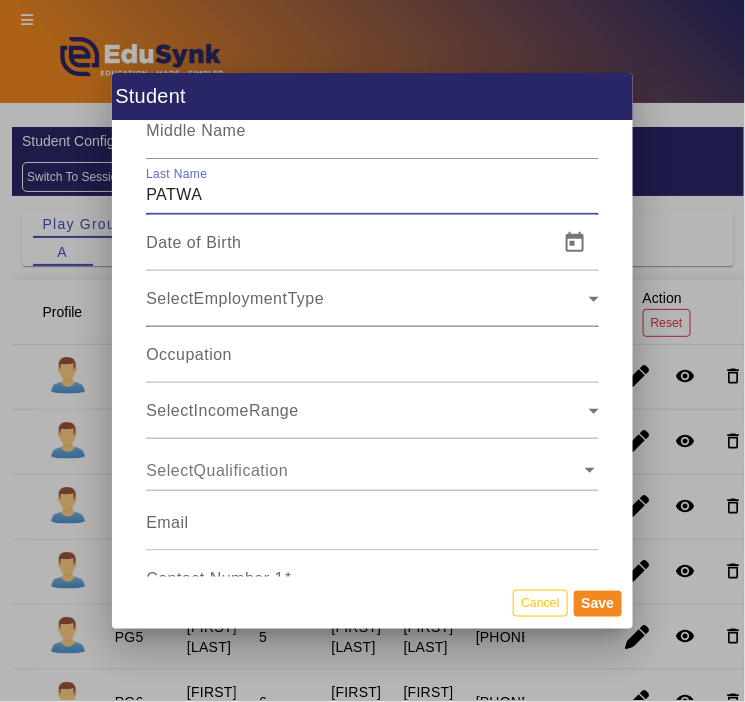 type on "PATWA" 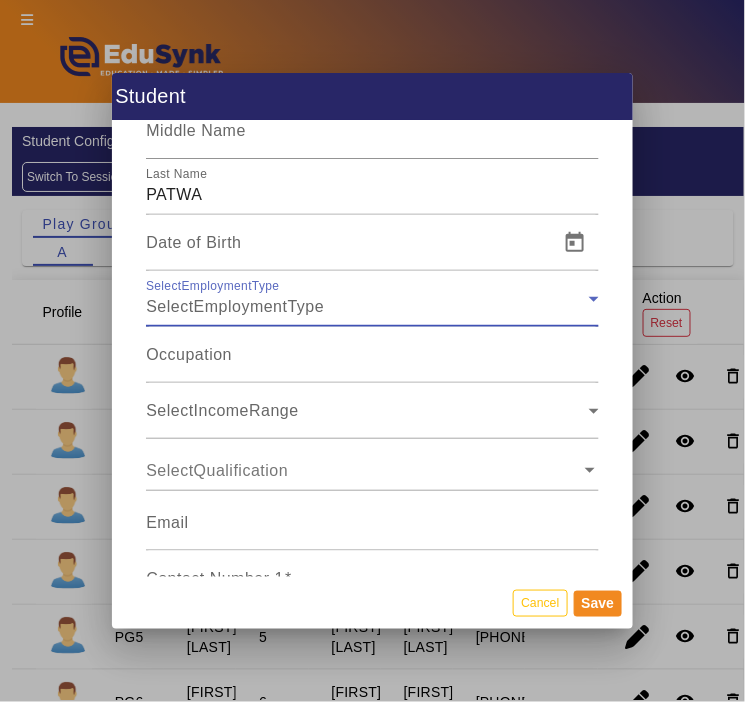 click on "SelectEmploymentType" at bounding box center [367, 307] 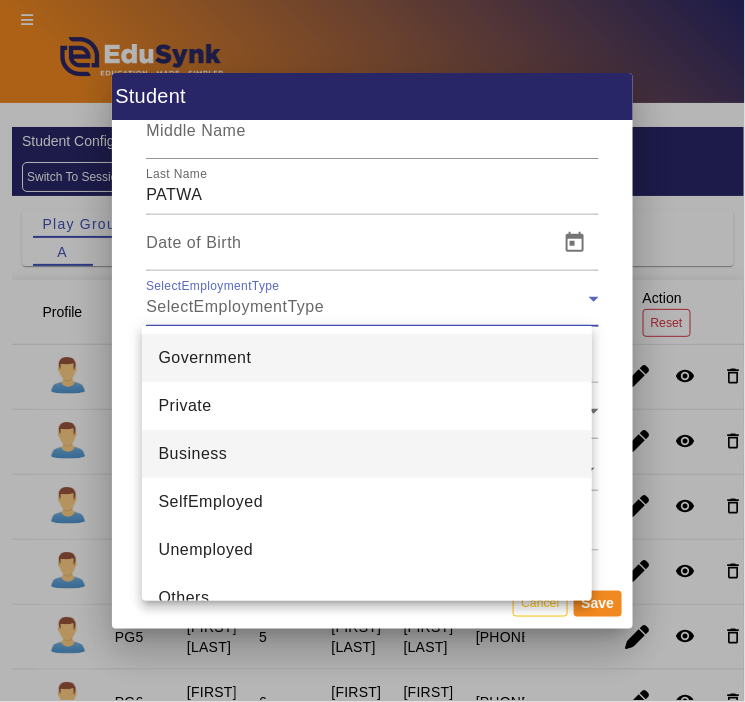 click on "Business" at bounding box center (192, 454) 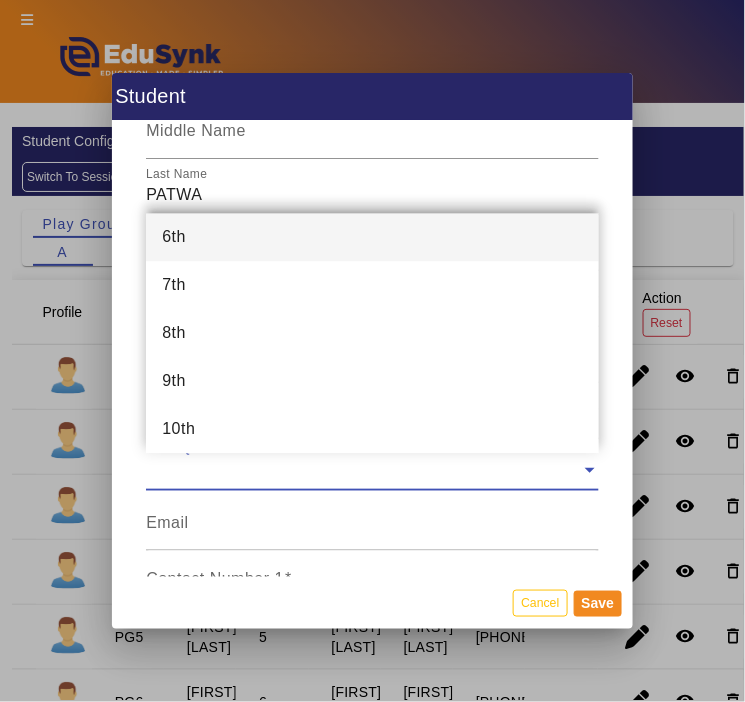 click at bounding box center [363, 470] 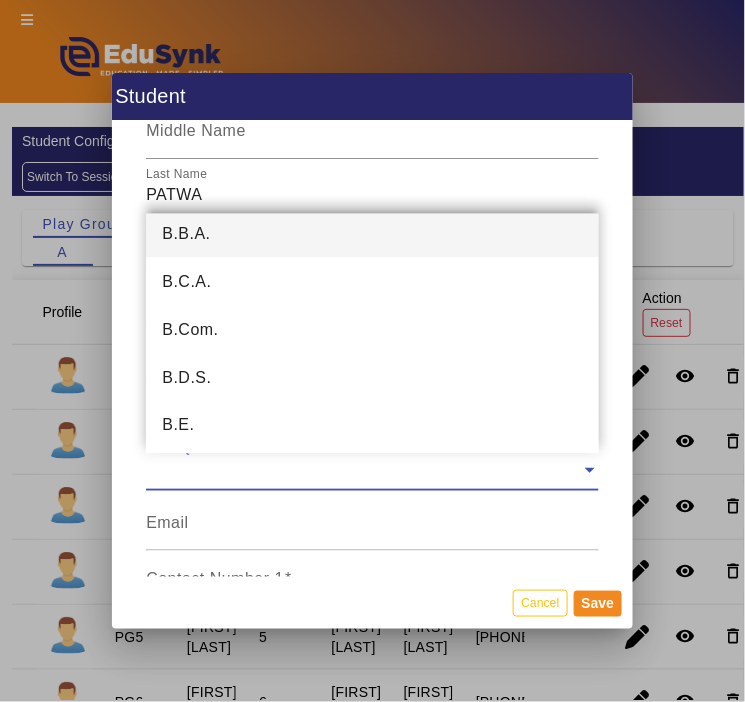 scroll, scrollTop: 555, scrollLeft: 0, axis: vertical 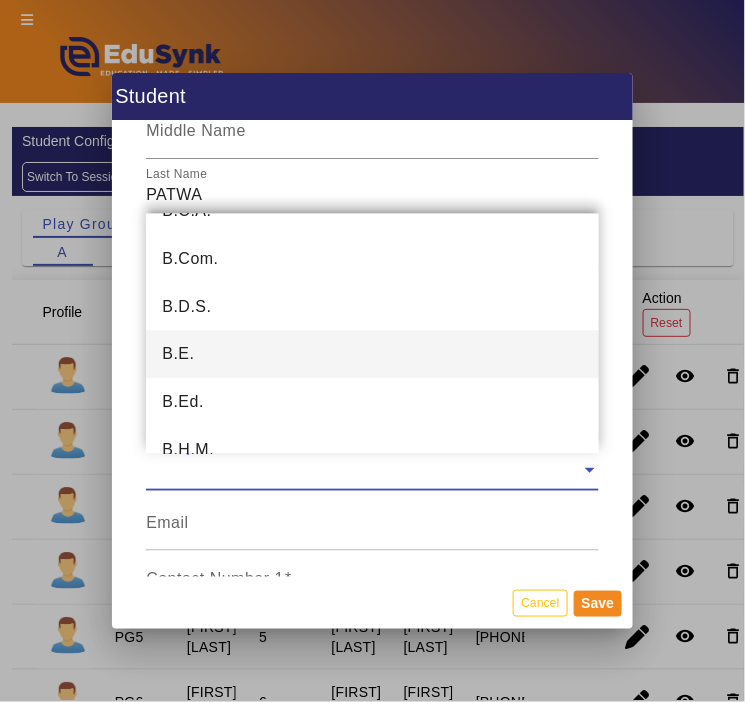 click on "B.E." at bounding box center (372, 354) 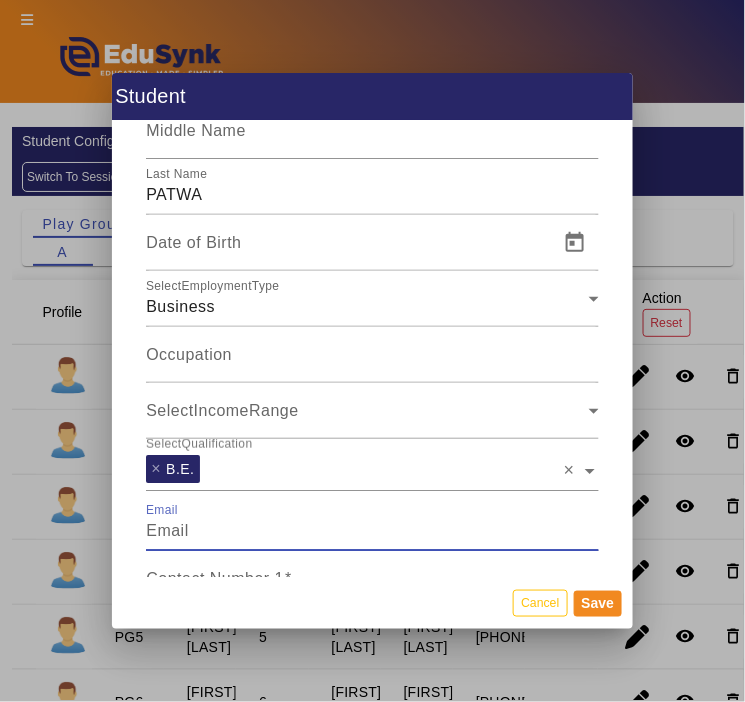 click on "Email" at bounding box center (372, 531) 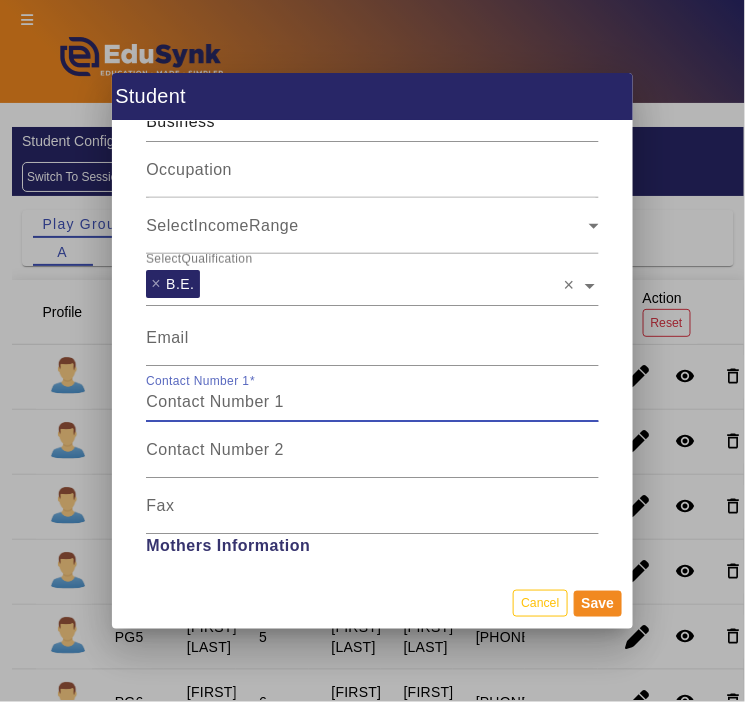 click on "Contact Number 1" at bounding box center (372, 402) 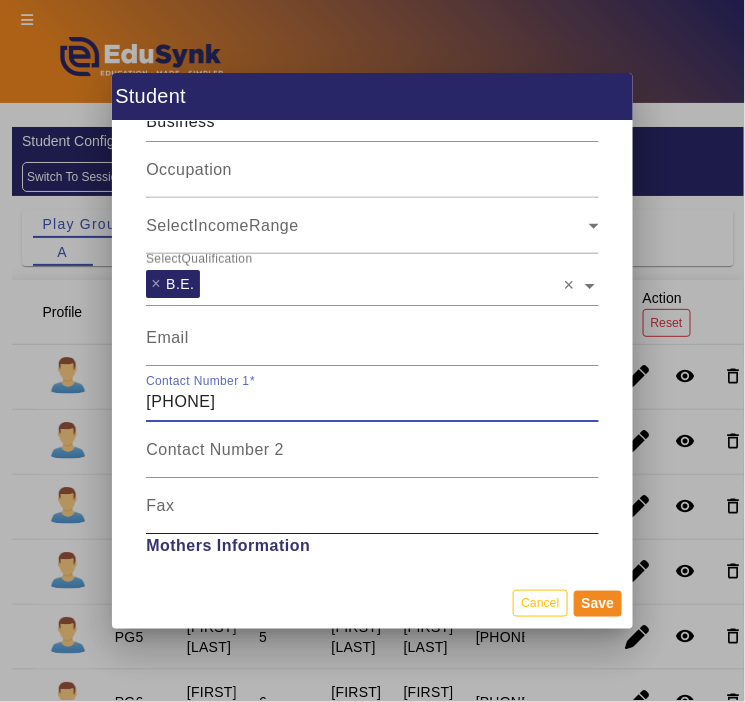 scroll, scrollTop: 3895, scrollLeft: 0, axis: vertical 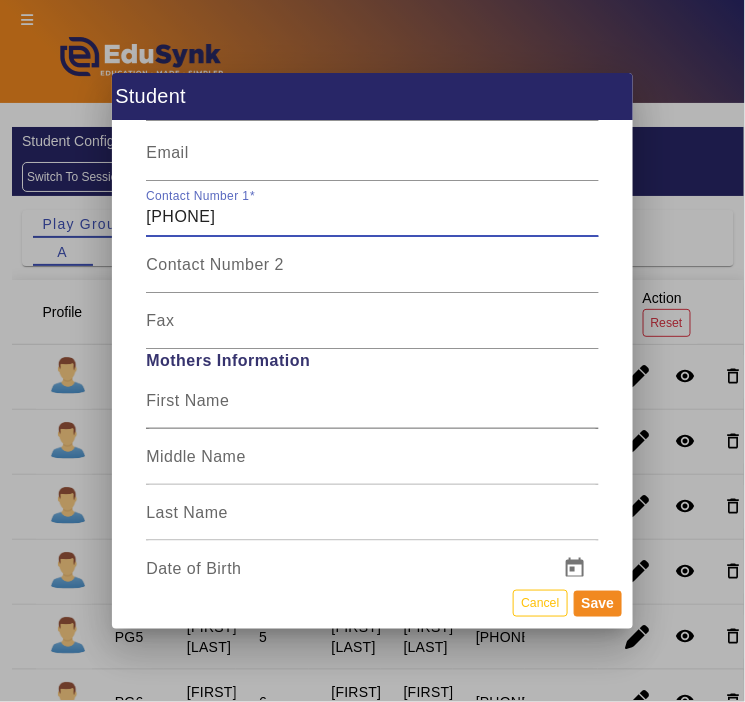 type on "7709597422" 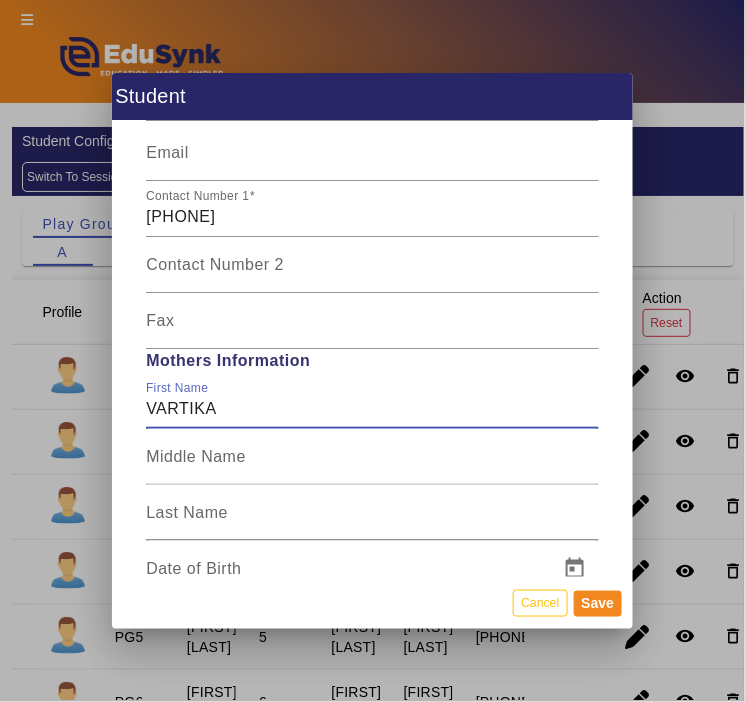type on "VARTIKA" 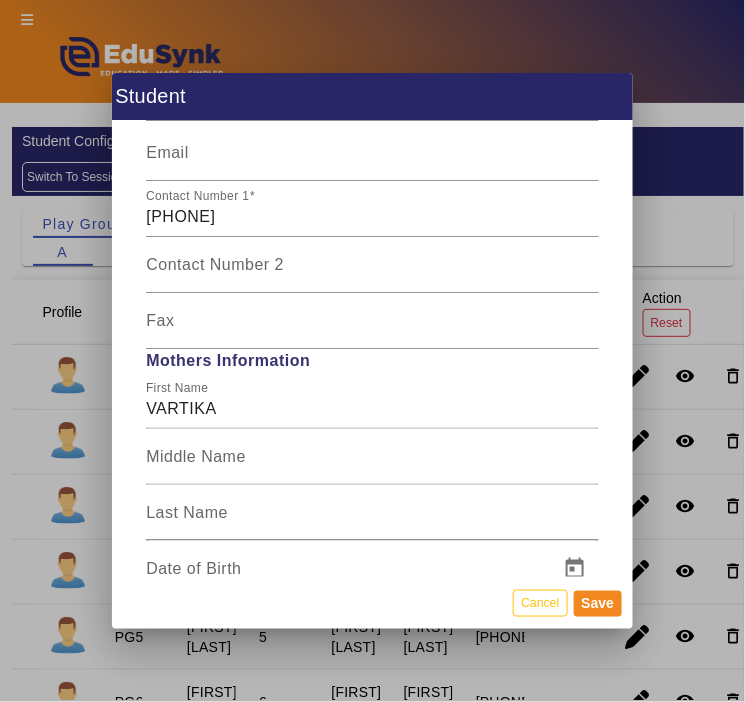 click on "Last Name" at bounding box center (187, 512) 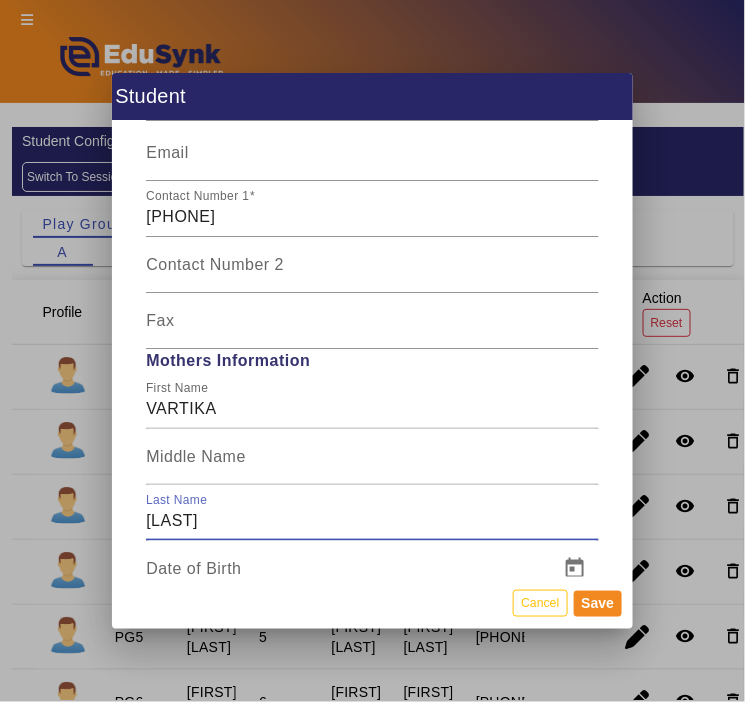 scroll, scrollTop: 4081, scrollLeft: 0, axis: vertical 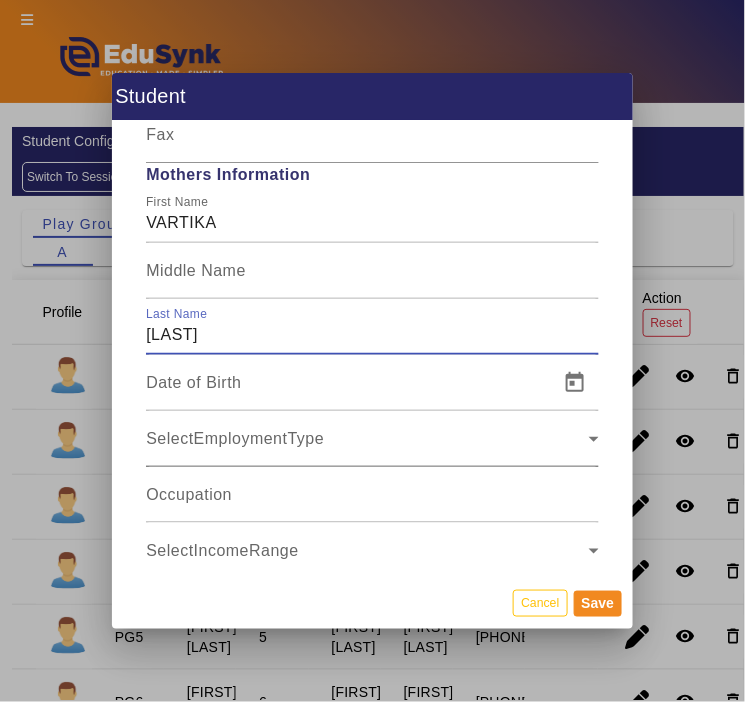 type on "JAIN" 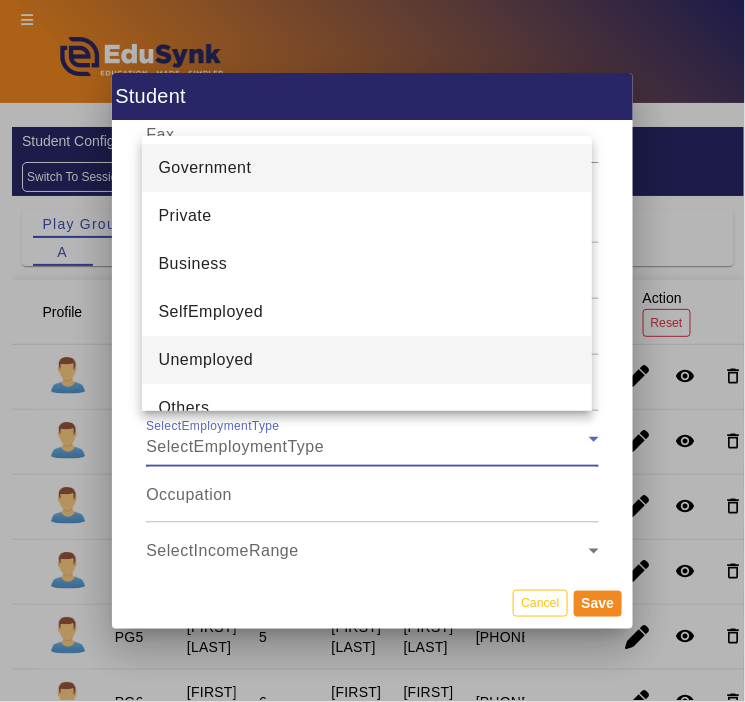 scroll, scrollTop: 28, scrollLeft: 0, axis: vertical 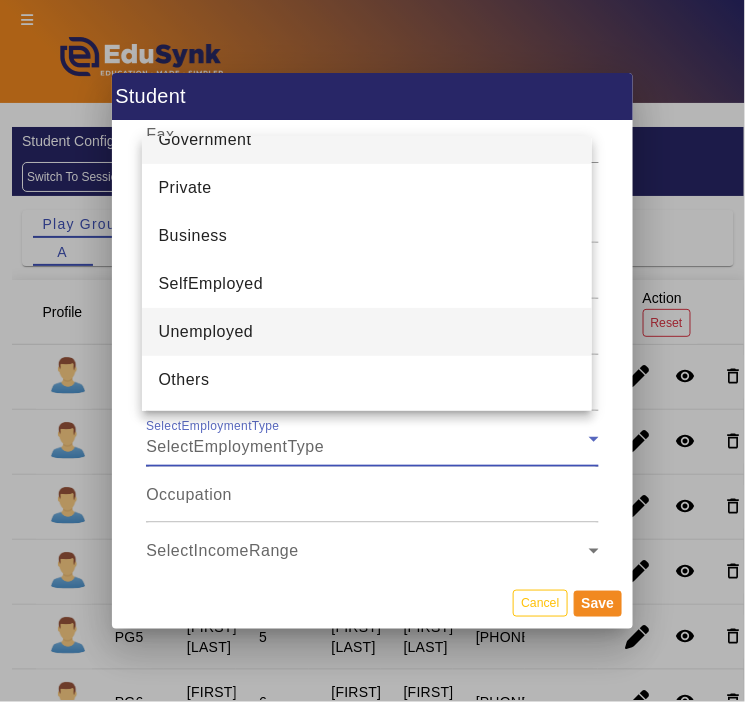 click on "Others" at bounding box center [367, 380] 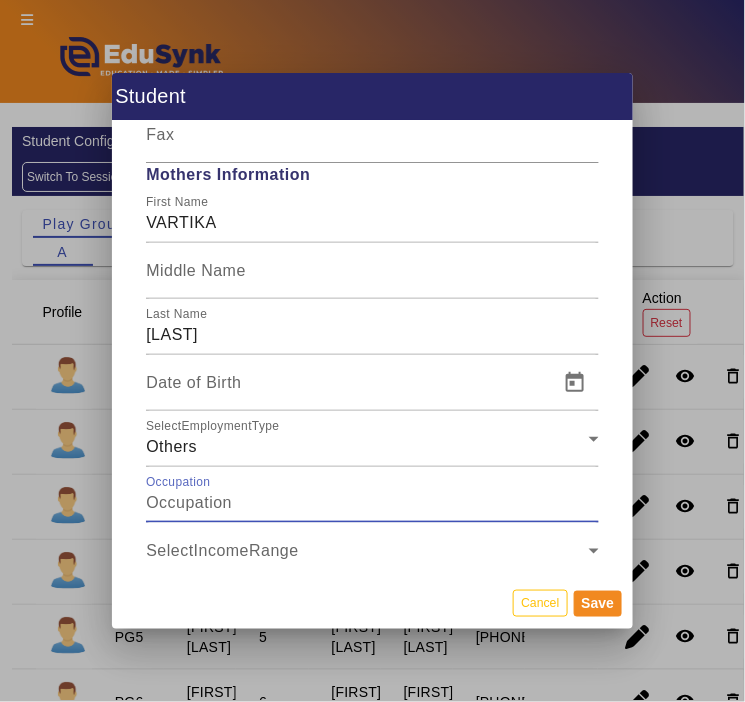 click on "Occupation" at bounding box center [372, 503] 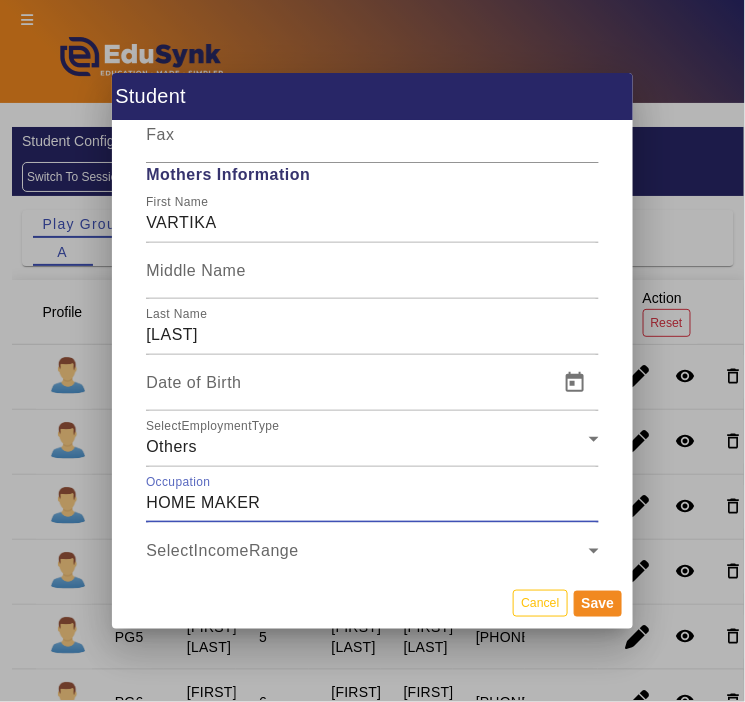 scroll, scrollTop: 3710, scrollLeft: 0, axis: vertical 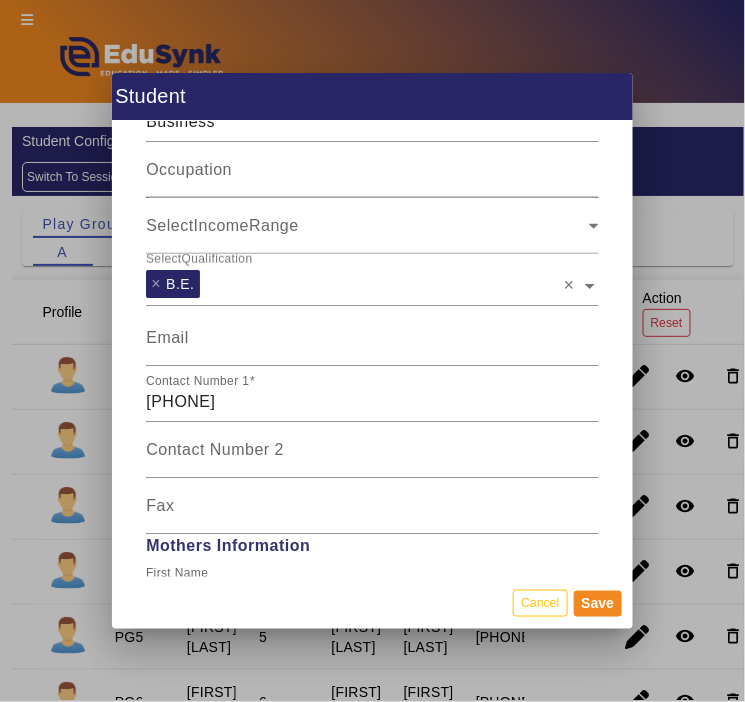 type on "HOME MAKER" 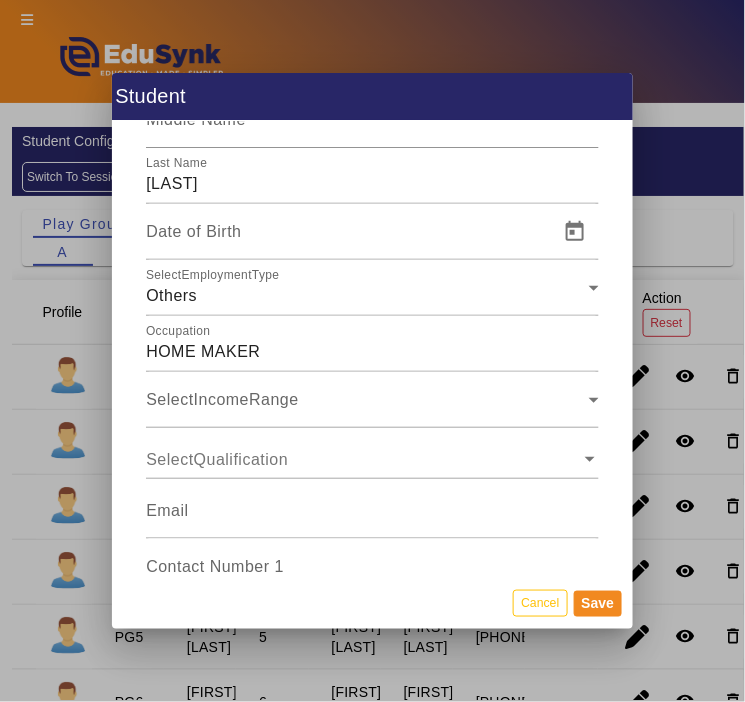scroll, scrollTop: 4265, scrollLeft: 0, axis: vertical 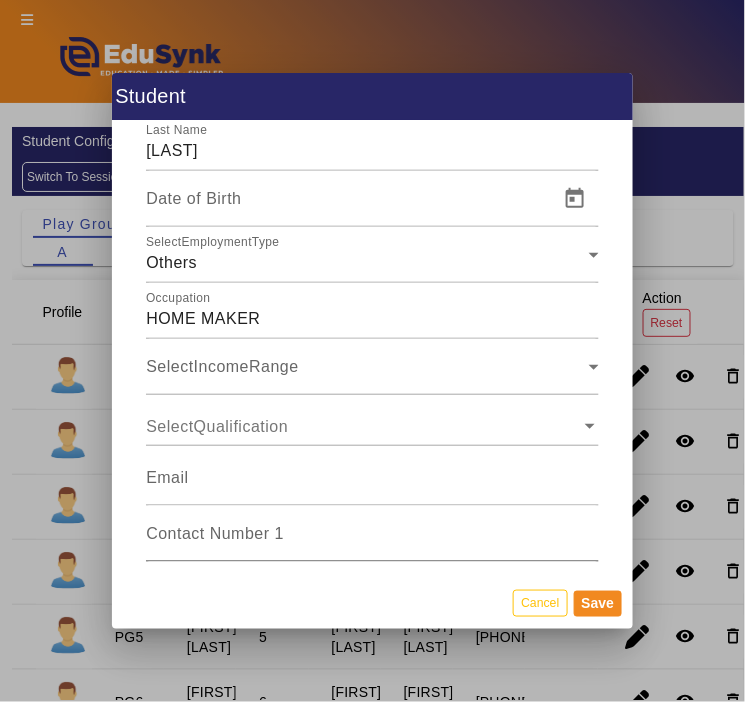 type on "BUSINESS" 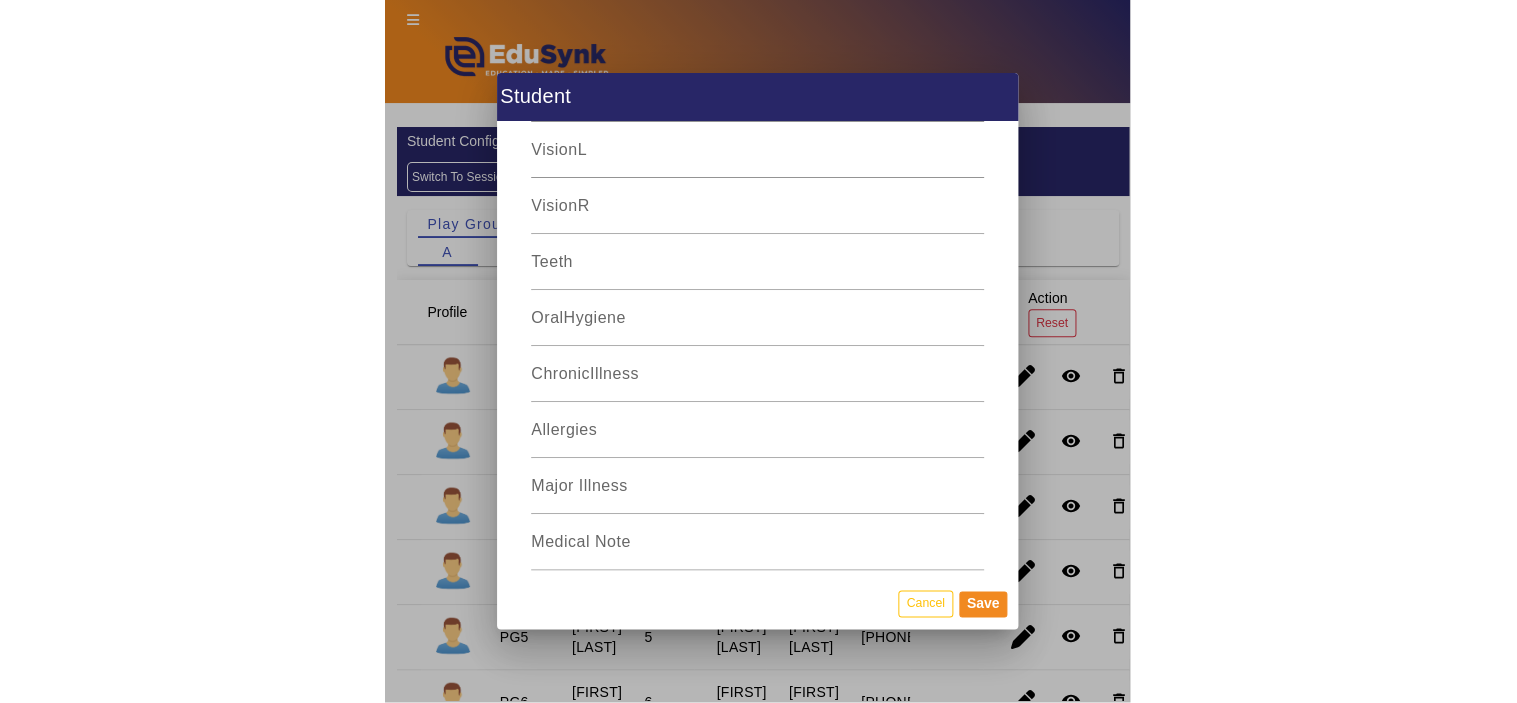 scroll, scrollTop: 7288, scrollLeft: 0, axis: vertical 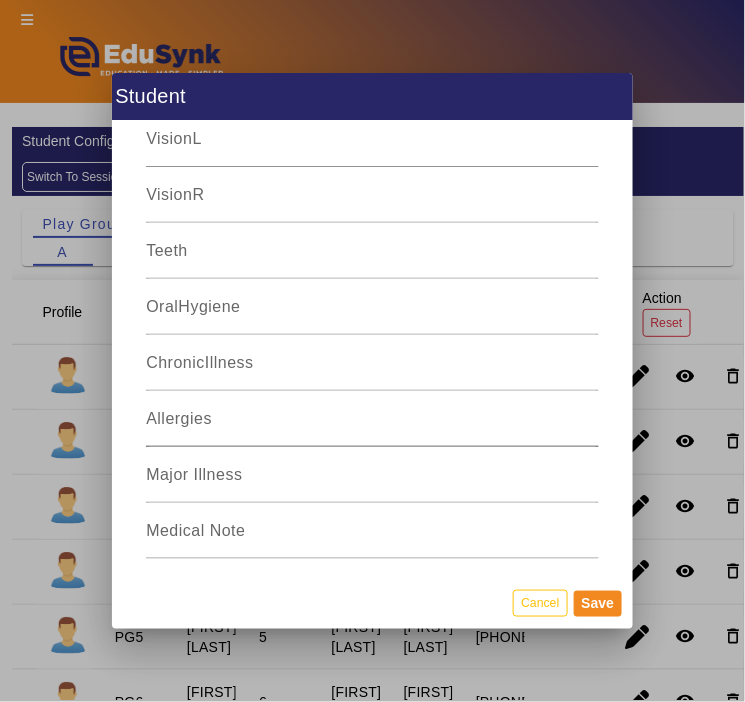type on "9828737501" 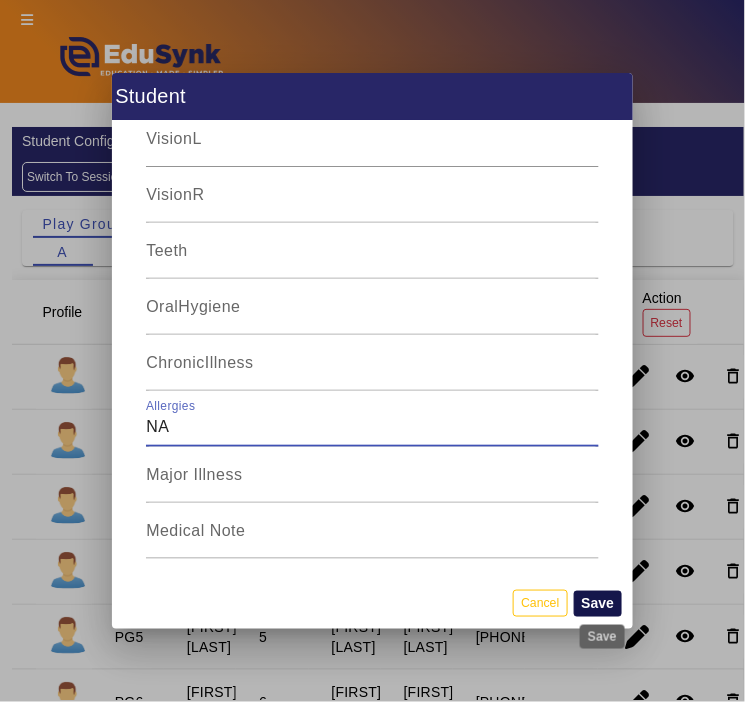 type on "NA" 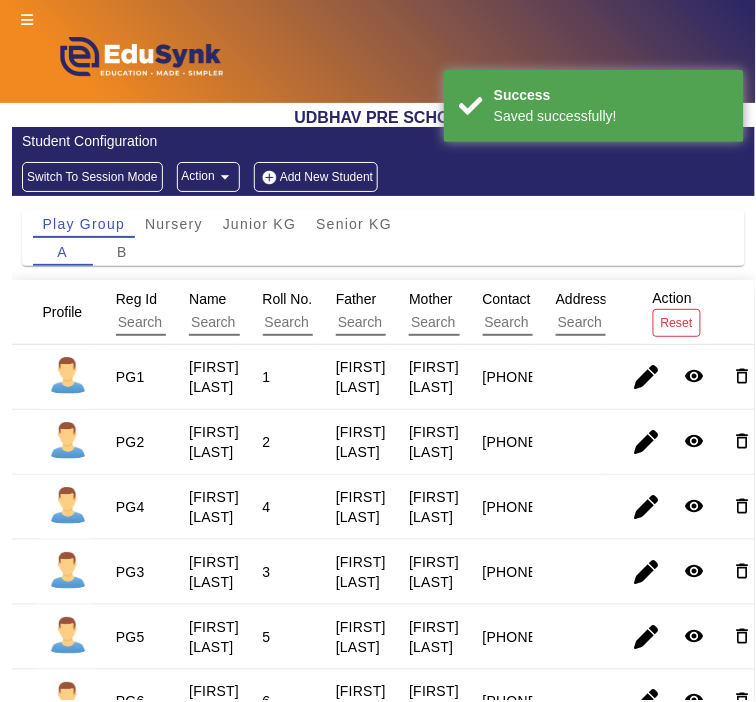 type 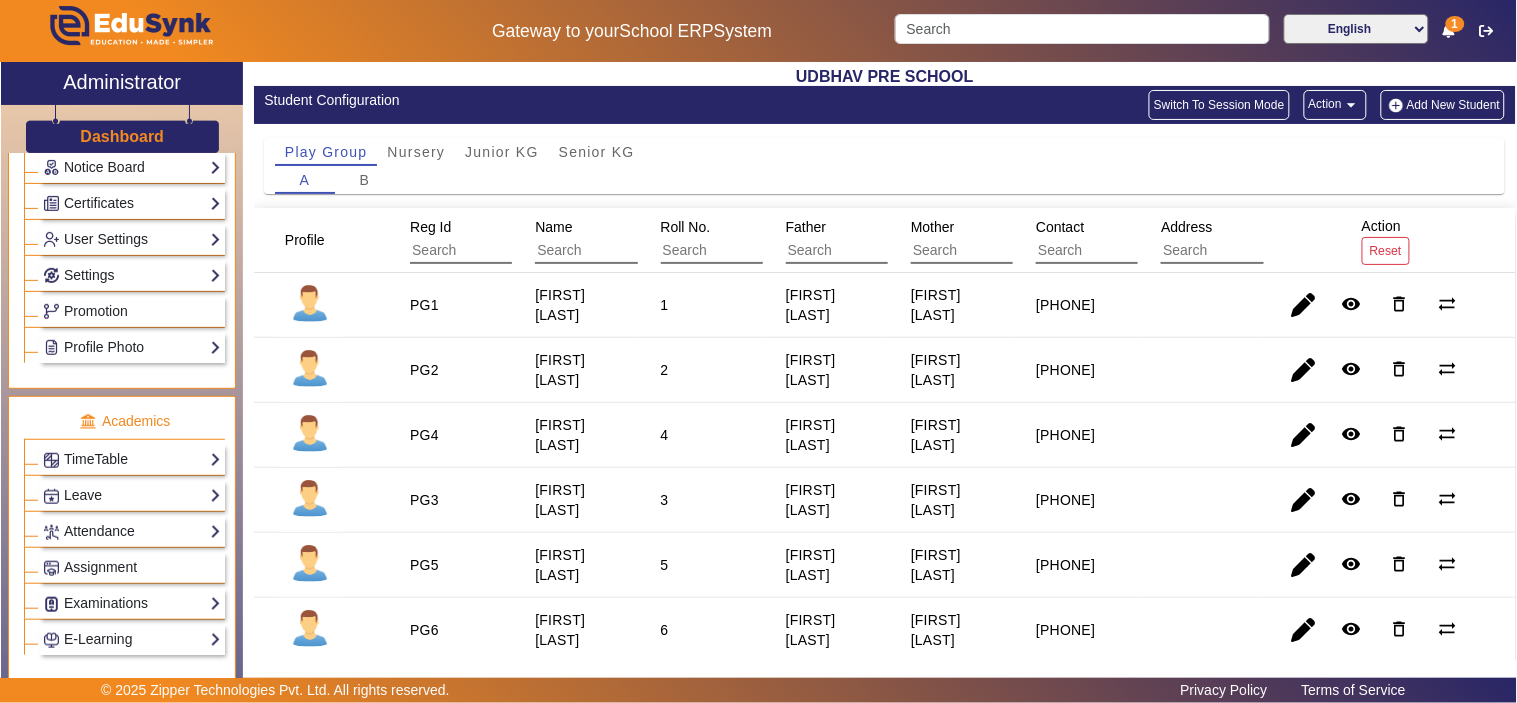 scroll, scrollTop: 925, scrollLeft: 0, axis: vertical 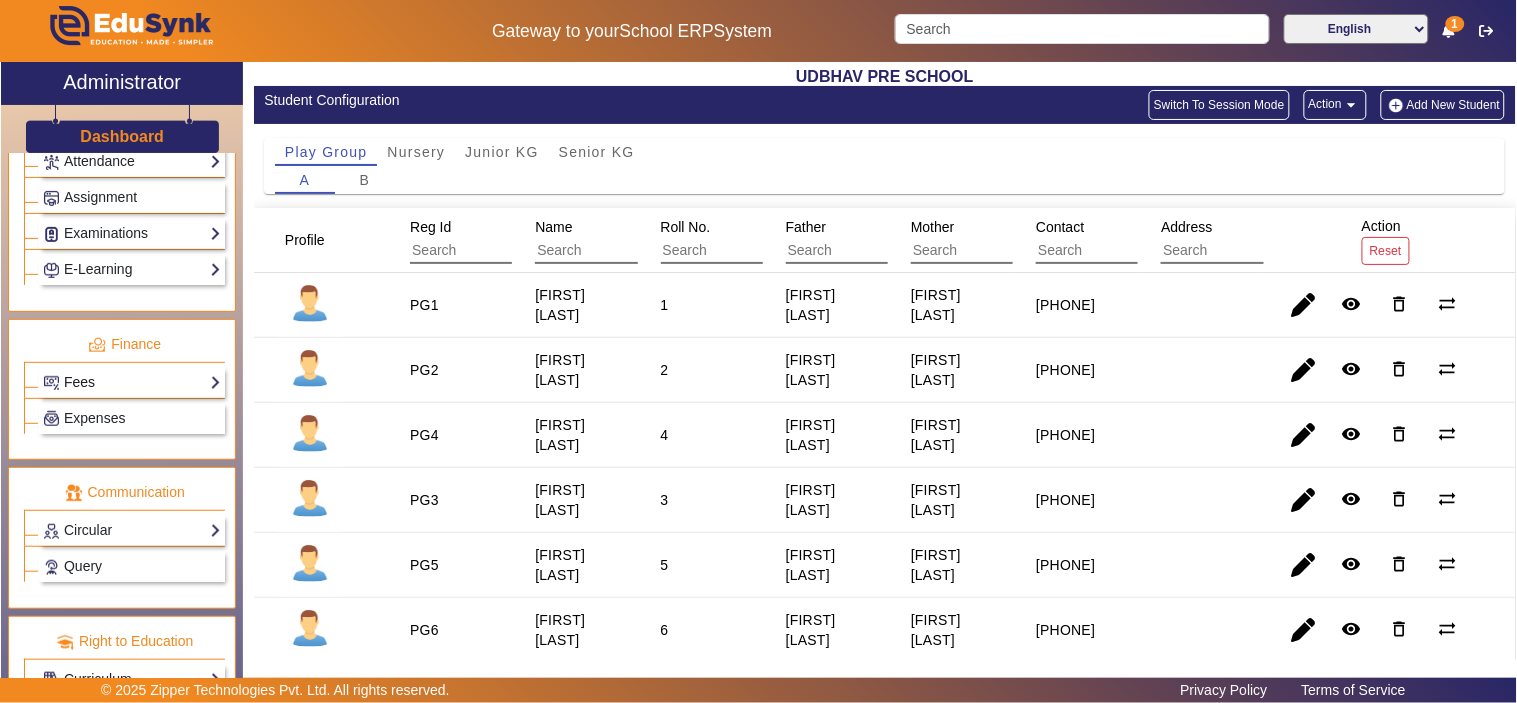 click on "Fees" 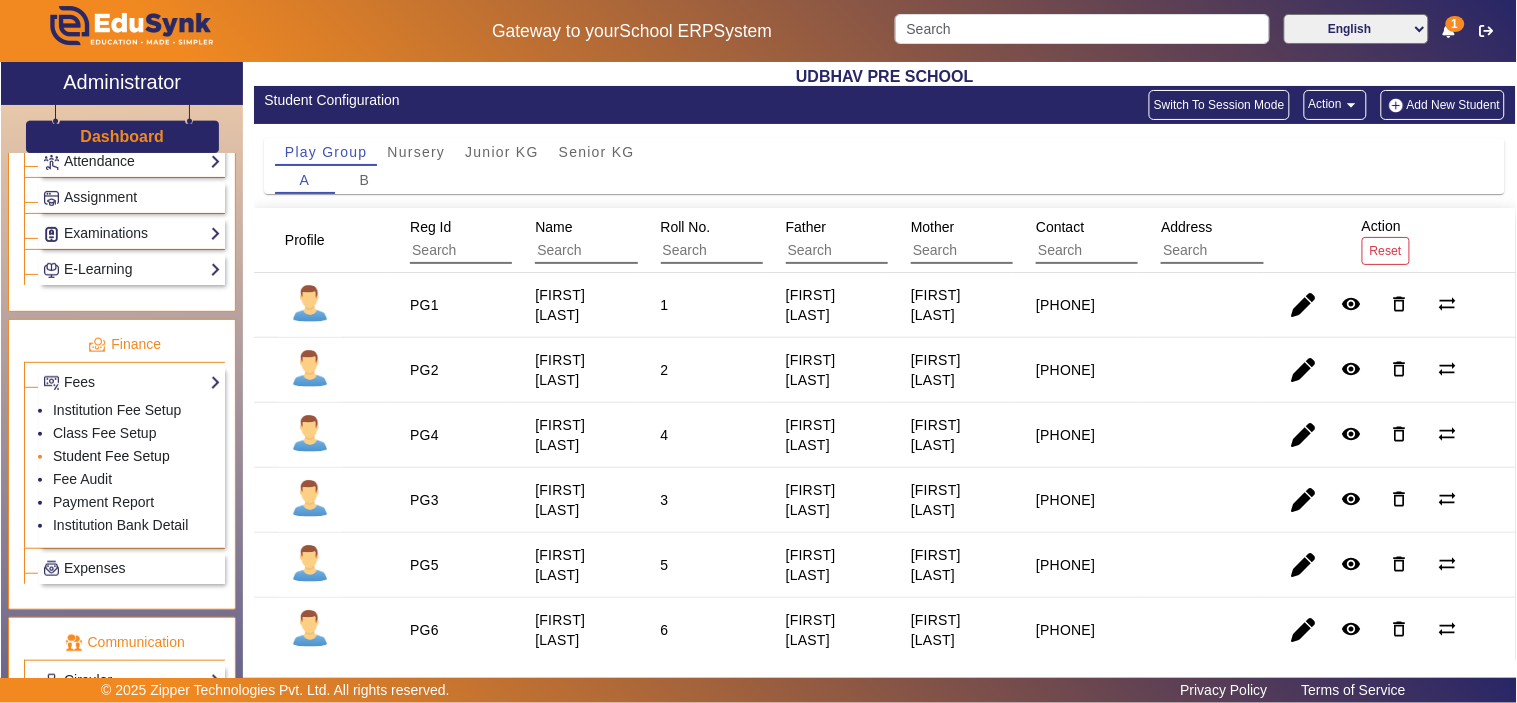click on "Student Fee Setup" 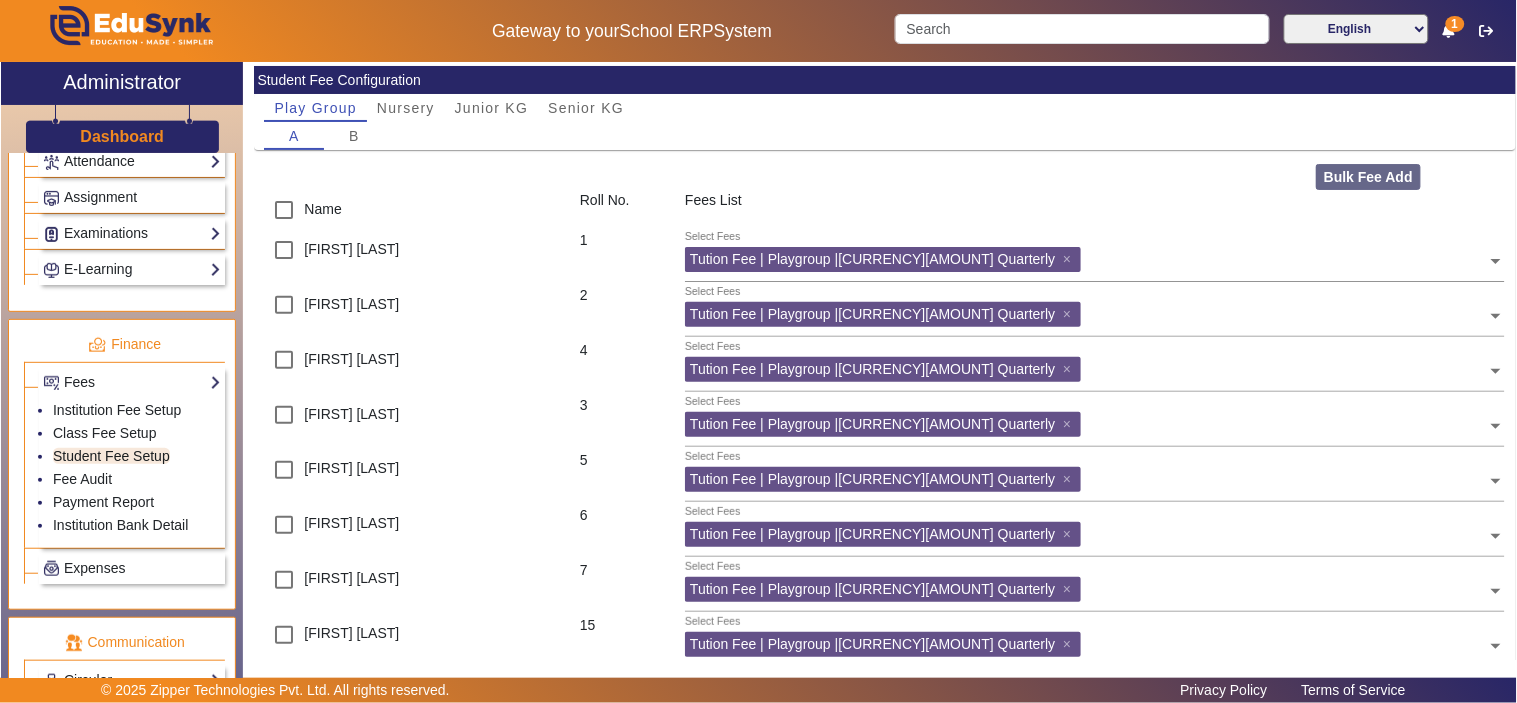 scroll, scrollTop: 0, scrollLeft: 0, axis: both 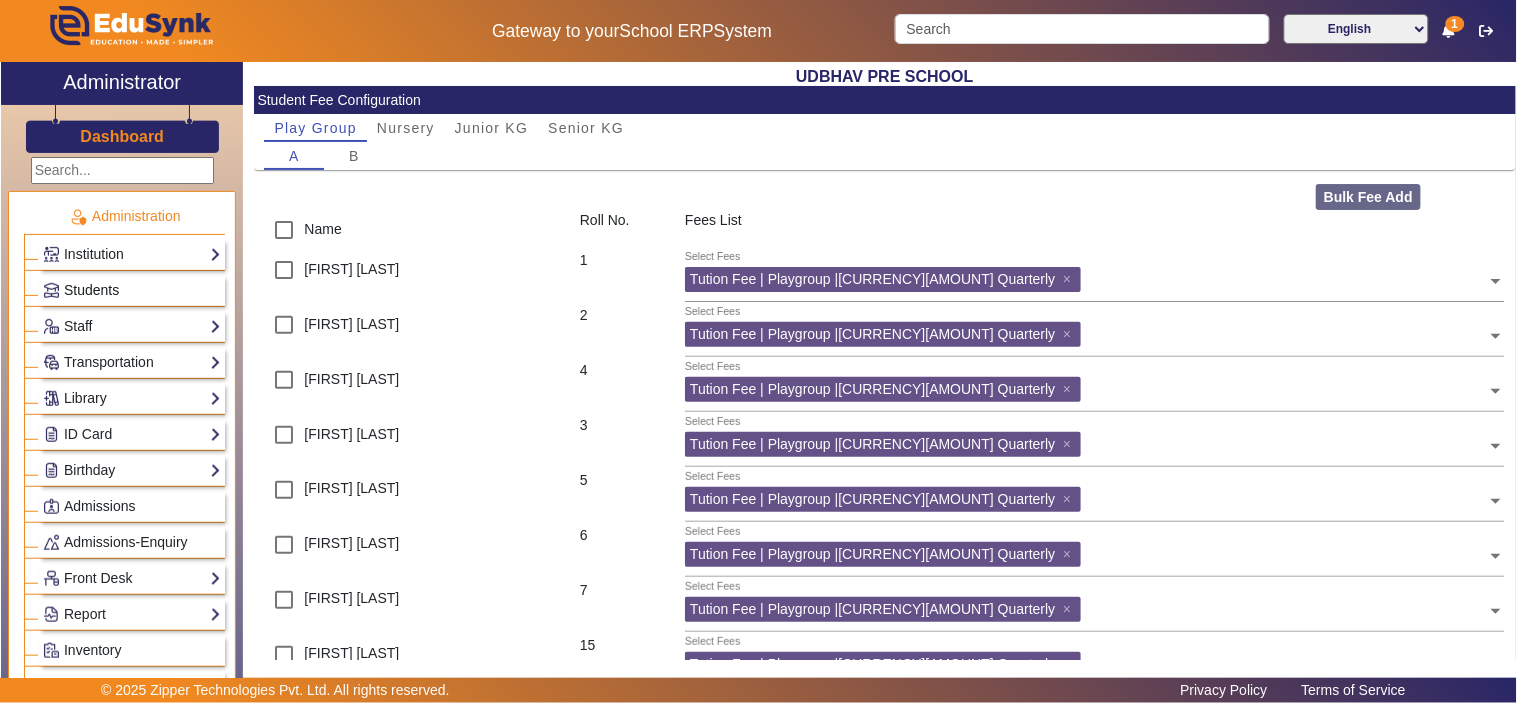 click on "Students" 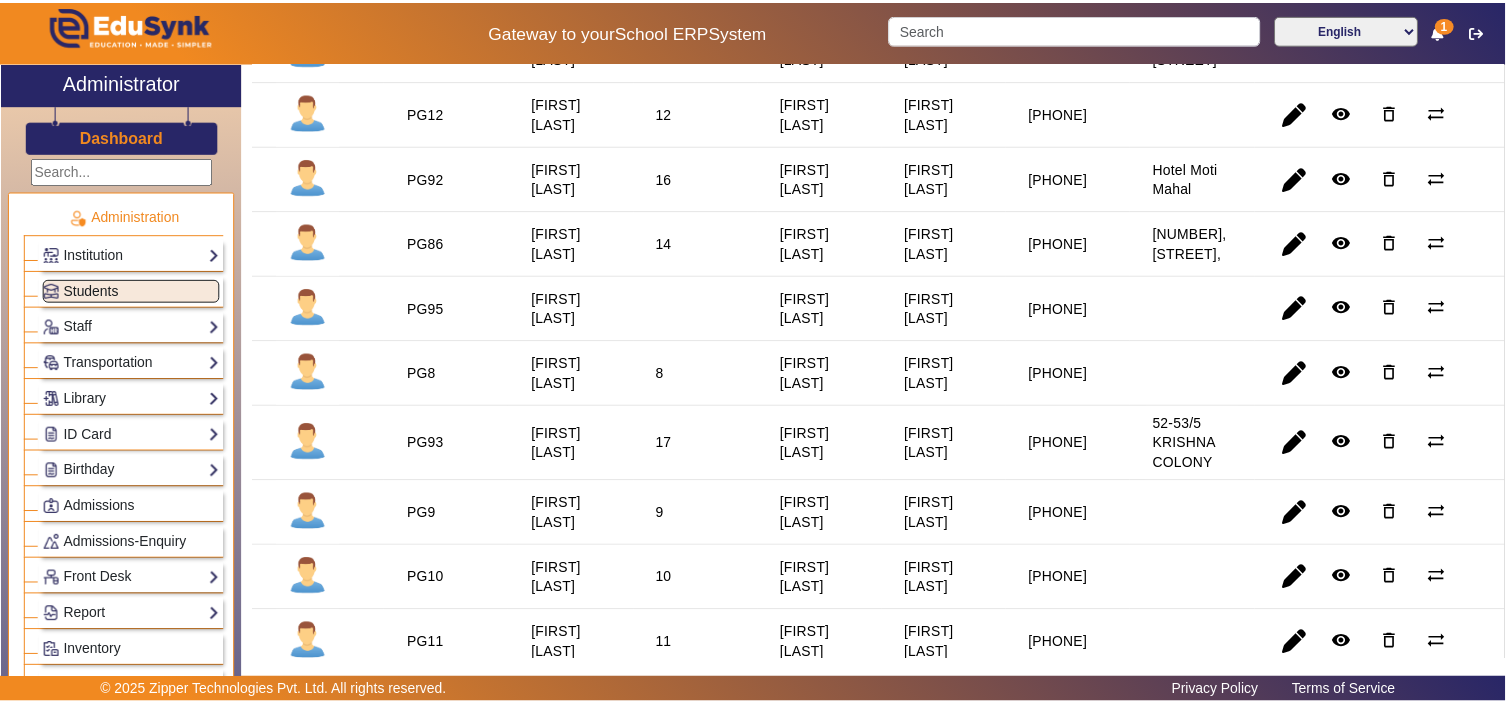 scroll, scrollTop: 524, scrollLeft: 0, axis: vertical 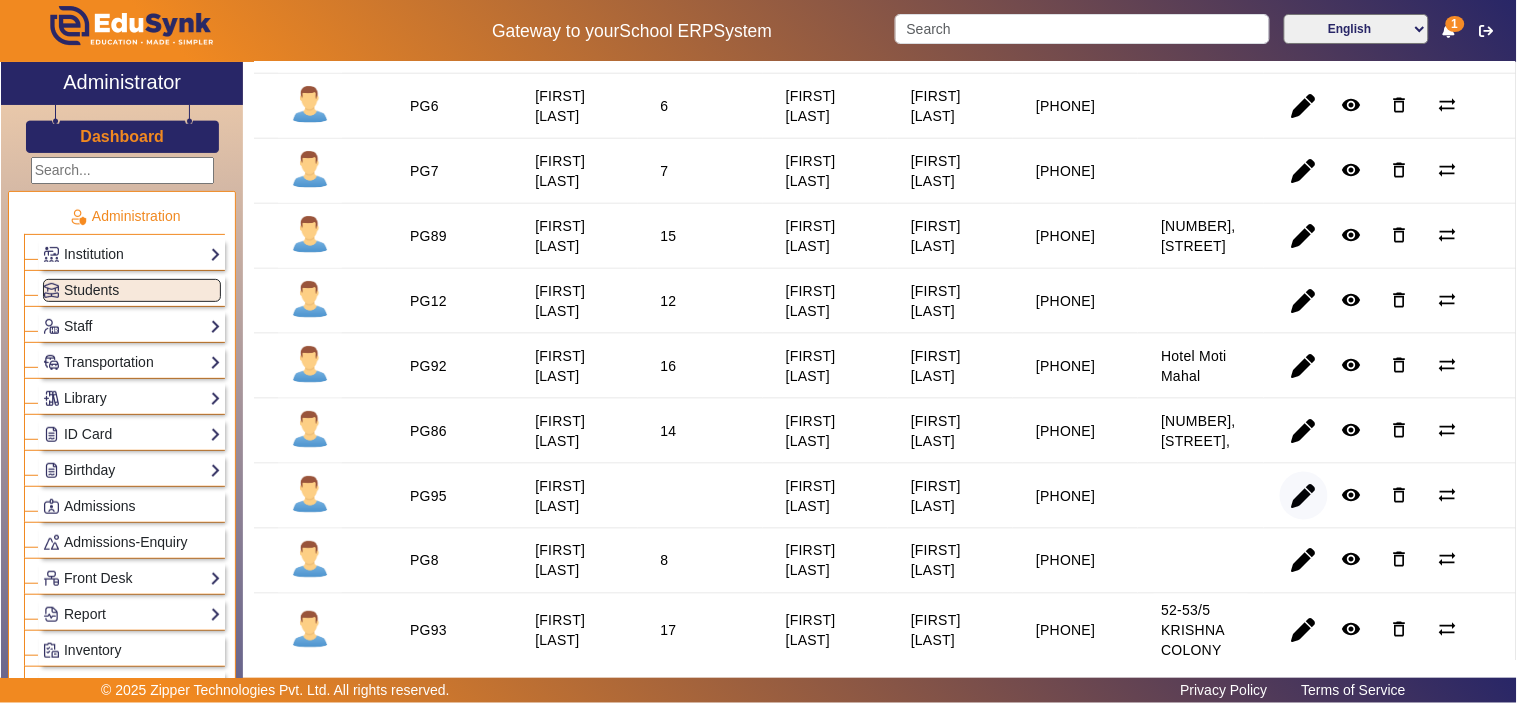 click at bounding box center [1304, 561] 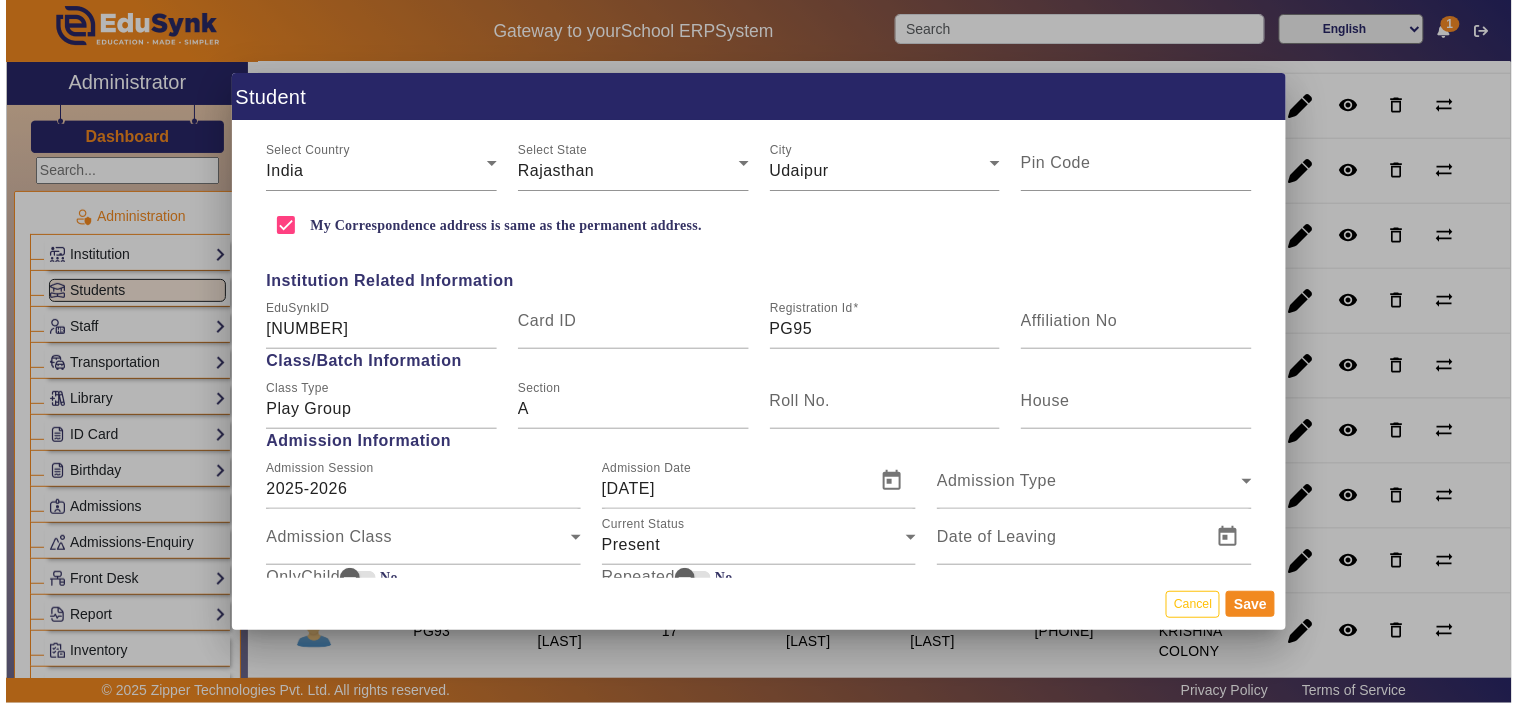 scroll, scrollTop: 741, scrollLeft: 0, axis: vertical 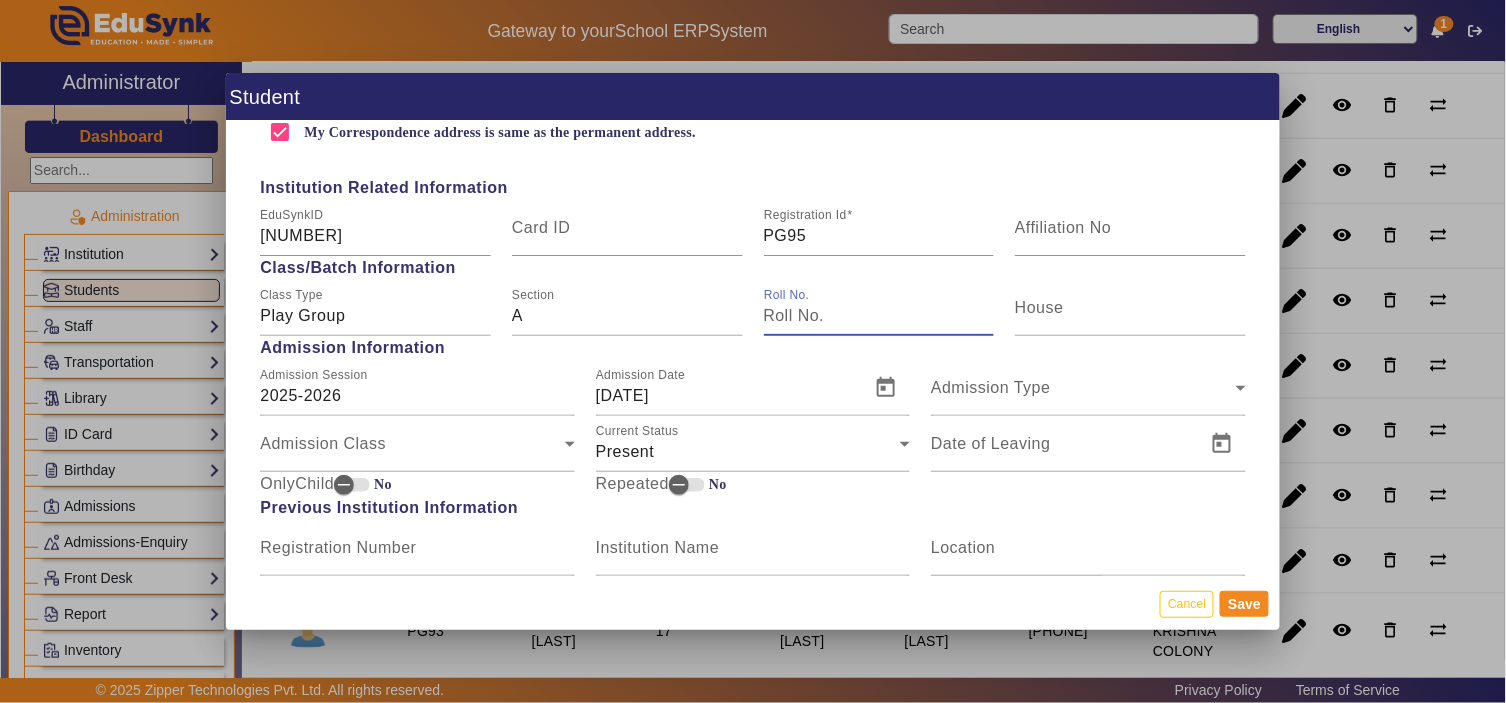 click on "Roll No." at bounding box center [879, 316] 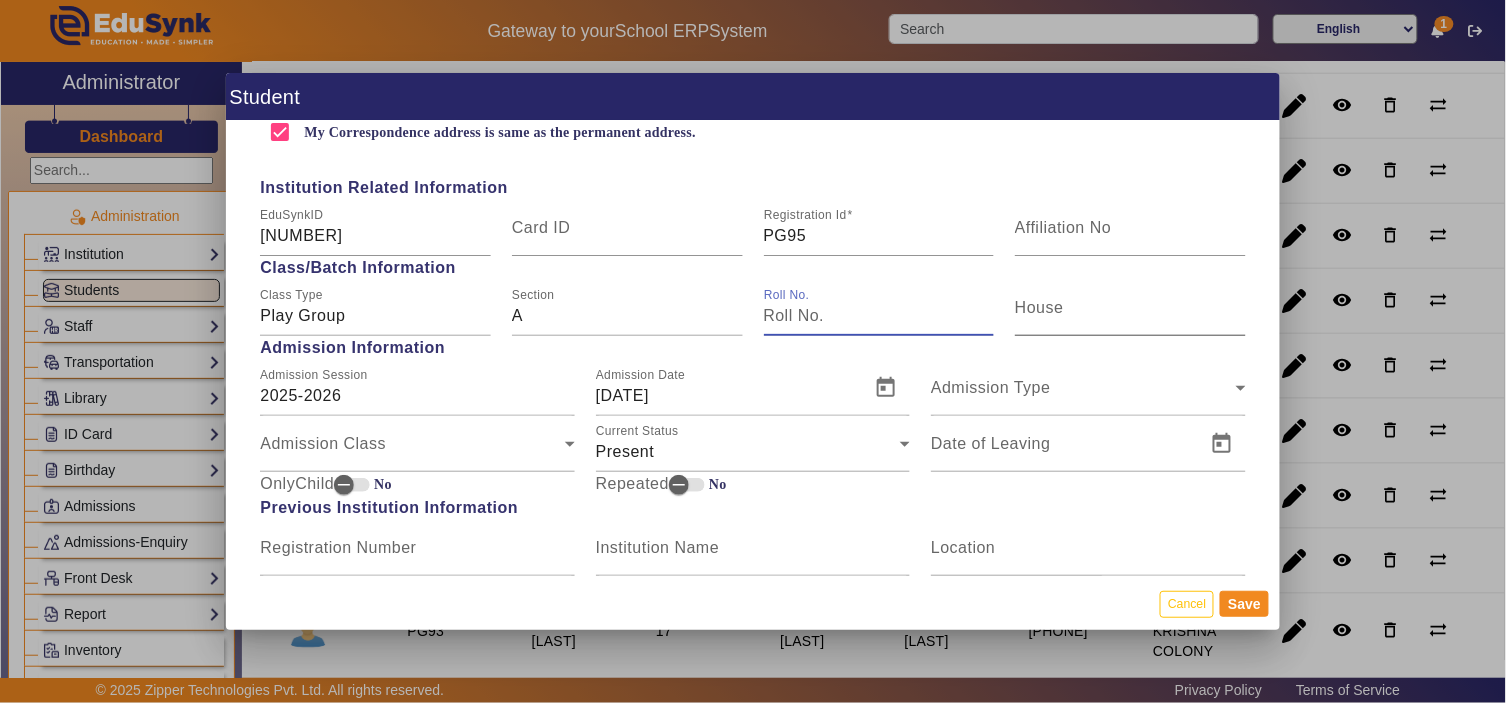 click on "House" at bounding box center [1130, 316] 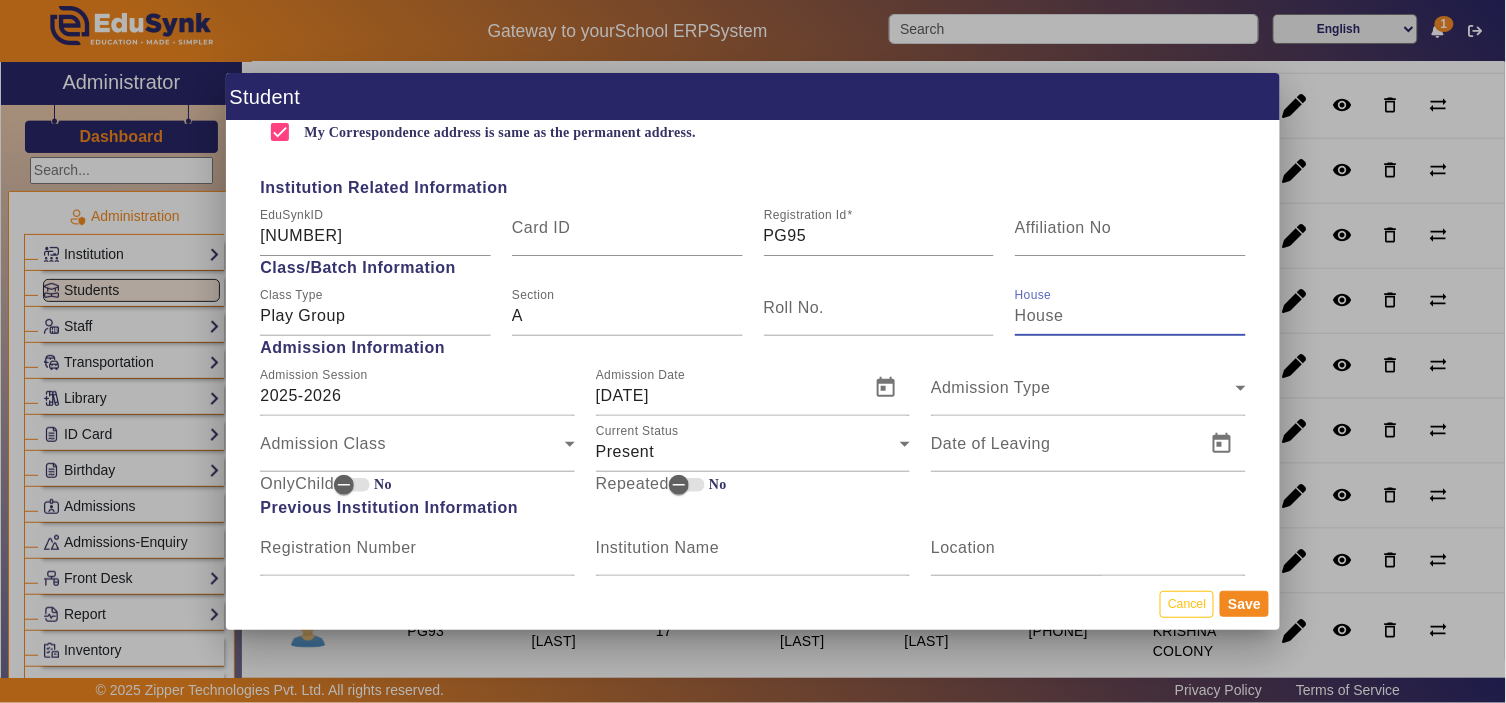 click on "House" at bounding box center [1130, 316] 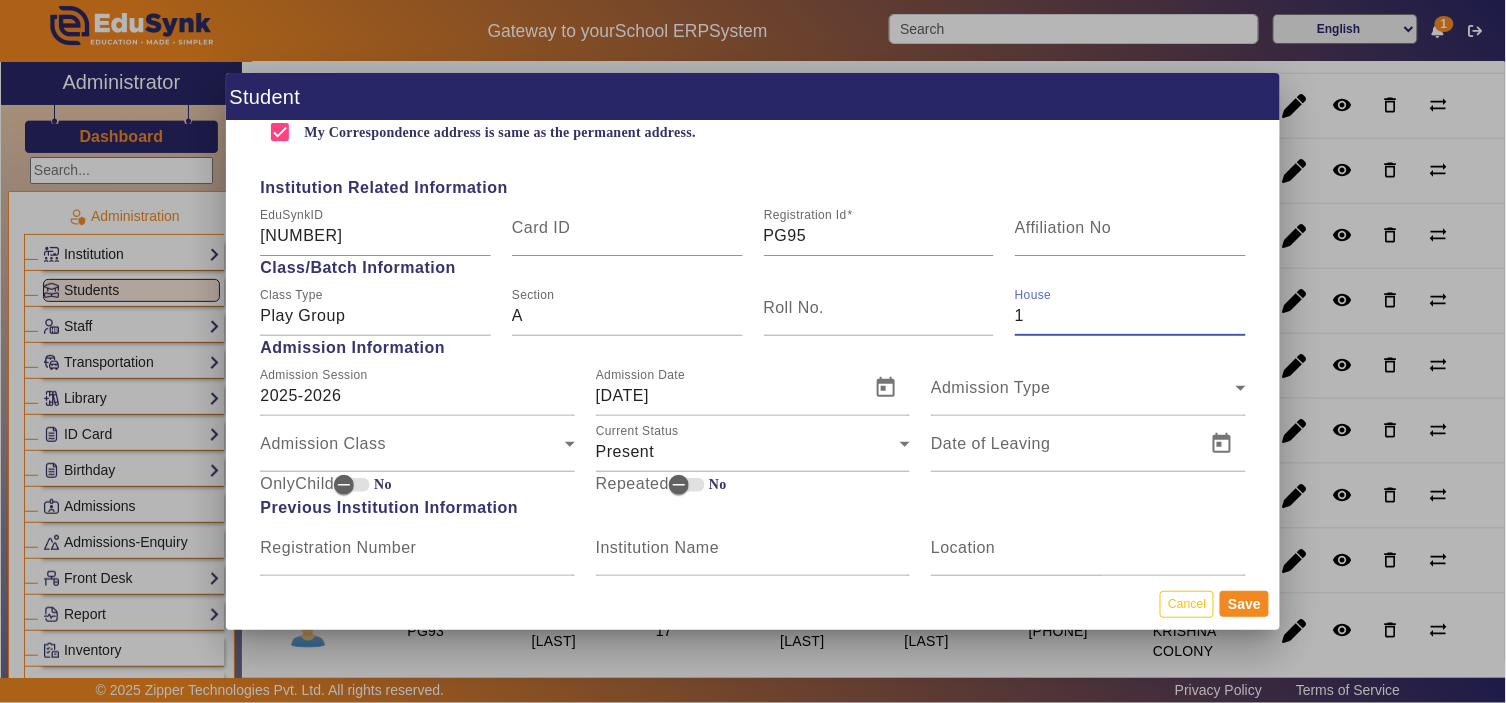 type 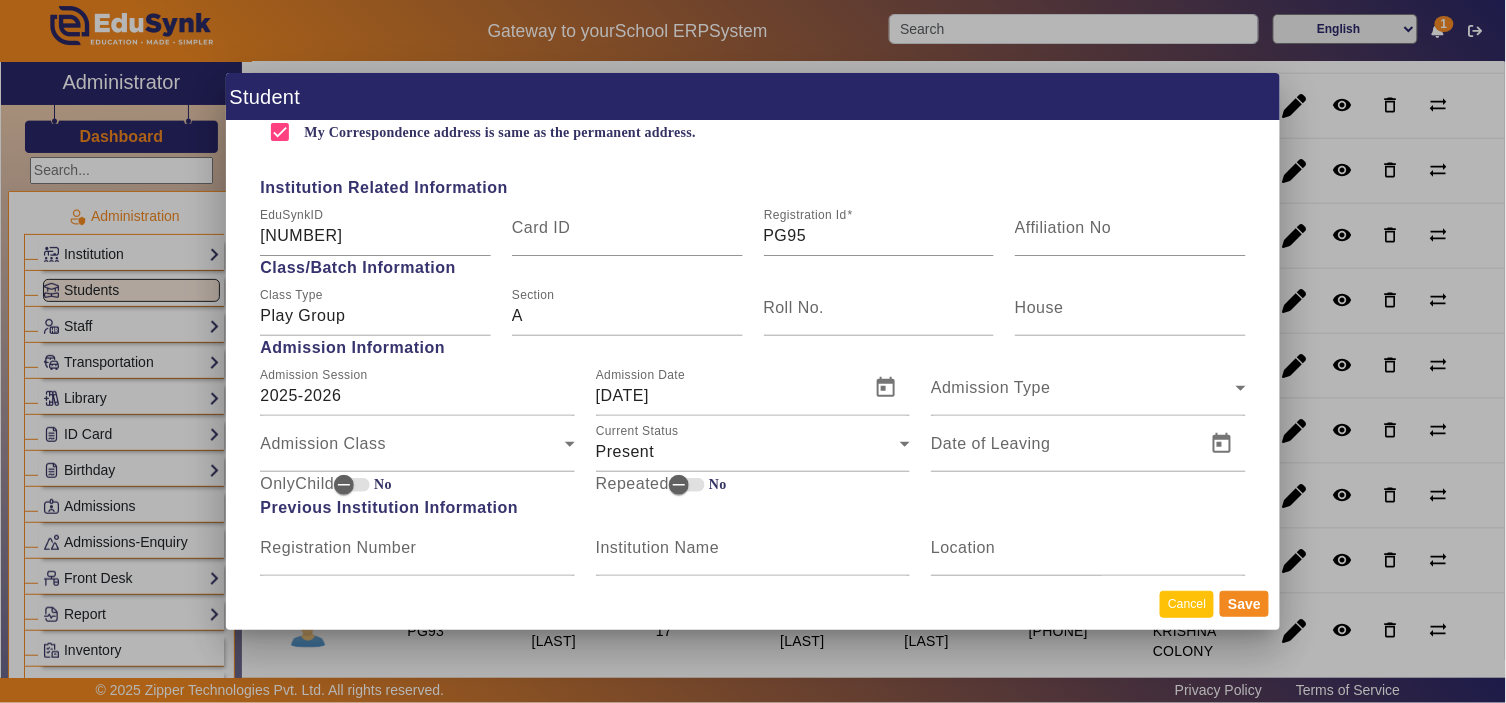 click on "Cancel" at bounding box center [1187, 604] 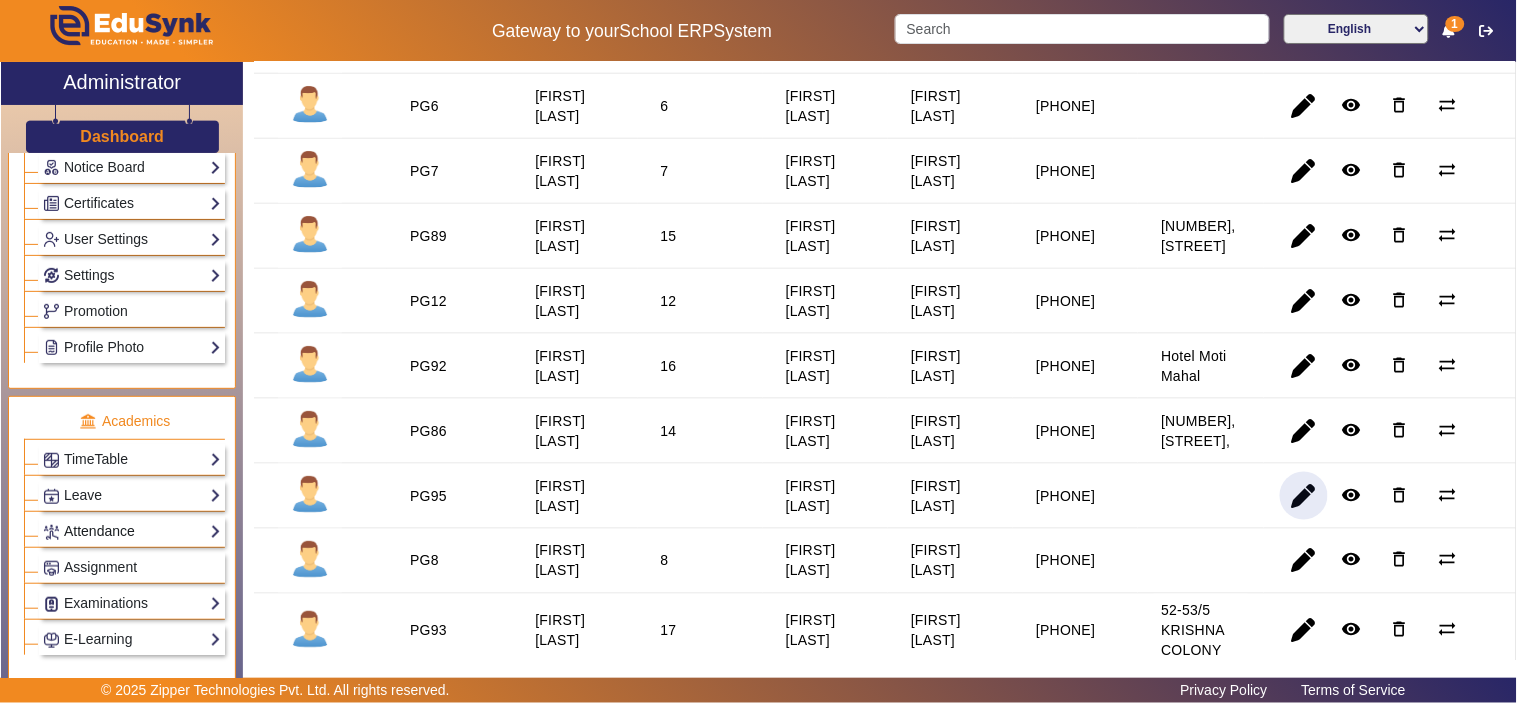 scroll, scrollTop: 741, scrollLeft: 0, axis: vertical 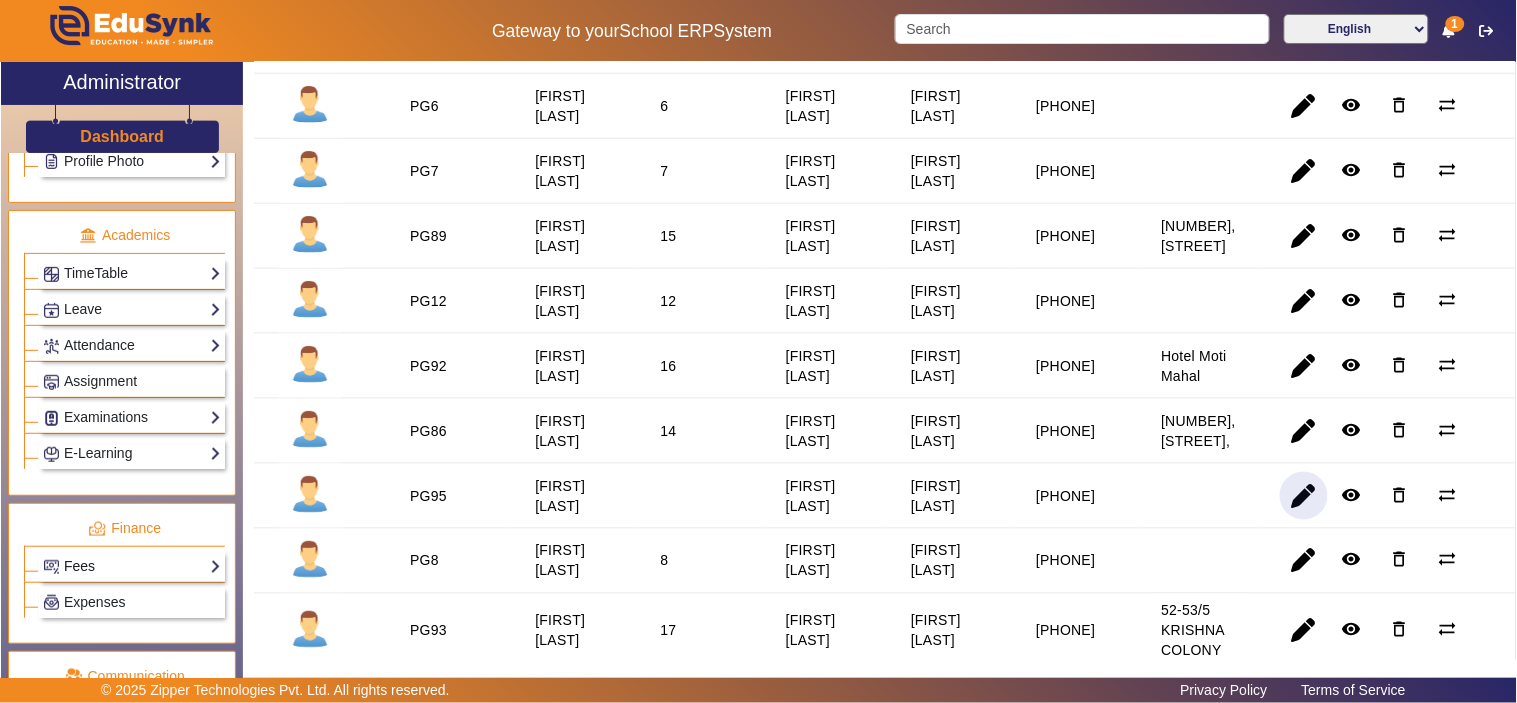 click on "Fees" 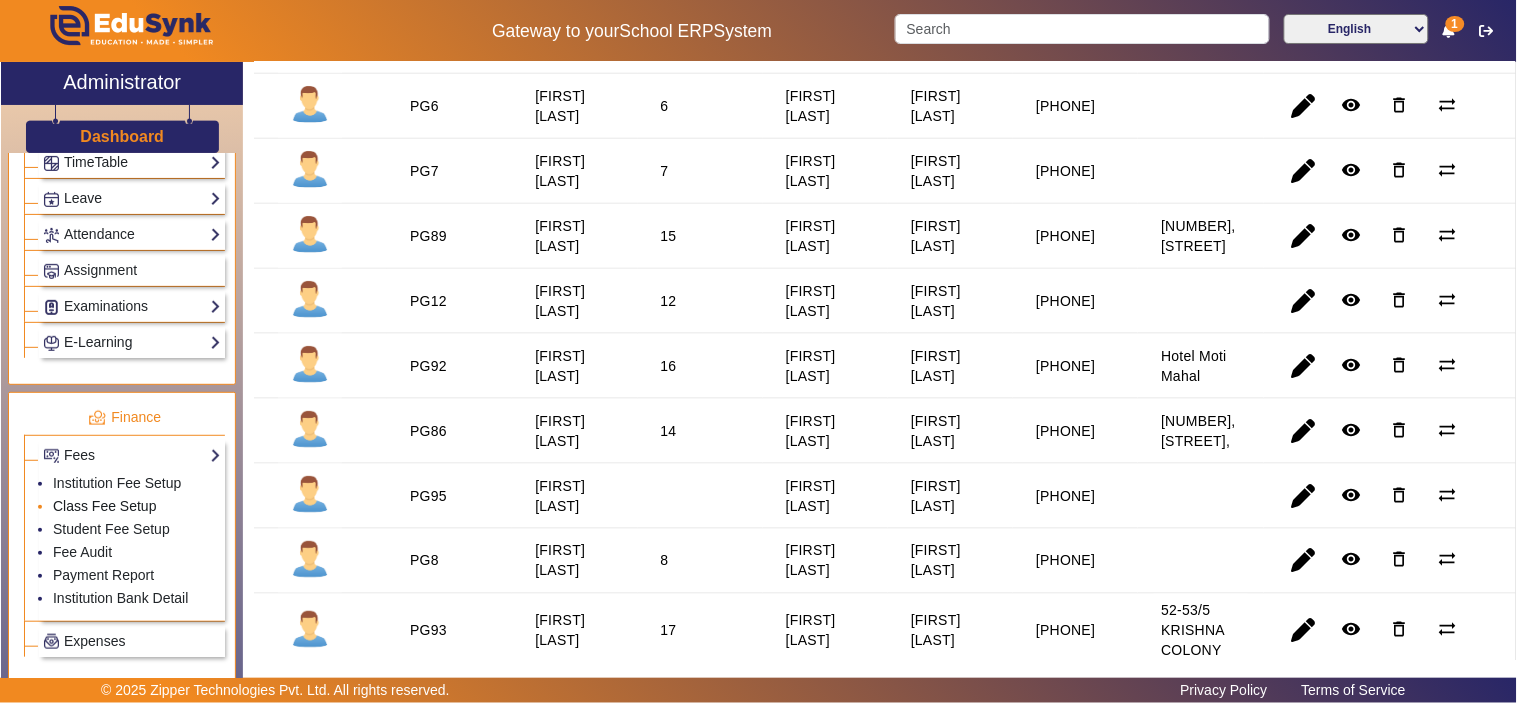 scroll, scrollTop: 925, scrollLeft: 0, axis: vertical 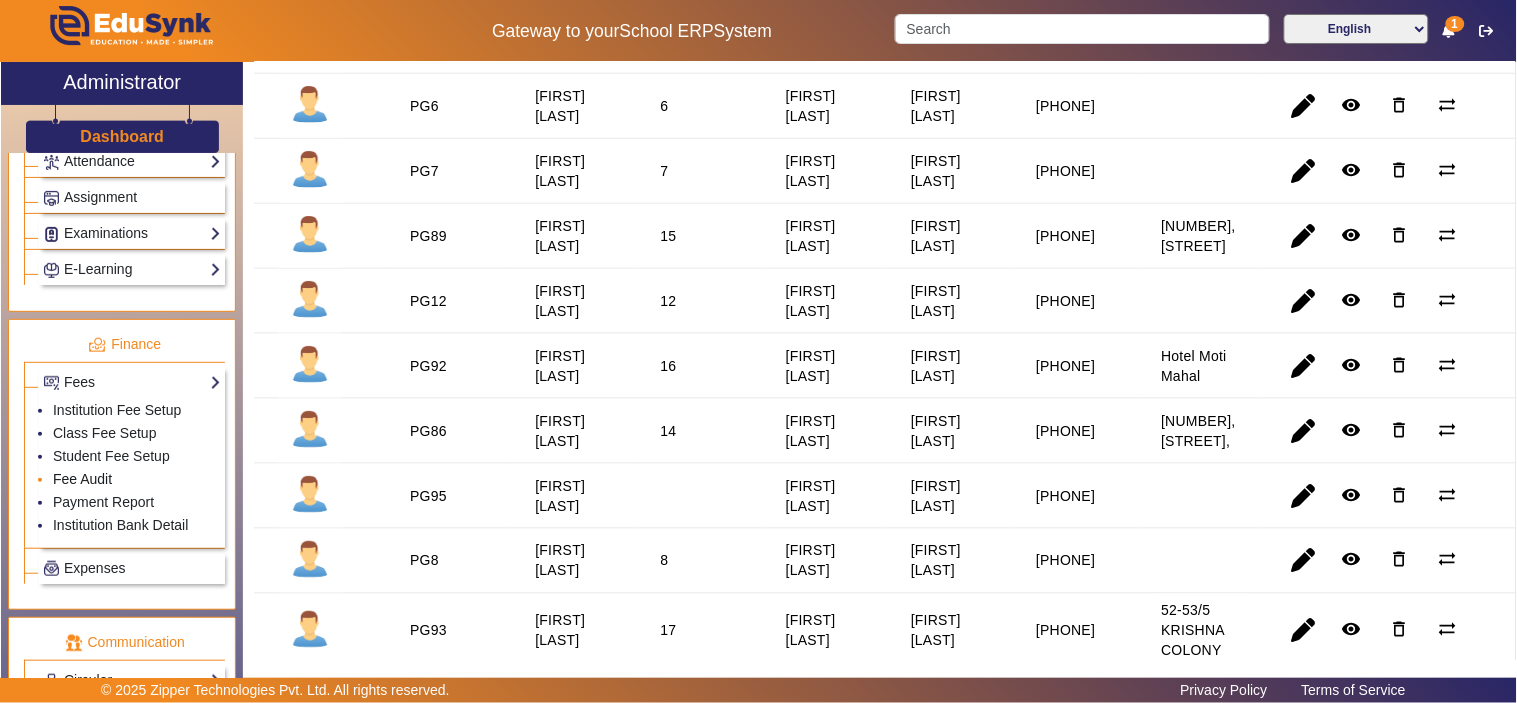 click on "Fee Audit" 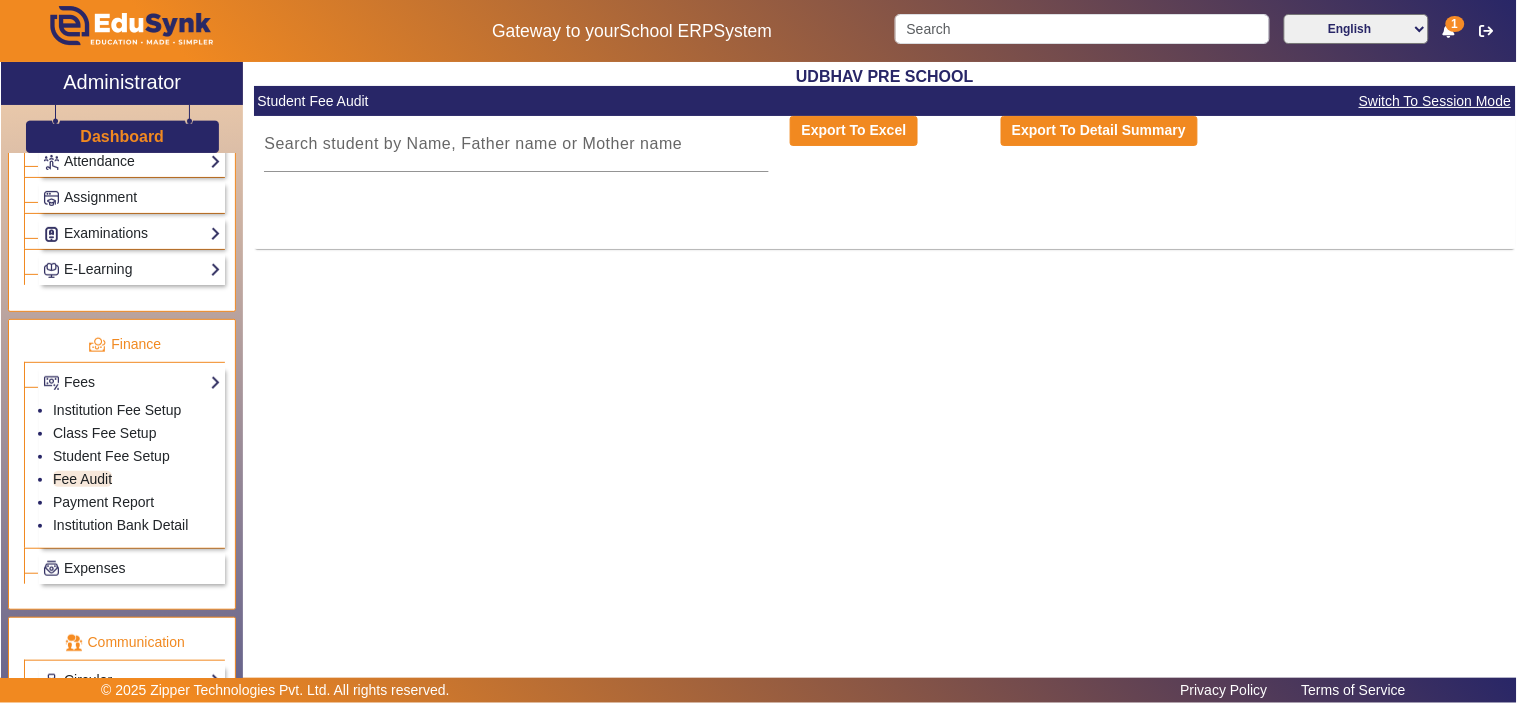 scroll, scrollTop: 0, scrollLeft: 0, axis: both 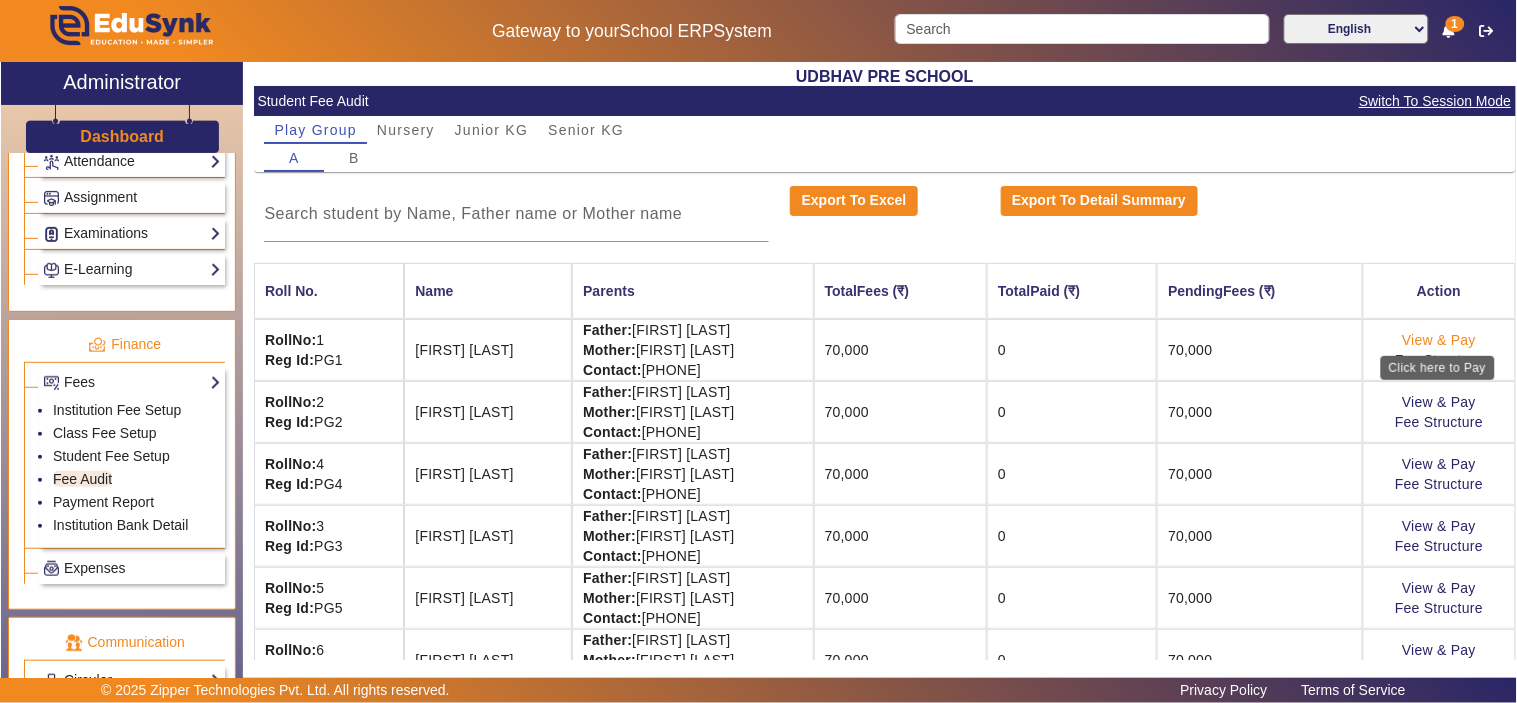 click on "View & Pay" 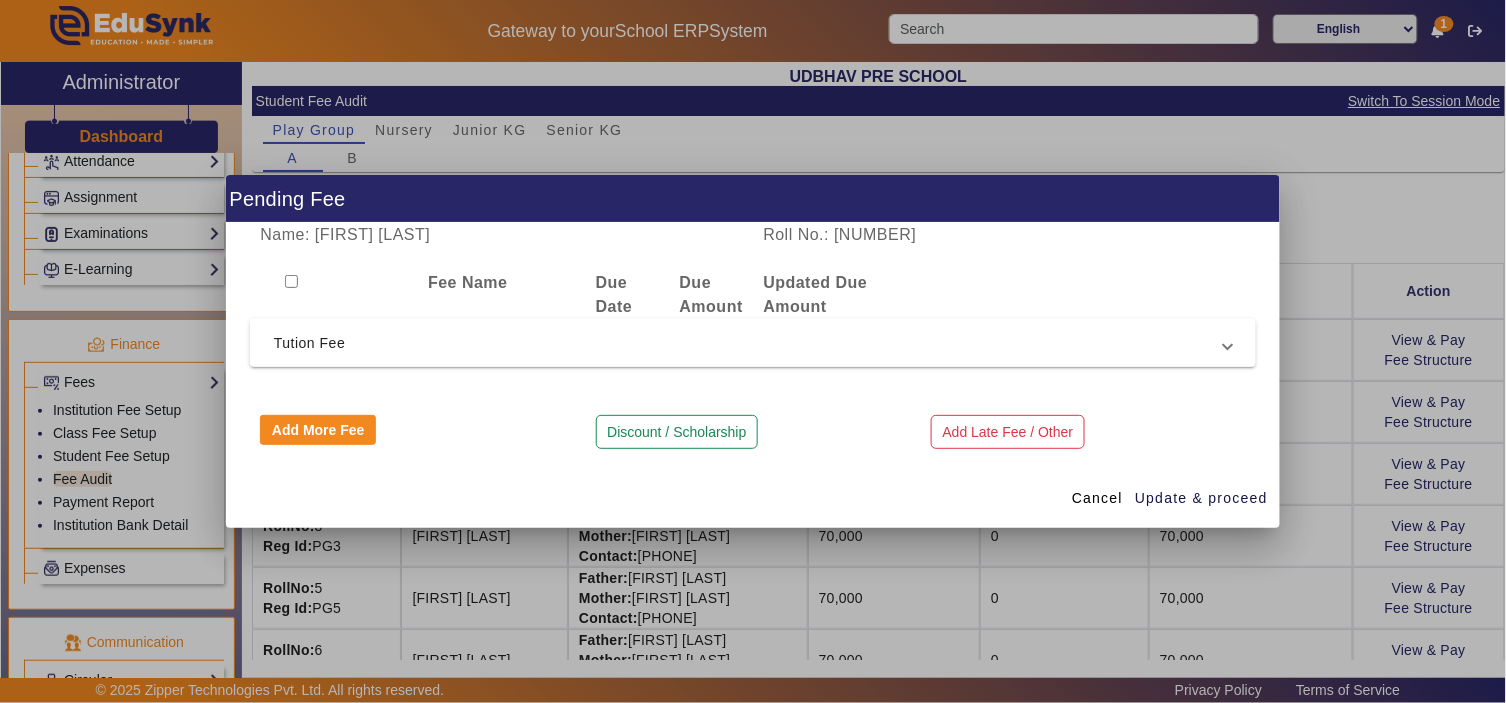 click on "Tution Fee" at bounding box center (753, 343) 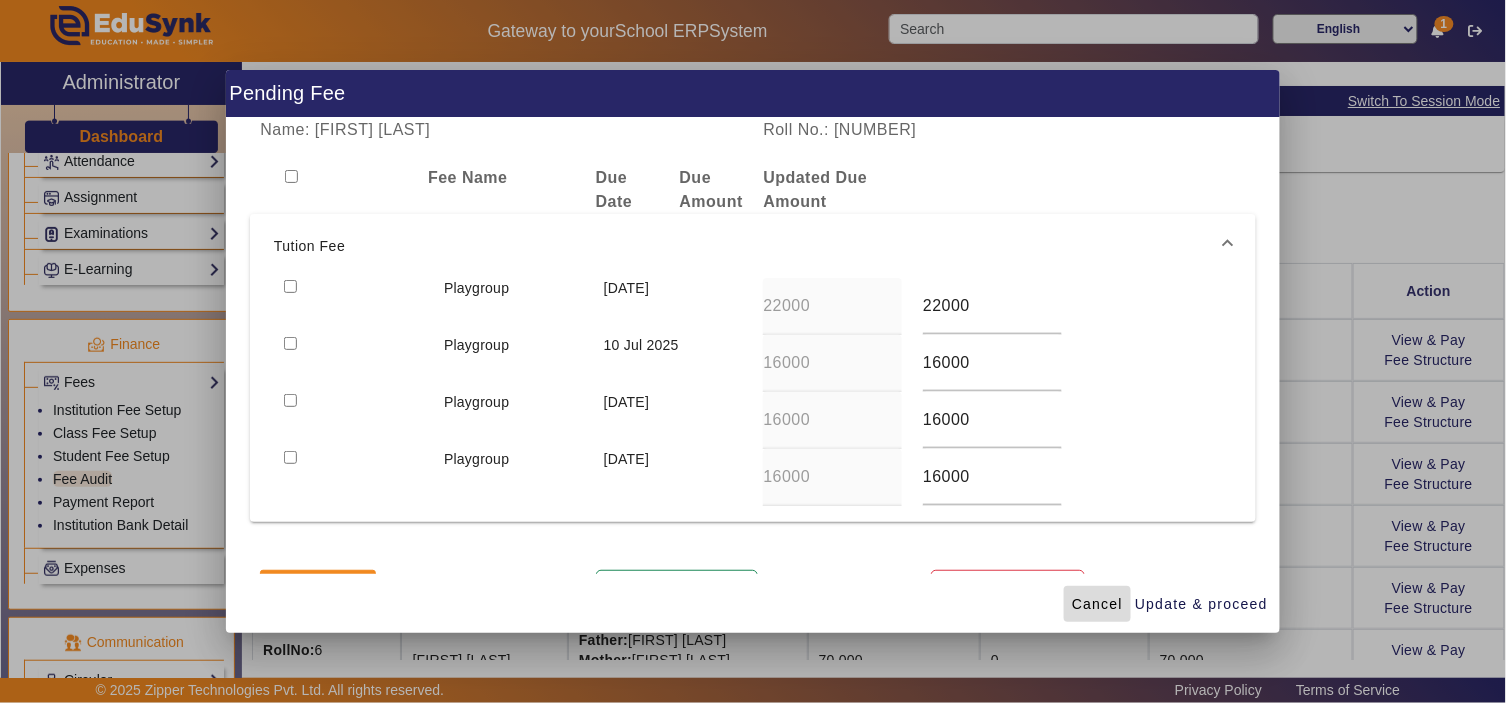 click on "Cancel" at bounding box center (1097, 604) 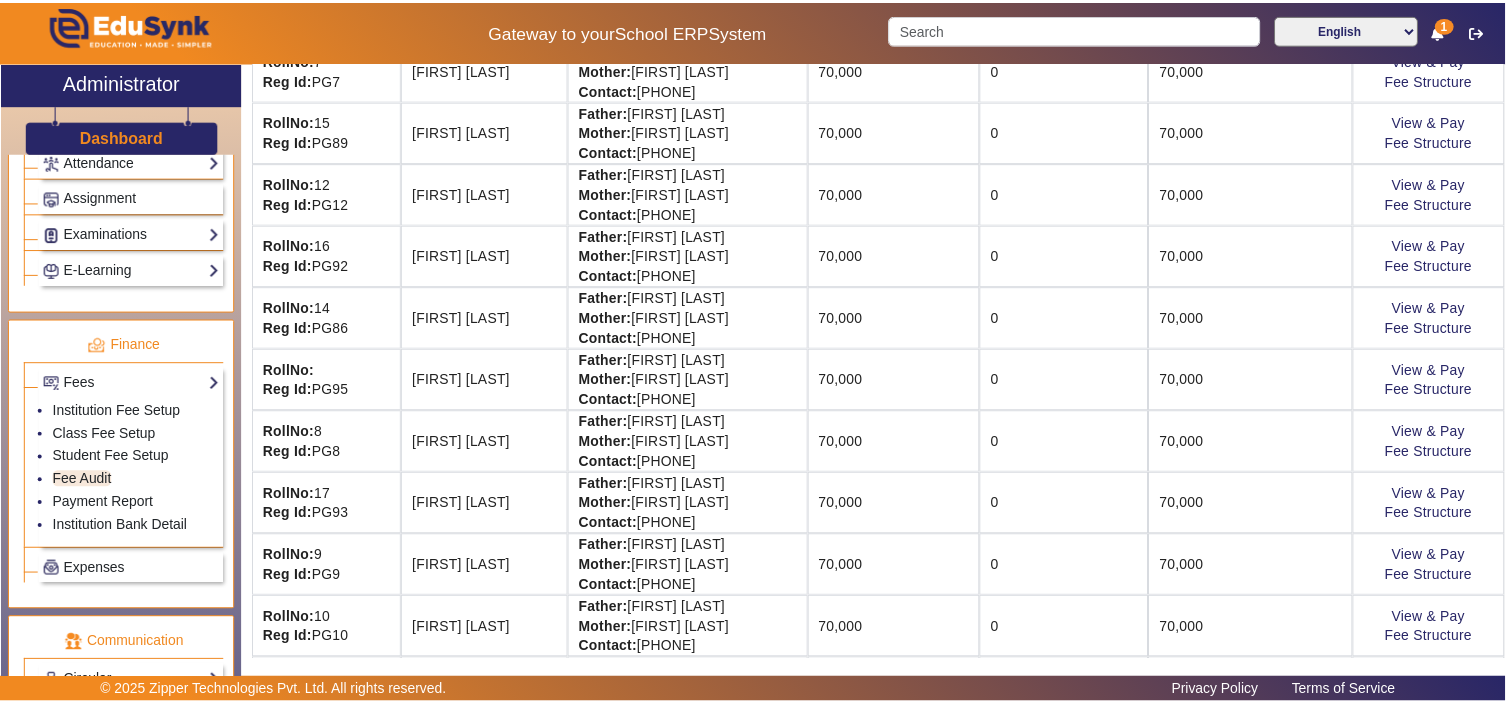 scroll, scrollTop: 606, scrollLeft: 0, axis: vertical 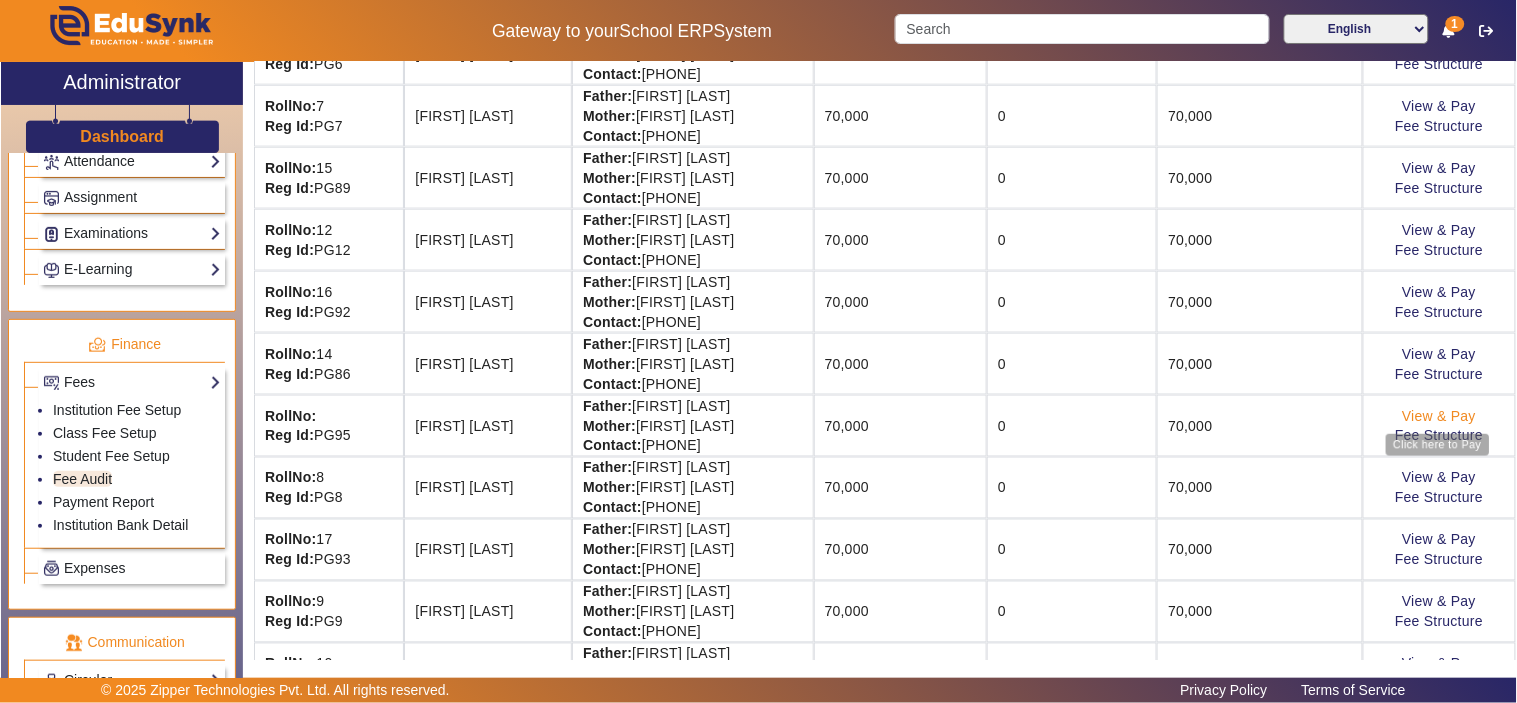 click on "View & Pay" 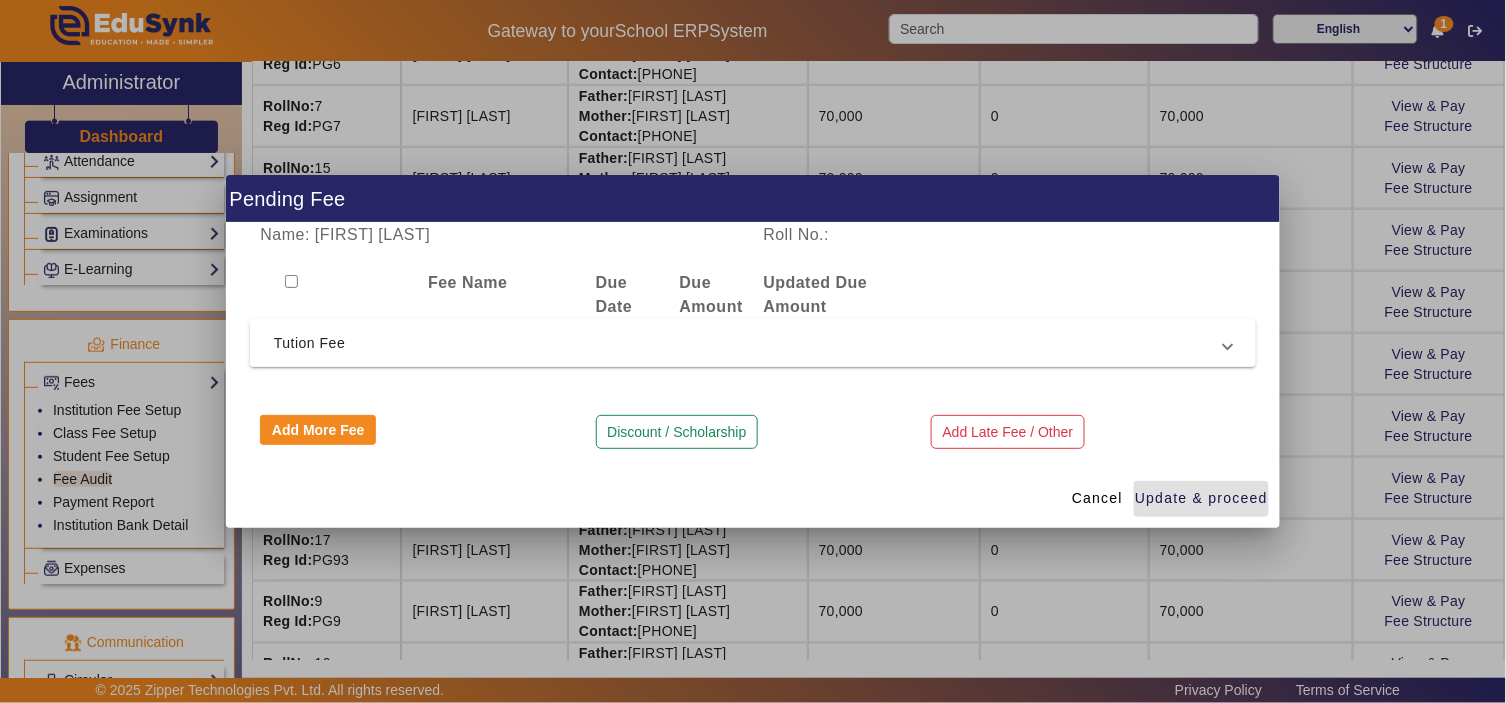 click on "Tution Fee" at bounding box center [749, 343] 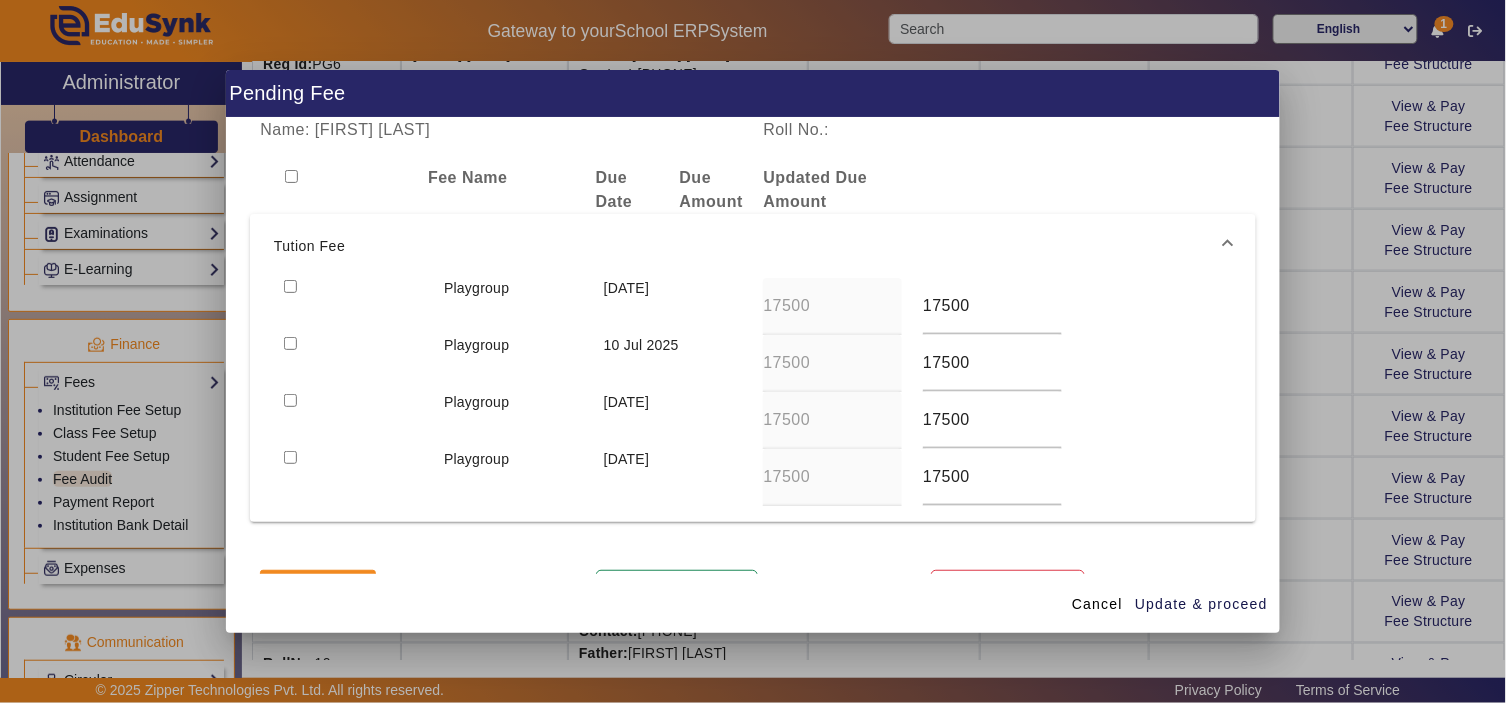 click at bounding box center [291, 176] 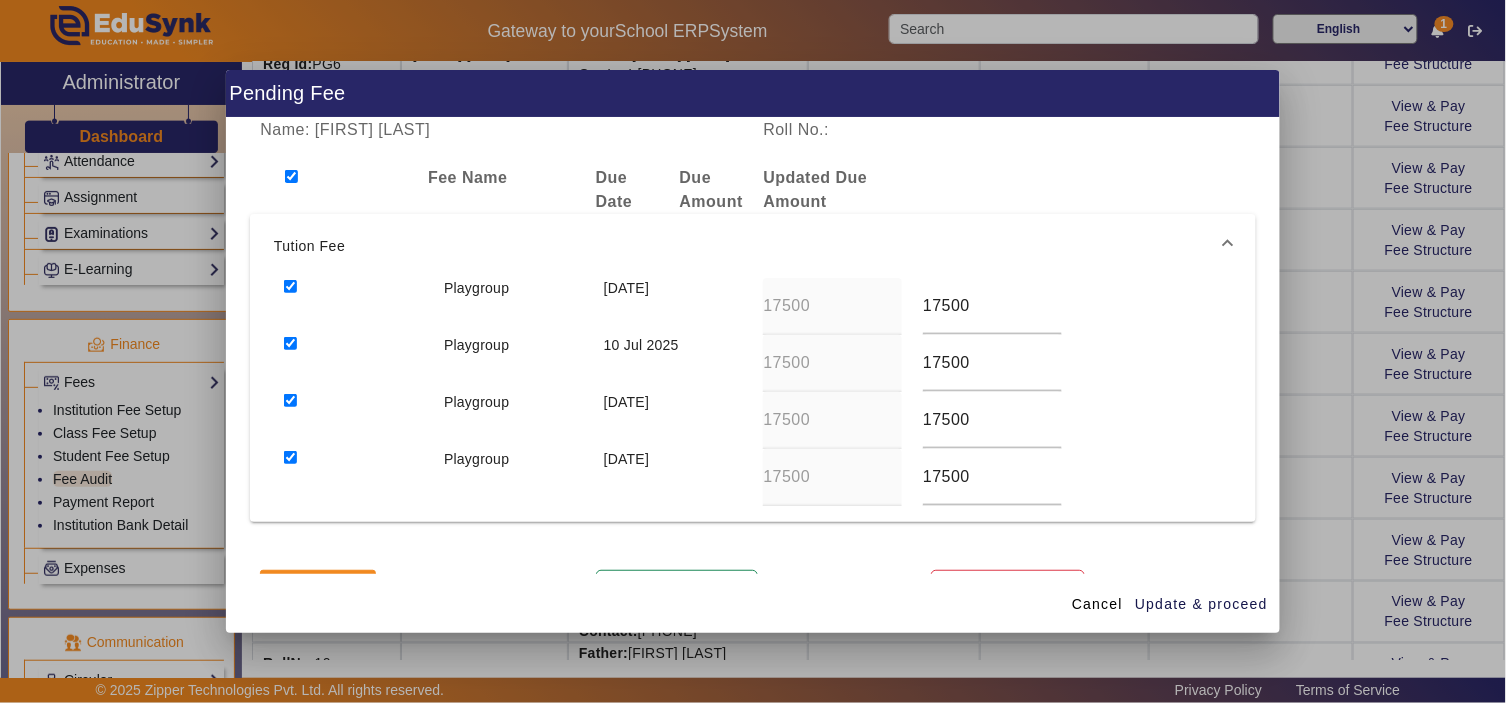checkbox on "true" 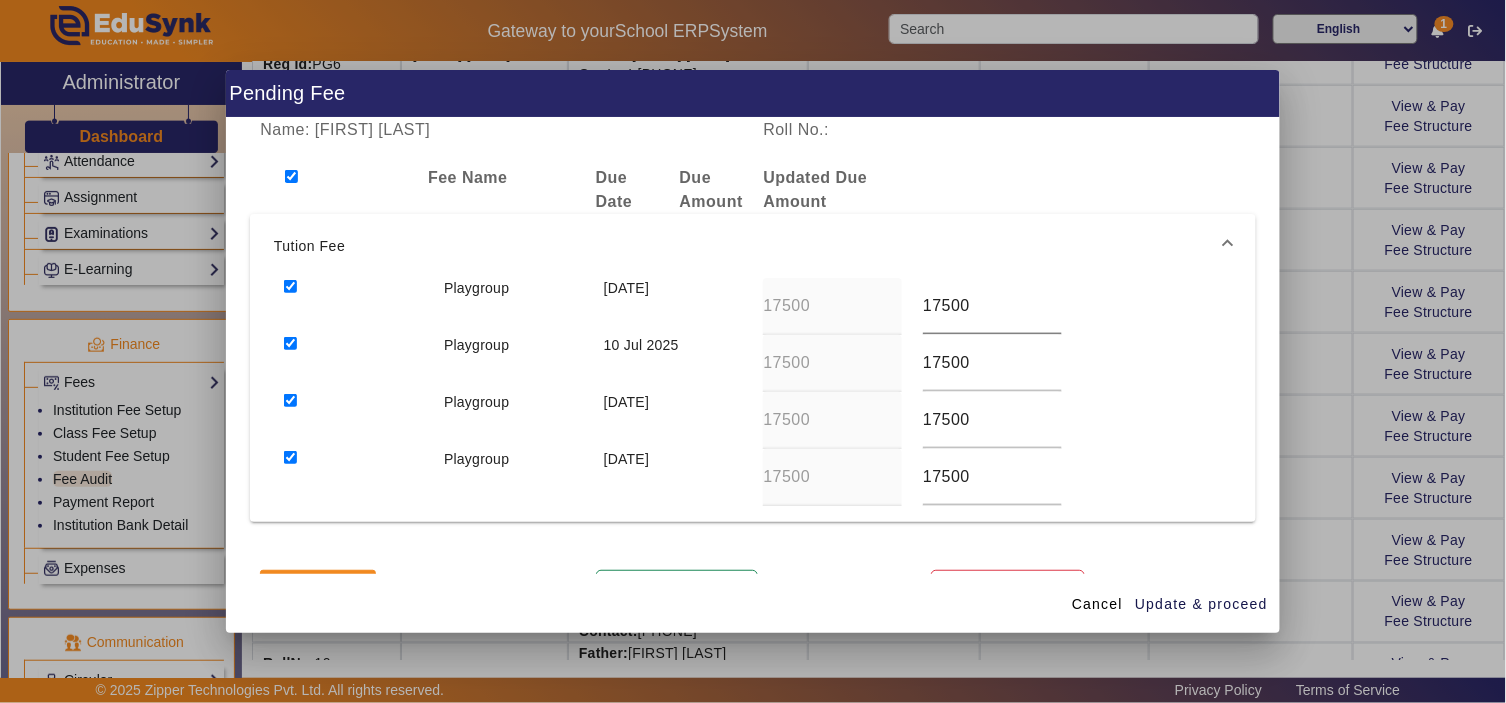 click on "17500" at bounding box center (992, 306) 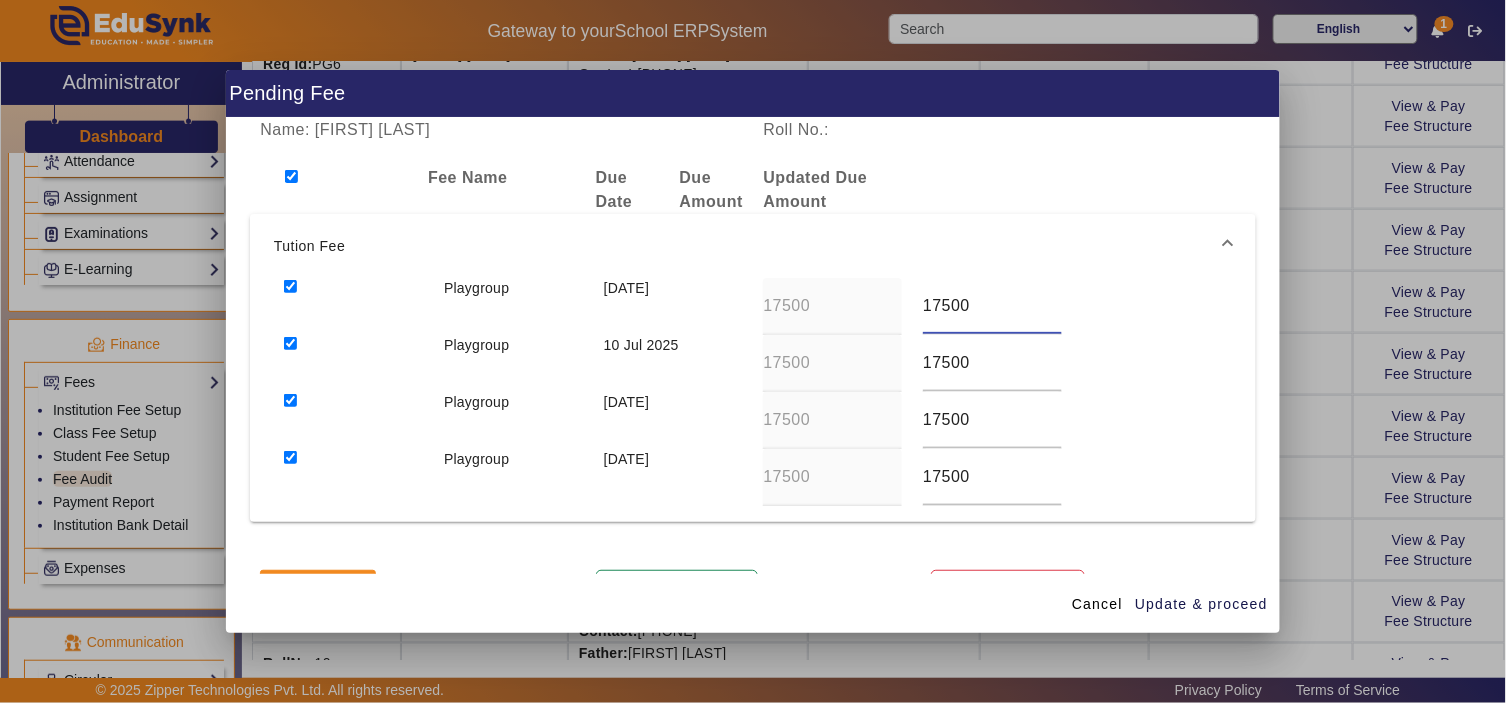 click on "17500" at bounding box center (992, 306) 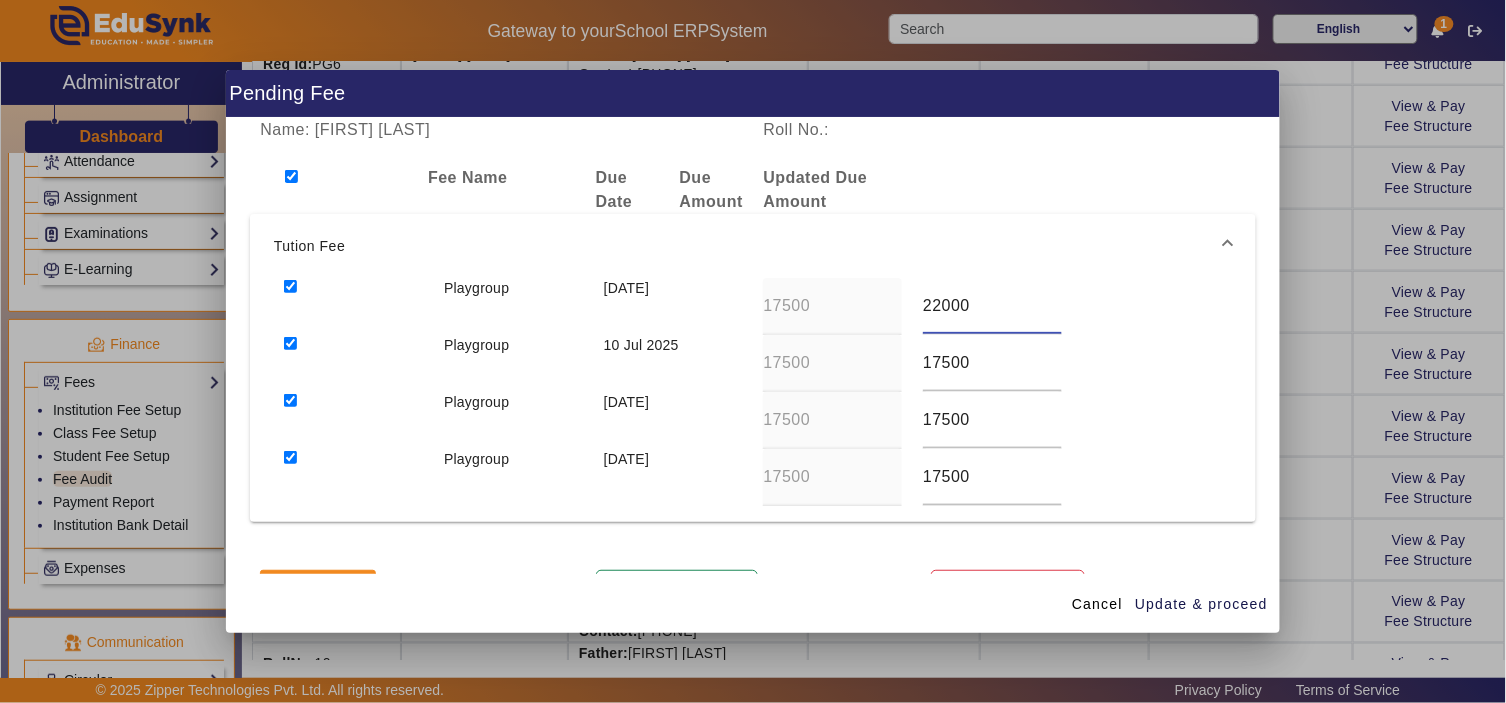 type on "22000" 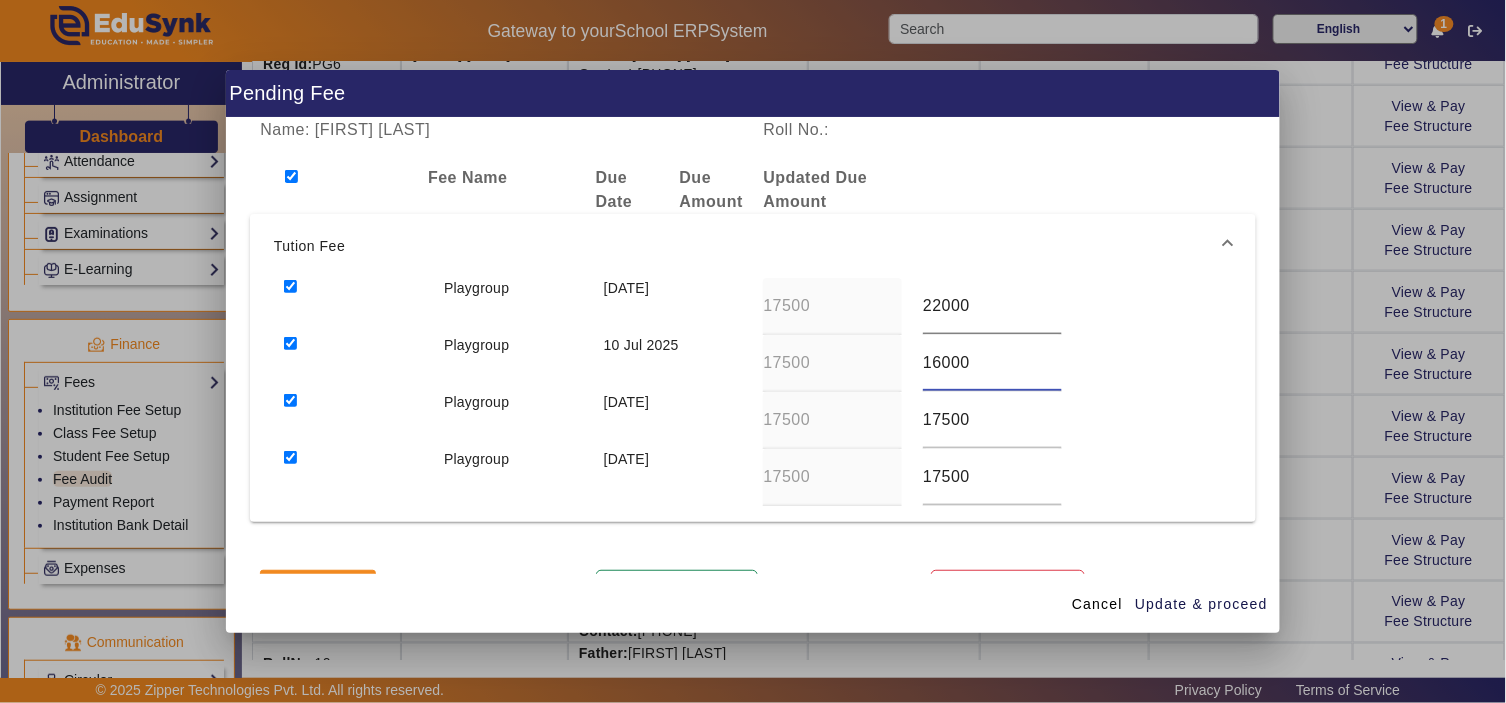 type on "16000" 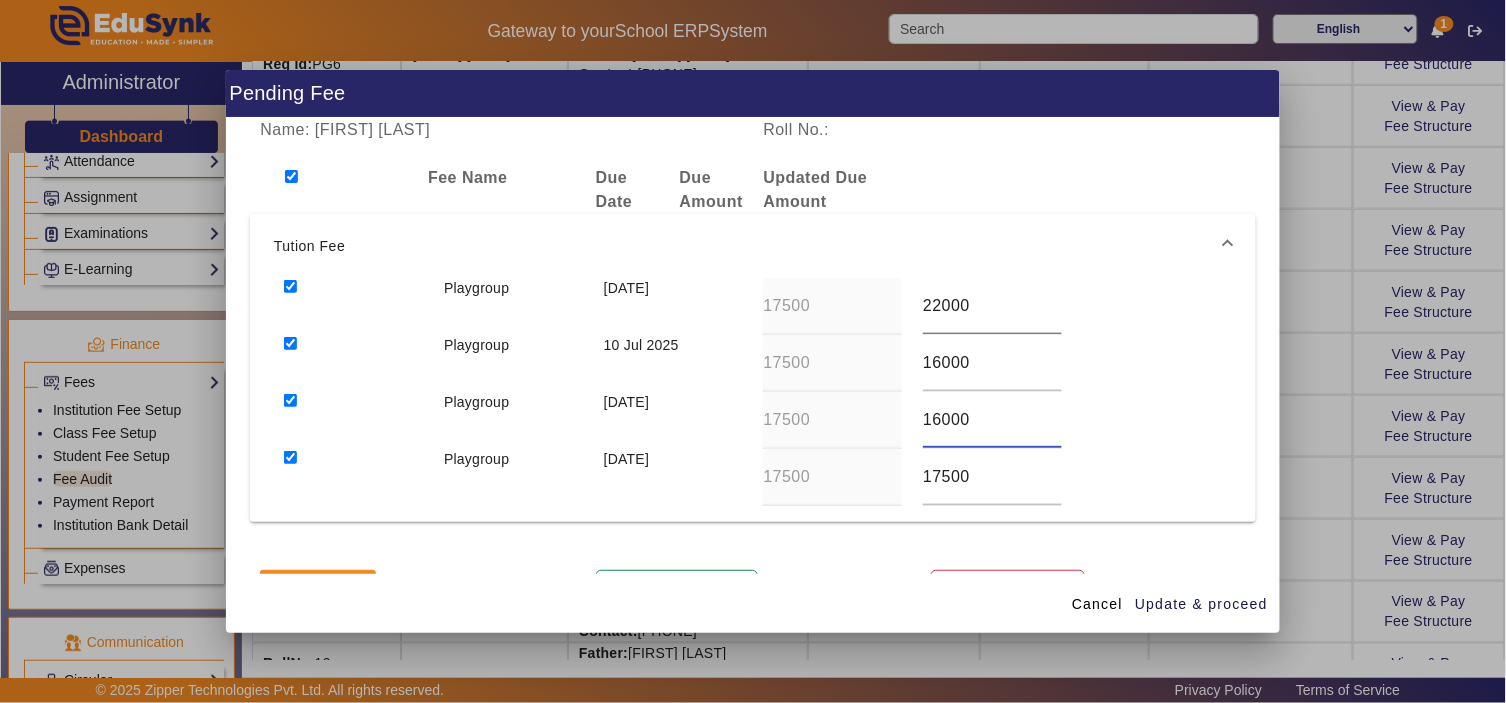 type on "16000" 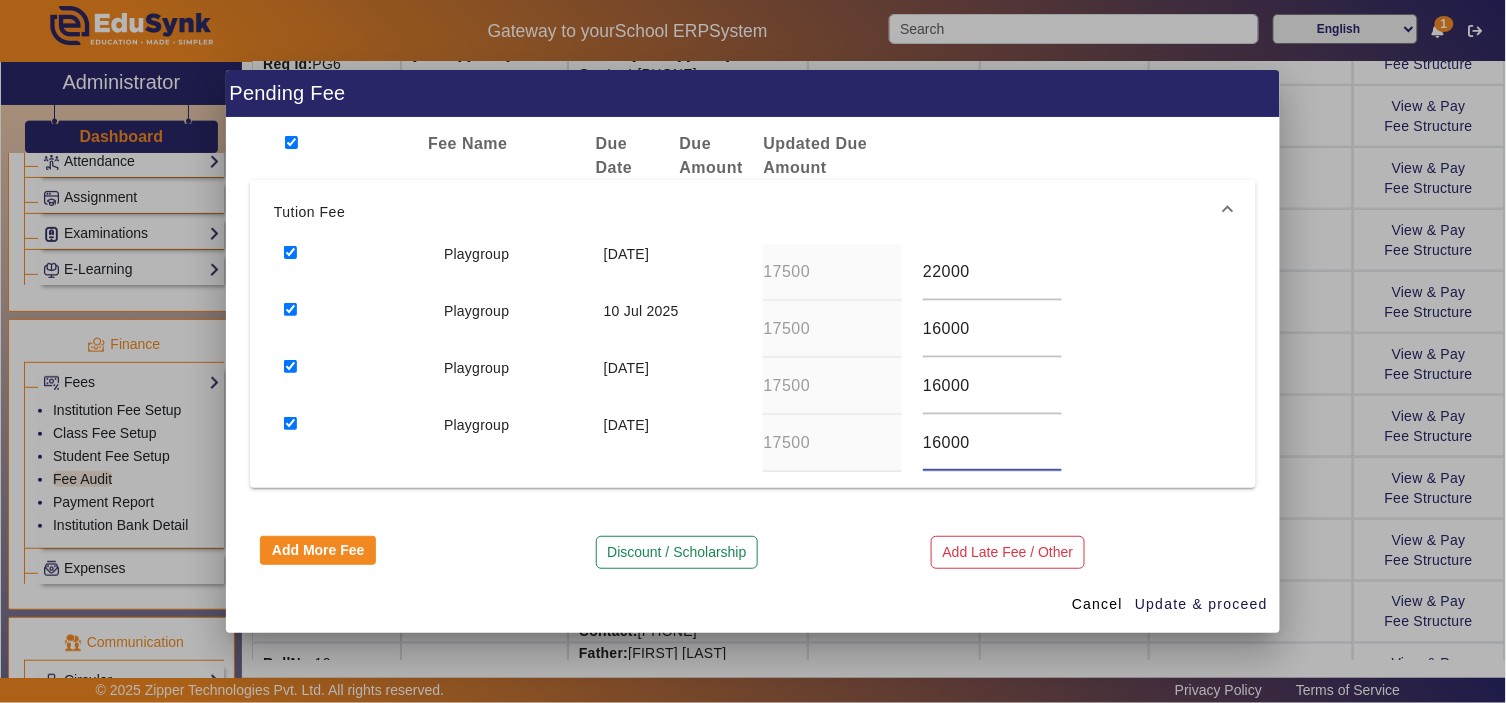 scroll, scrollTop: 48, scrollLeft: 0, axis: vertical 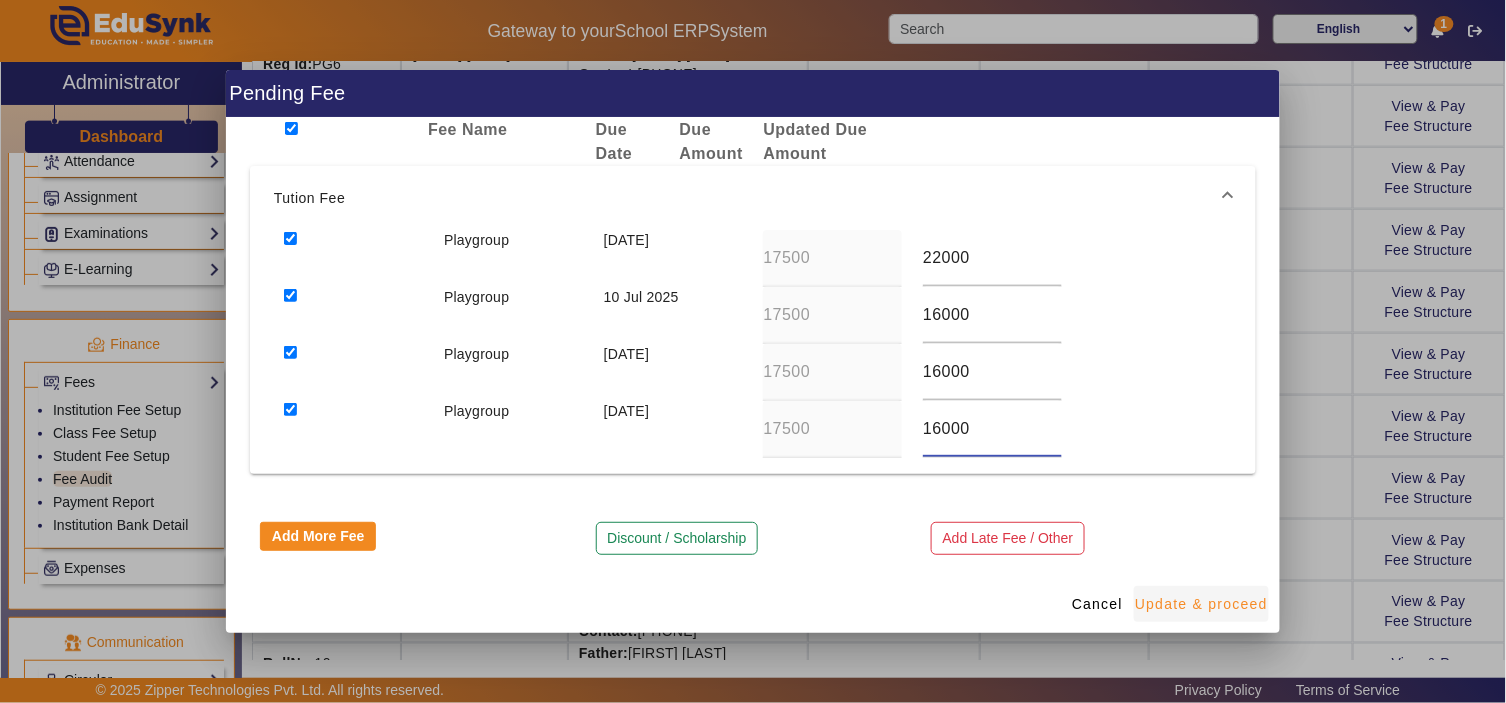 type on "16000" 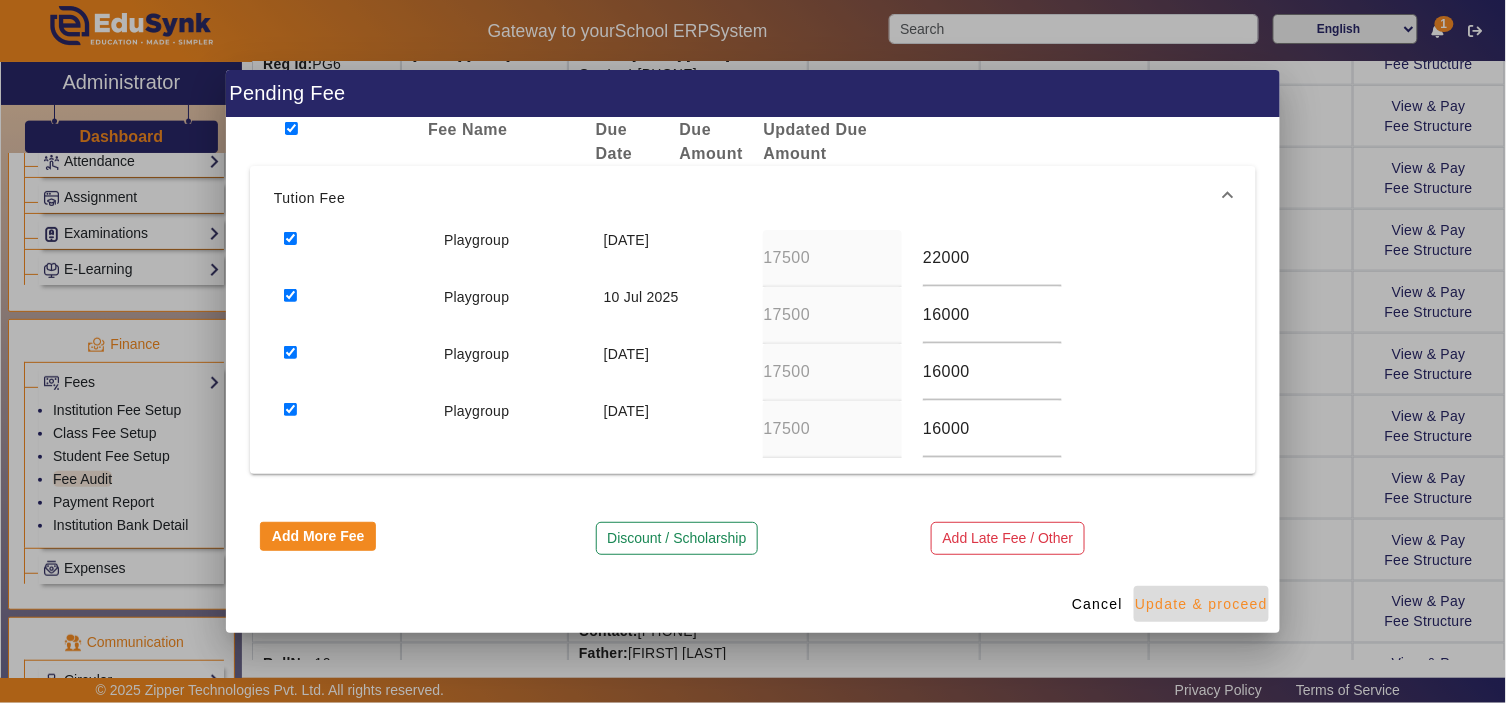 click on "Update & proceed" at bounding box center (1201, 604) 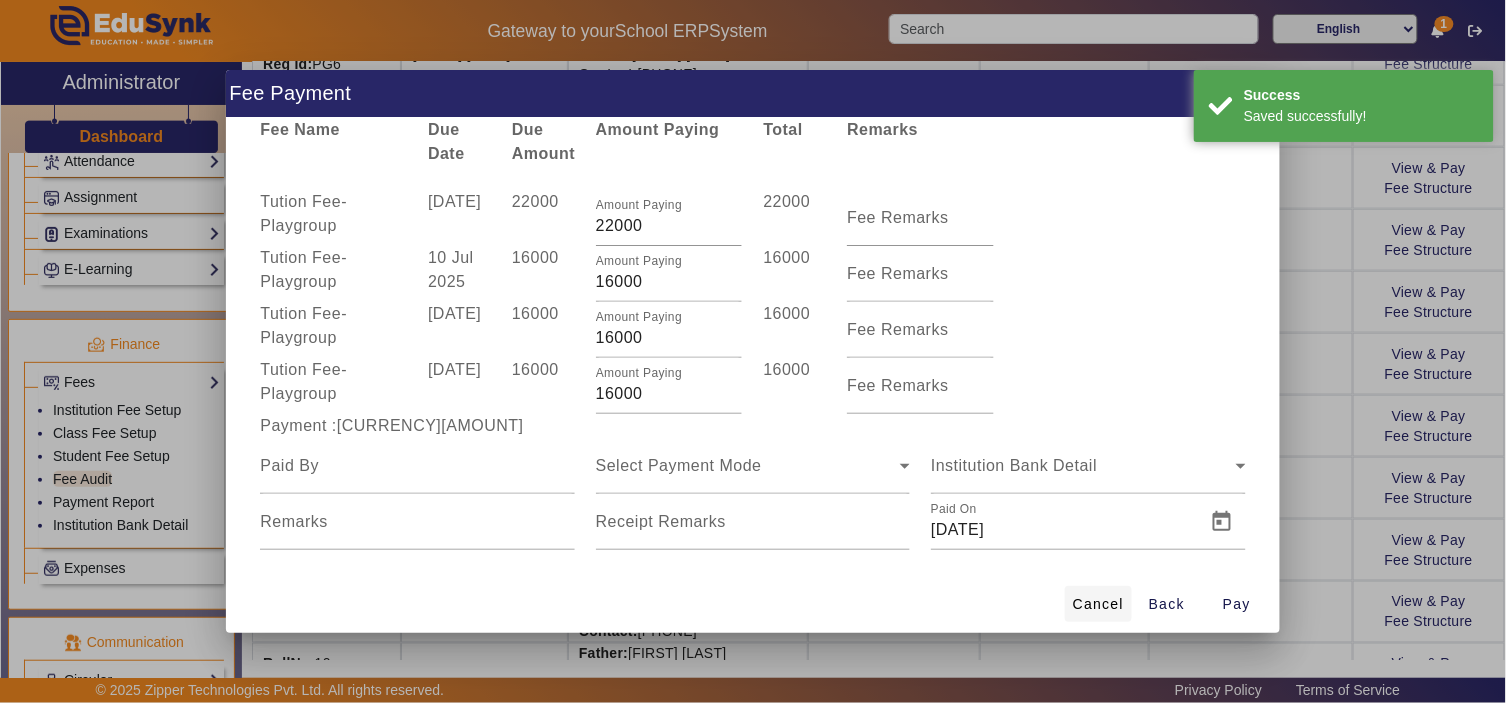 click on "Cancel" at bounding box center (1098, 604) 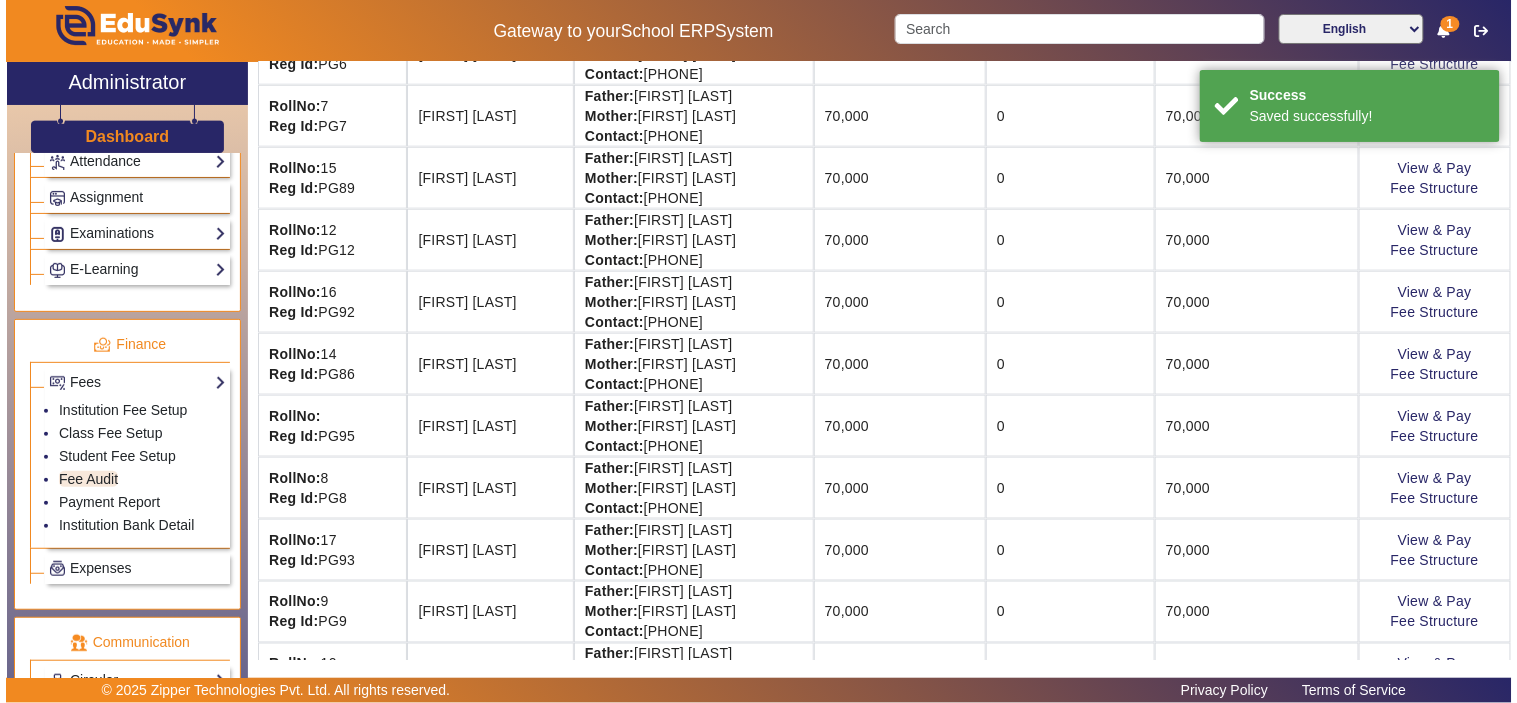 scroll, scrollTop: 0, scrollLeft: 0, axis: both 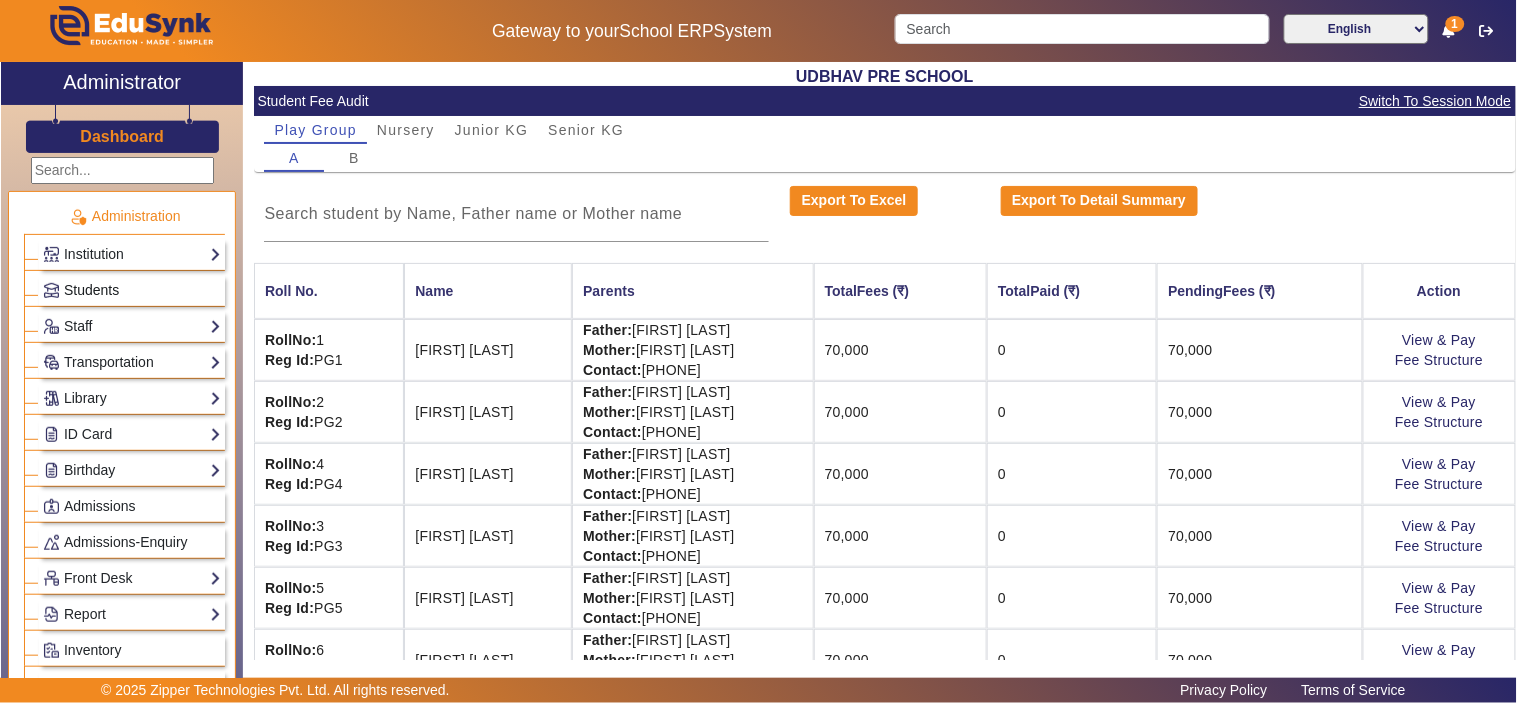 click on "Students" 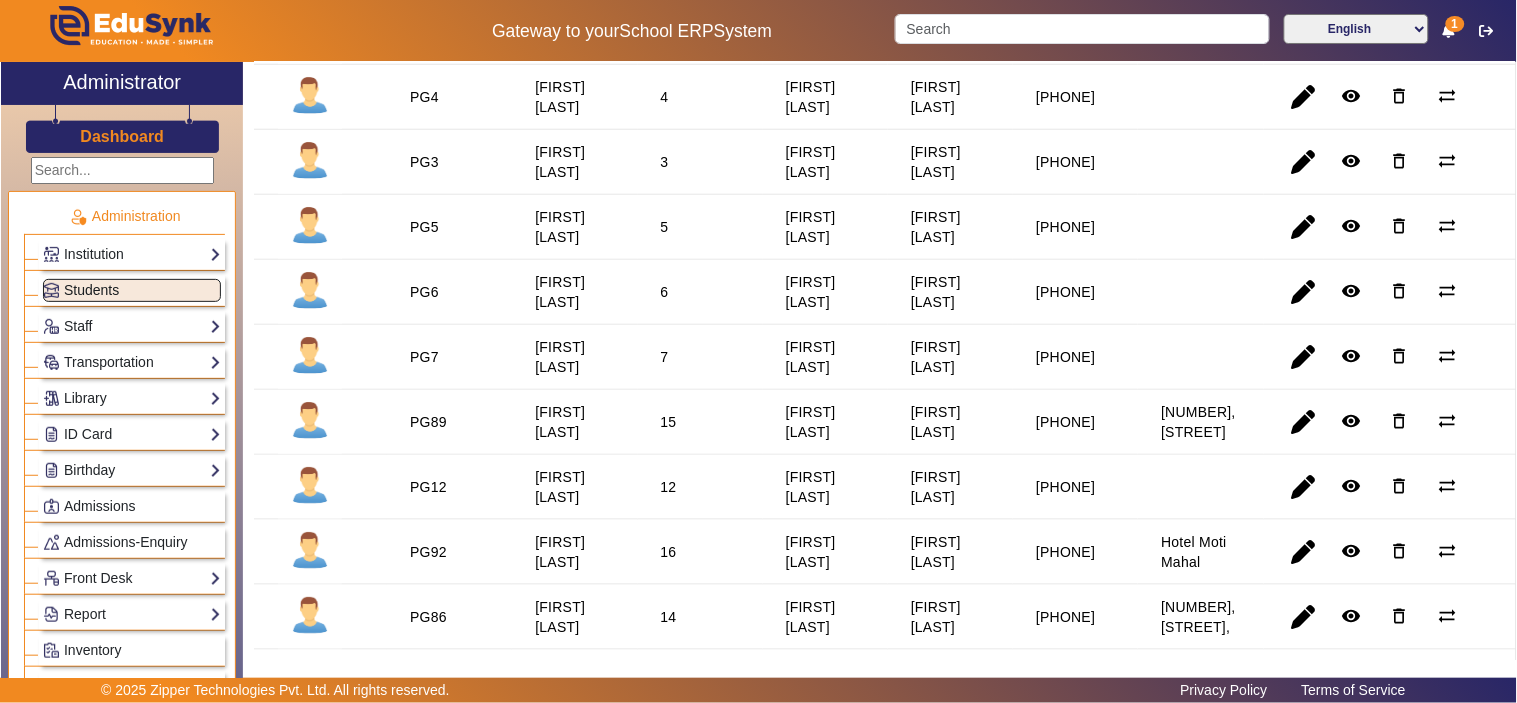 scroll, scrollTop: 0, scrollLeft: 0, axis: both 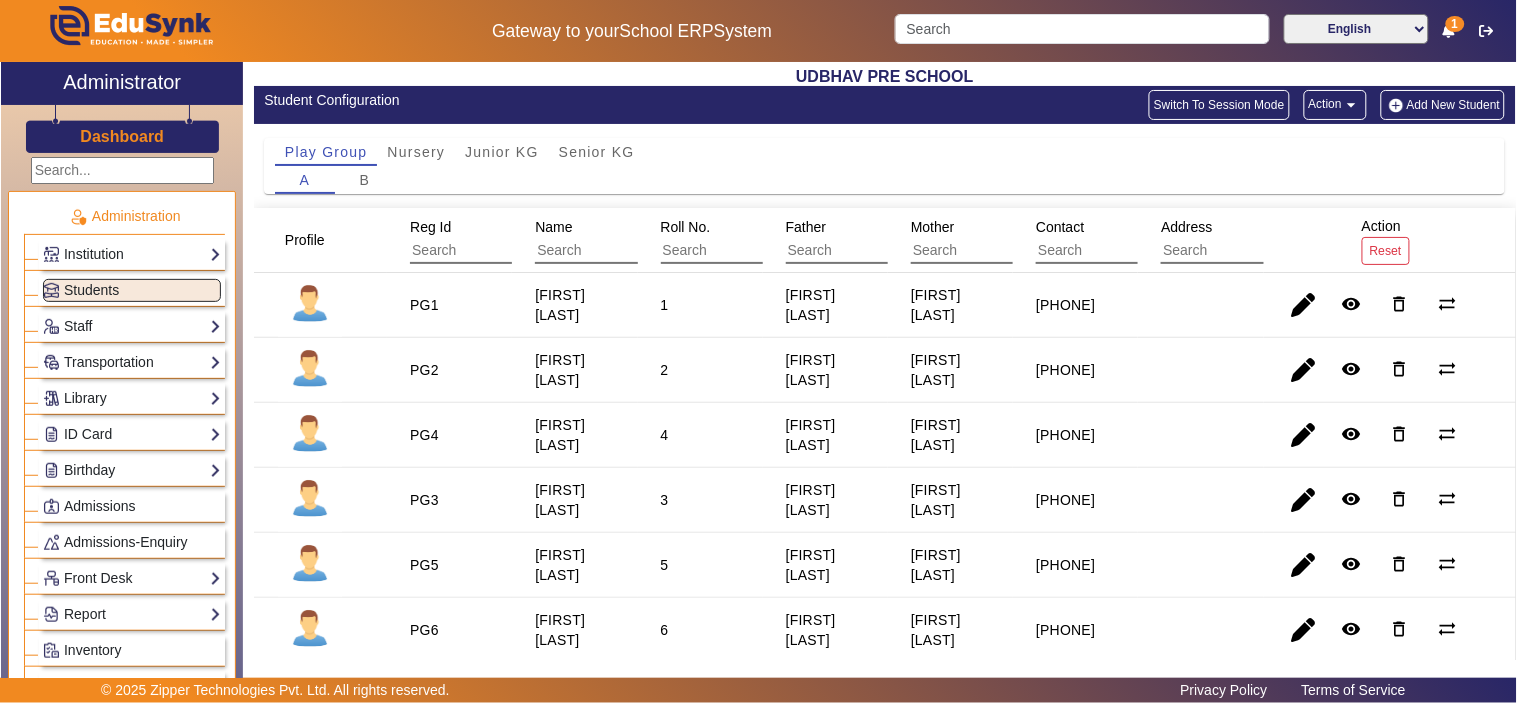 click on "Roll No." at bounding box center (686, 227) 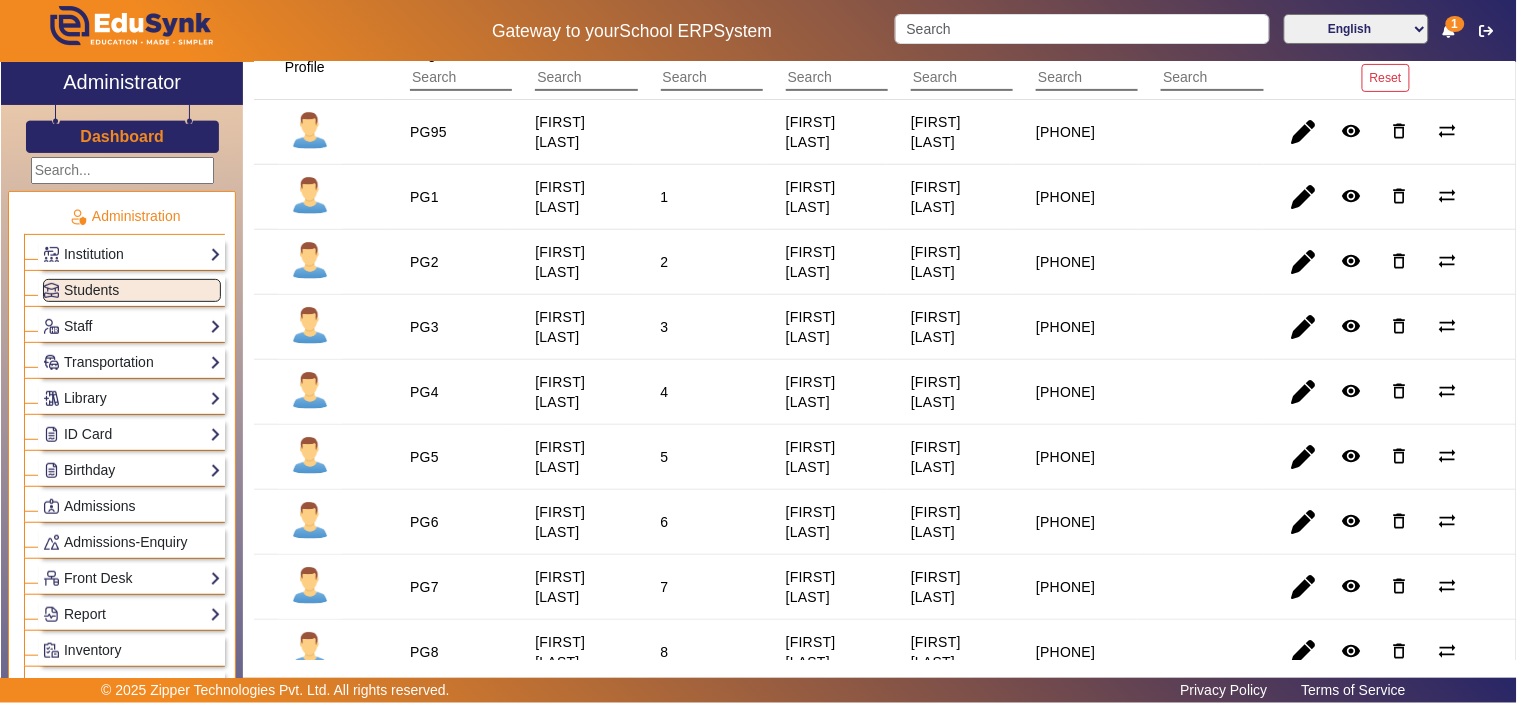 scroll, scrollTop: 0, scrollLeft: 0, axis: both 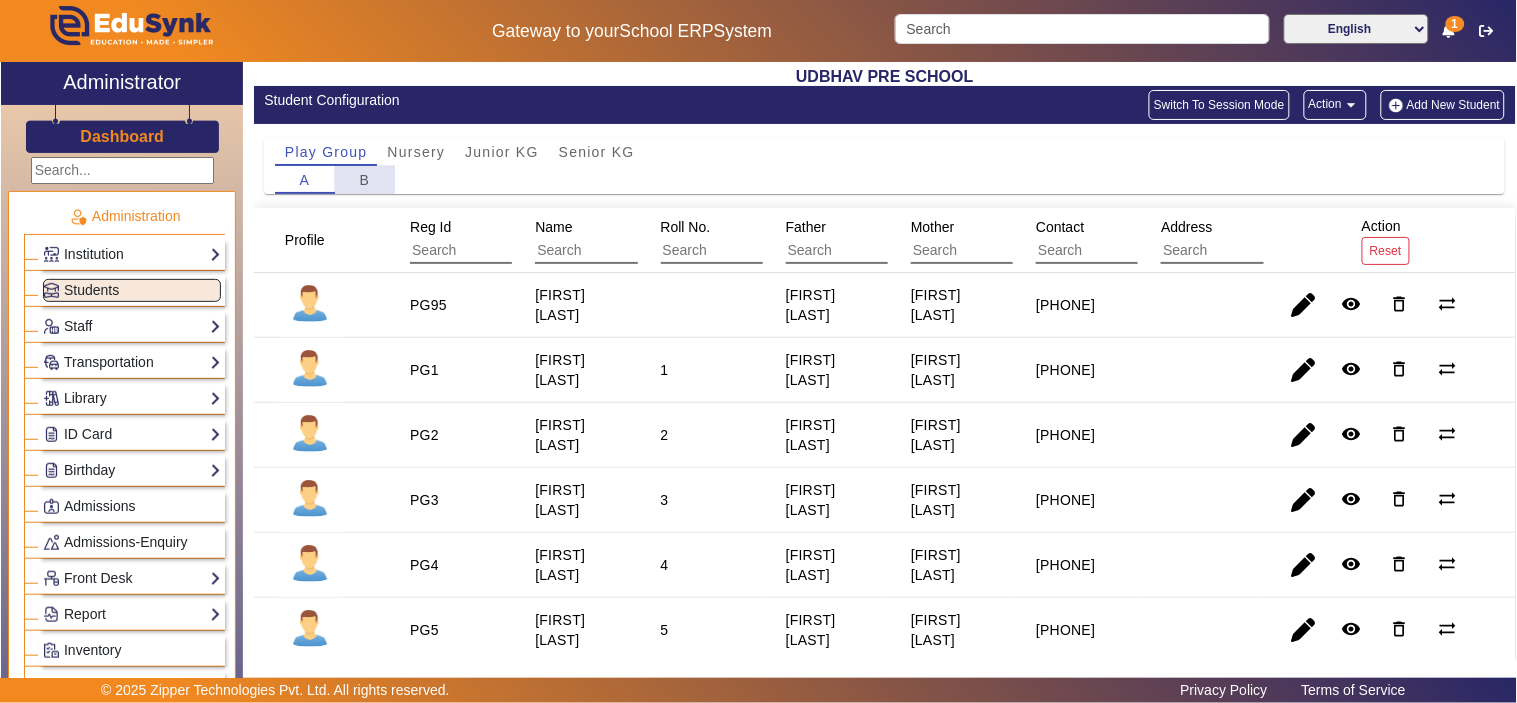click on "B" at bounding box center [365, 180] 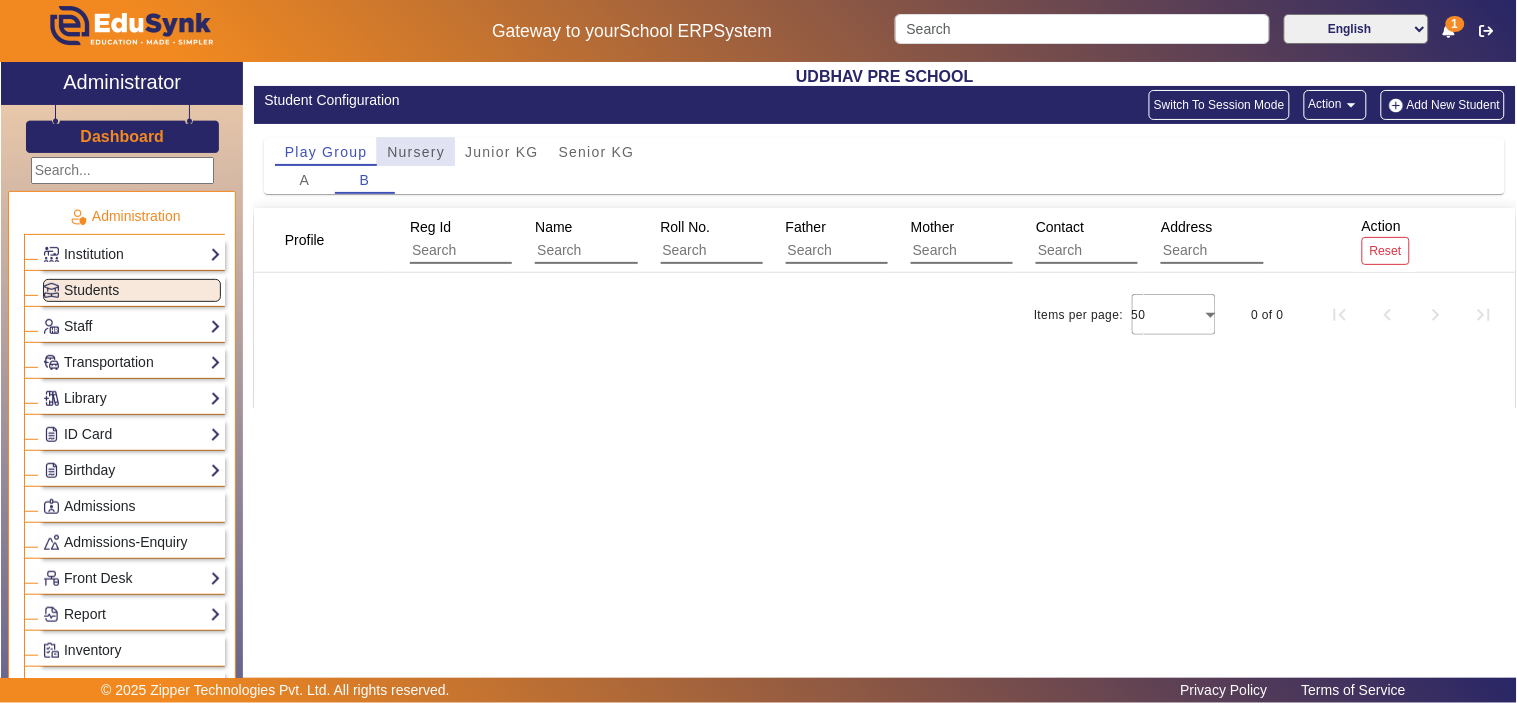 click on "Nursery" at bounding box center [416, 152] 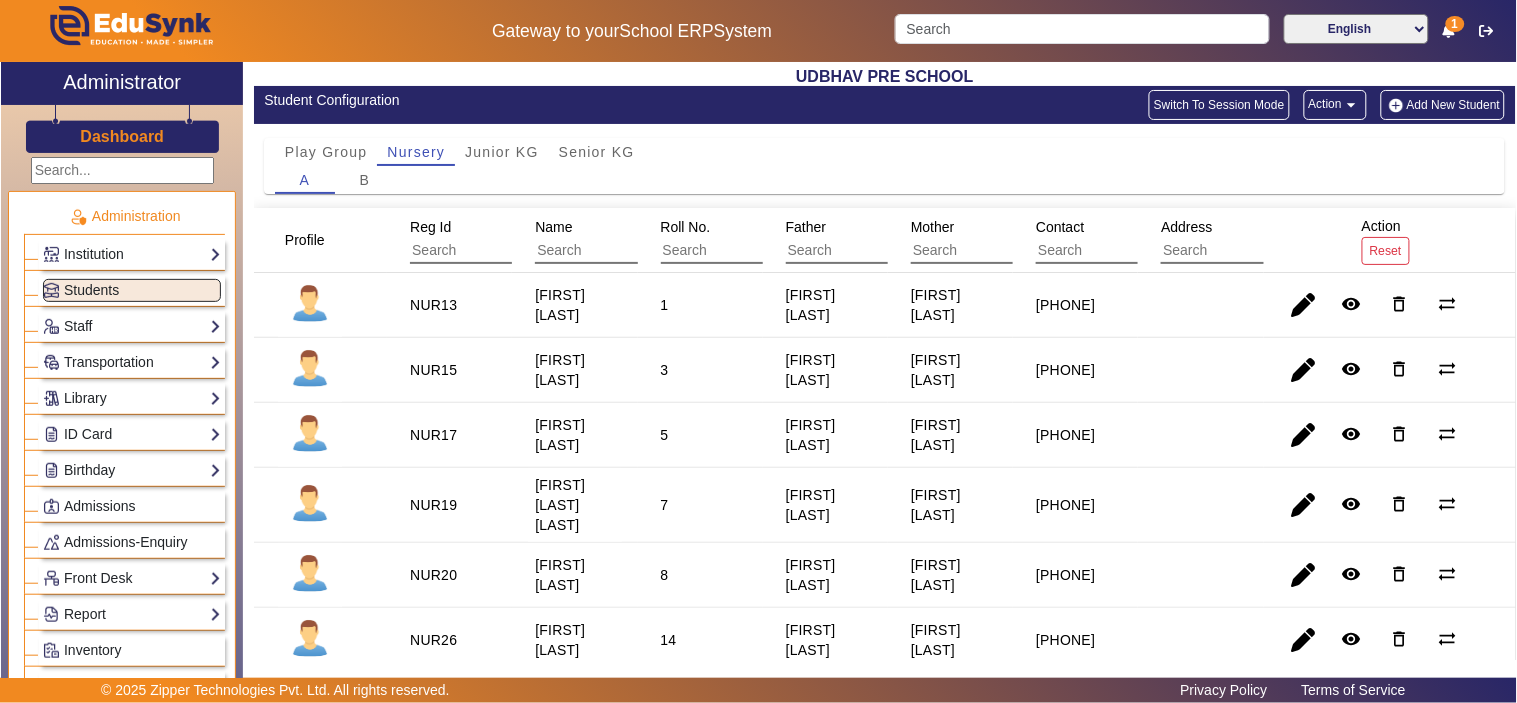 click on "Roll No." at bounding box center (686, 227) 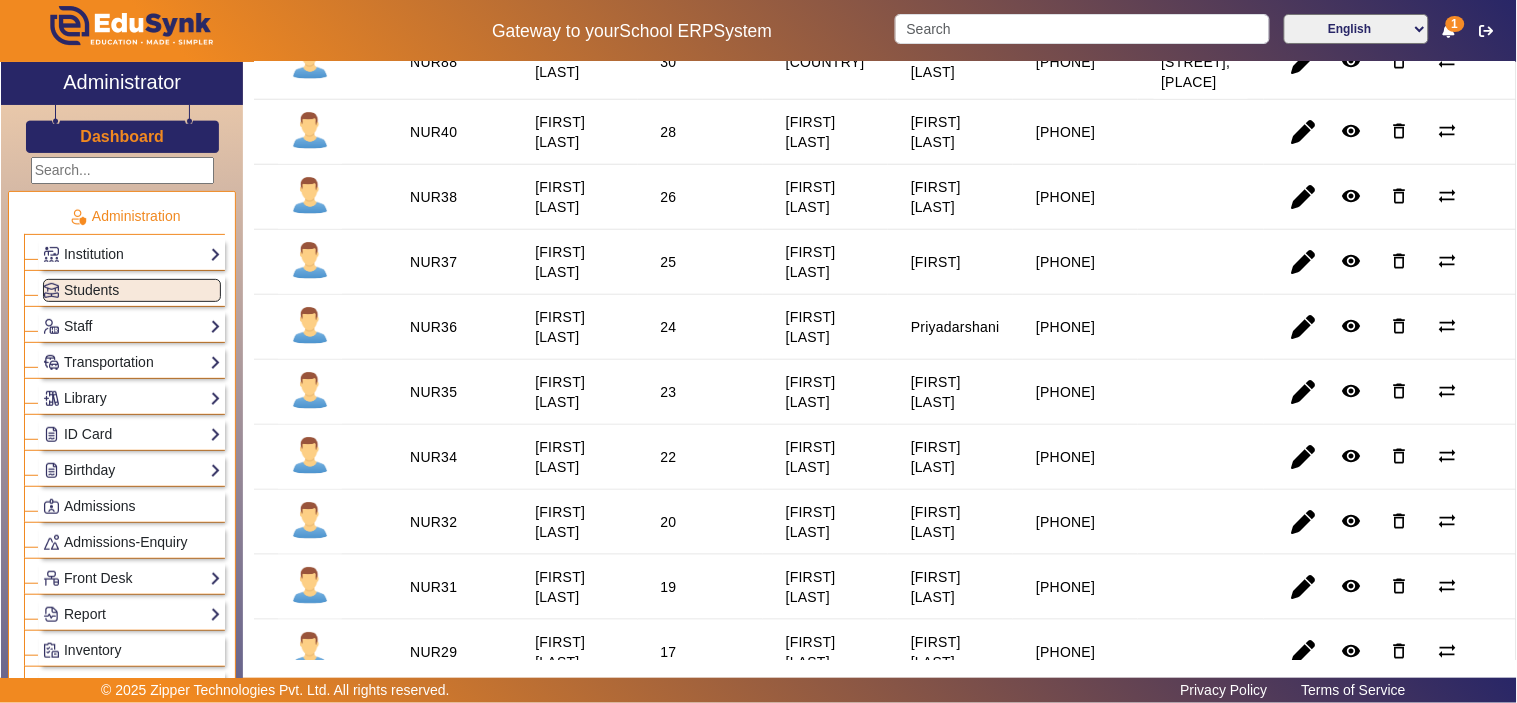 scroll, scrollTop: 0, scrollLeft: 0, axis: both 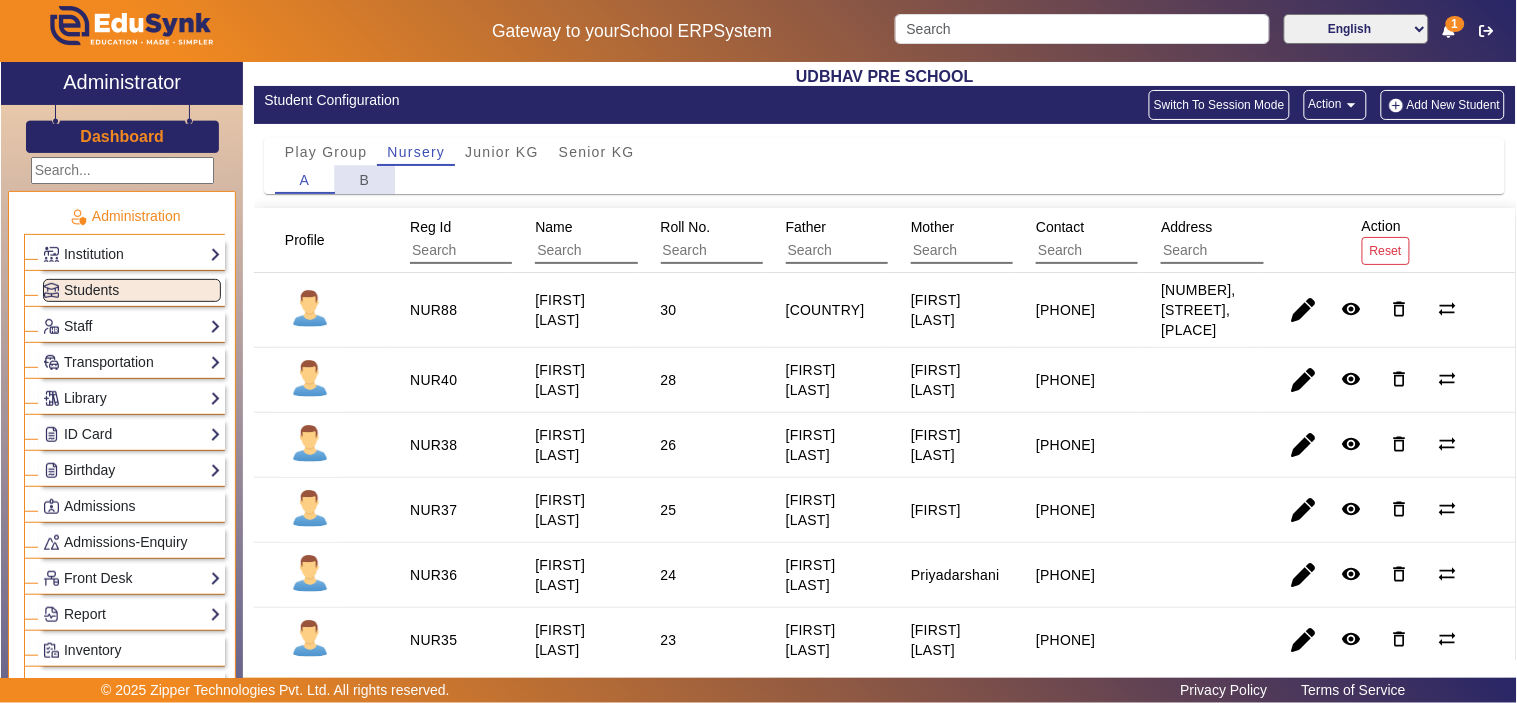 click on "B" at bounding box center (365, 180) 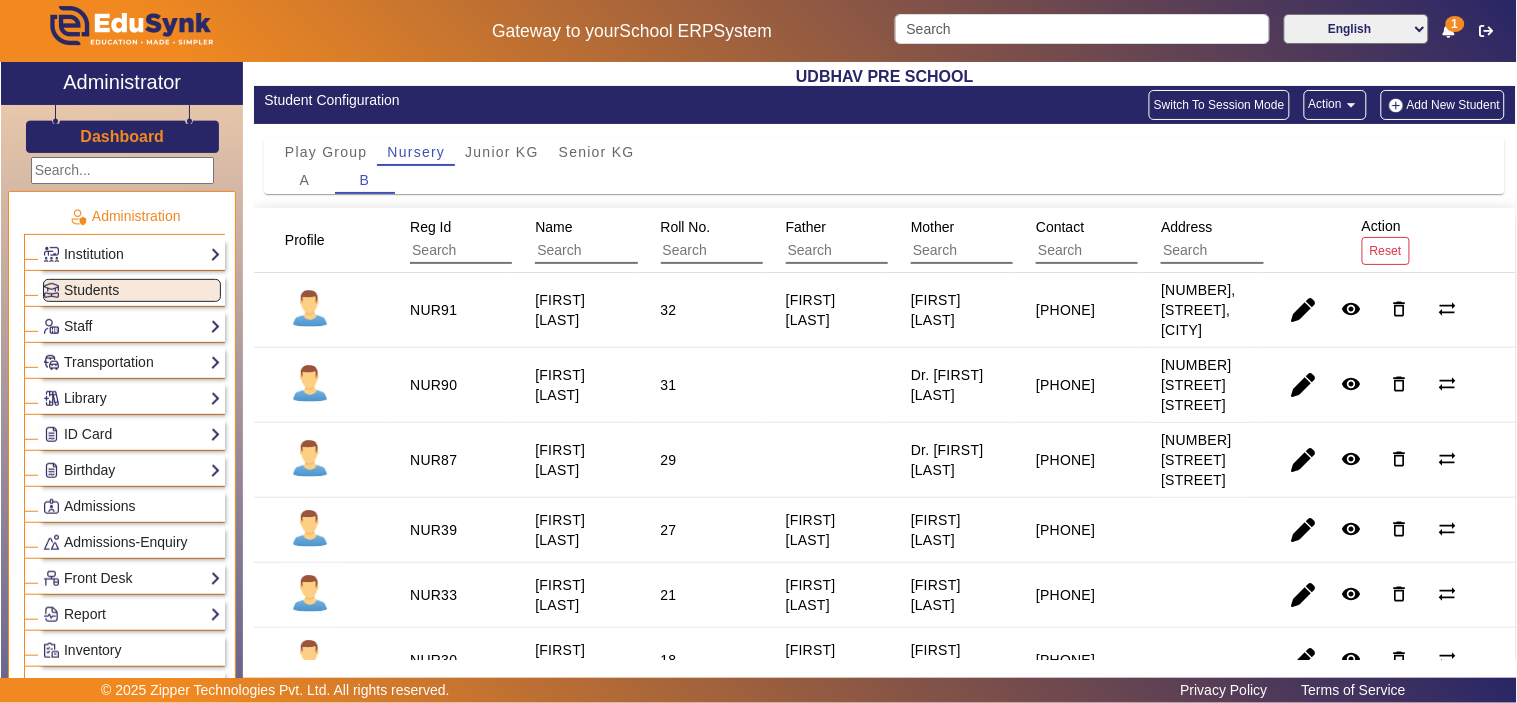 click on "Roll No." at bounding box center (686, 227) 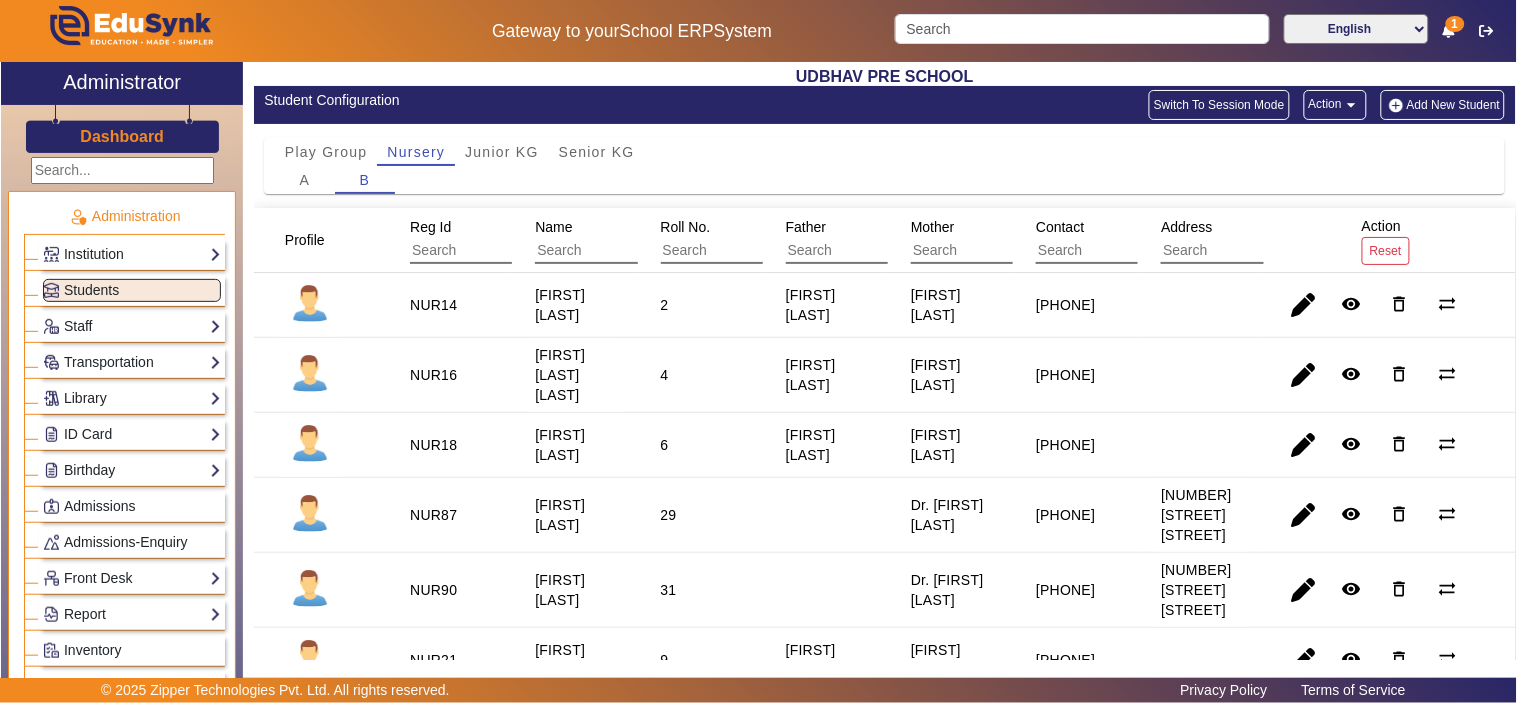 click on "Roll No." at bounding box center (686, 227) 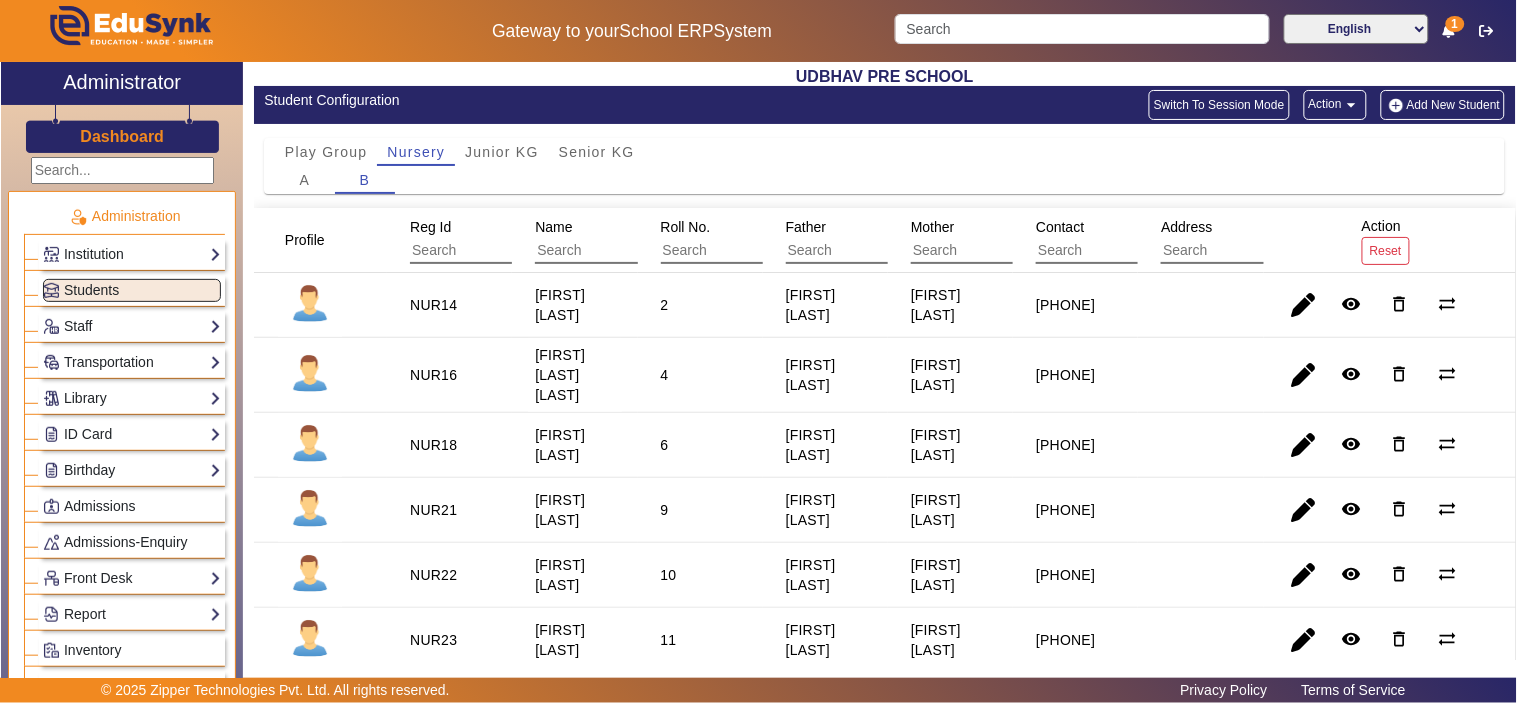 click on "Roll No." at bounding box center [686, 227] 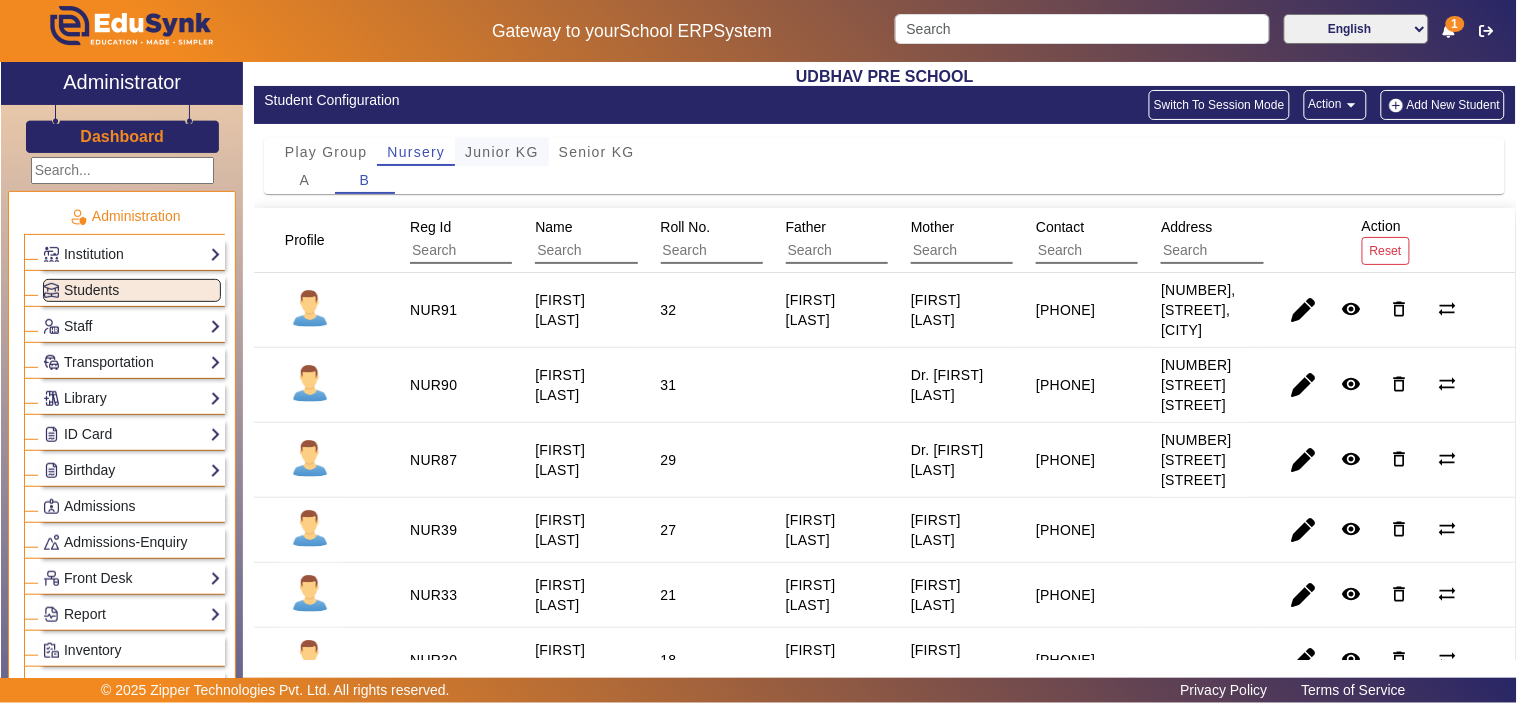 click on "Junior KG" at bounding box center (502, 152) 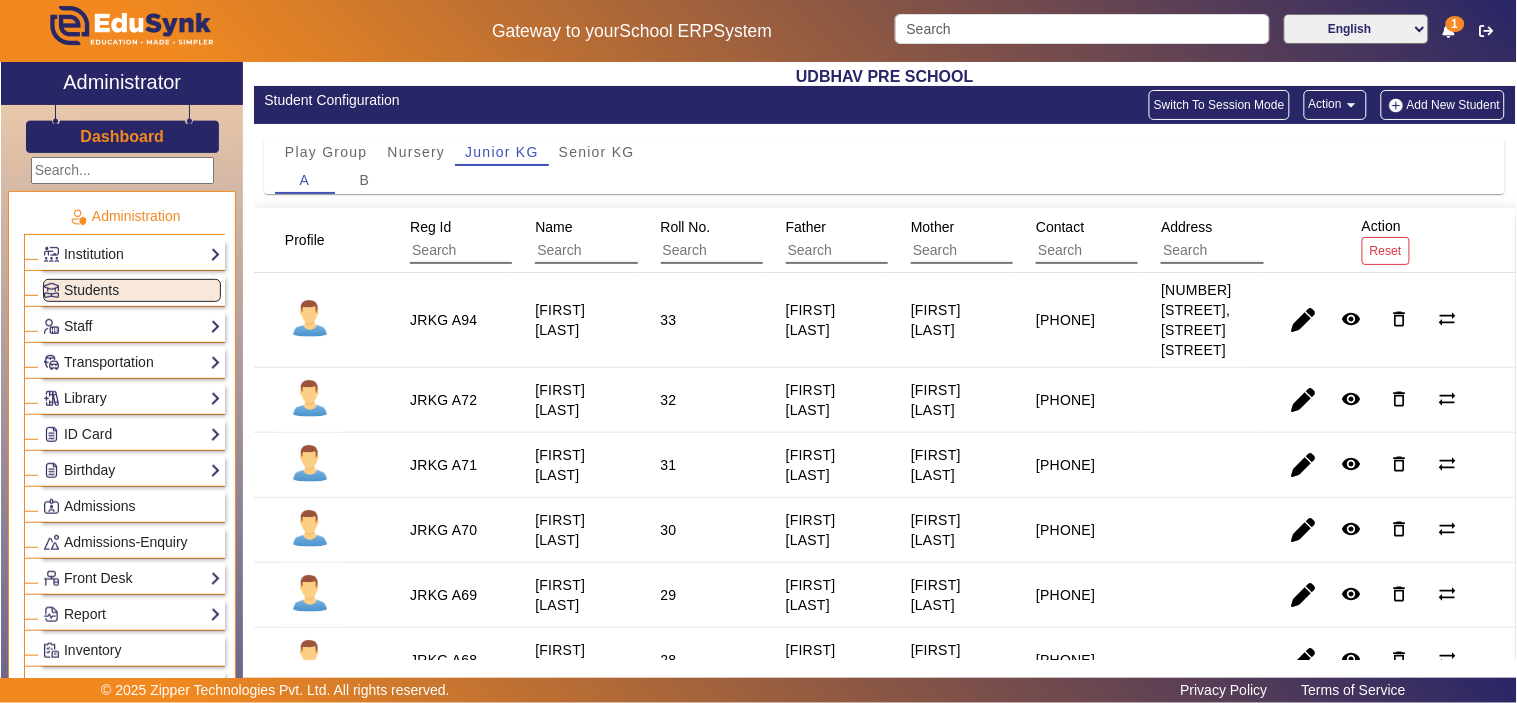 click on "Roll No." at bounding box center [686, 227] 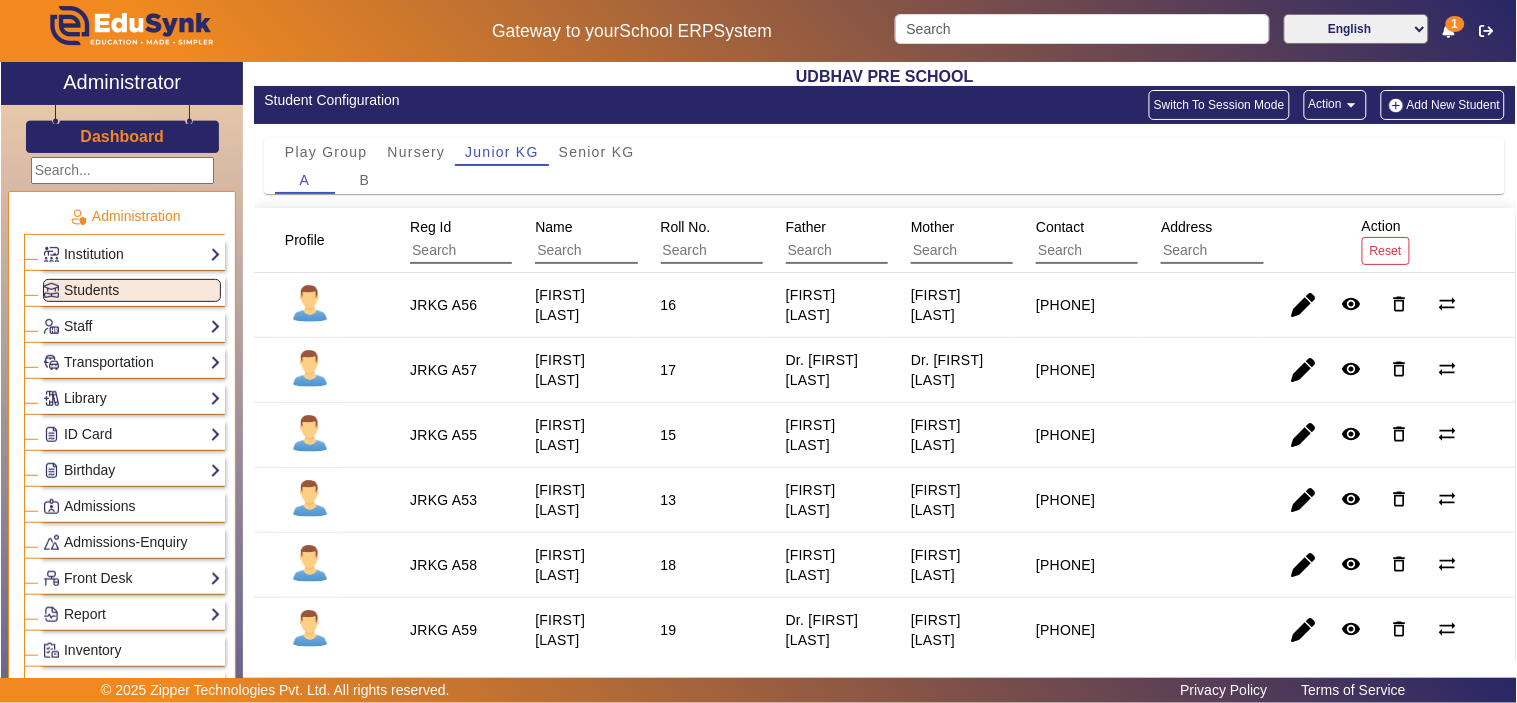 click on "Roll No." at bounding box center [686, 227] 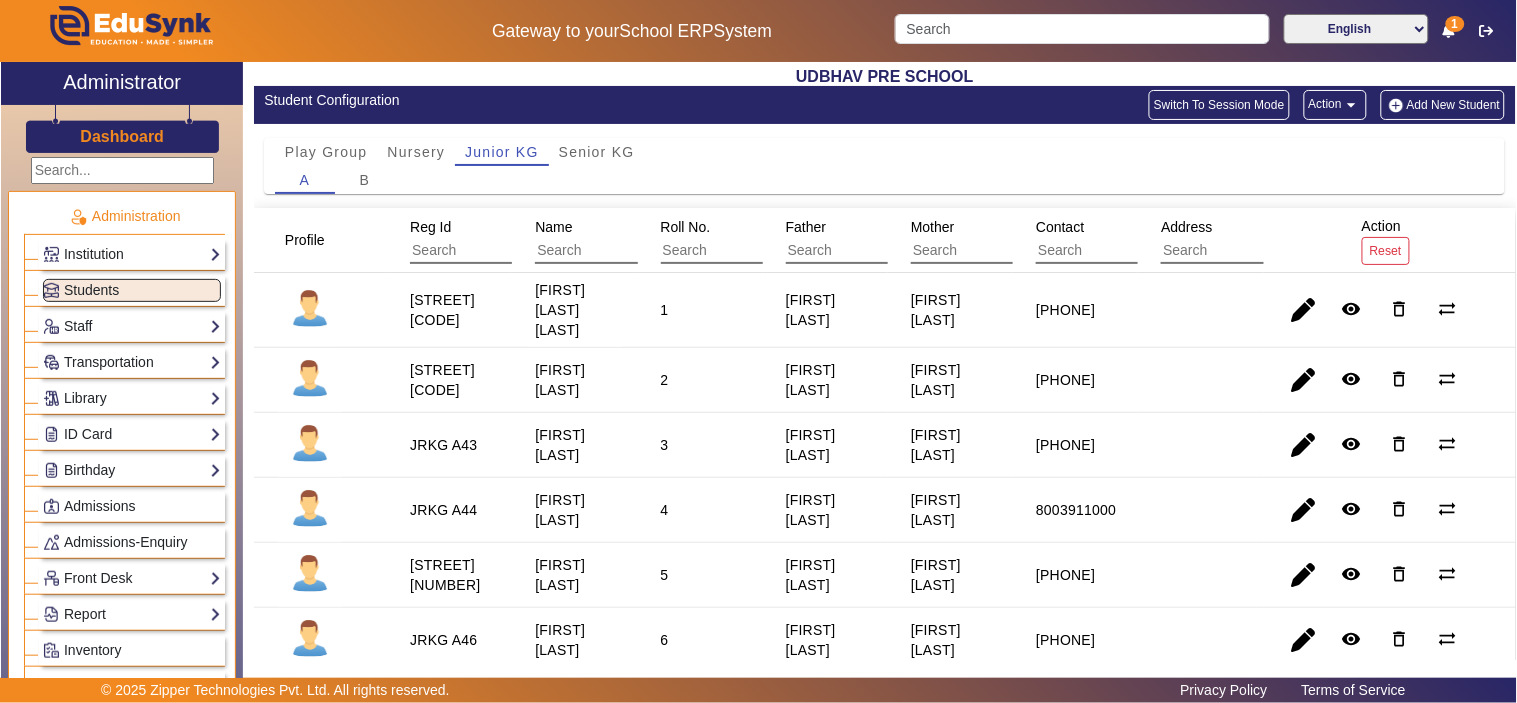 click on "Roll No." at bounding box center [686, 227] 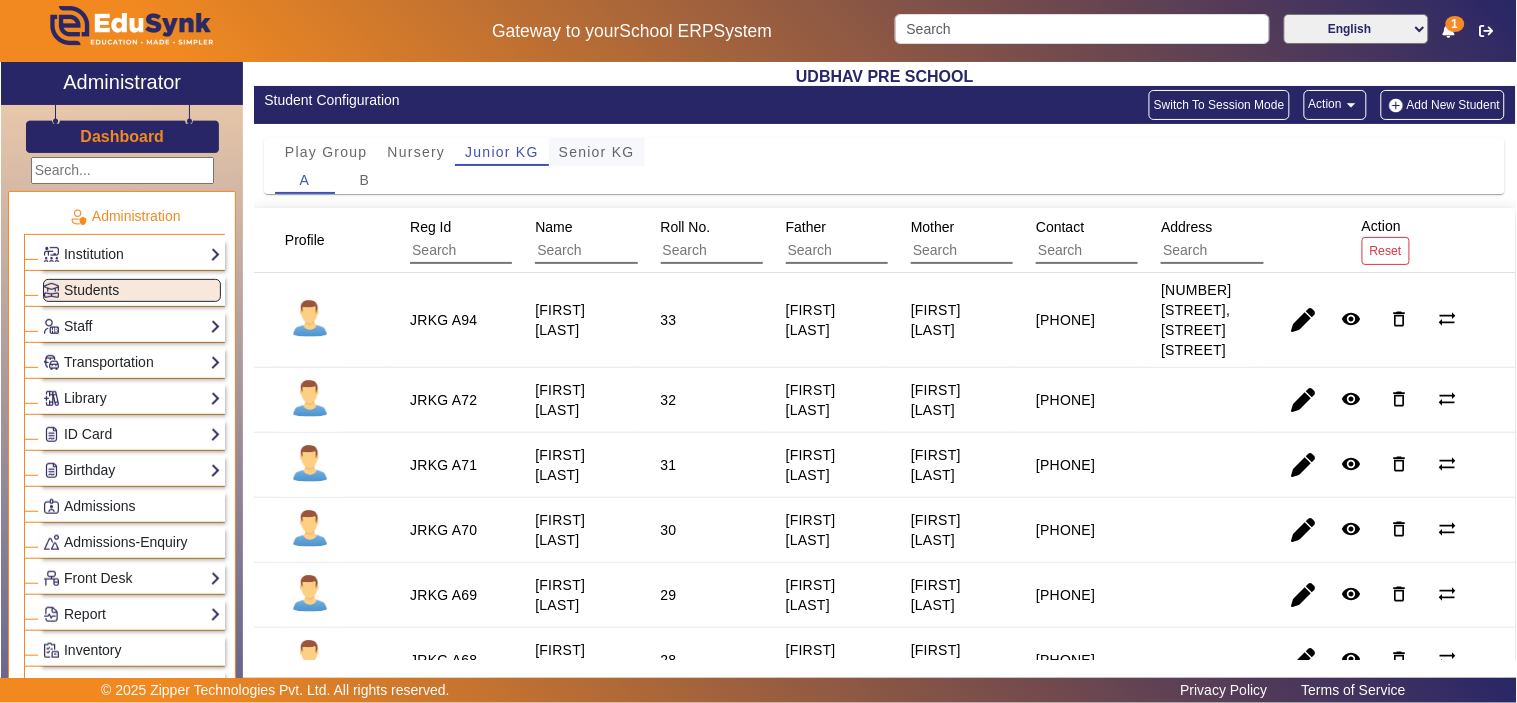 click on "Senior KG" at bounding box center (597, 152) 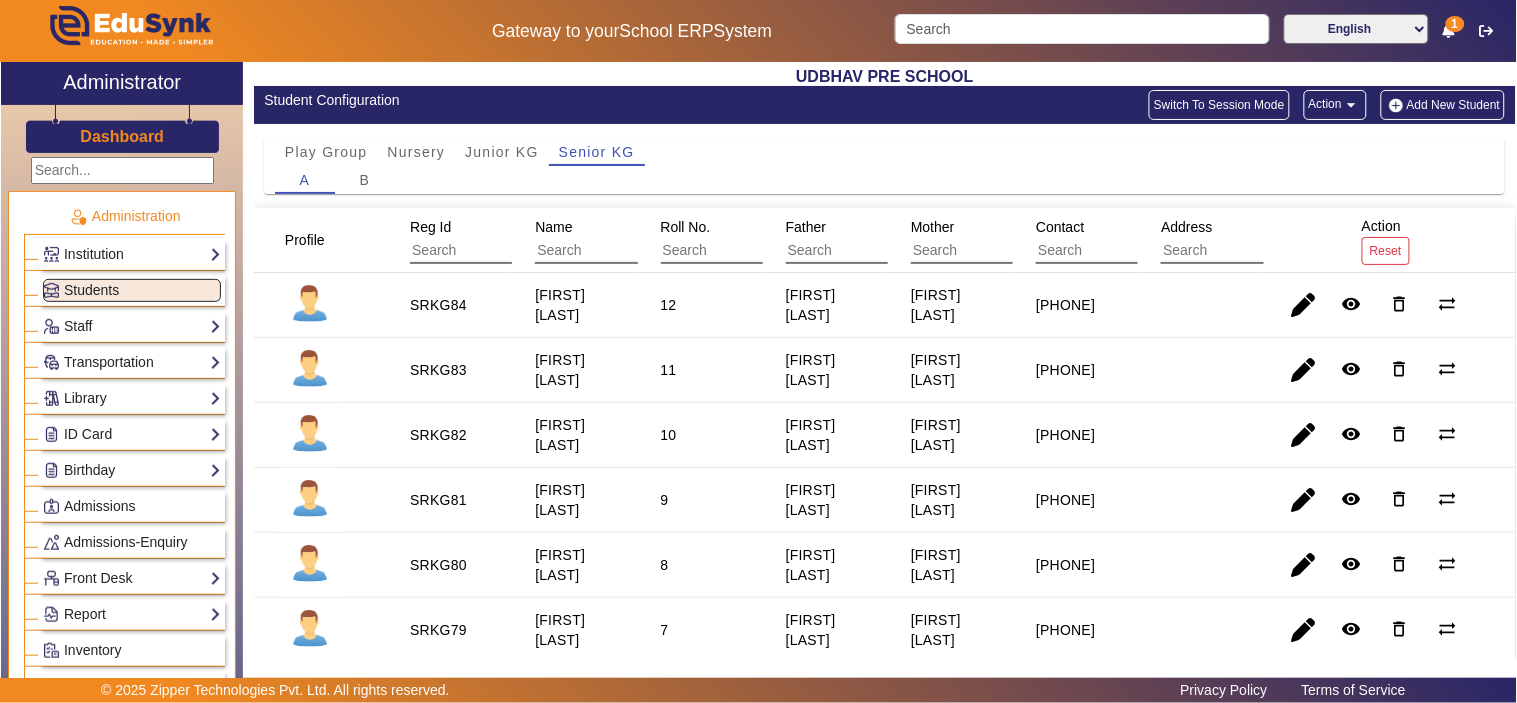 click on "Roll No." at bounding box center [686, 227] 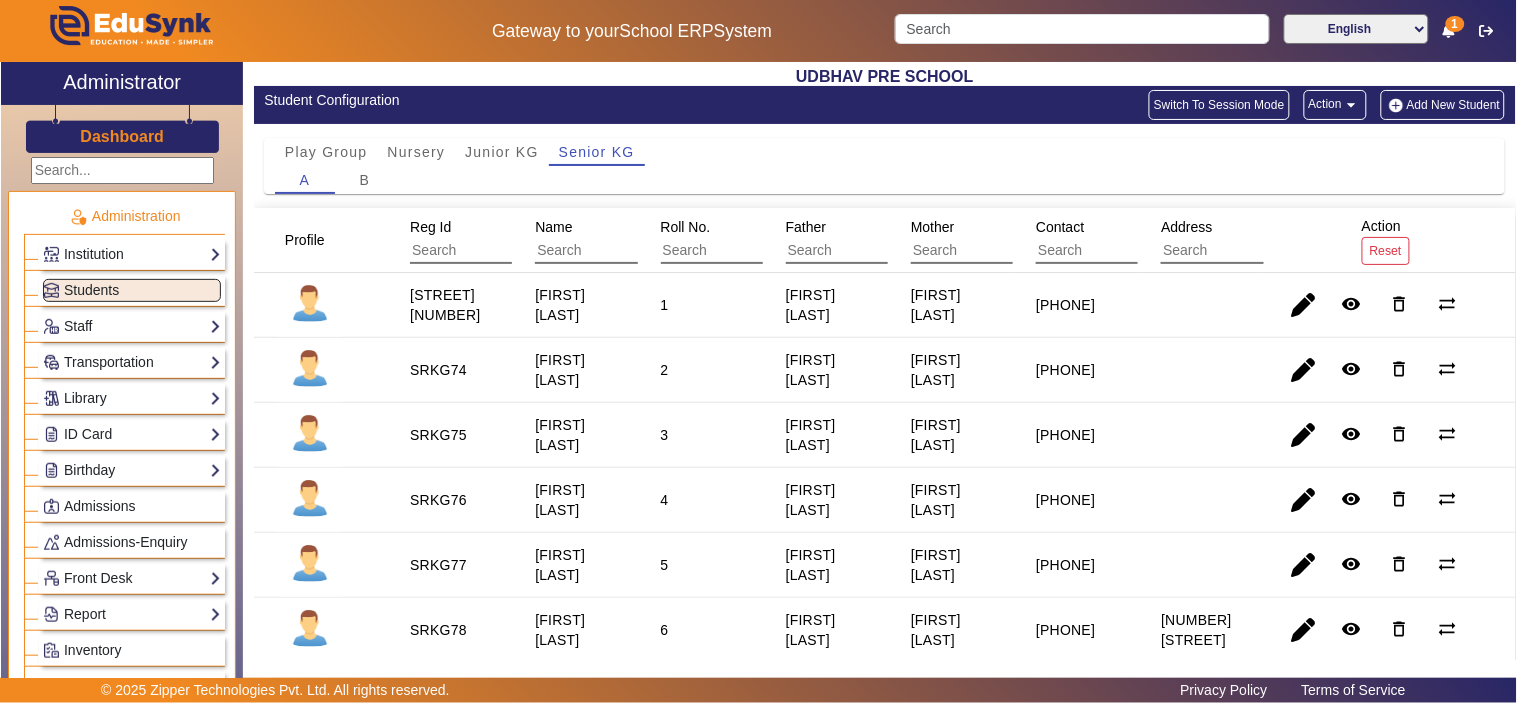 click on "Roll No." at bounding box center (686, 227) 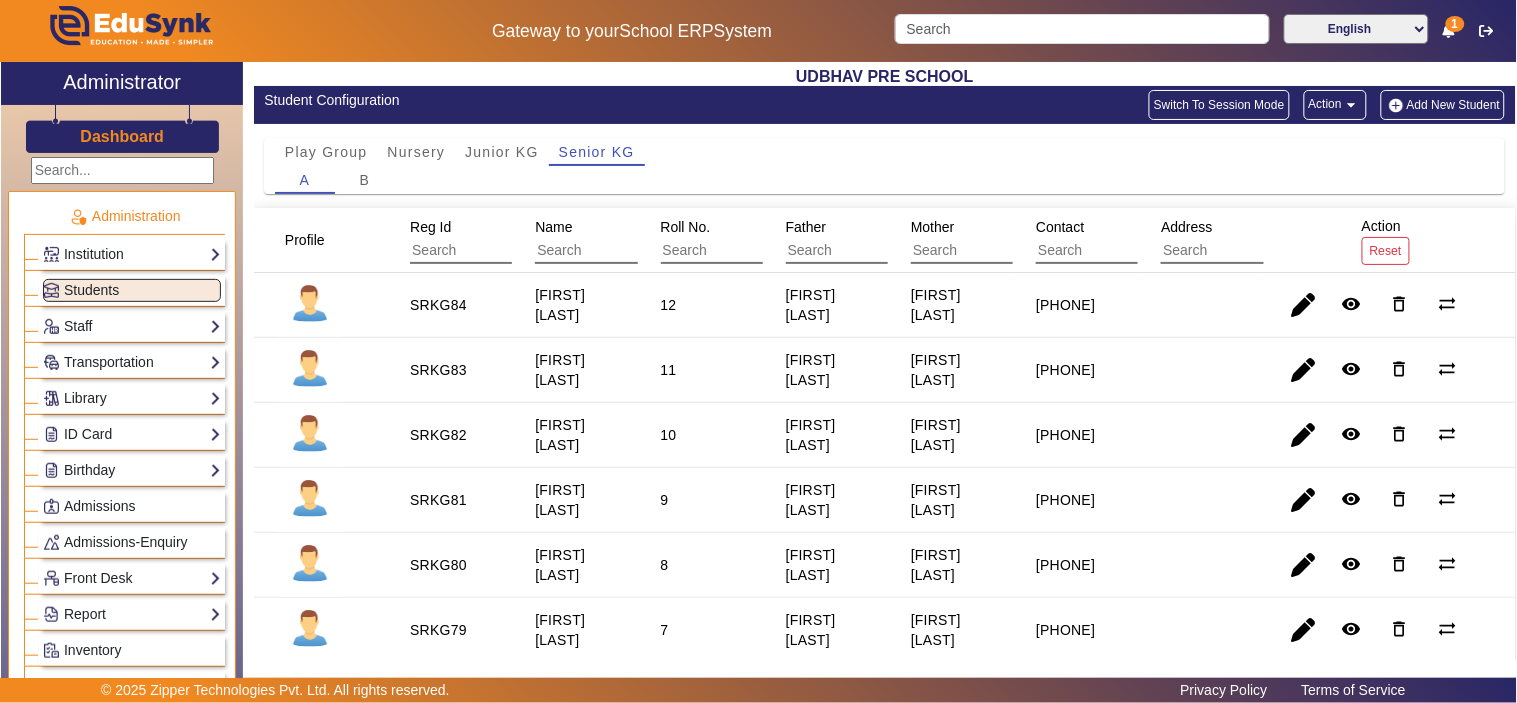 click on "Roll No." at bounding box center [686, 227] 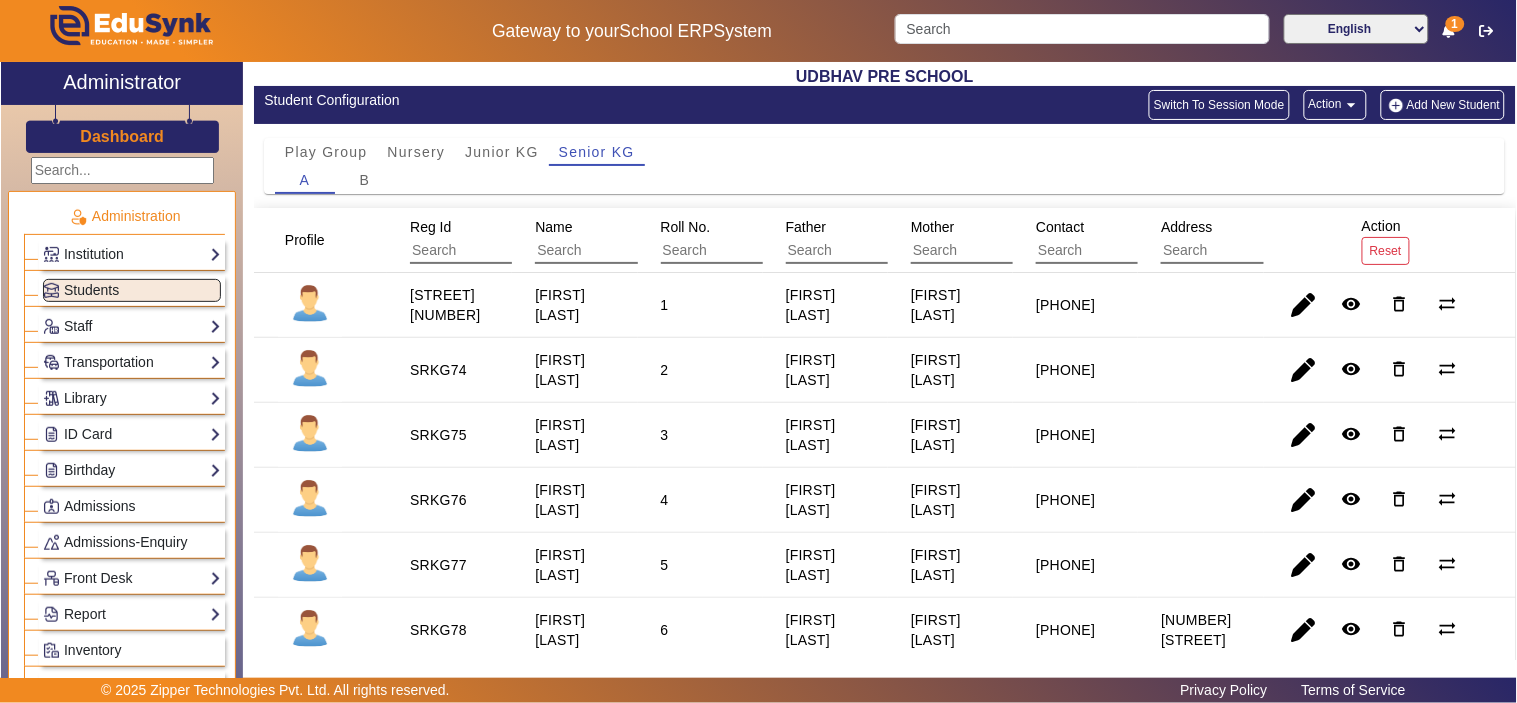 click on "Roll No." at bounding box center [686, 227] 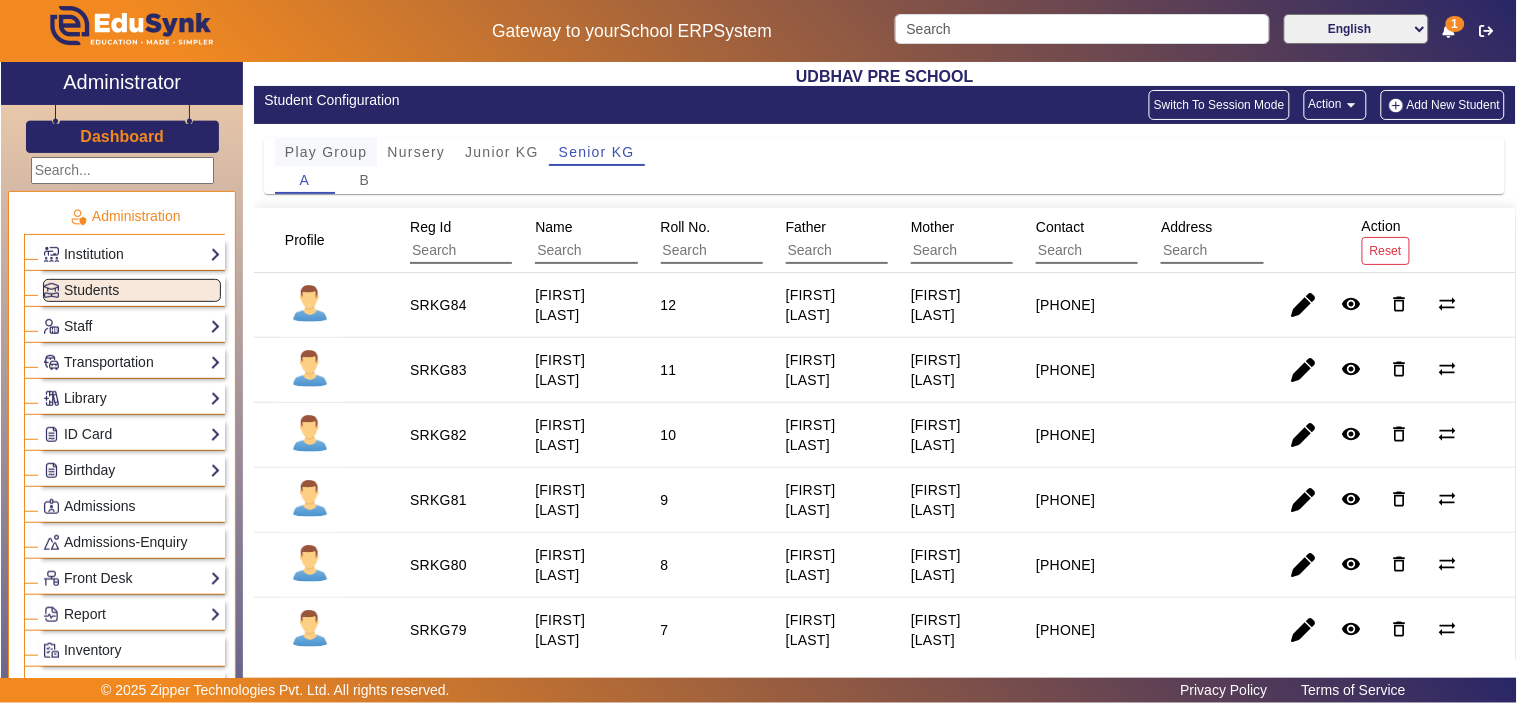 click on "Play Group" at bounding box center [326, 152] 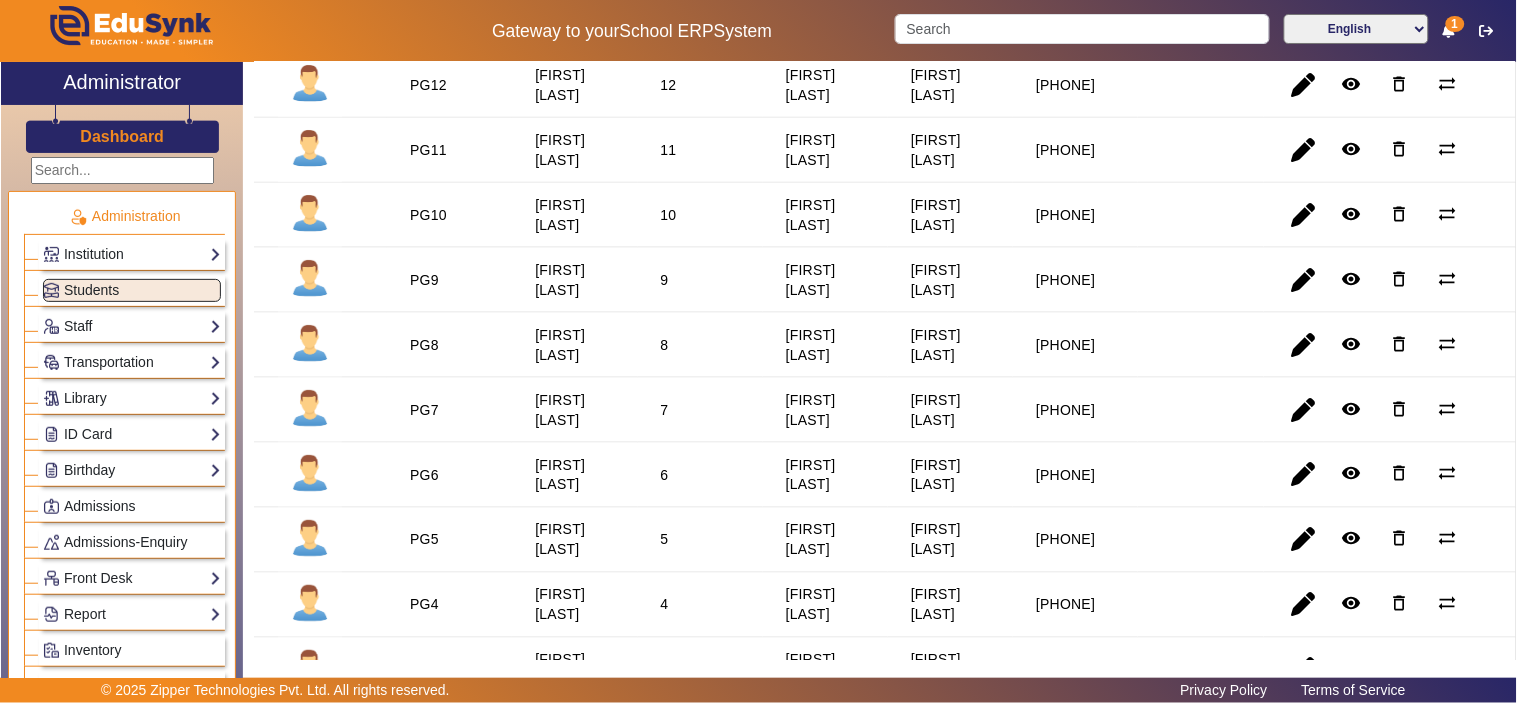 scroll, scrollTop: 894, scrollLeft: 0, axis: vertical 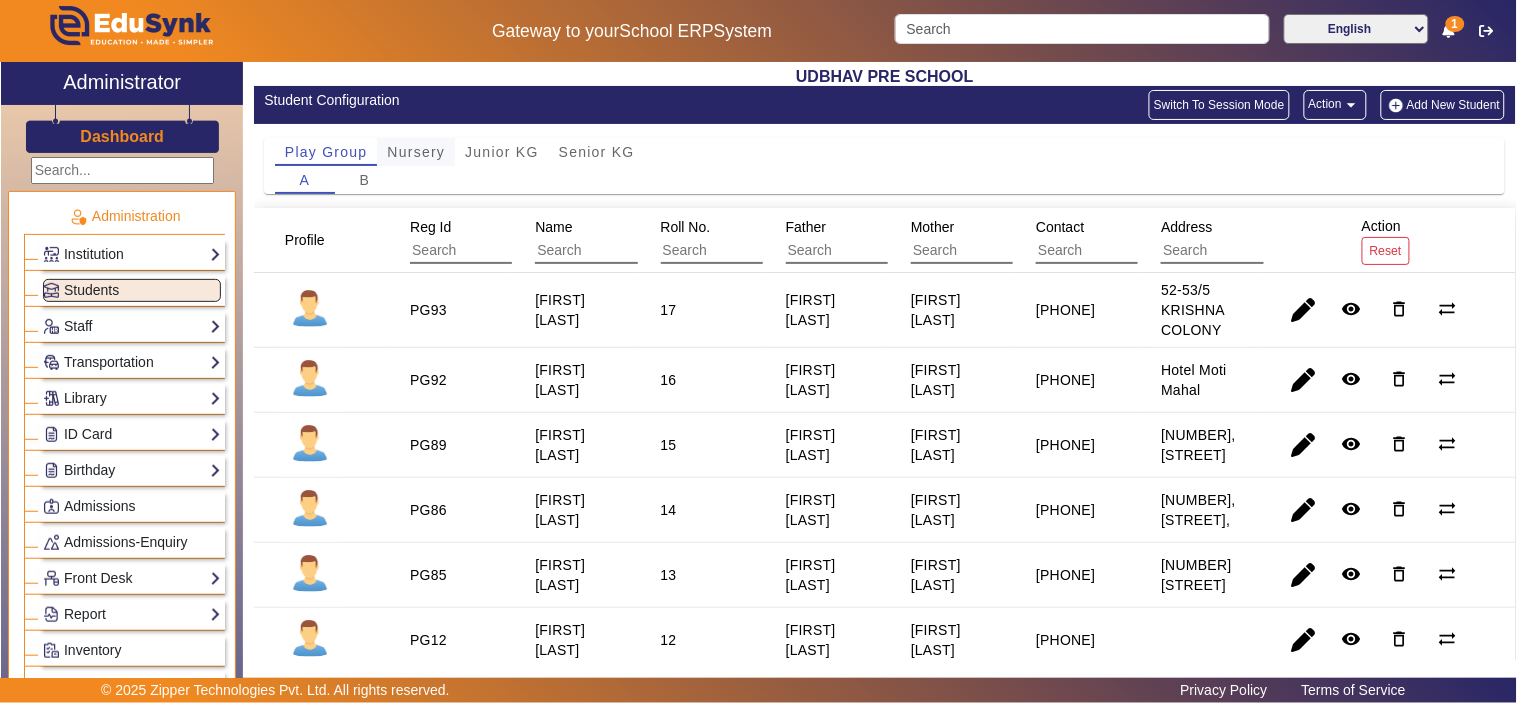 click on "Nursery" at bounding box center [416, 152] 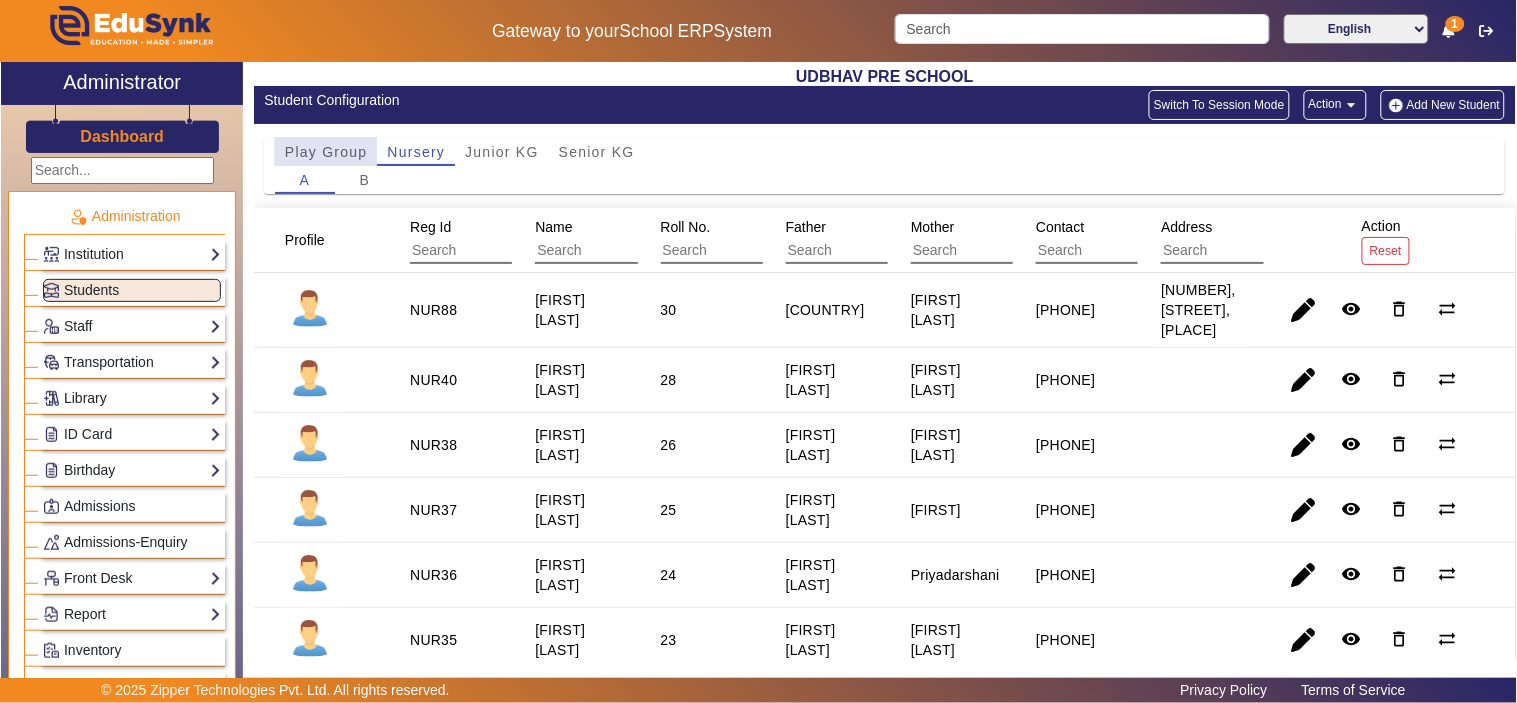 click on "Play Group" at bounding box center [326, 152] 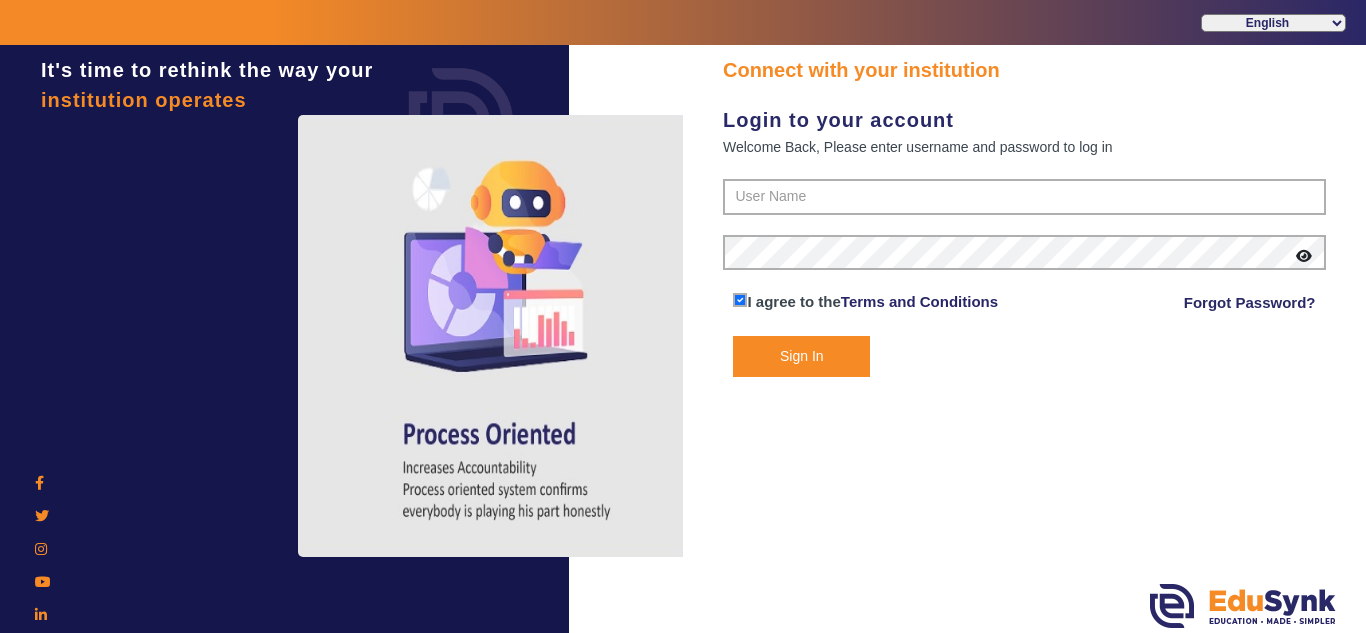 scroll, scrollTop: 0, scrollLeft: 0, axis: both 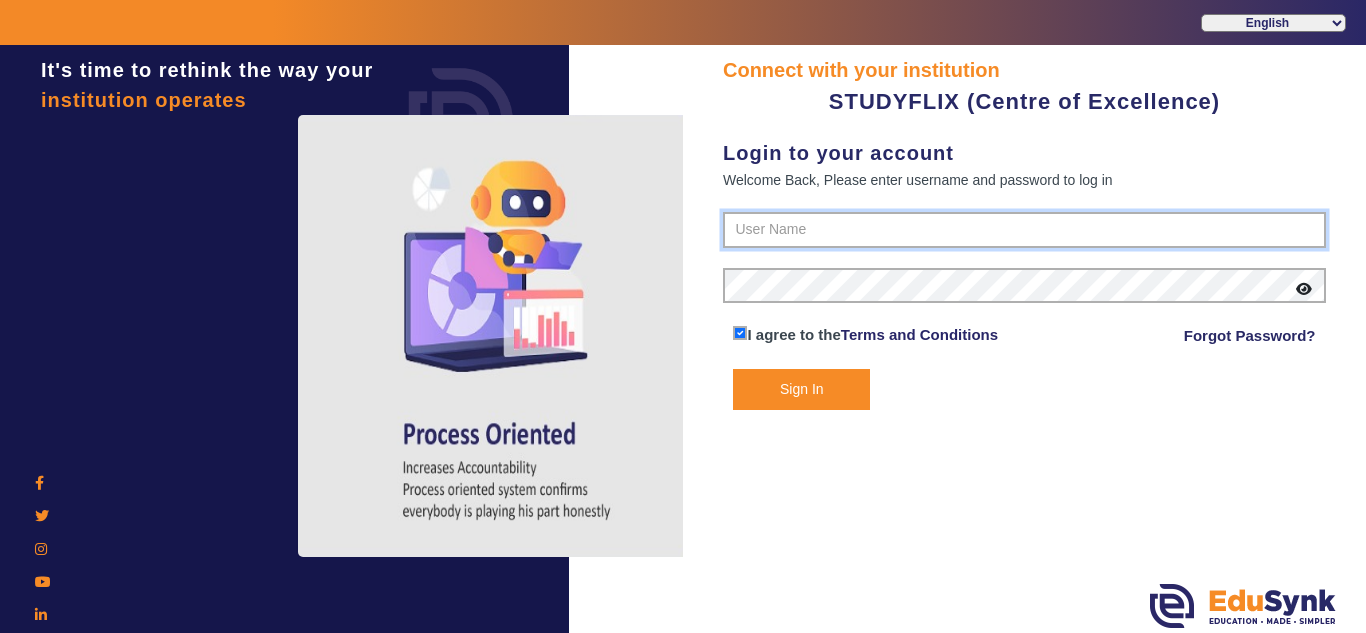 type on "6354922771" 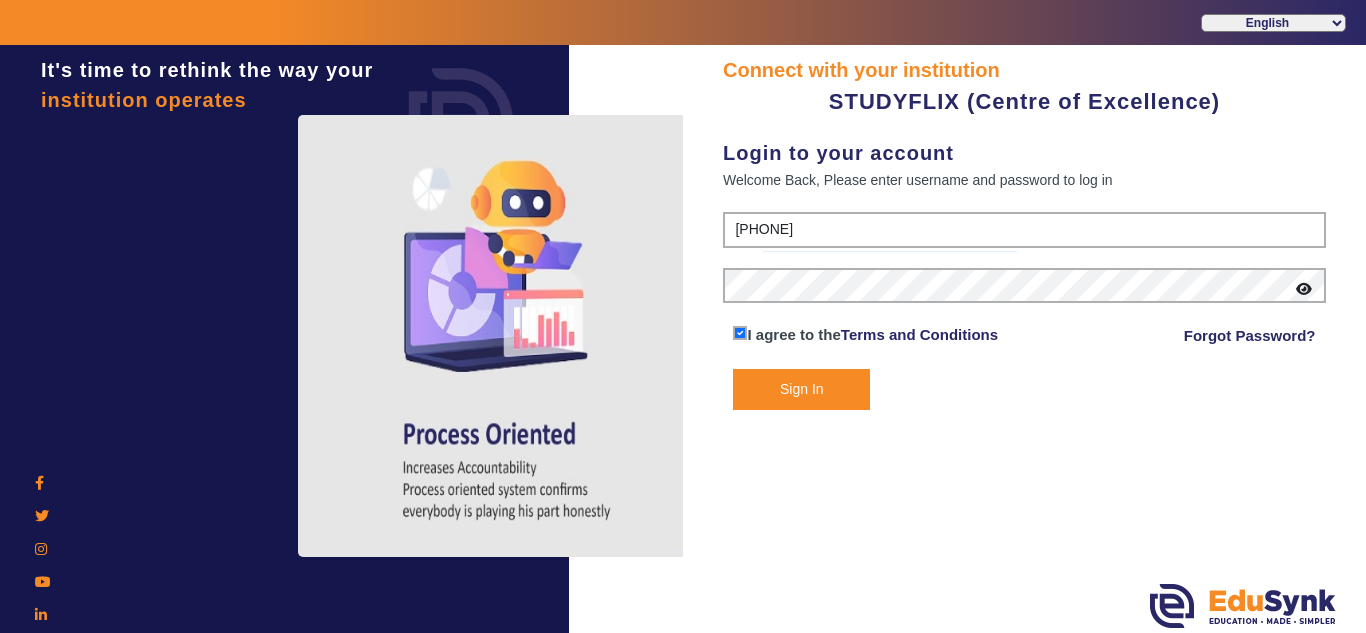 click on "Sign In" 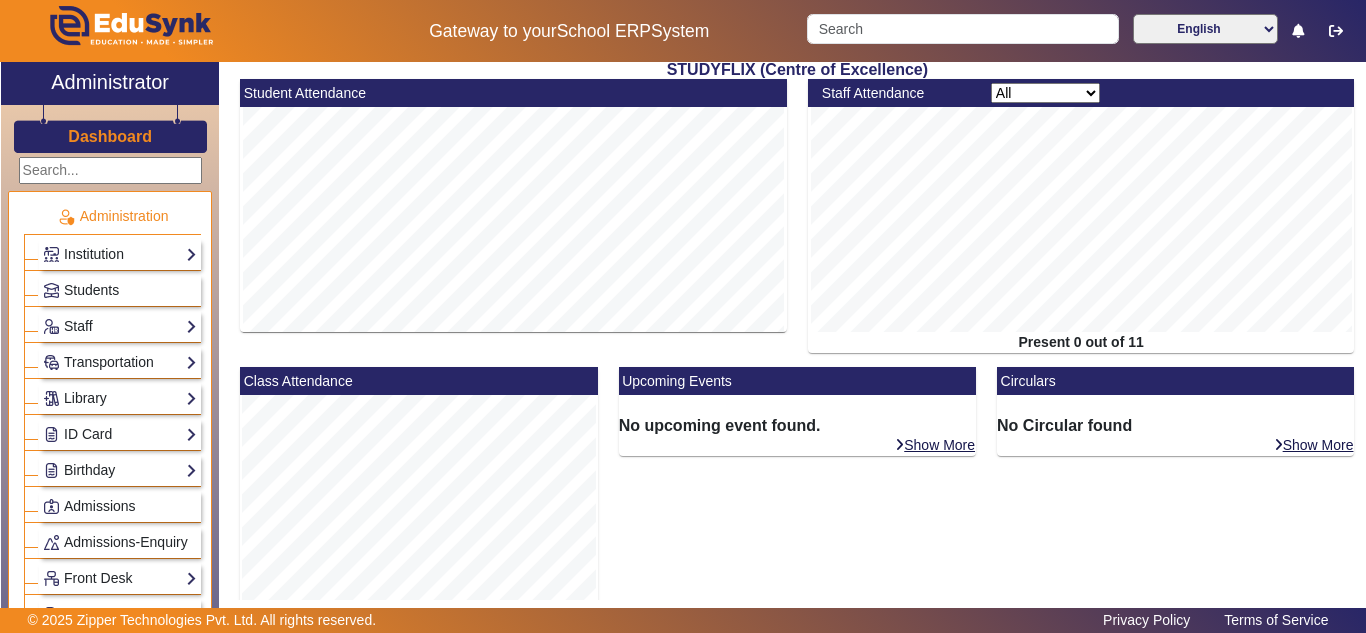 scroll, scrollTop: 0, scrollLeft: 0, axis: both 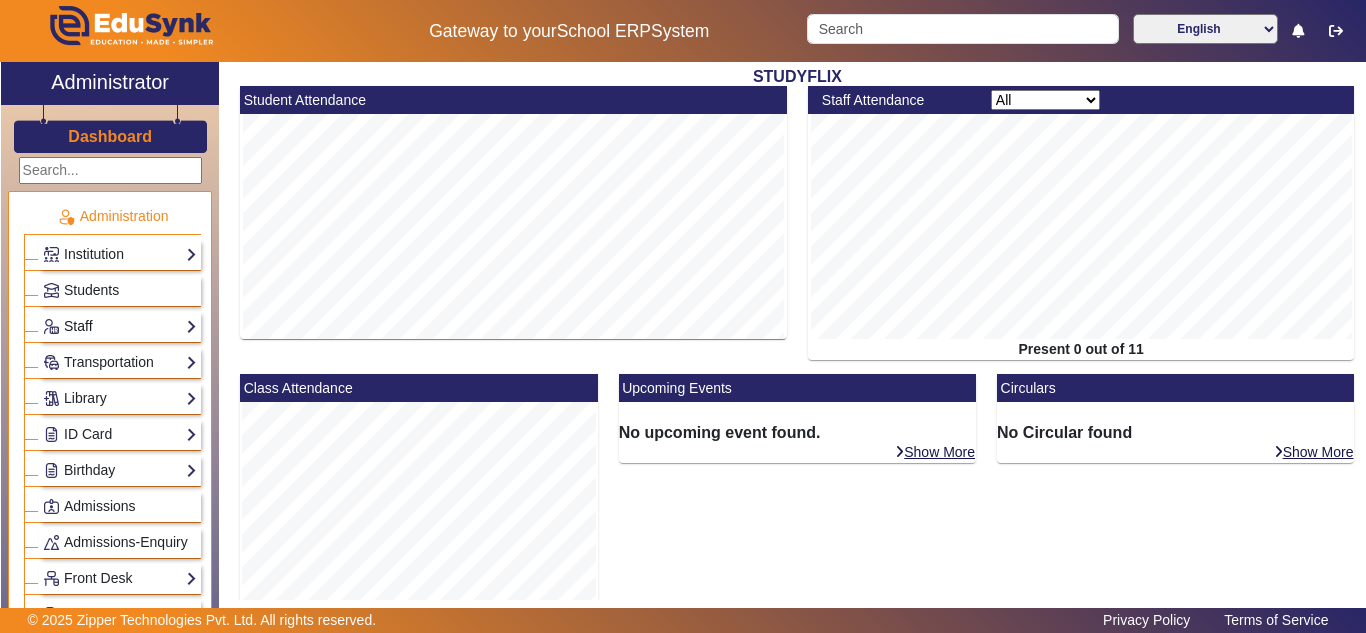 click on "Staff" 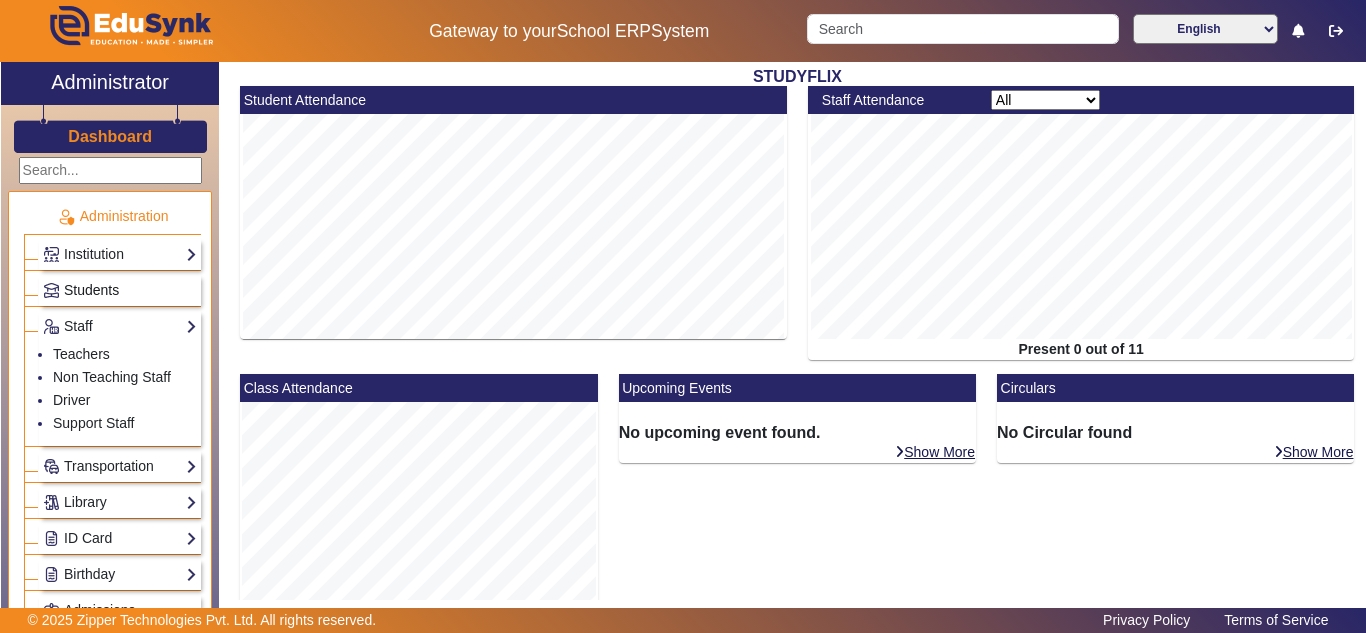 click on "Students" 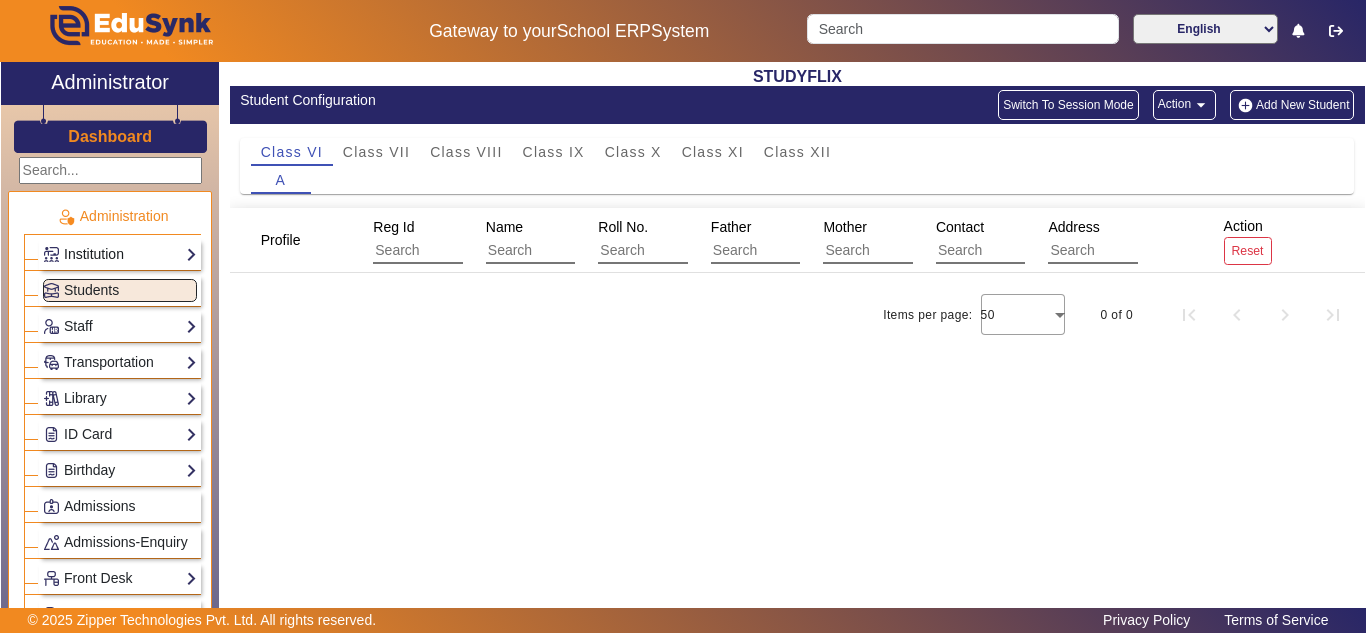 click on "Institution" 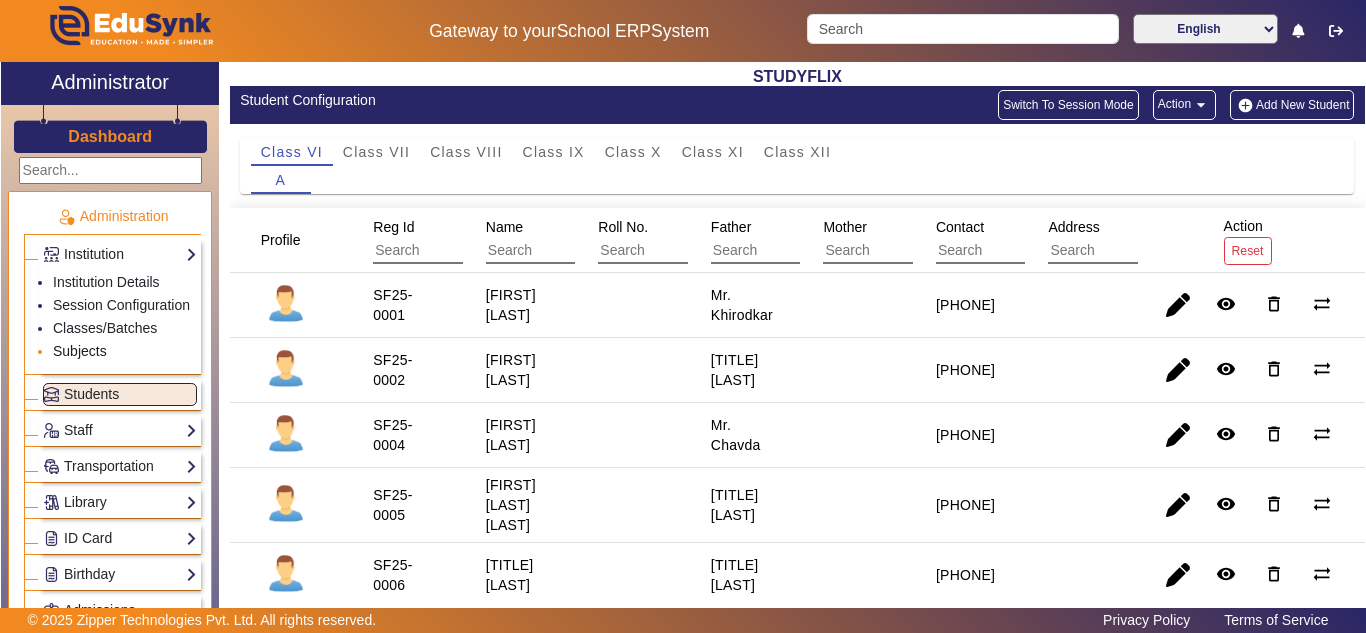 click on "Subjects" 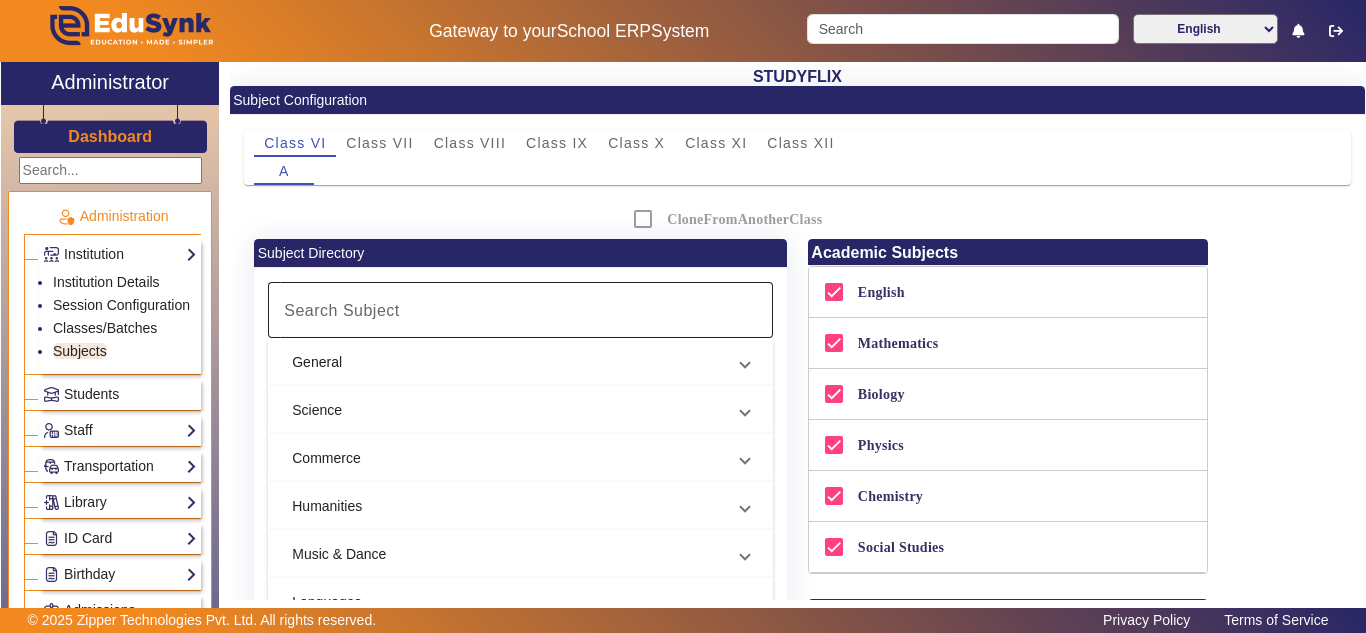 click on "Search Subject" at bounding box center (342, 310) 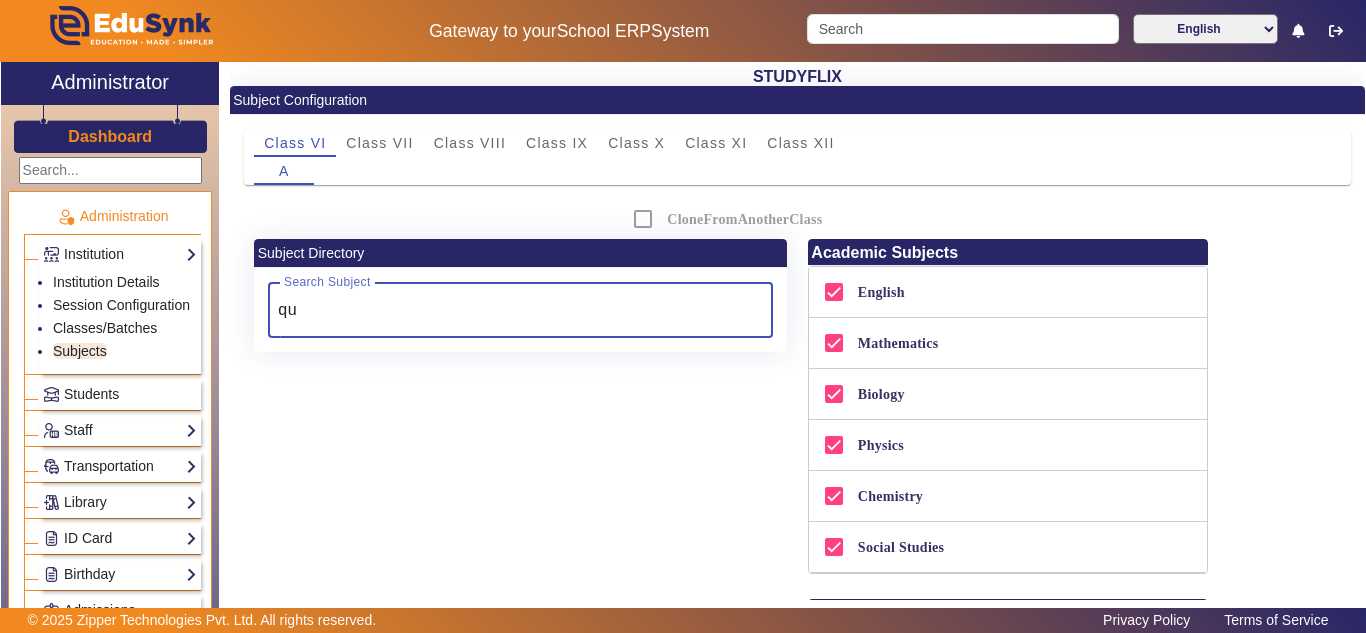 type on "q" 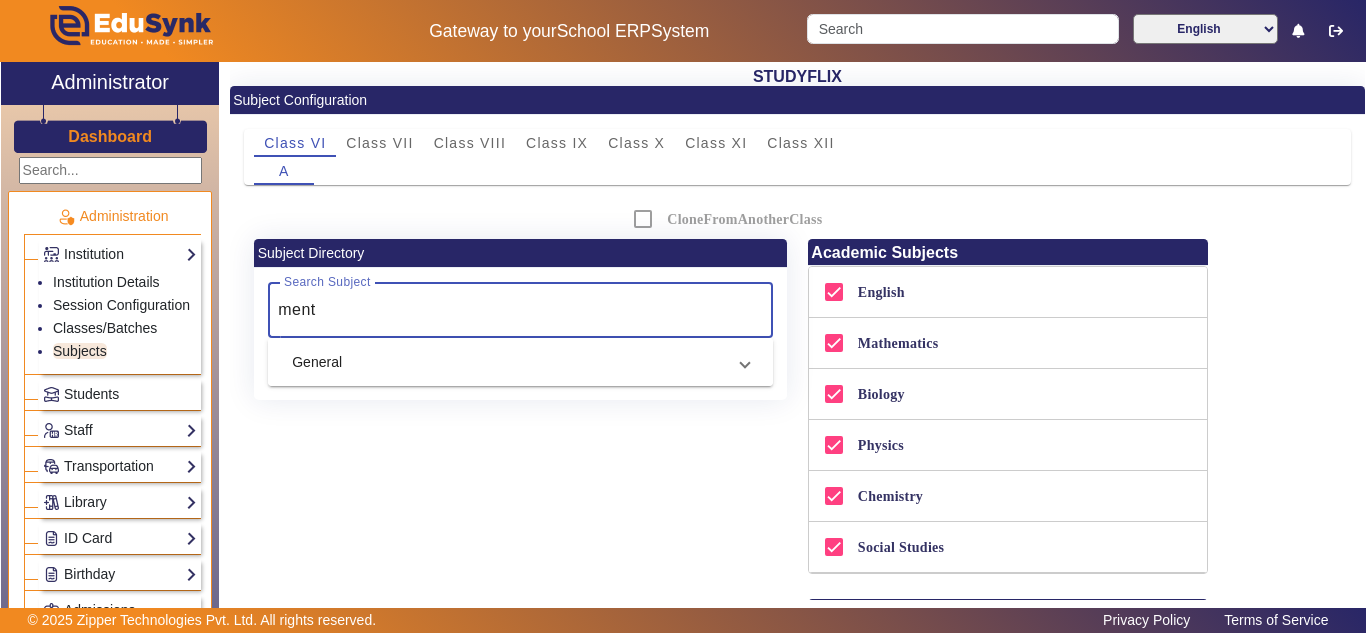 click on "General" at bounding box center [520, 362] 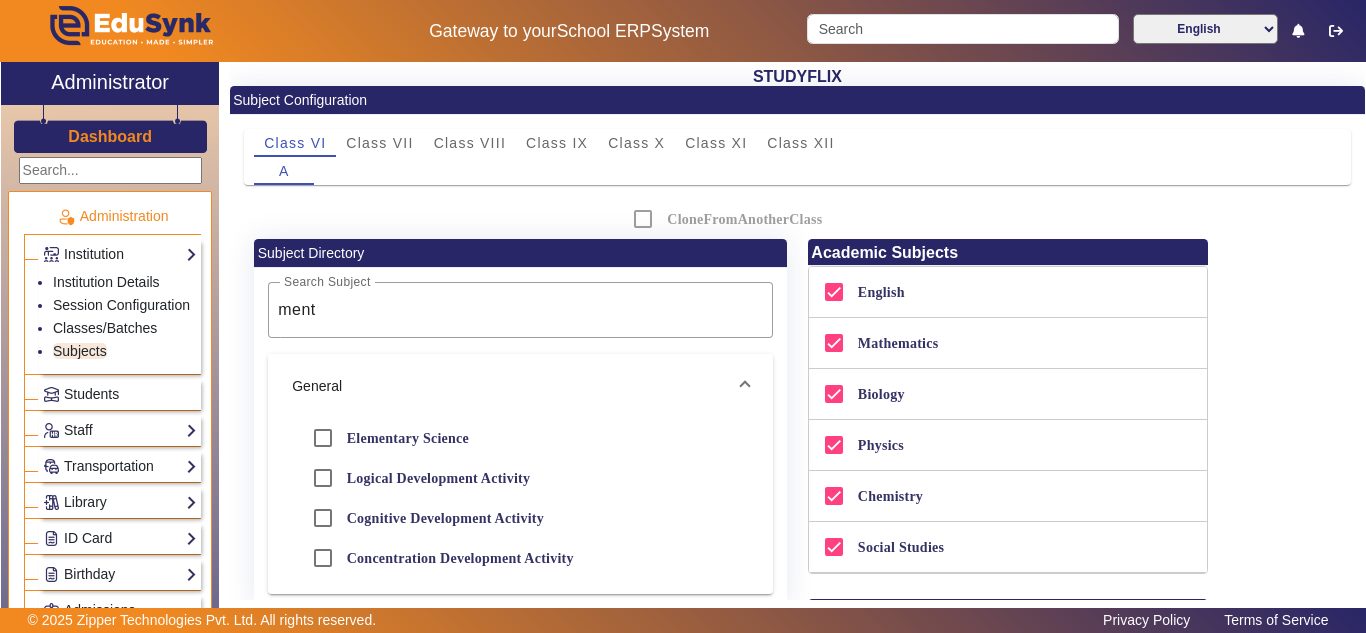 scroll, scrollTop: 167, scrollLeft: 0, axis: vertical 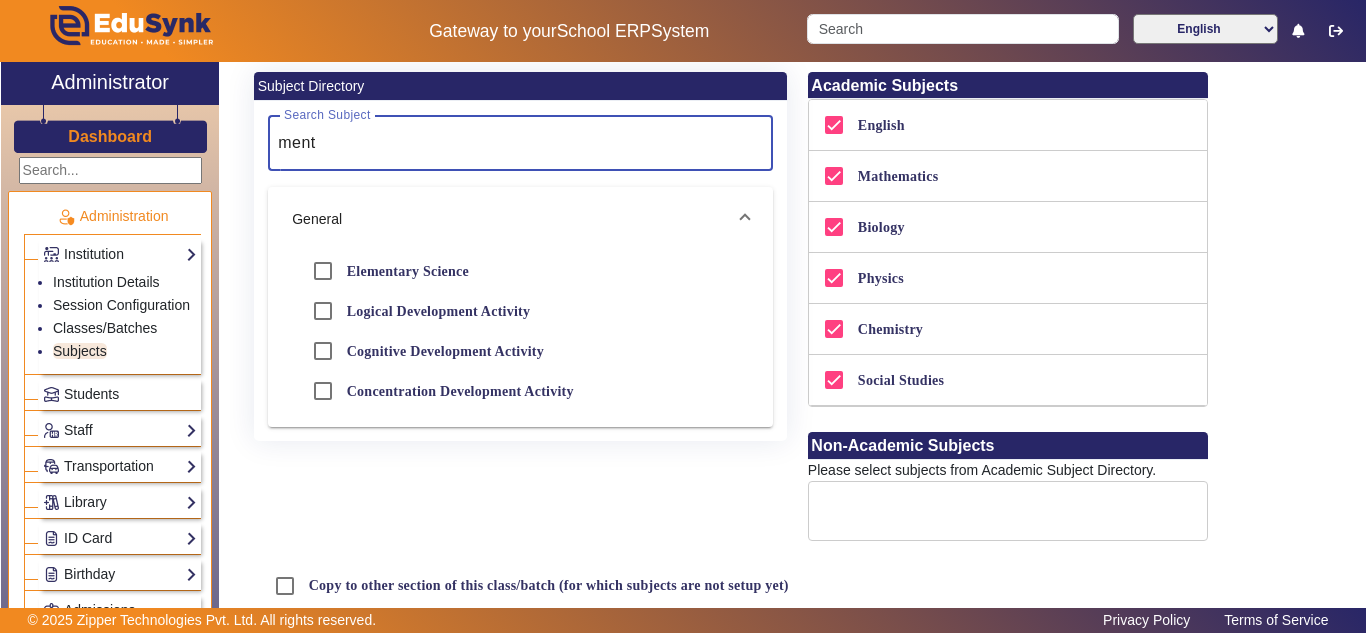 click on "ment" at bounding box center [517, 143] 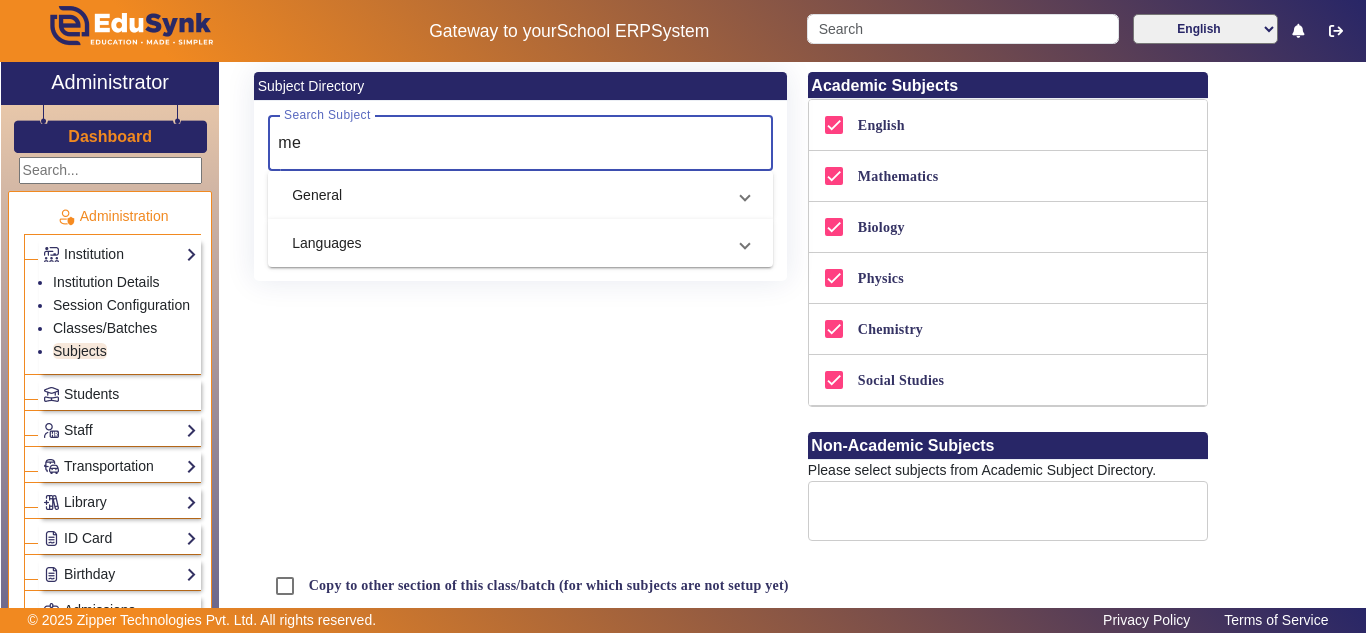 type on "m" 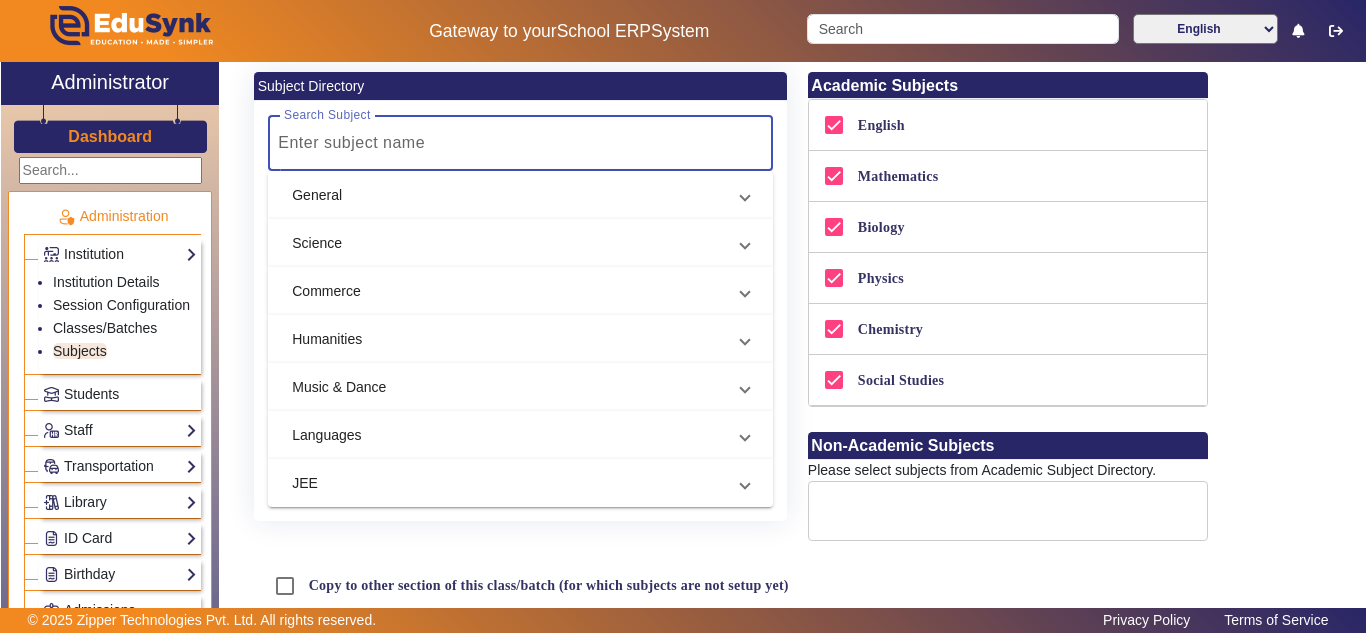 type 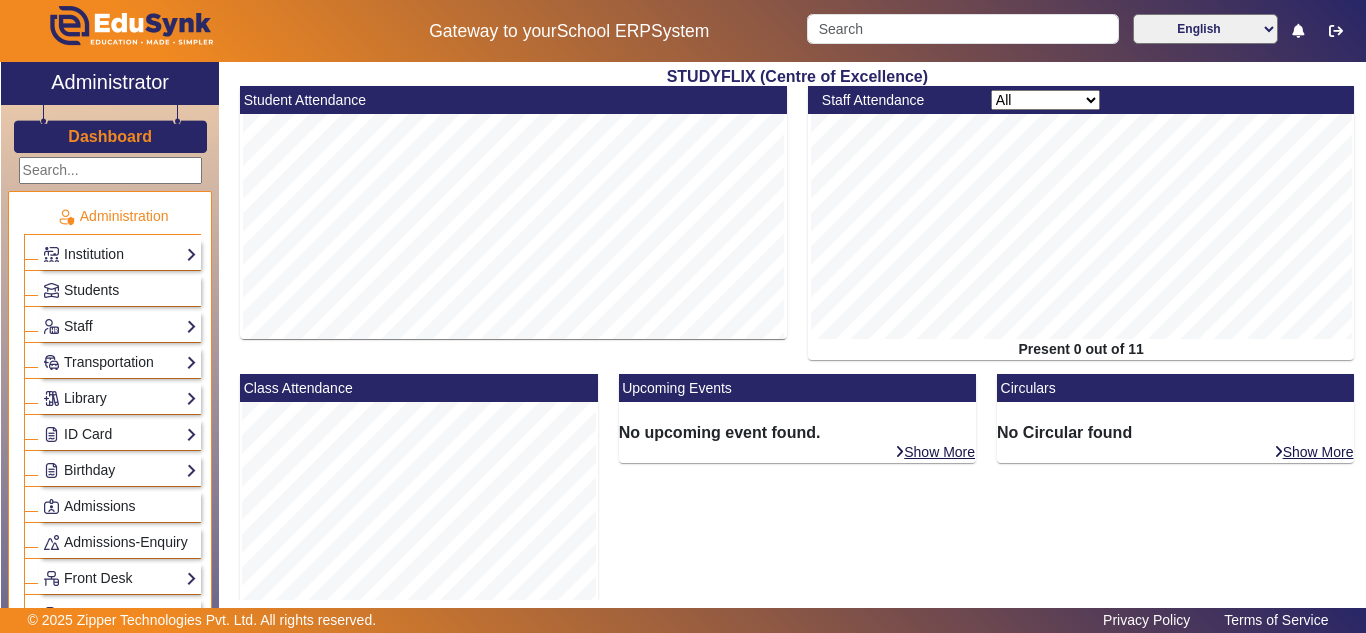 scroll, scrollTop: 0, scrollLeft: 0, axis: both 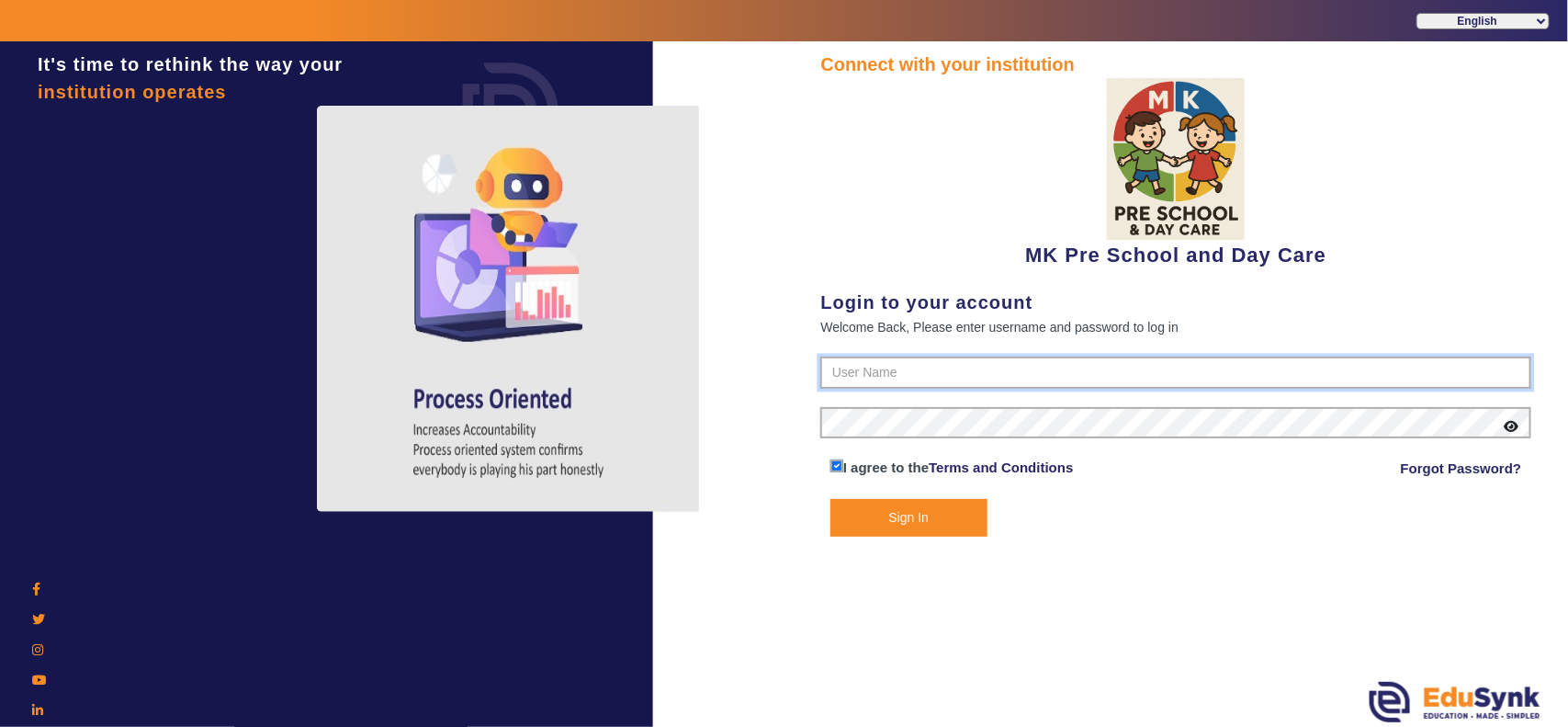 type on "[PHONE]" 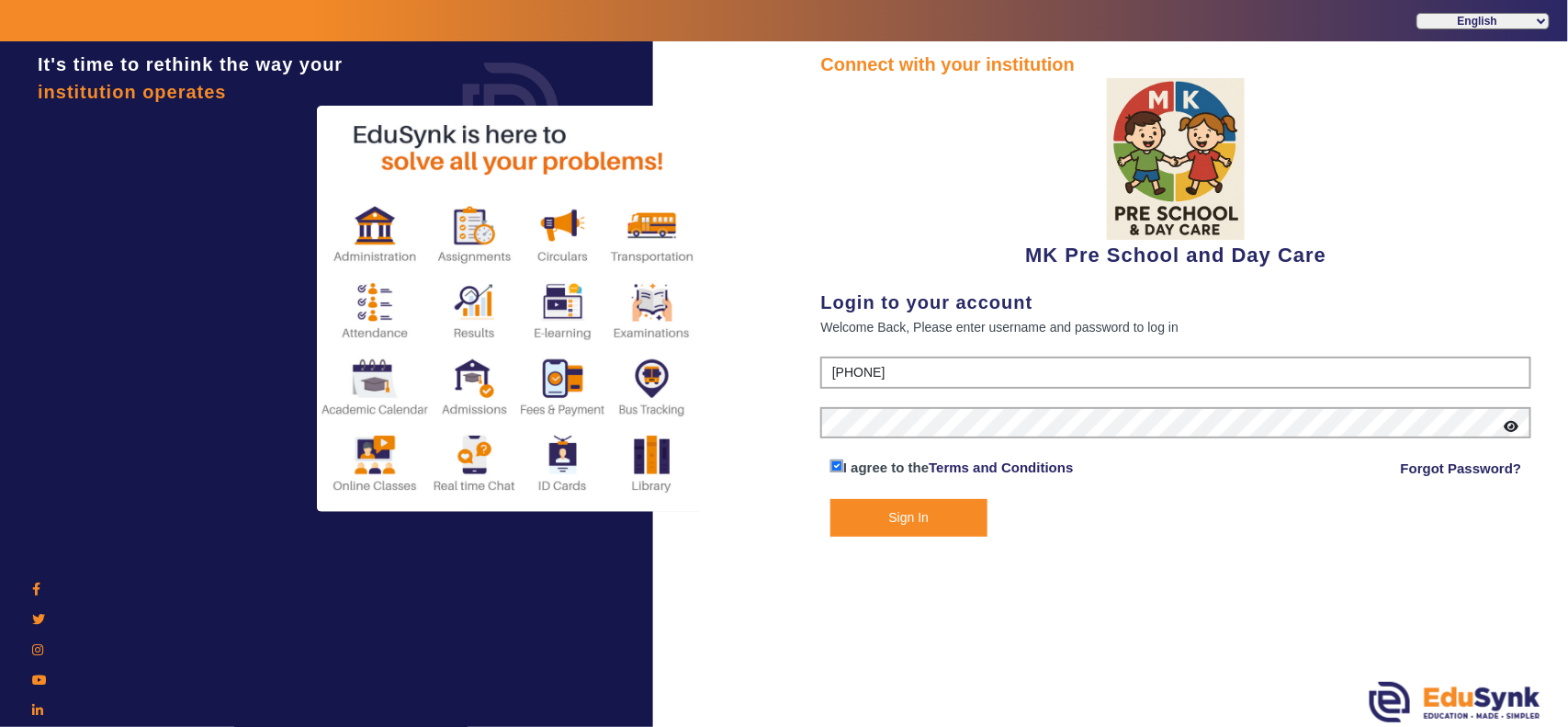 click on "Sign In" 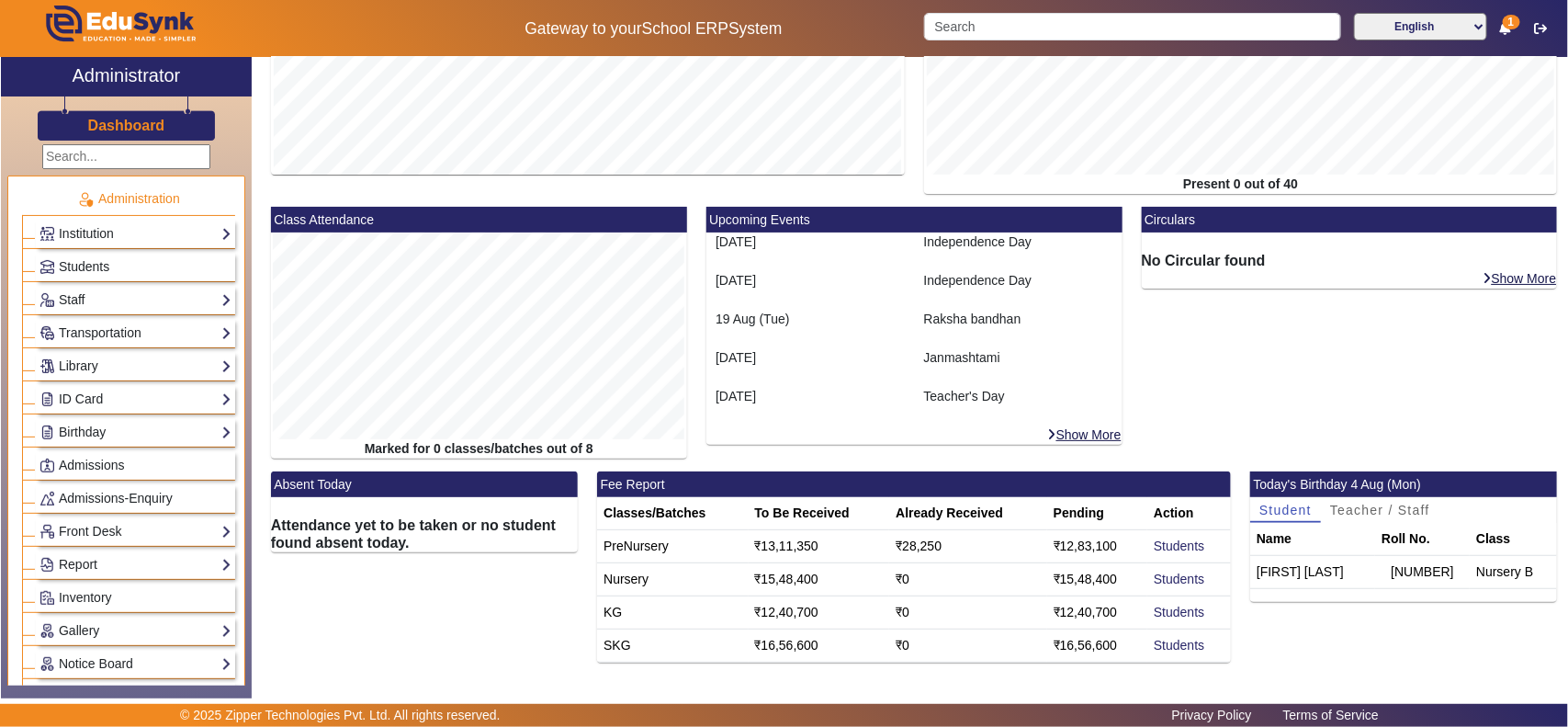 scroll, scrollTop: 245, scrollLeft: 0, axis: vertical 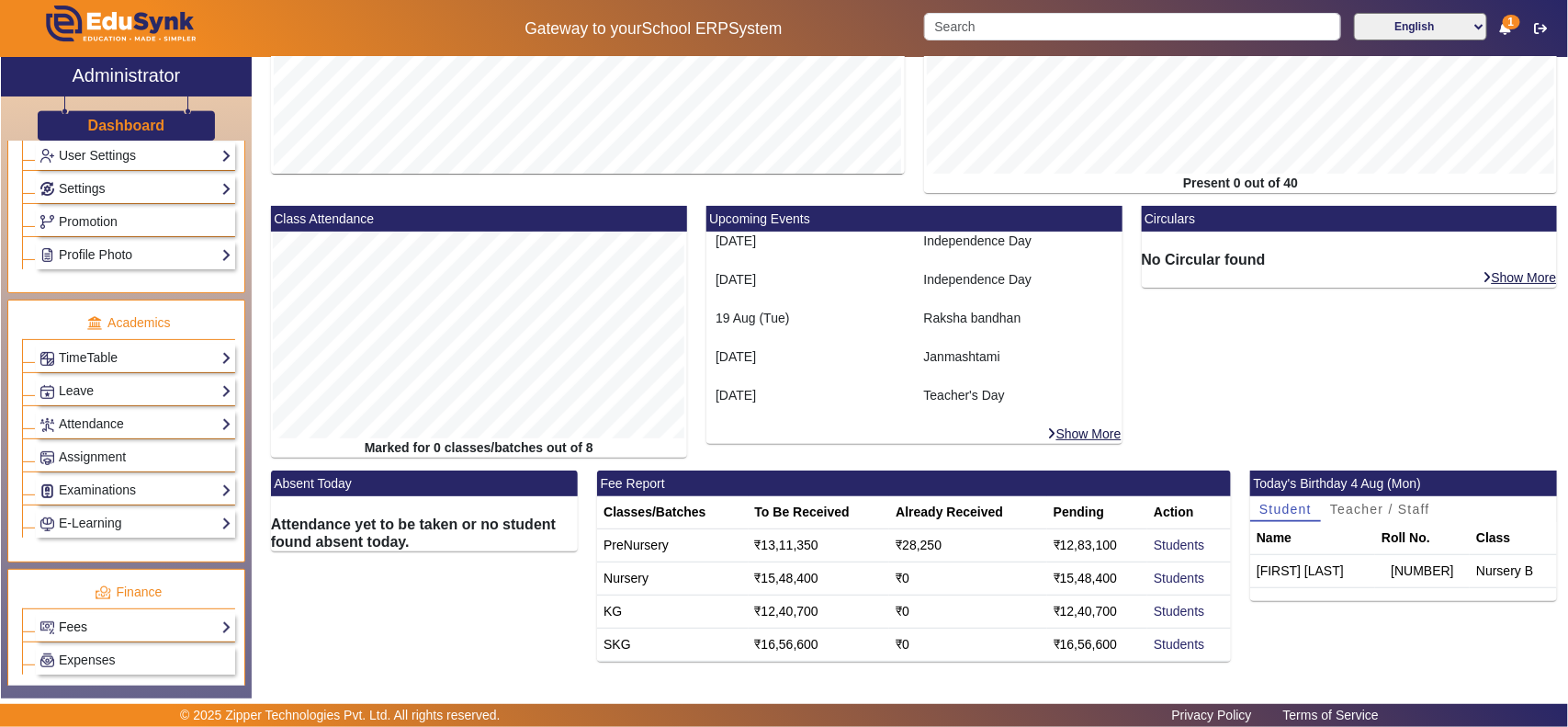 click on "Fees" 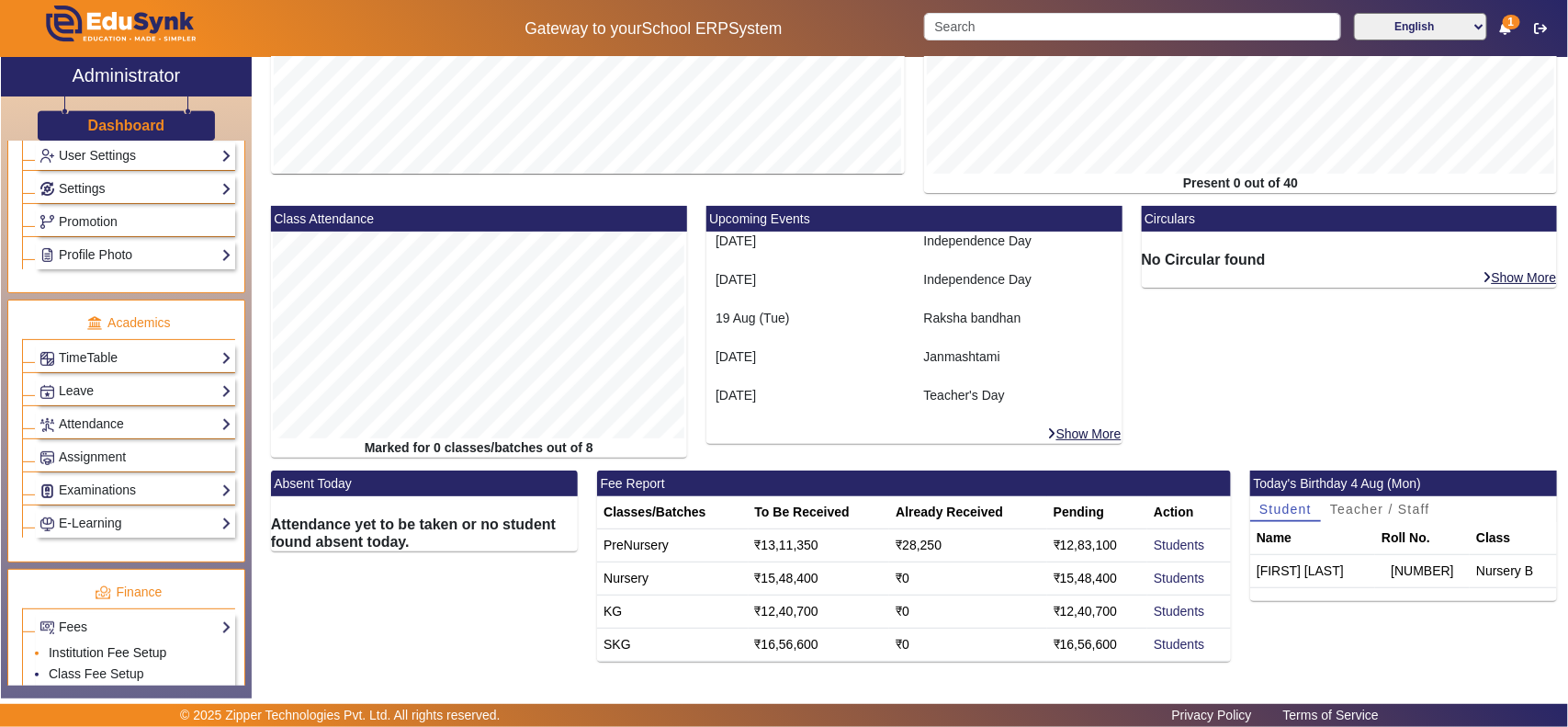 click on "Institution Fee Setup" 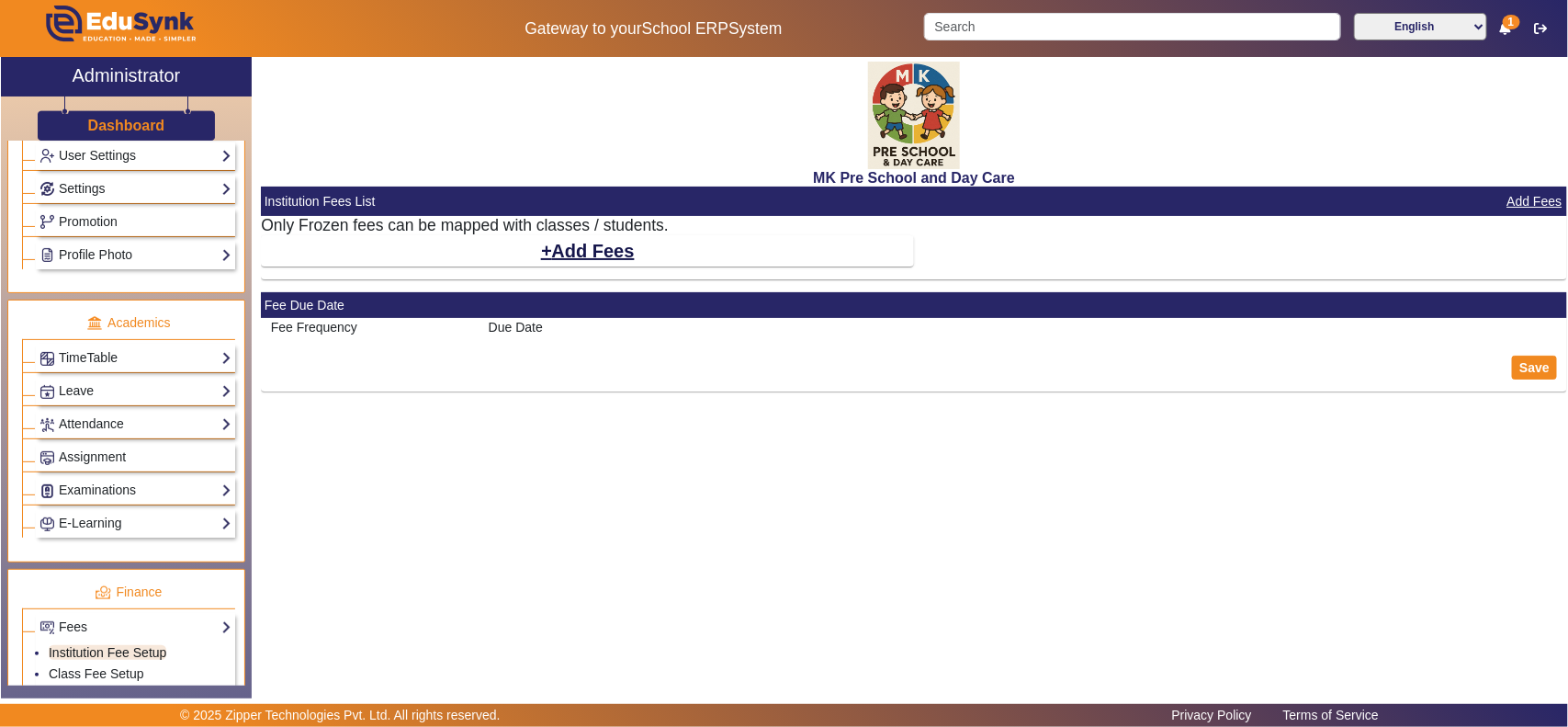 scroll, scrollTop: 0, scrollLeft: 0, axis: both 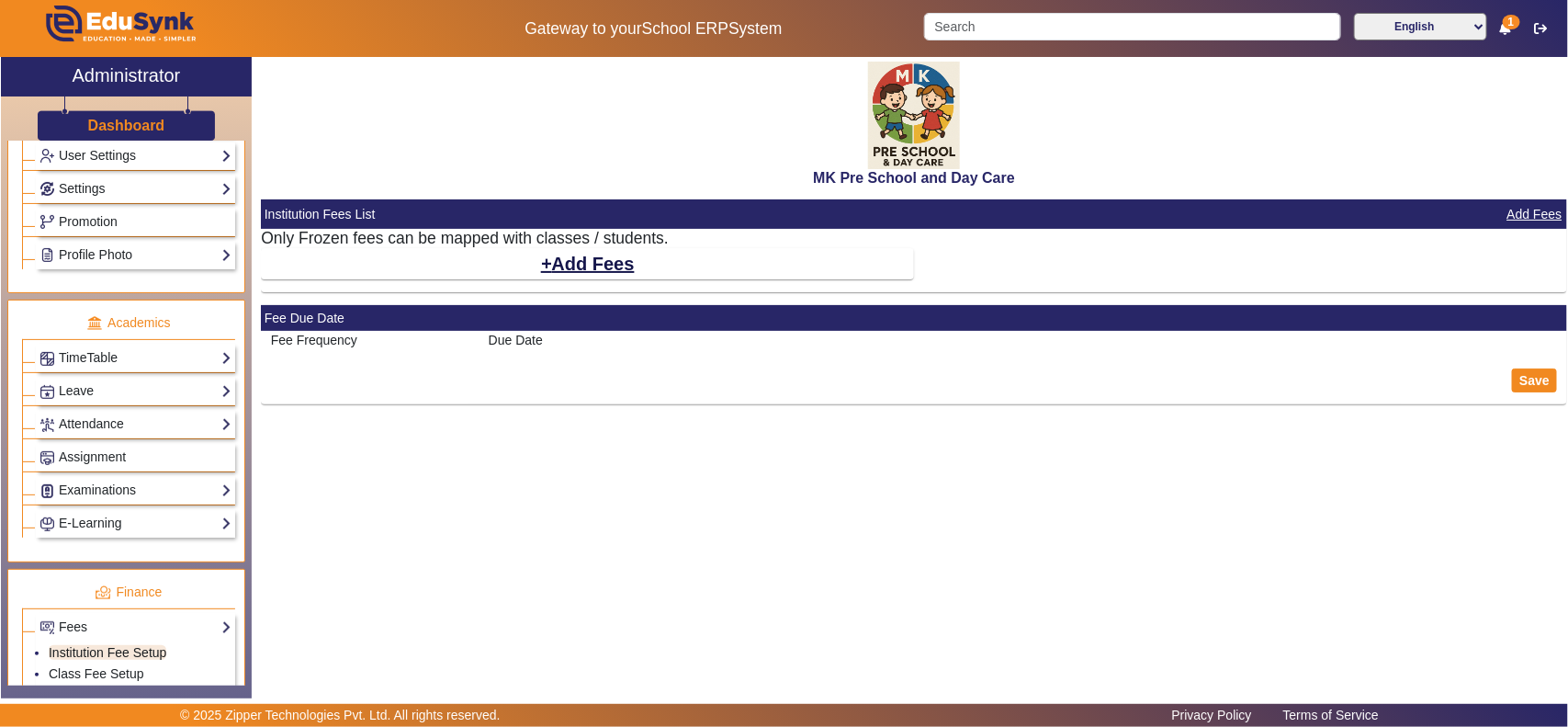 select on "10" 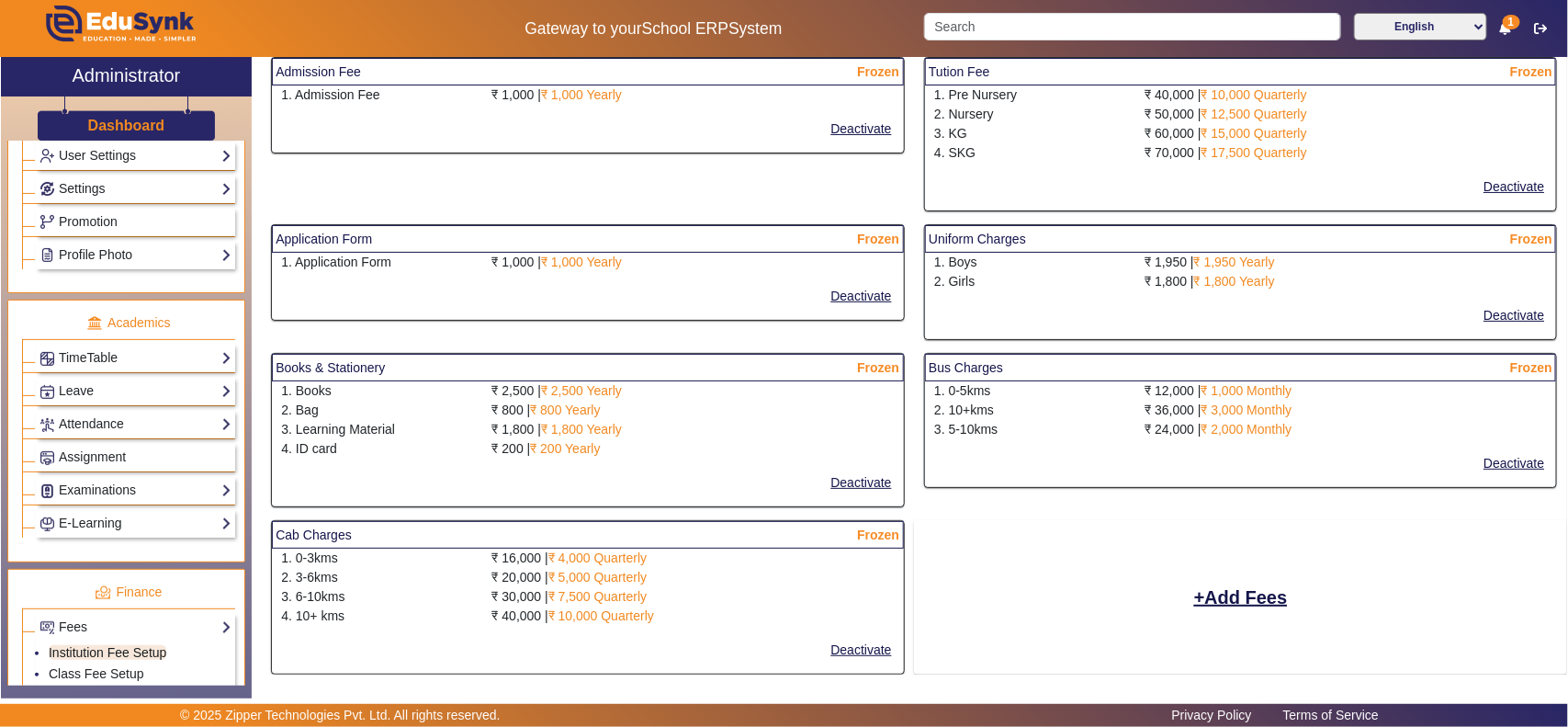 scroll, scrollTop: 0, scrollLeft: 0, axis: both 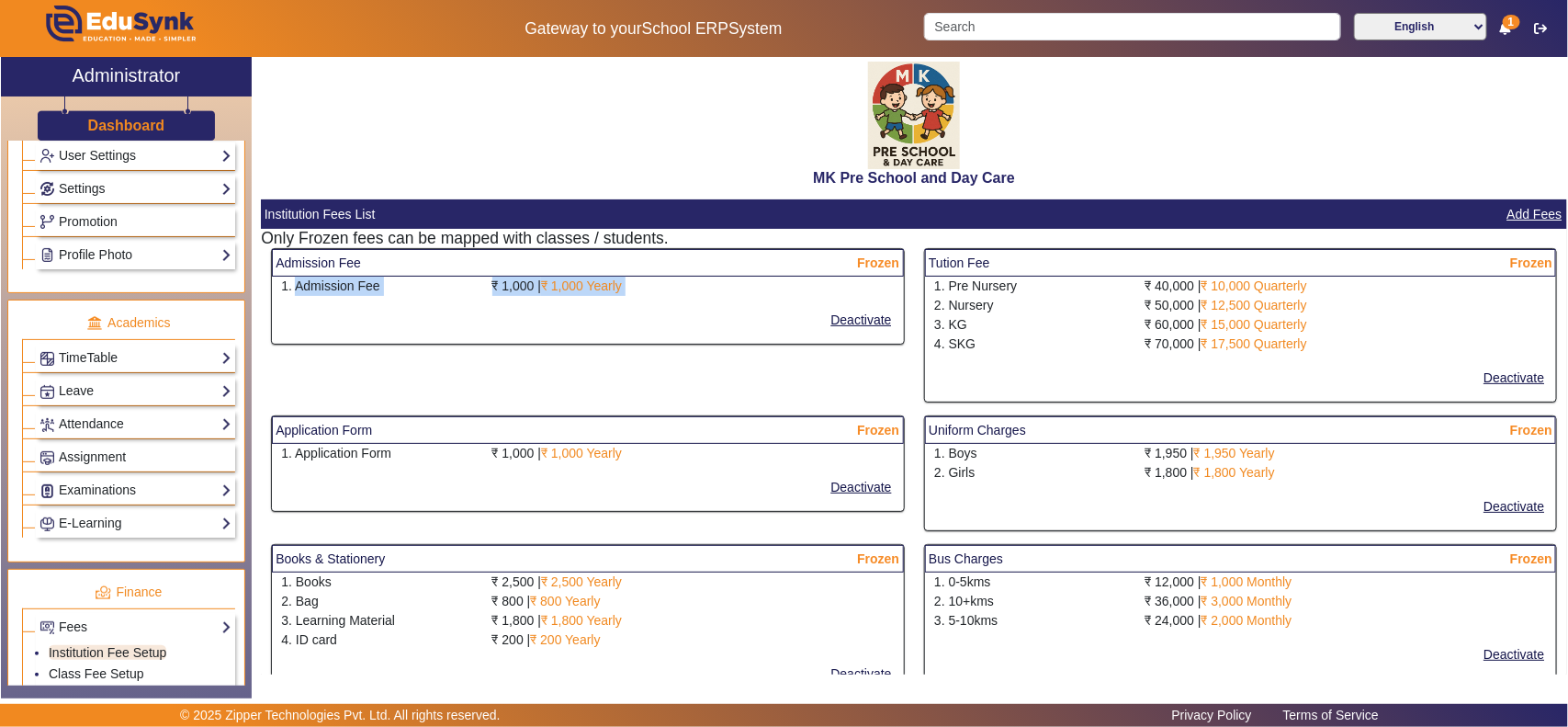 drag, startPoint x: 297, startPoint y: 290, endPoint x: 393, endPoint y: 301, distance: 96.62815 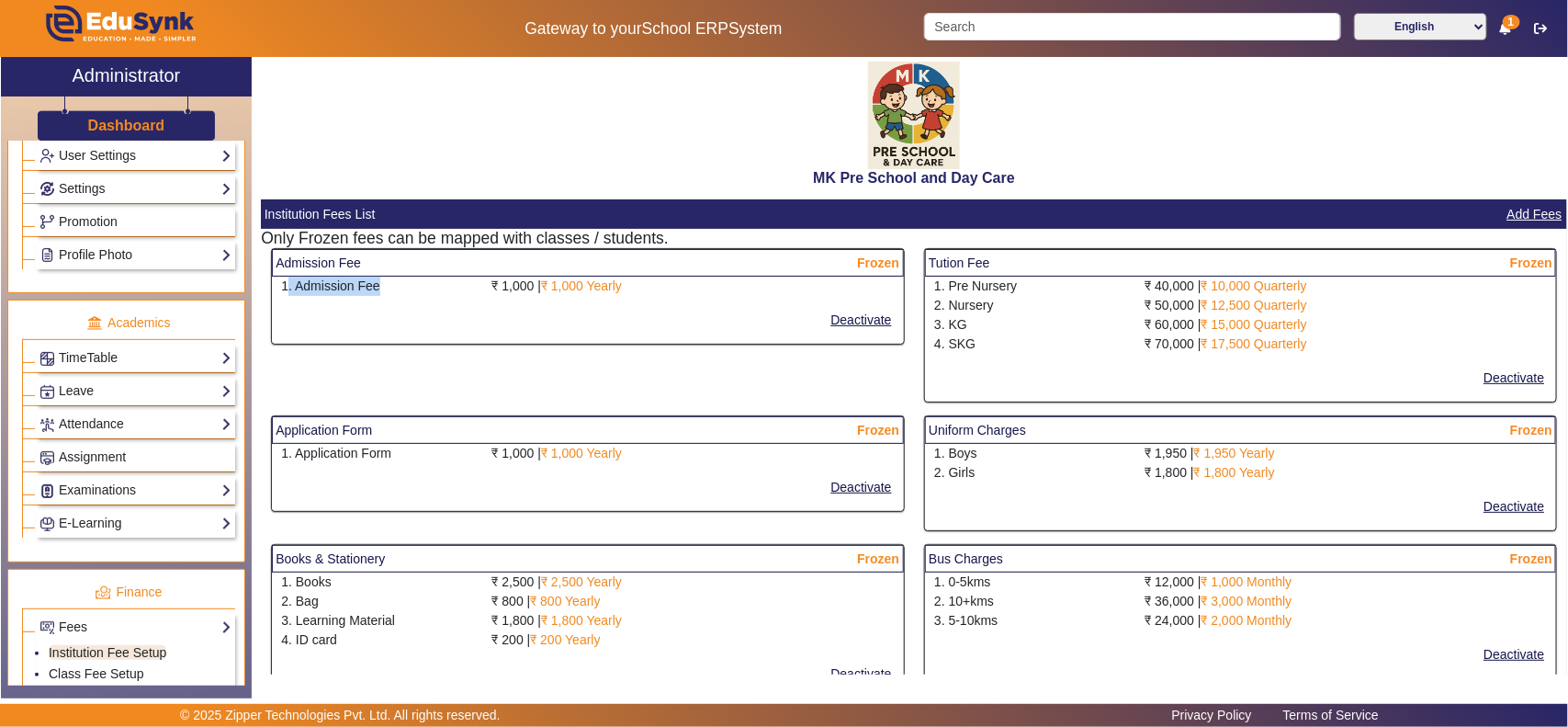 drag, startPoint x: 387, startPoint y: 291, endPoint x: 288, endPoint y: 292, distance: 99.00505 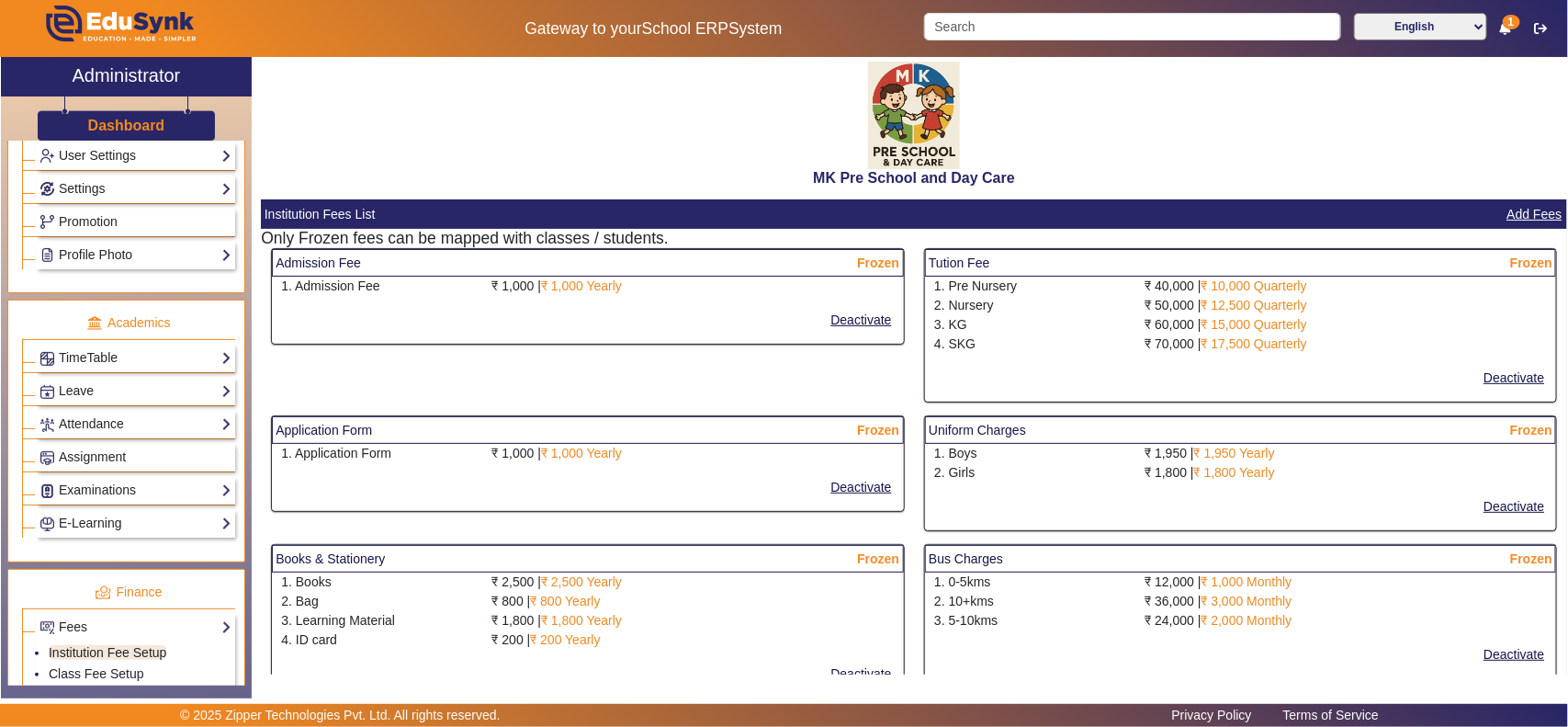 click on "Deactivate" 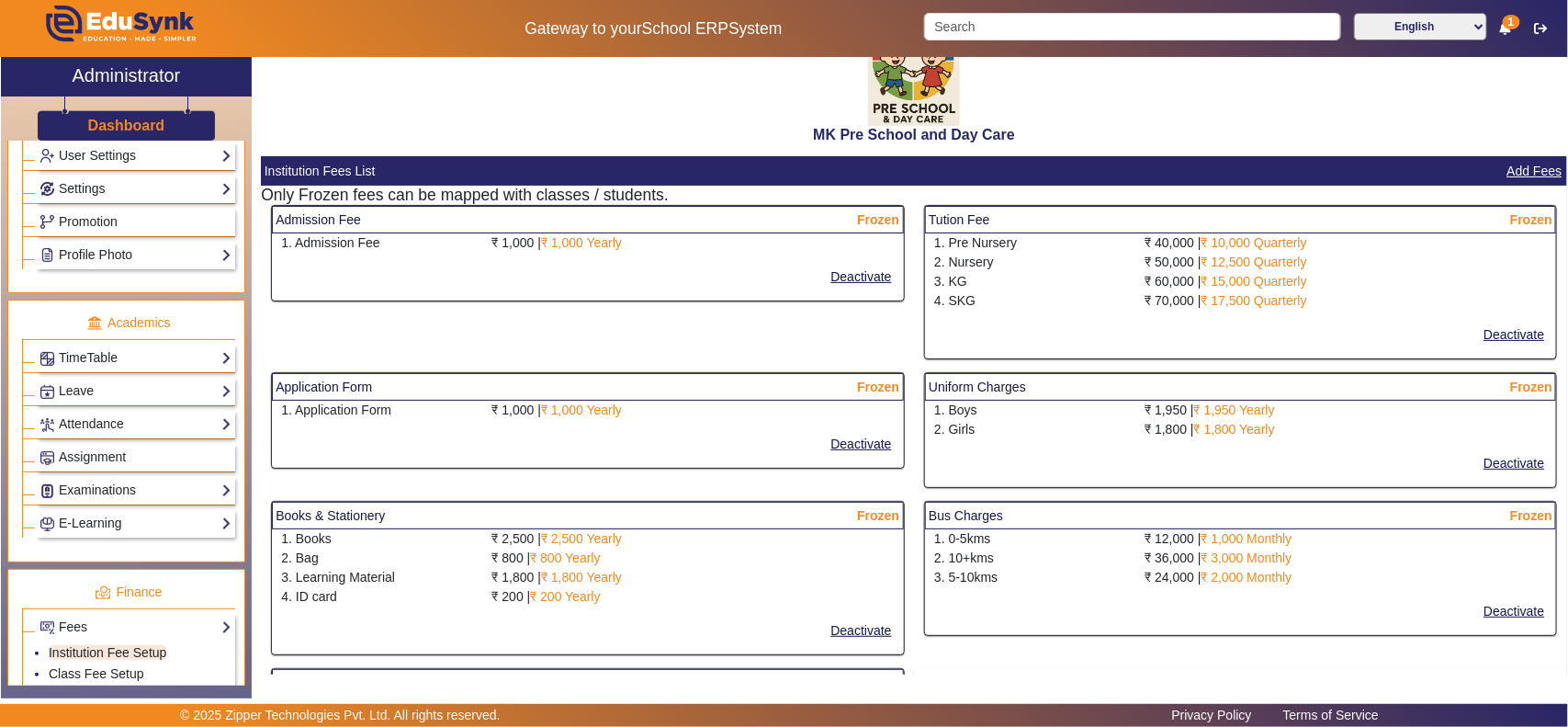scroll, scrollTop: 0, scrollLeft: 0, axis: both 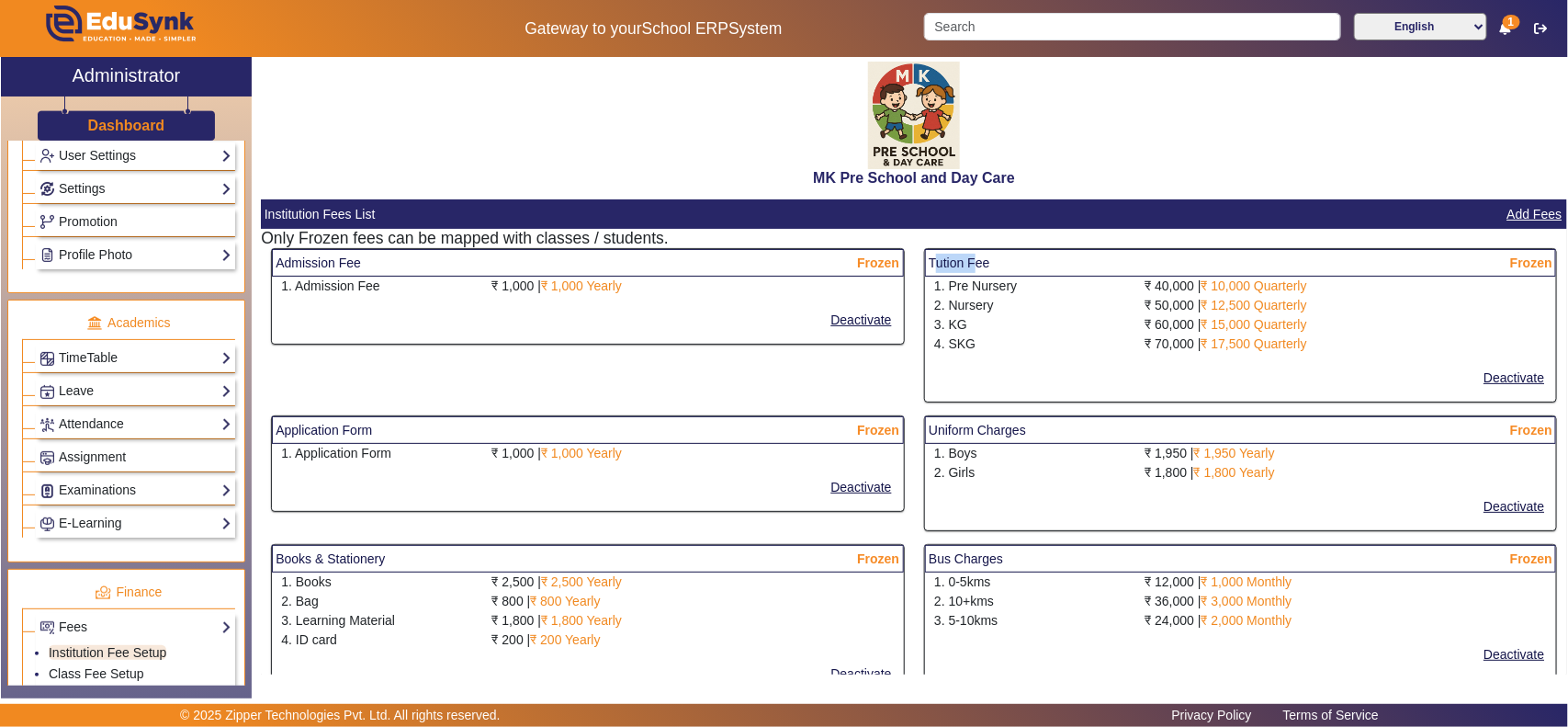 drag, startPoint x: 921, startPoint y: 262, endPoint x: 964, endPoint y: 263, distance: 43.011626 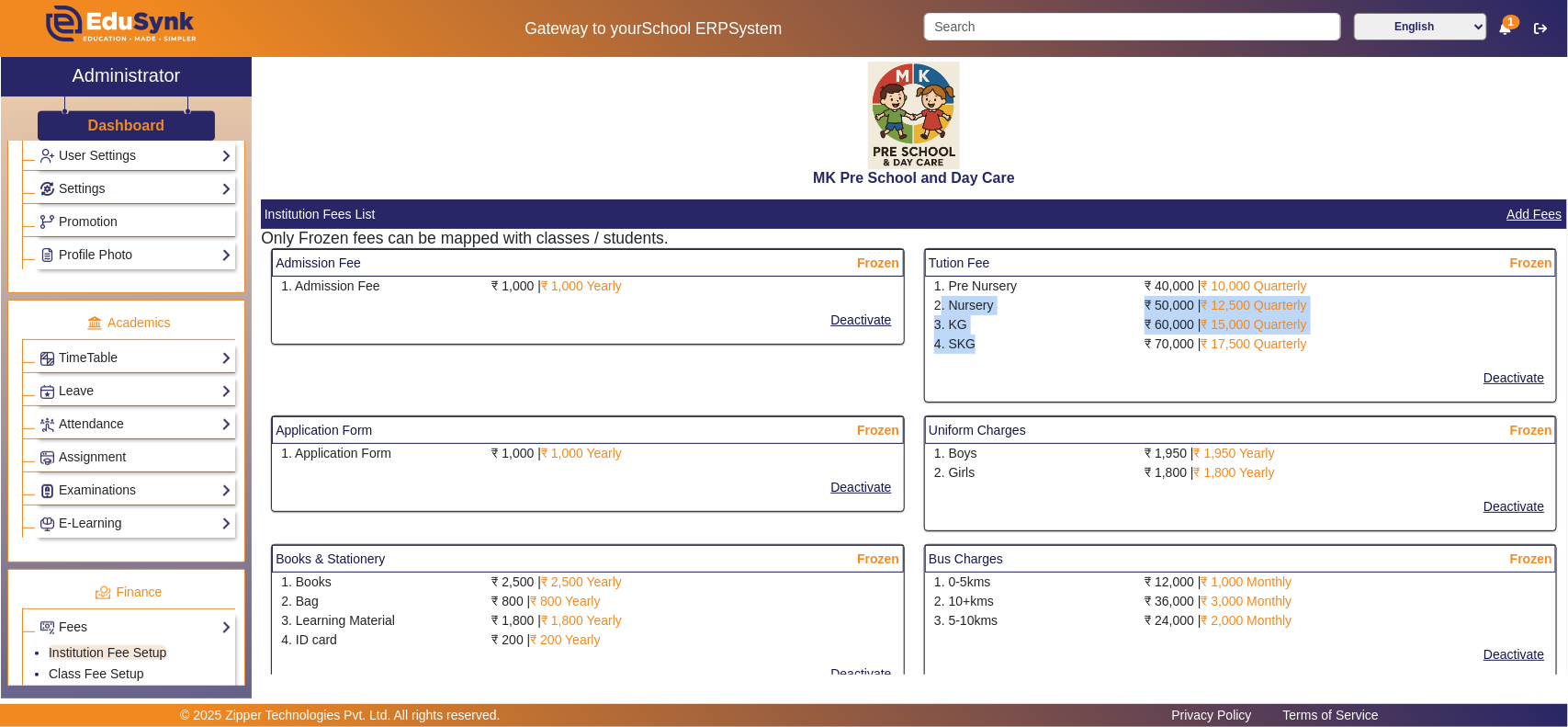 drag, startPoint x: 979, startPoint y: 342, endPoint x: 937, endPoint y: 296, distance: 62.289646 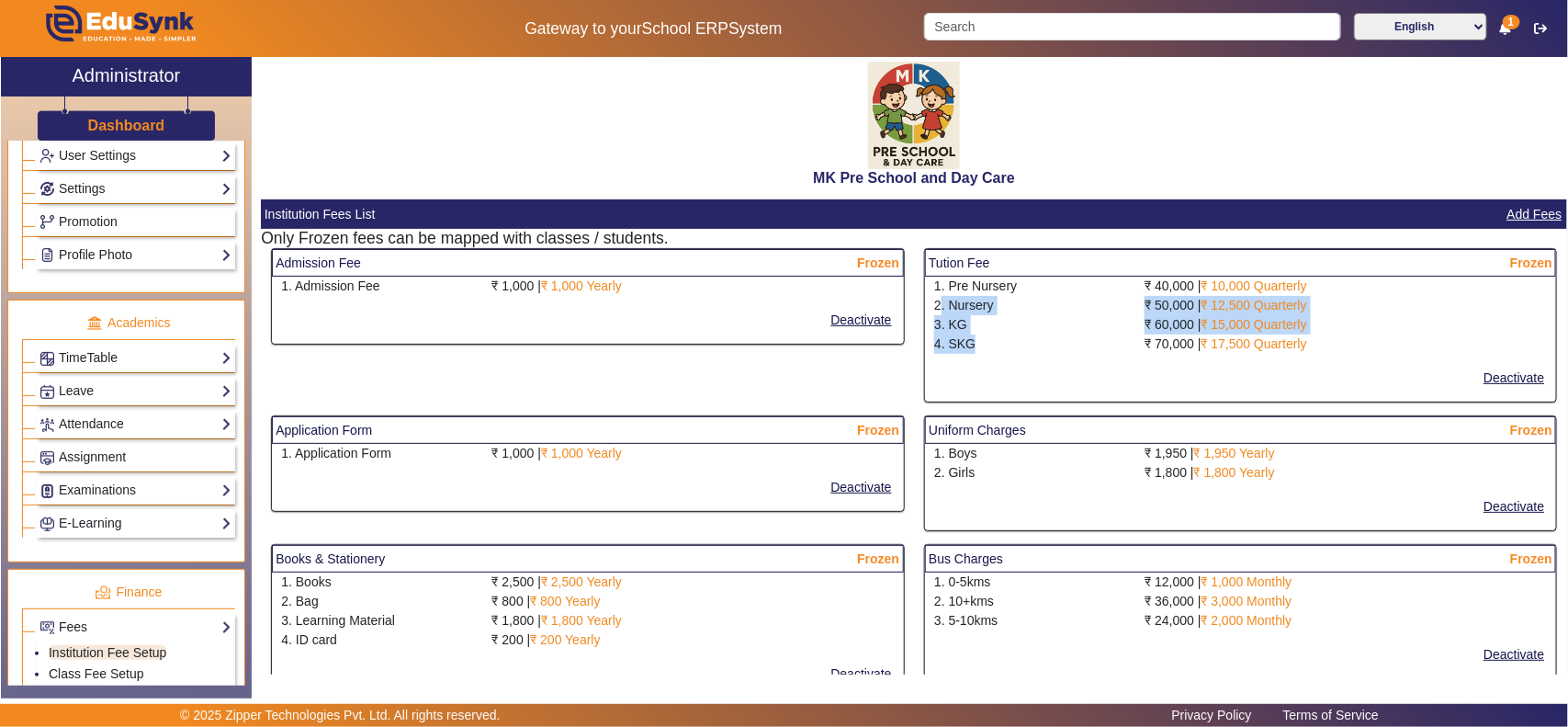 drag, startPoint x: 1084, startPoint y: 324, endPoint x: 1111, endPoint y: 300, distance: 36.12478 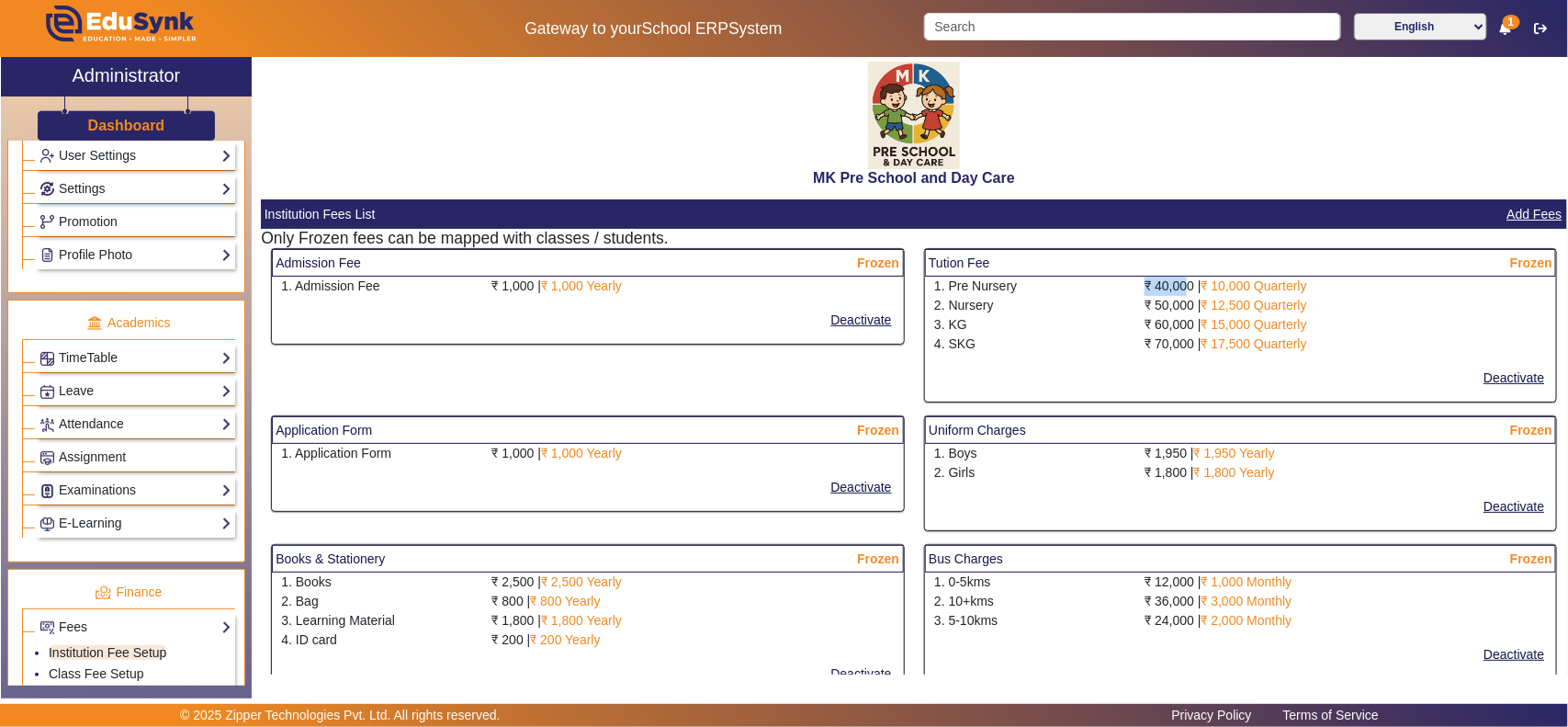 drag, startPoint x: 1122, startPoint y: 290, endPoint x: 1169, endPoint y: 286, distance: 47.169906 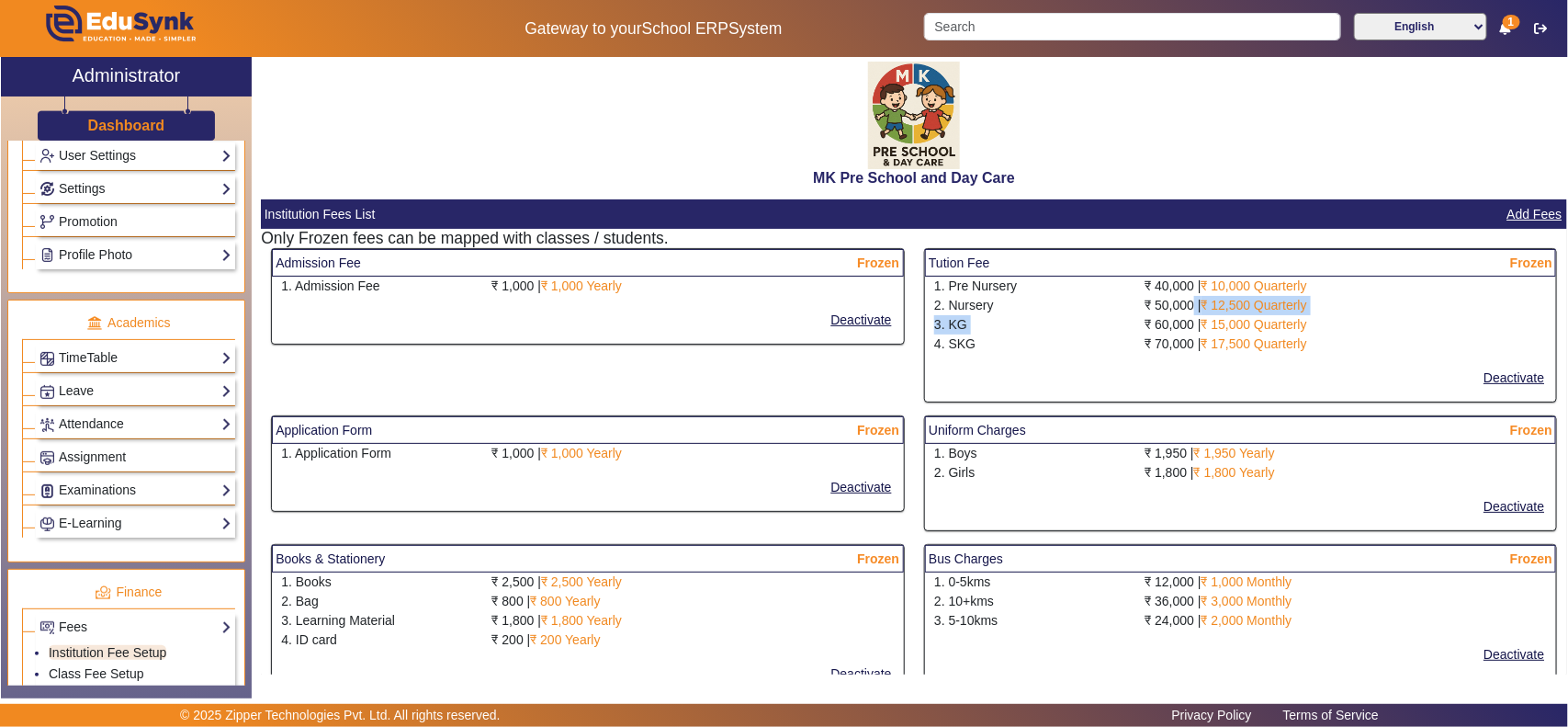 drag, startPoint x: 1134, startPoint y: 315, endPoint x: 1182, endPoint y: 313, distance: 48.04165 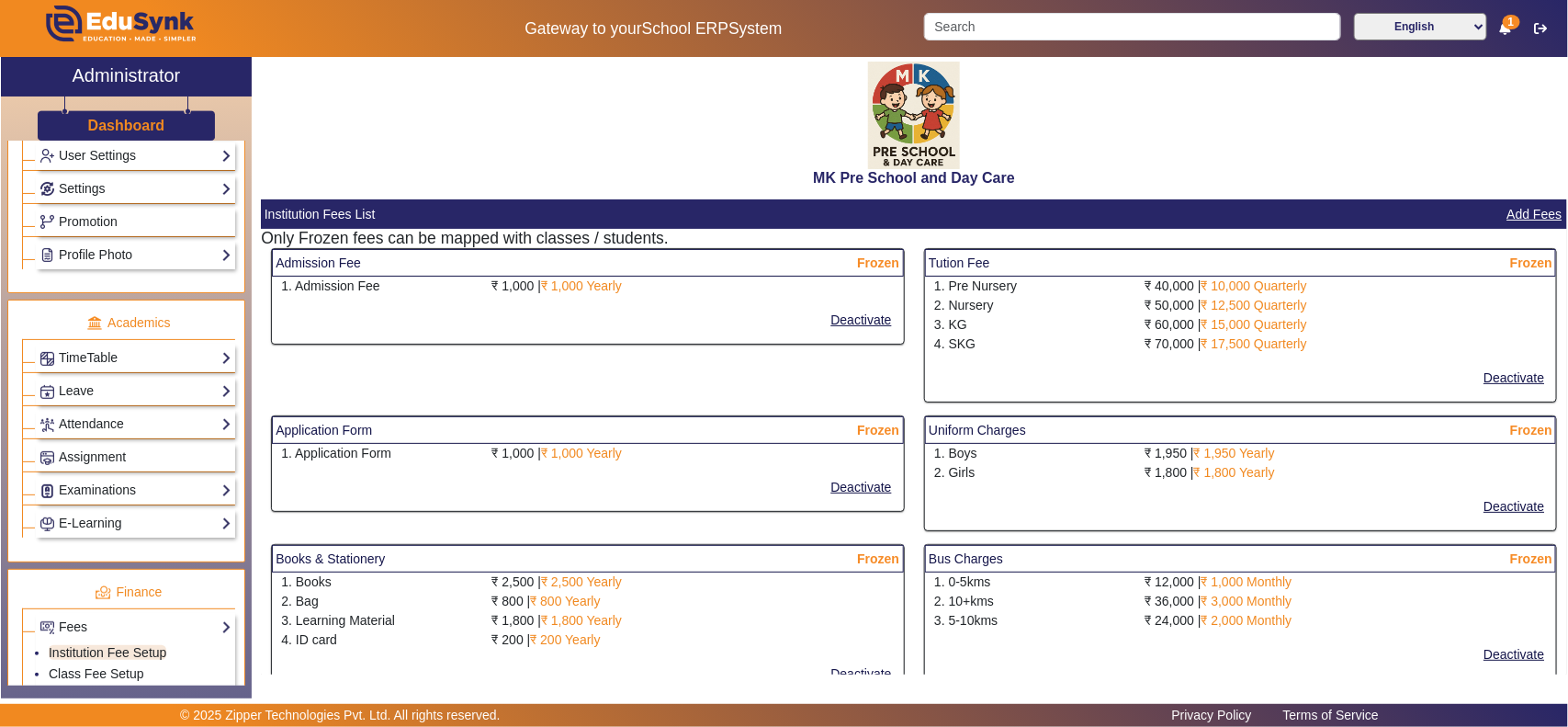click on "Deactivate" 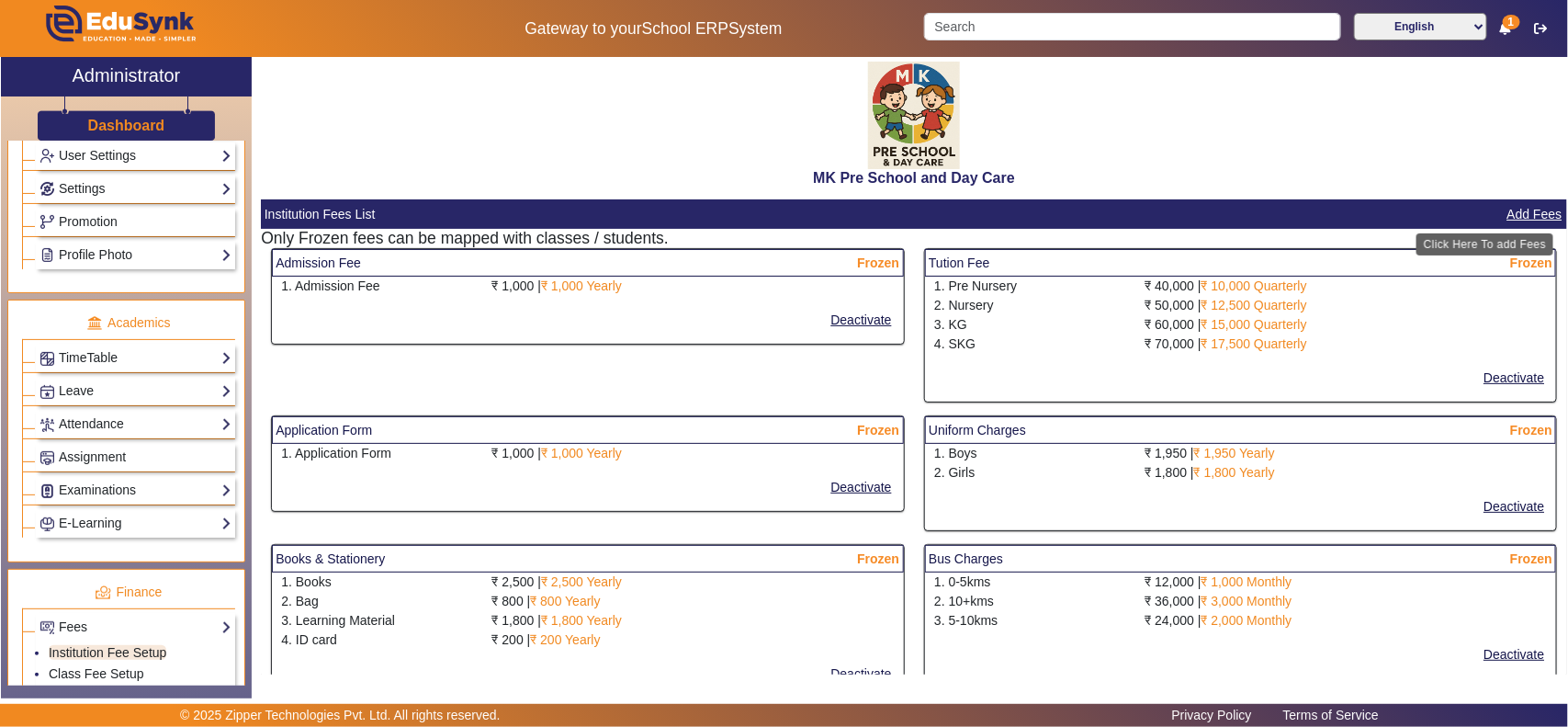 click on "Add Fees" 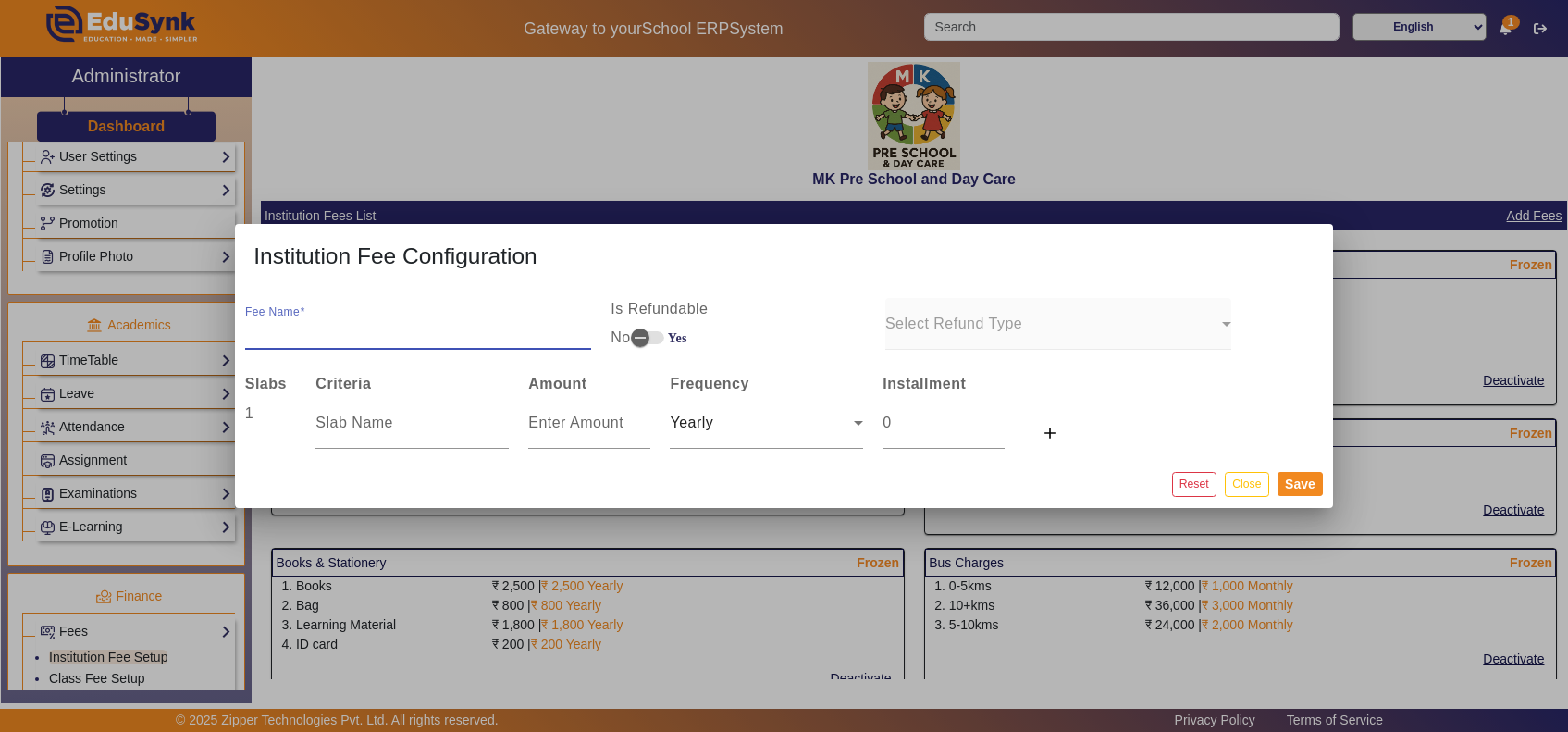 click on "Fee Name" at bounding box center (418, 324) 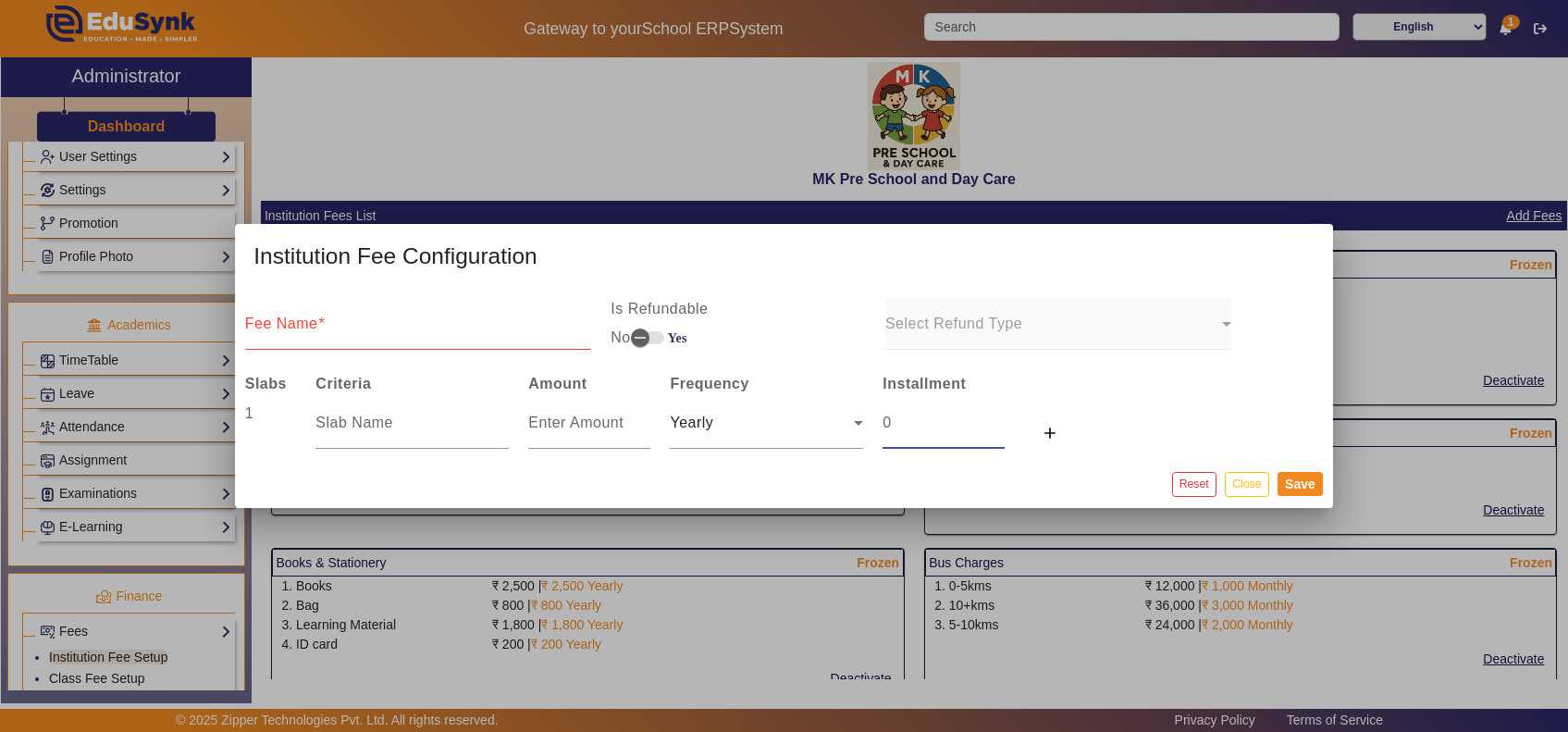 click at bounding box center (944, 423) 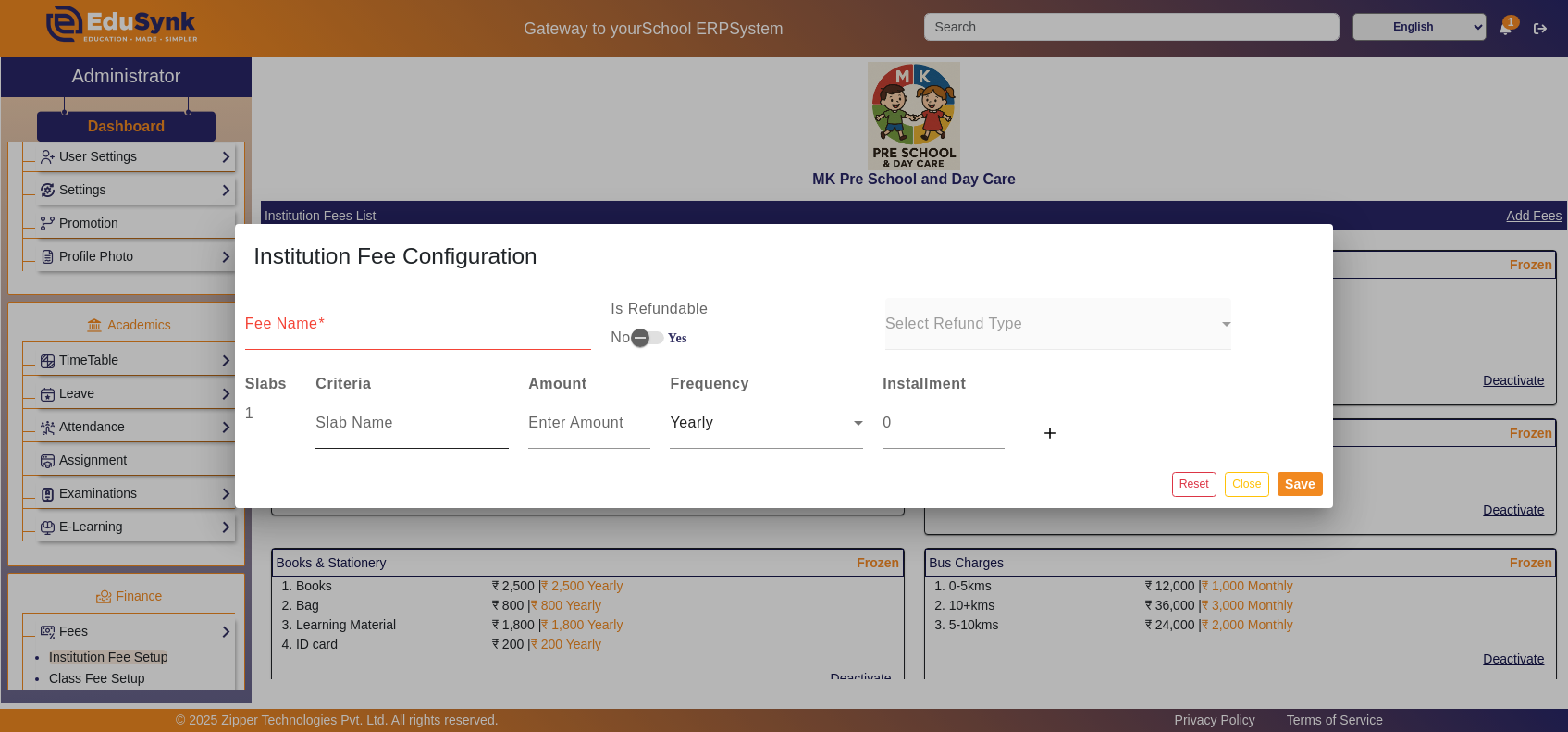 click at bounding box center [412, 423] 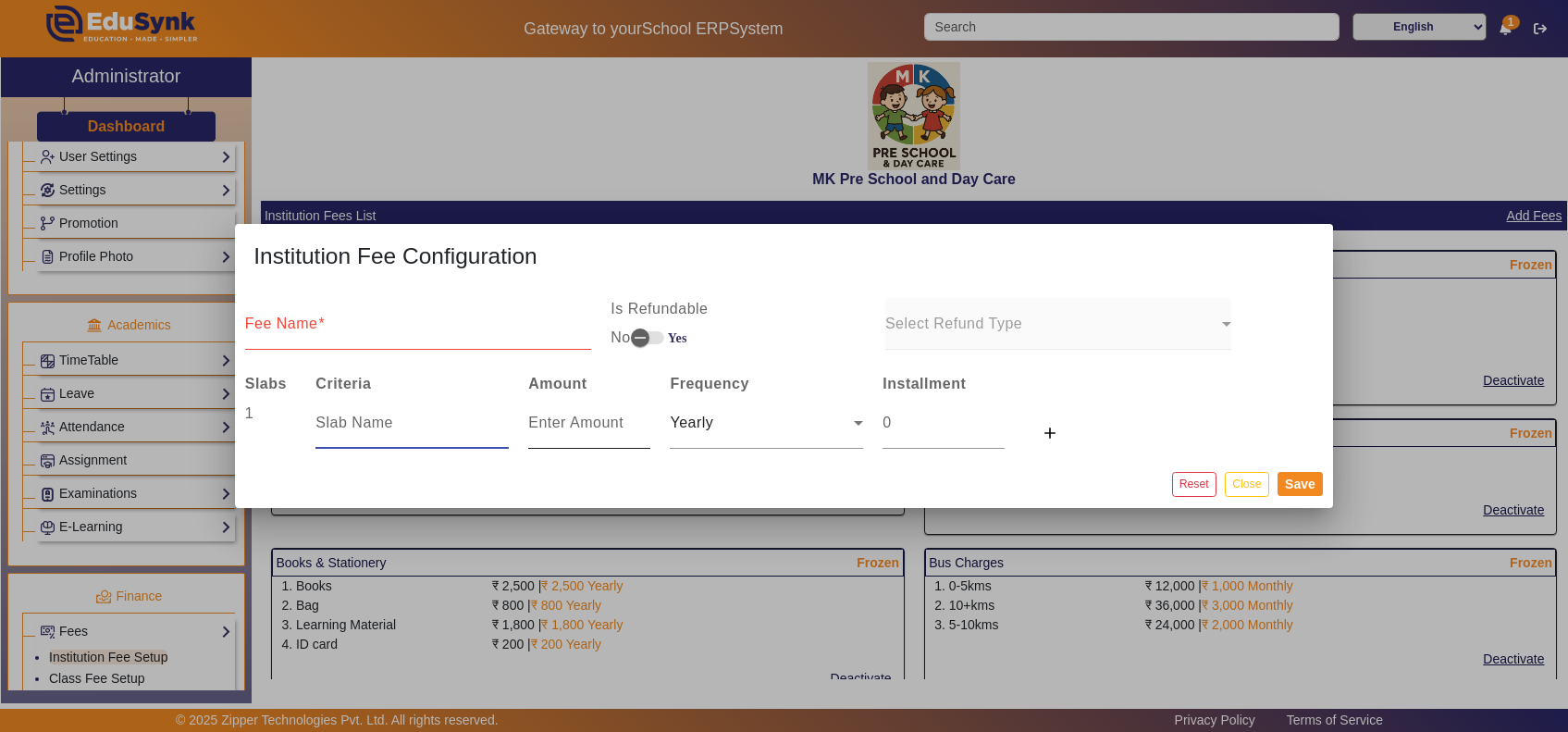 click at bounding box center (589, 423) 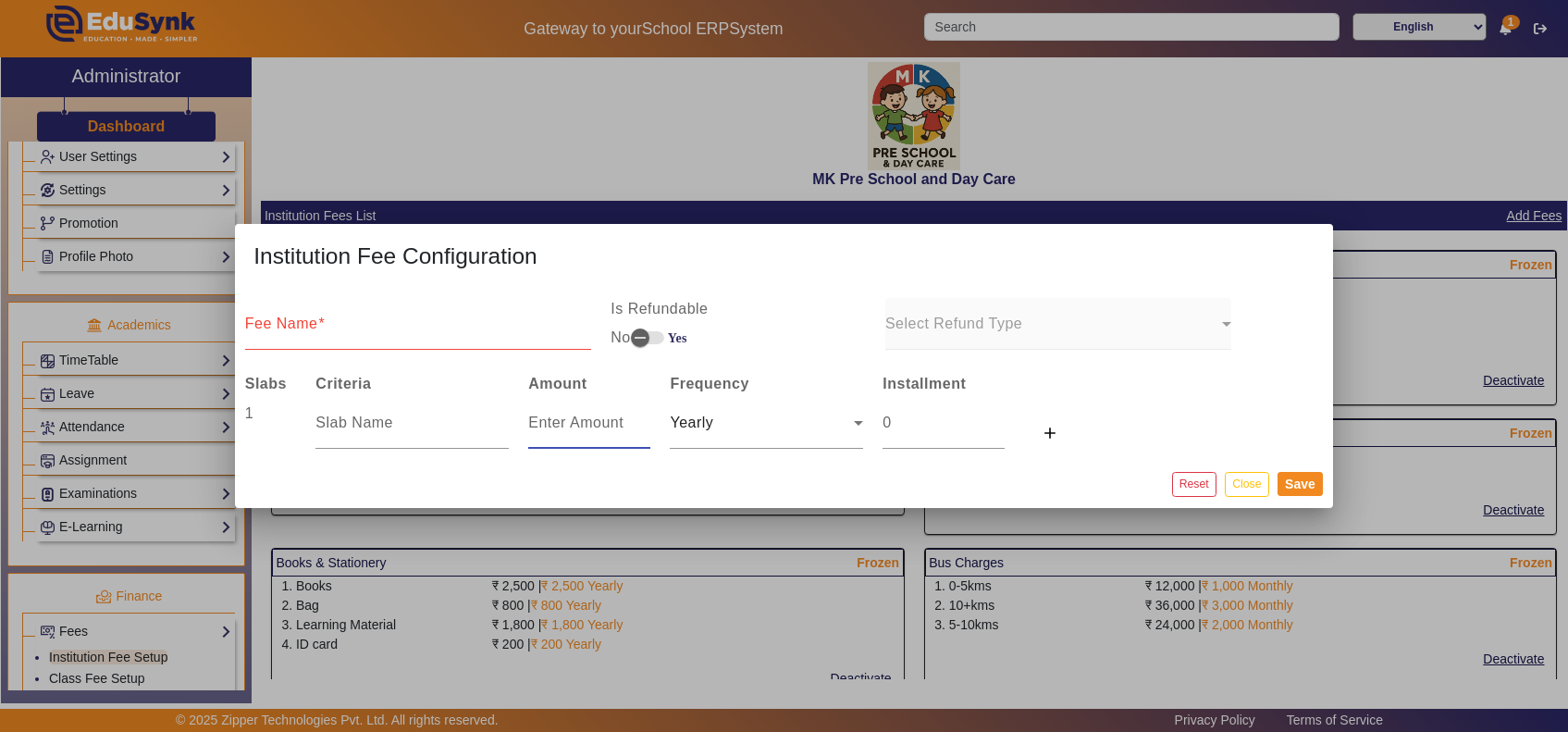 type on "2" 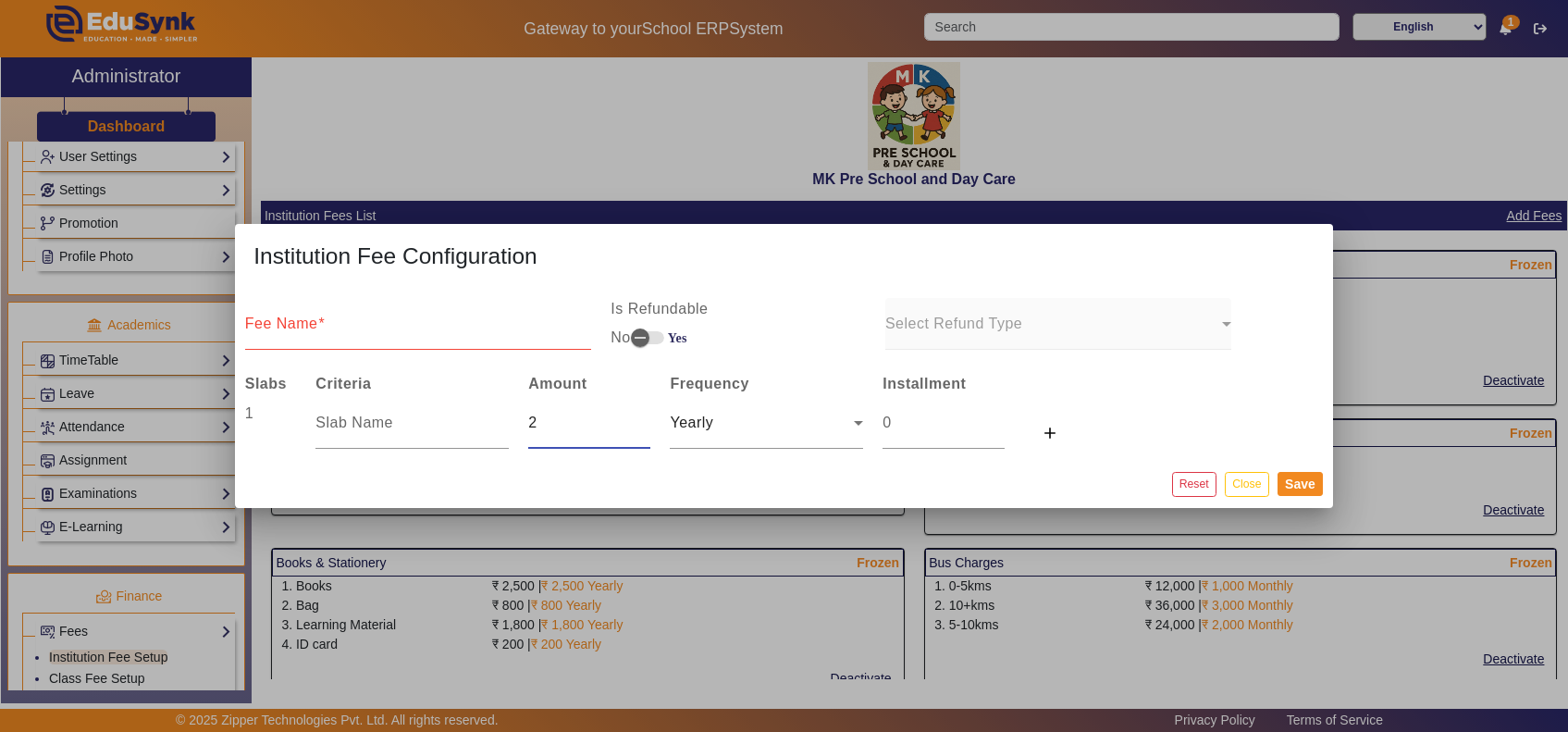 type on "2" 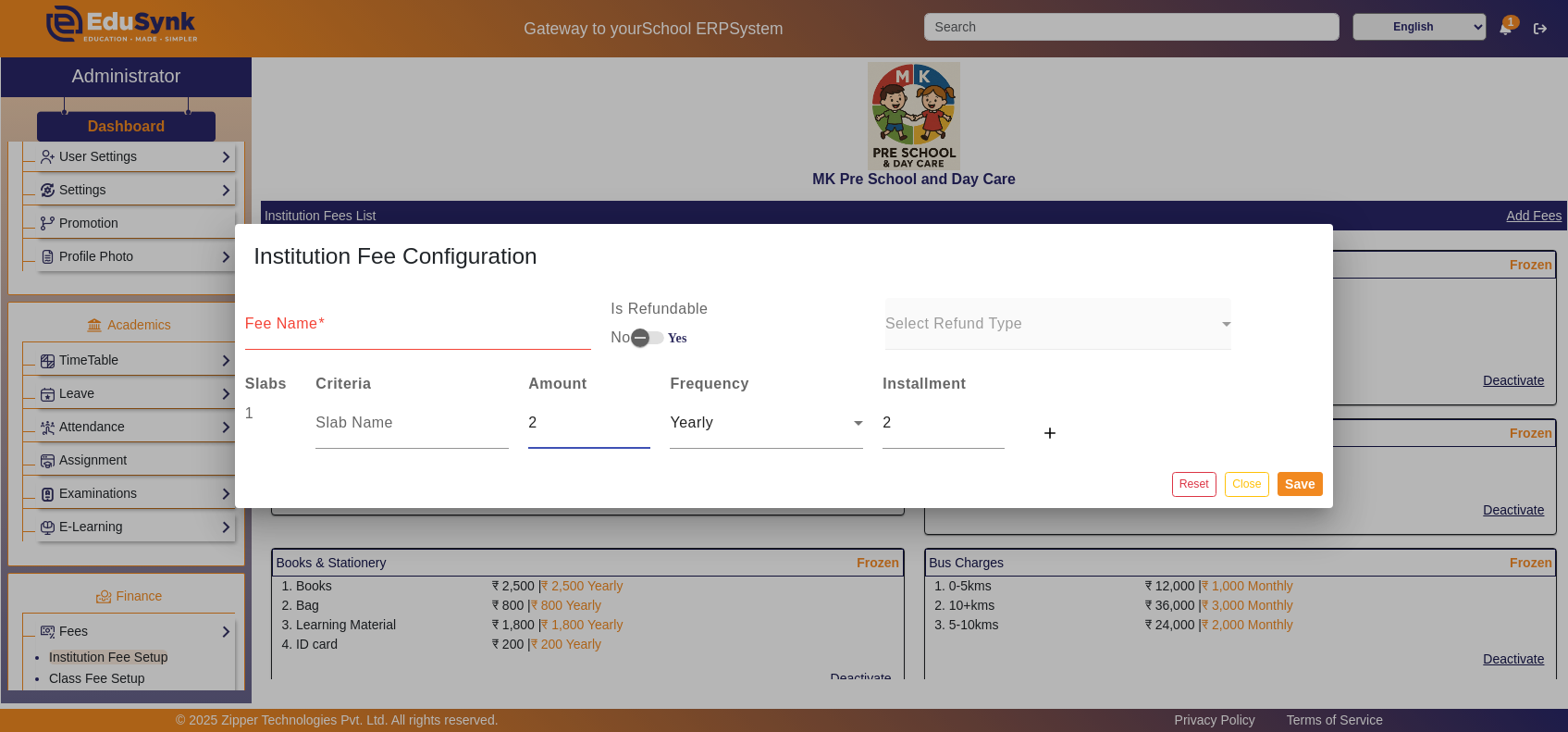 type on "22" 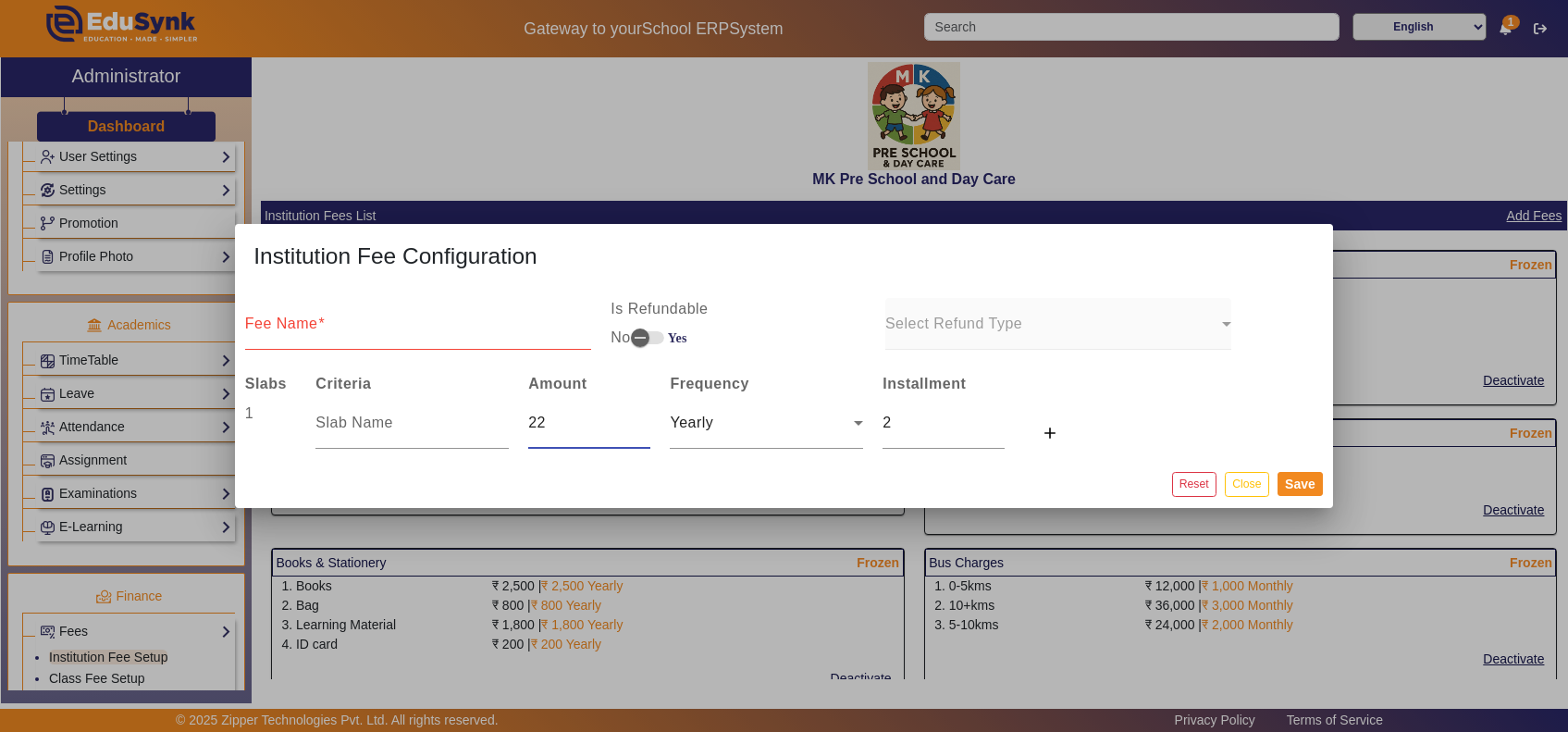 type on "22" 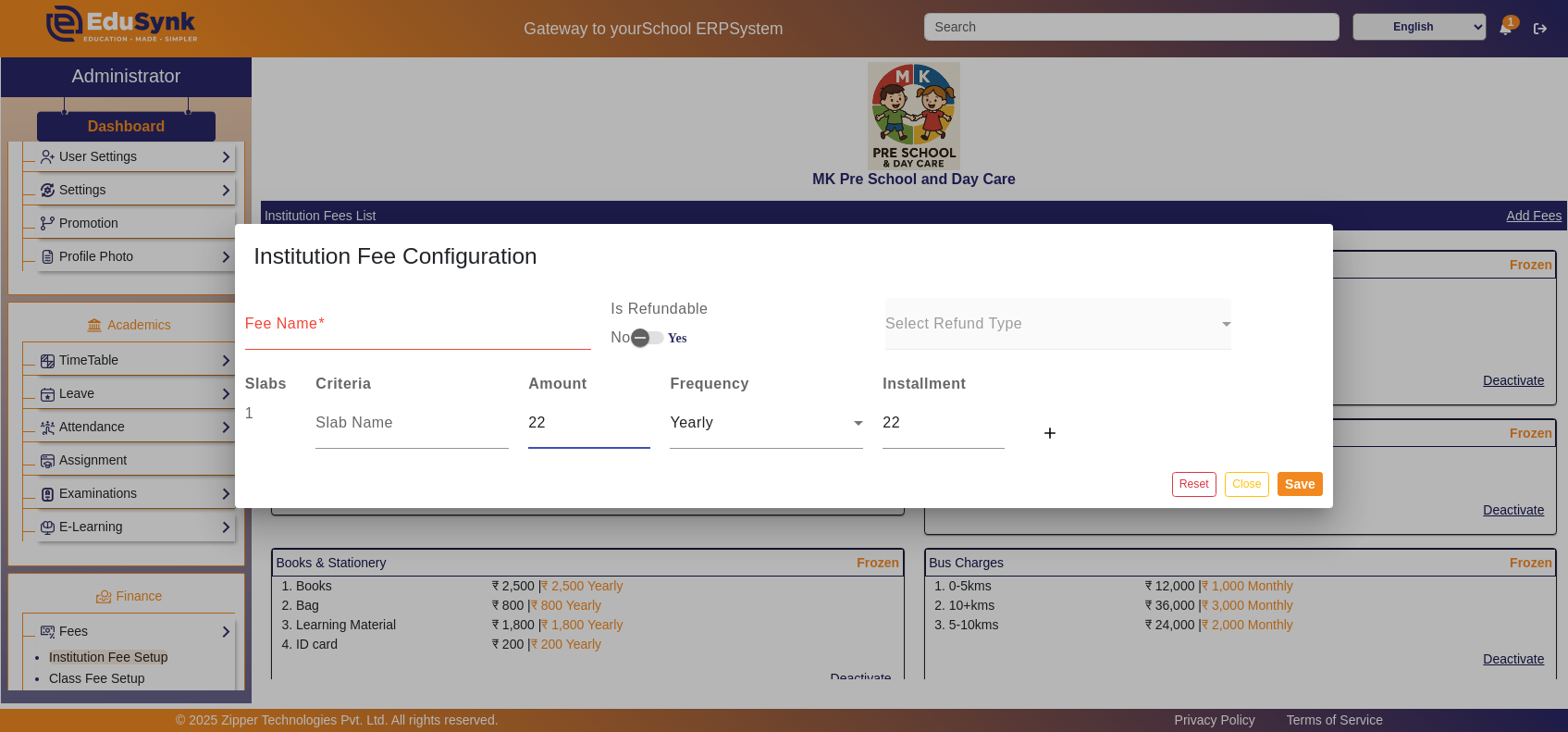 type on "225" 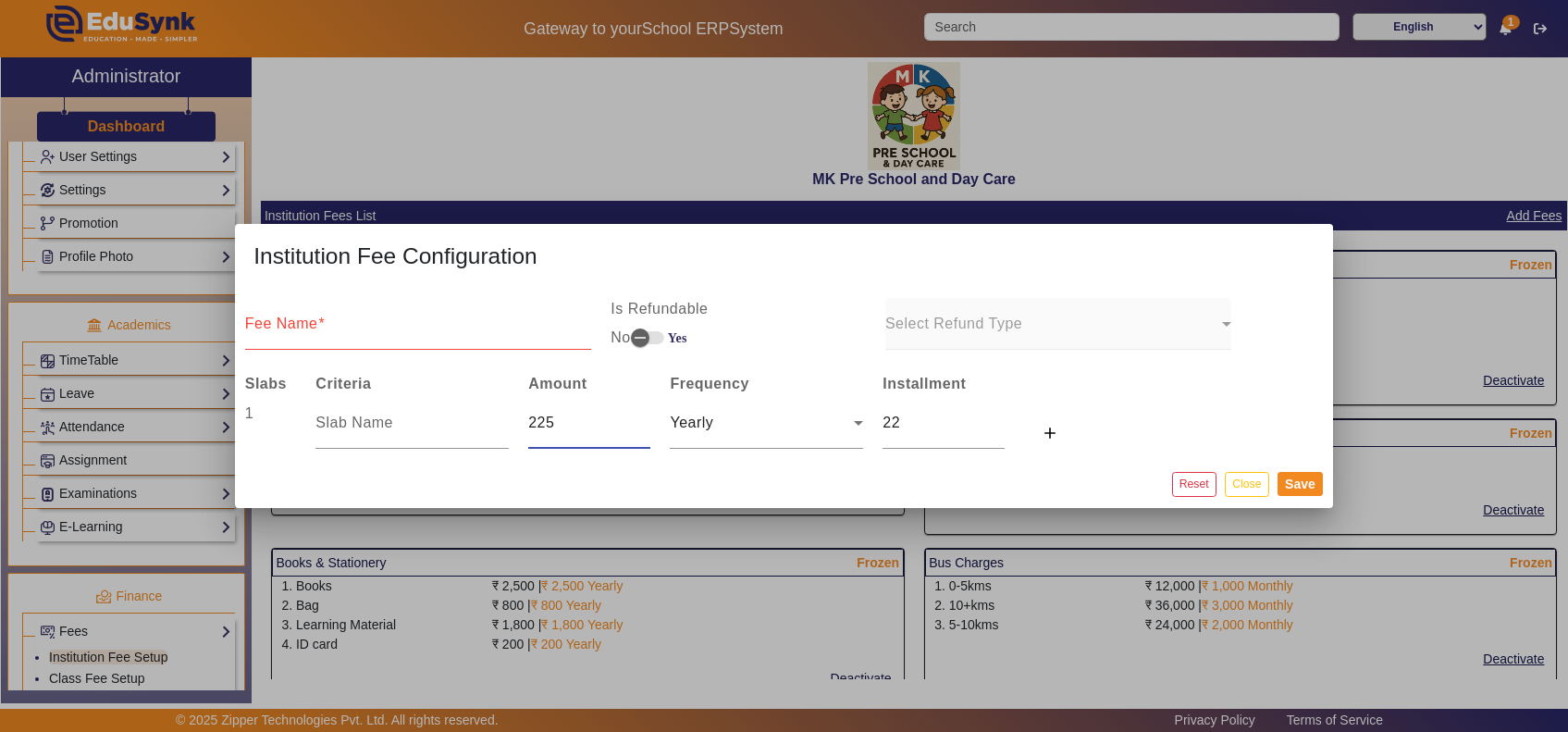 type on "225" 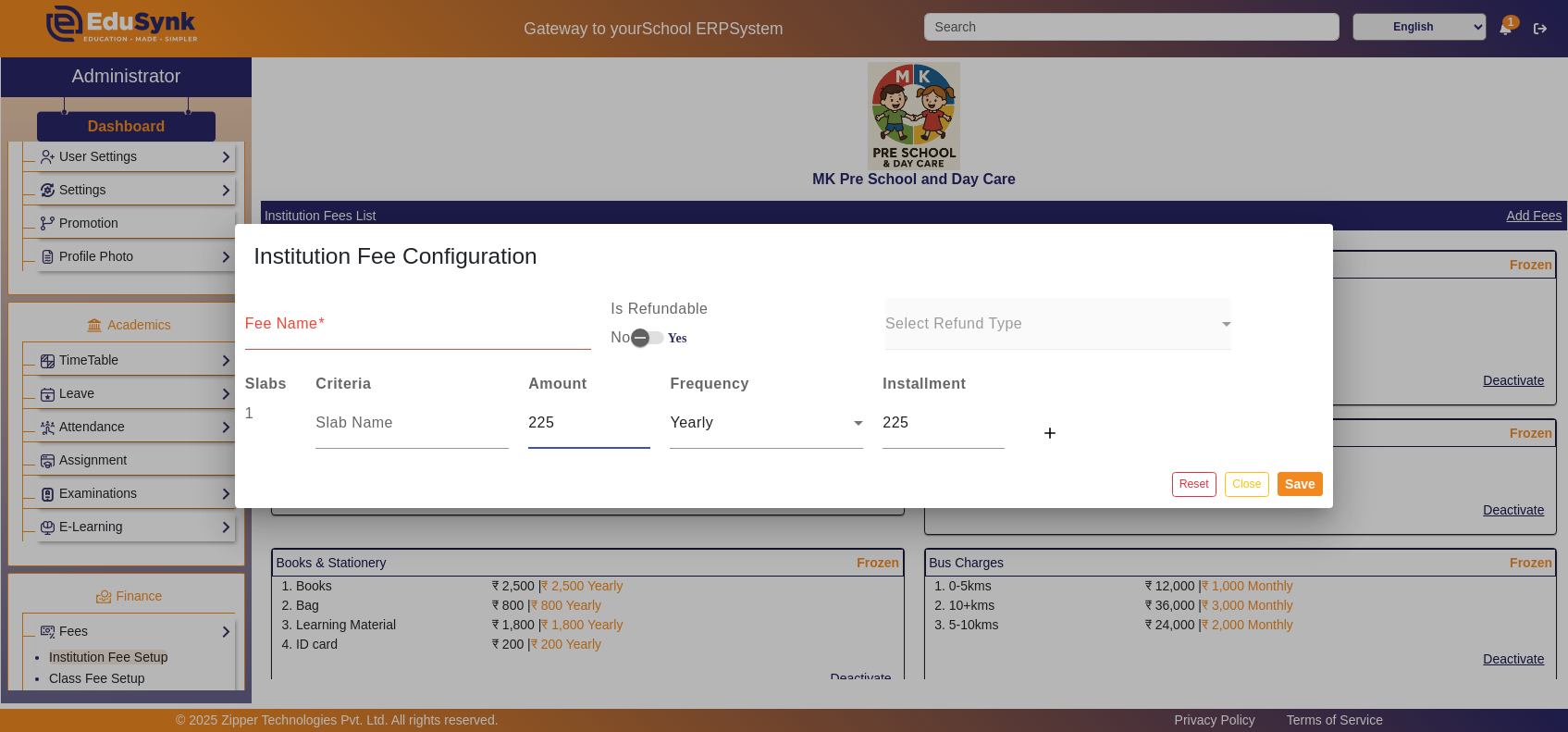 type on "2250" 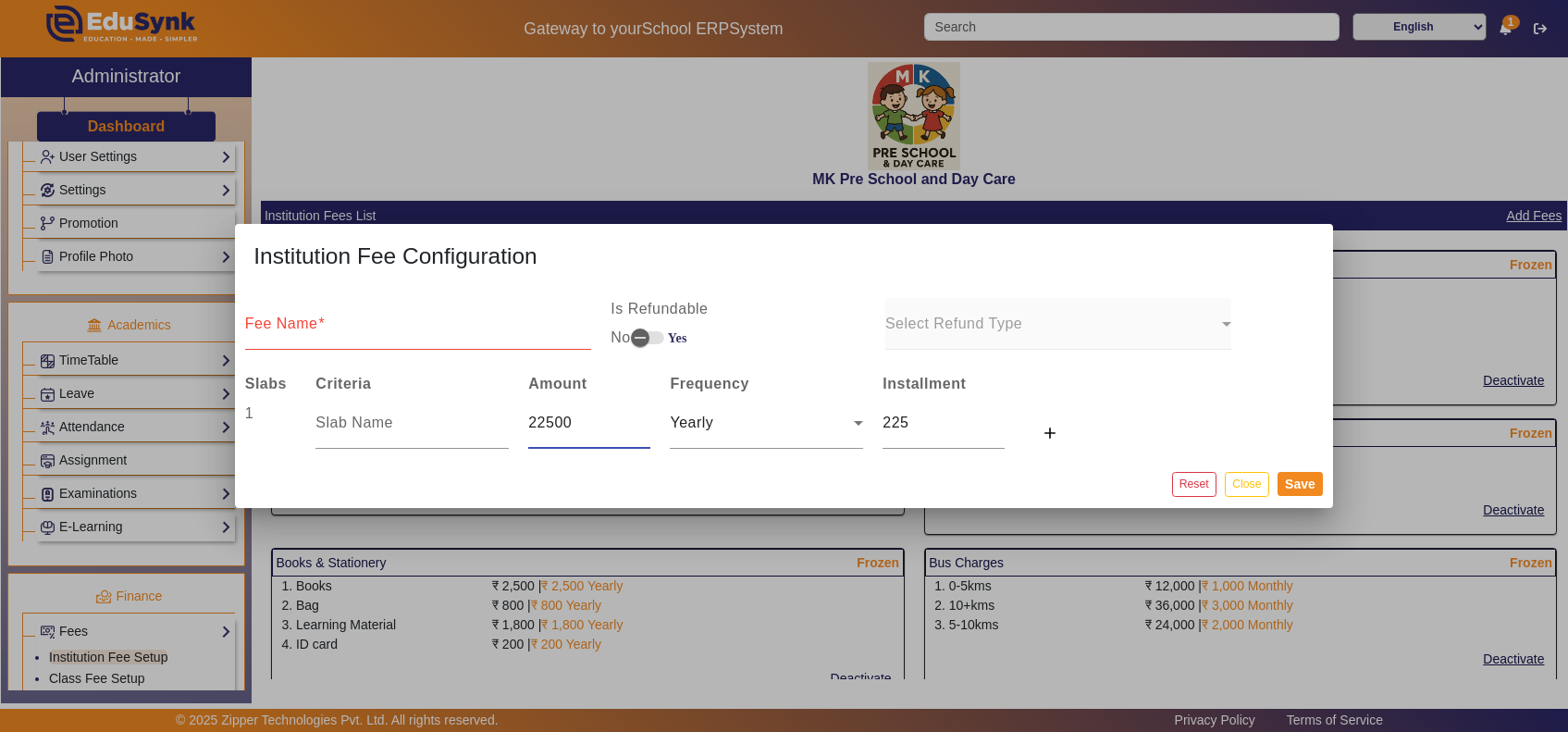 type on "22500" 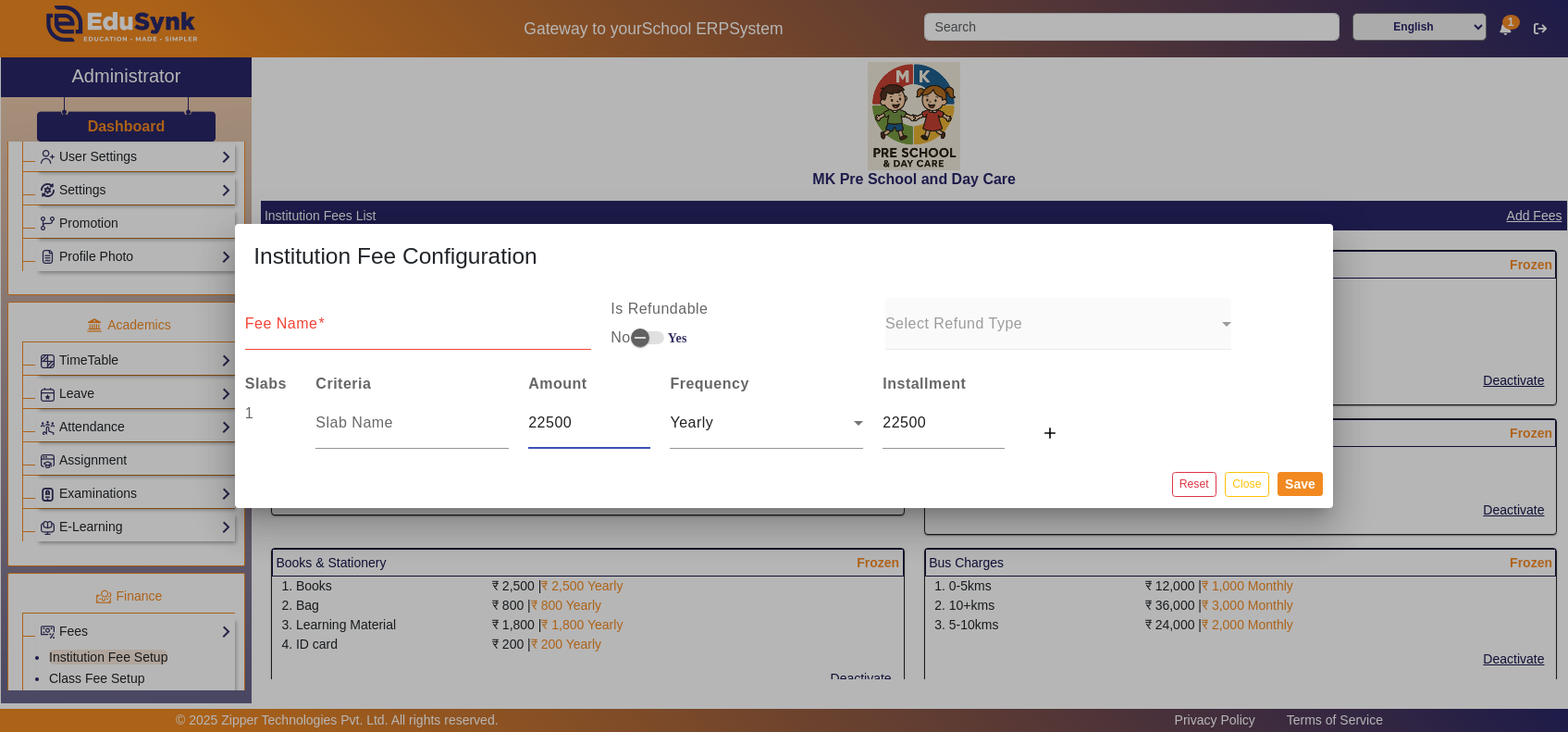 type on "22500" 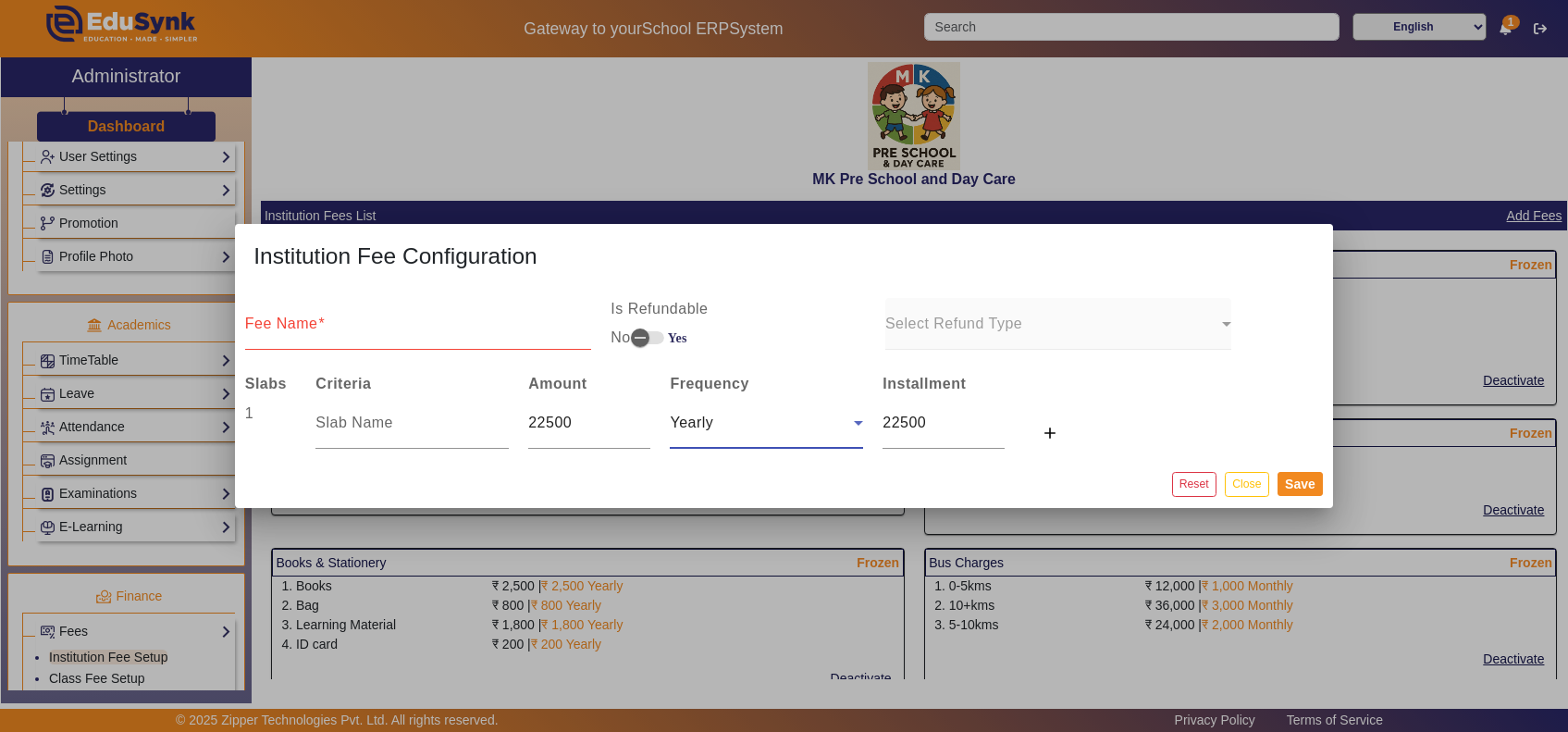type on "5625" 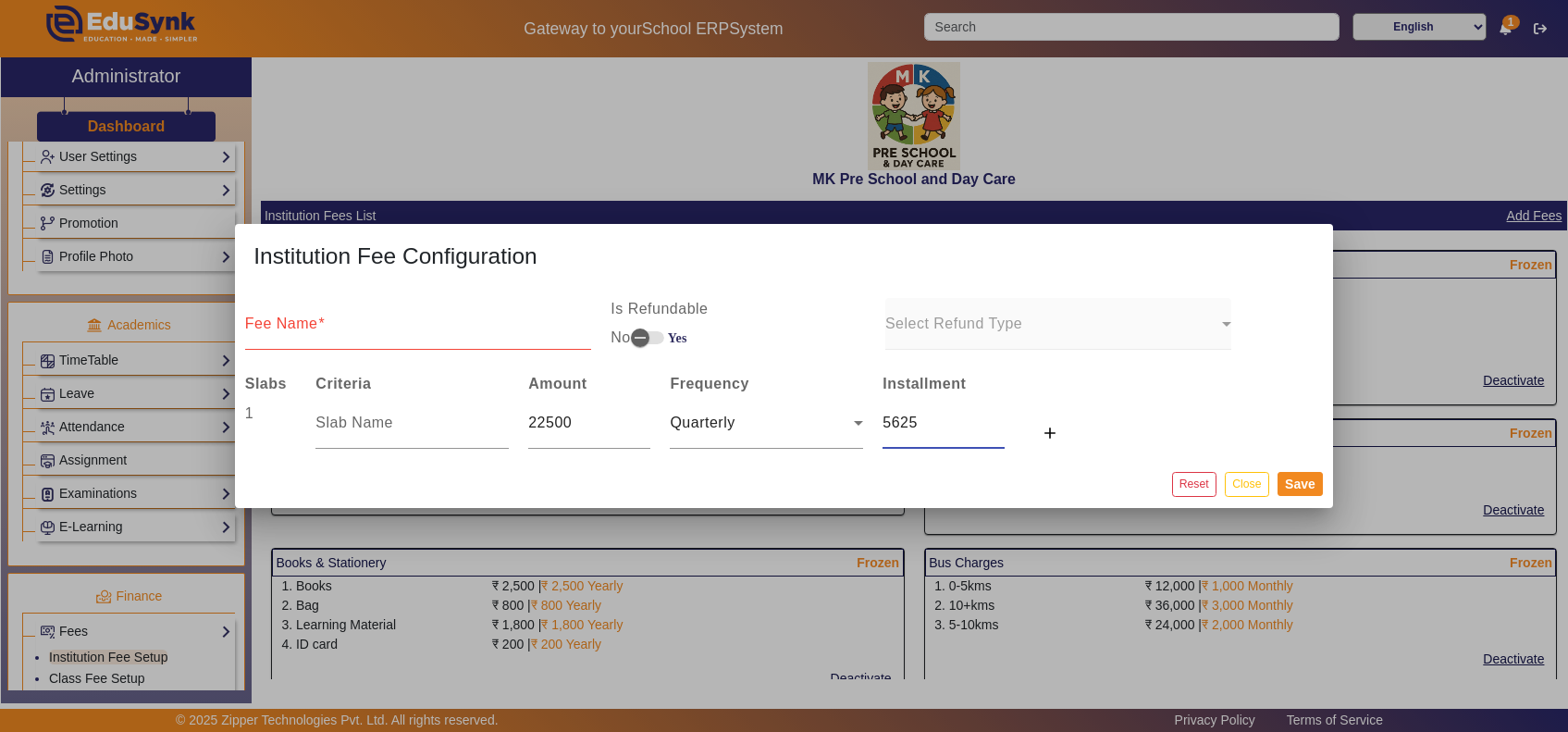 click on "5625" at bounding box center (944, 423) 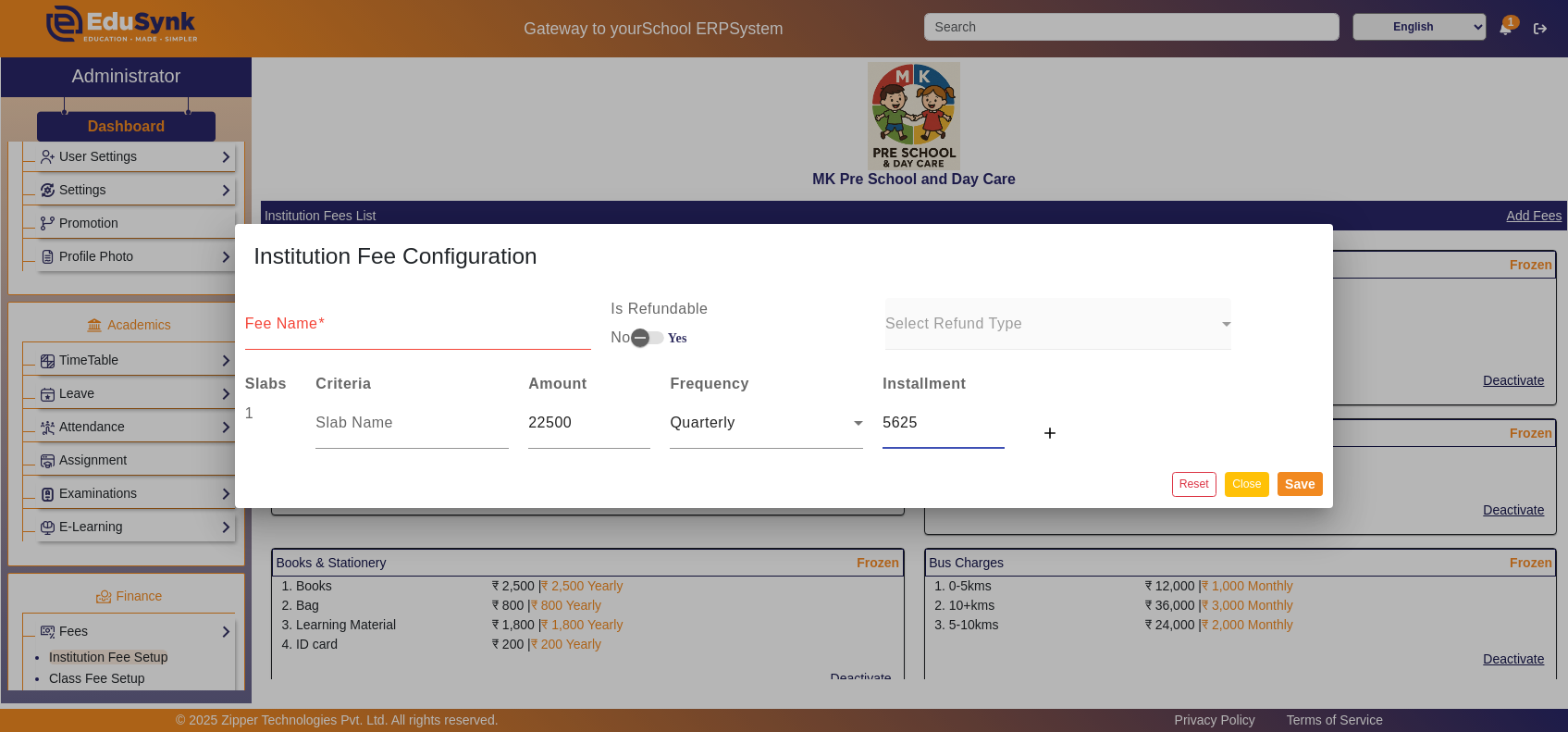 click on "Close" 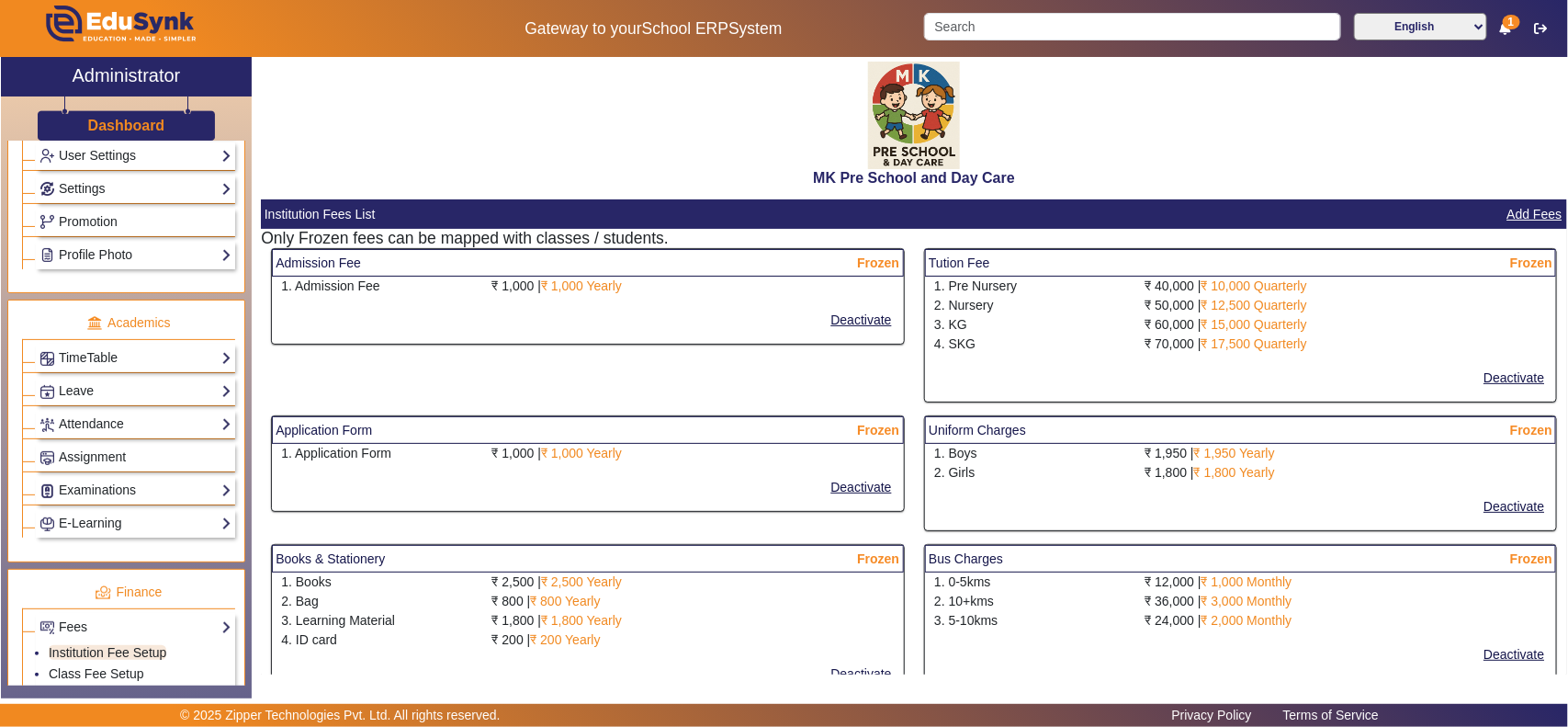 drag, startPoint x: 1009, startPoint y: 350, endPoint x: 907, endPoint y: 282, distance: 122.5887 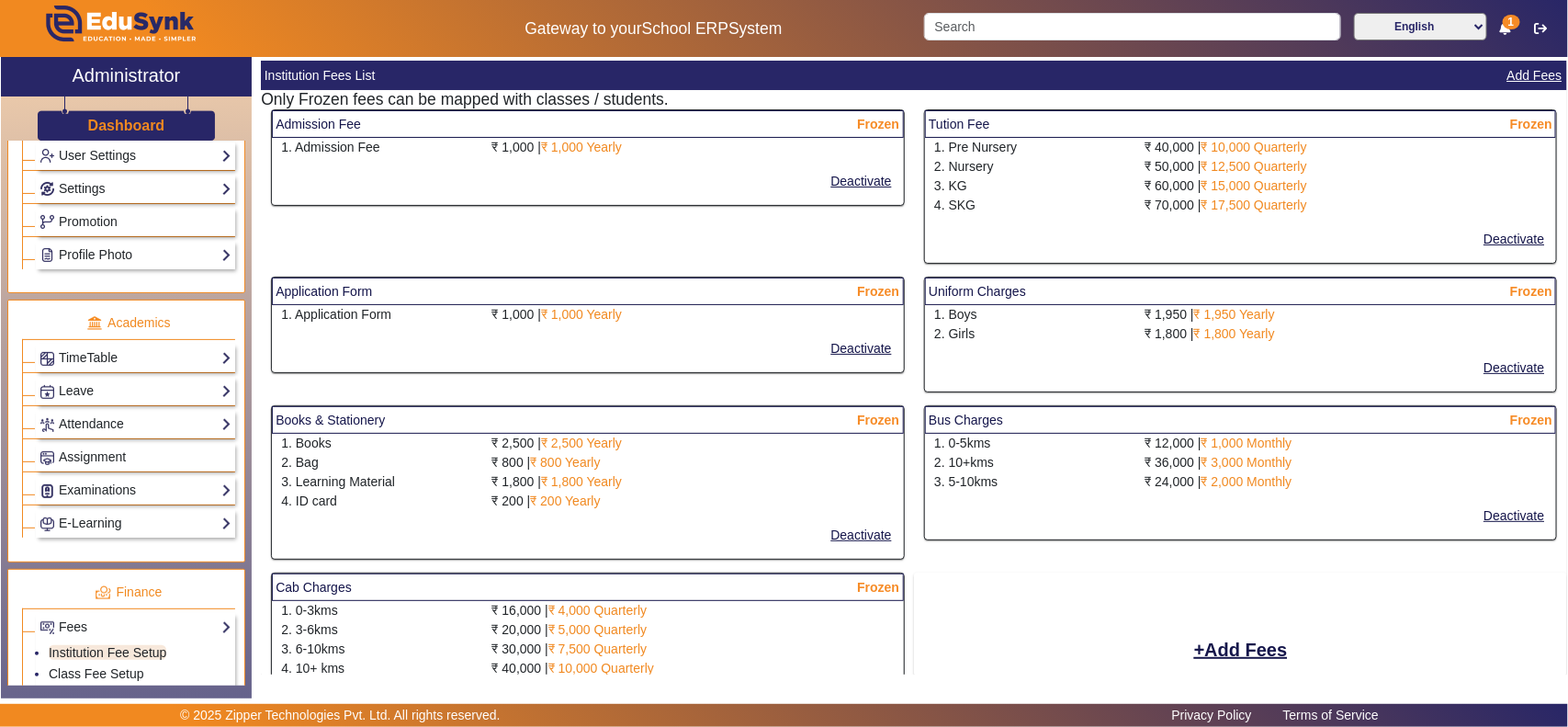 scroll, scrollTop: 191, scrollLeft: 0, axis: vertical 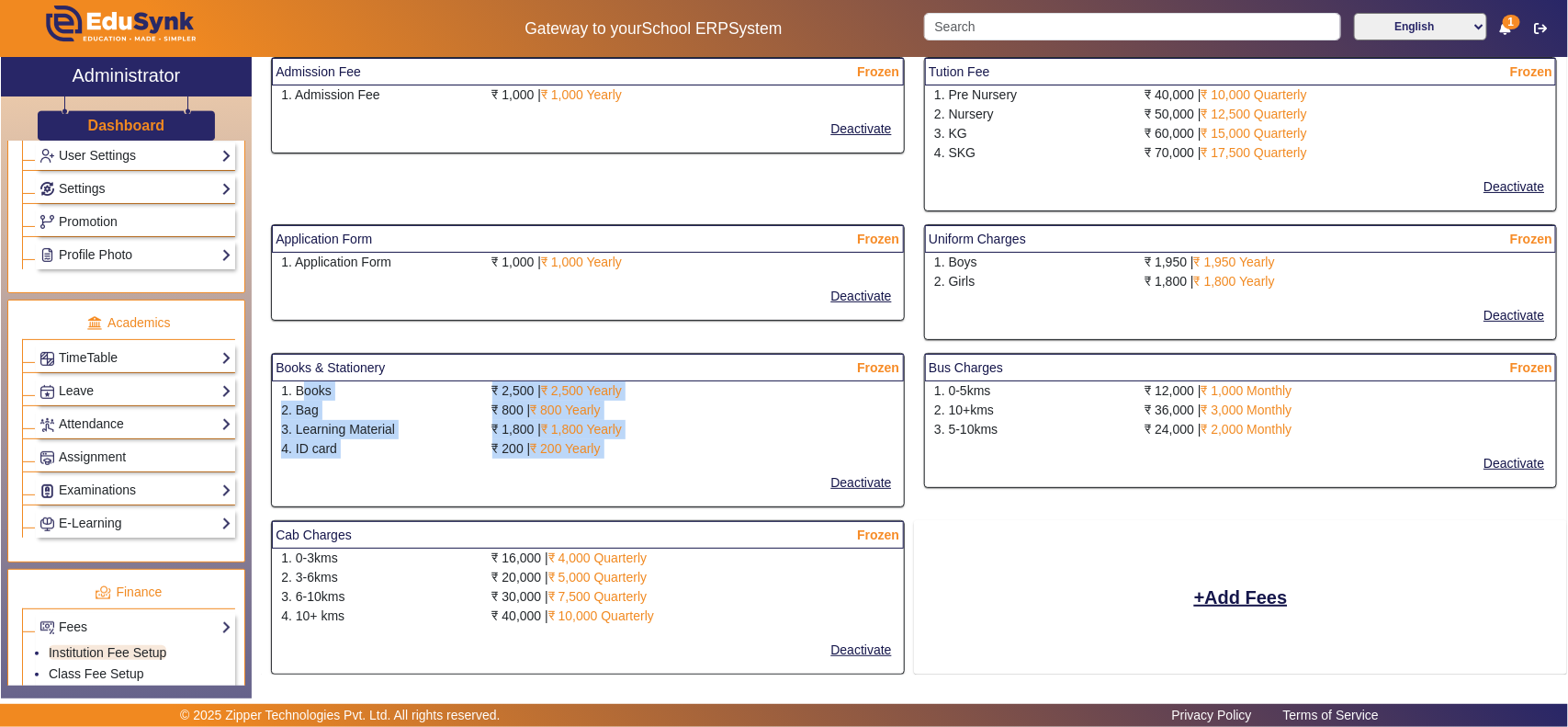 drag, startPoint x: 300, startPoint y: 398, endPoint x: 378, endPoint y: 460, distance: 99.63935 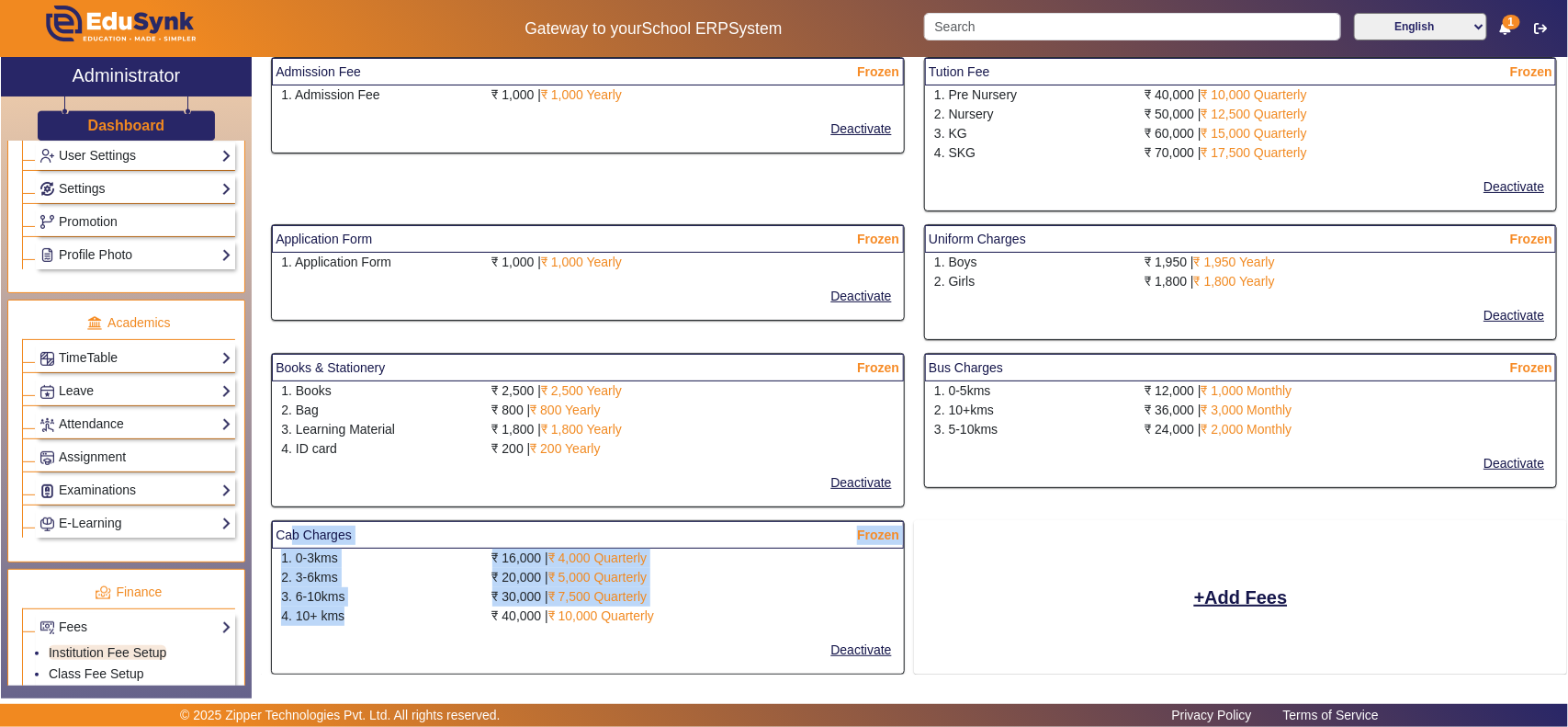 drag, startPoint x: 329, startPoint y: 586, endPoint x: 900, endPoint y: 383, distance: 606.01155 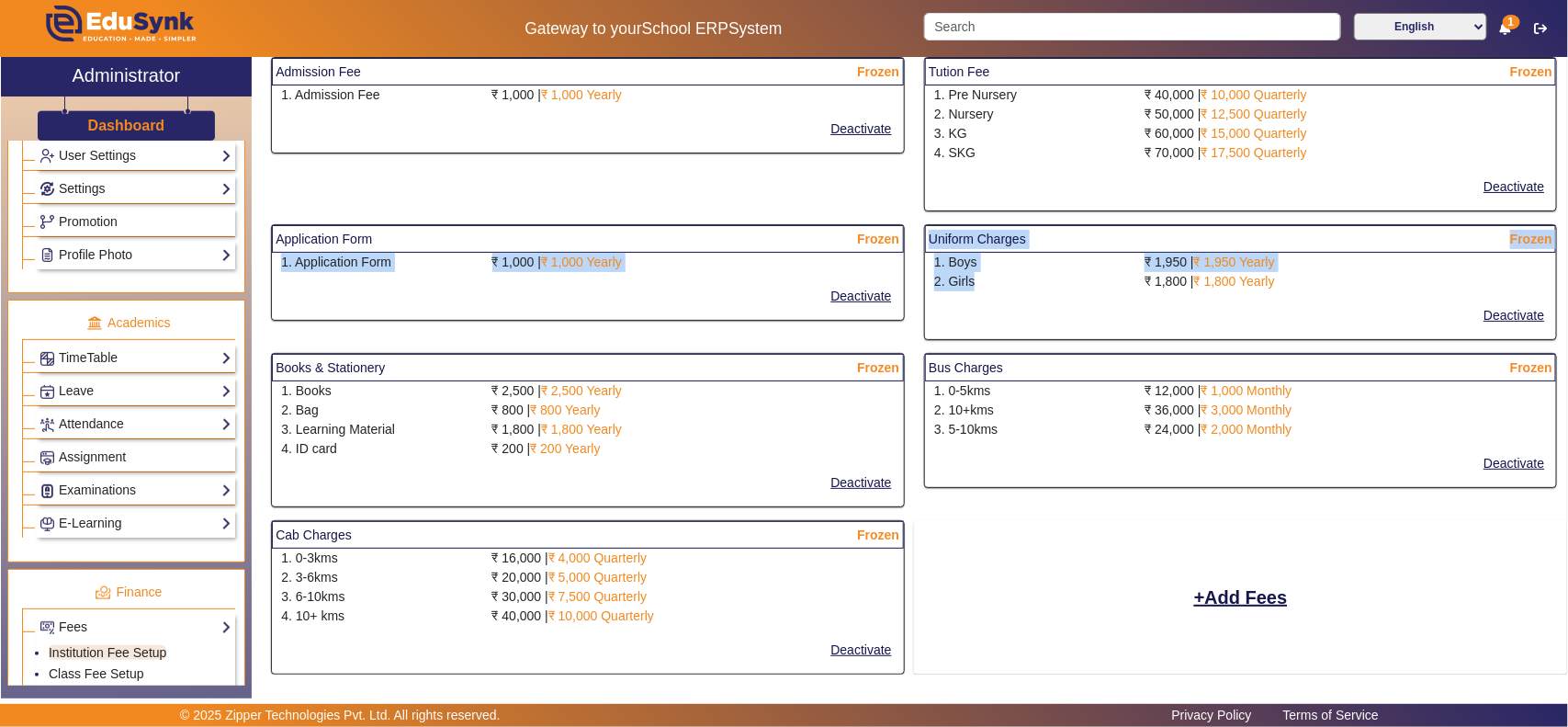 drag, startPoint x: 994, startPoint y: 287, endPoint x: 902, endPoint y: 240, distance: 103.31021 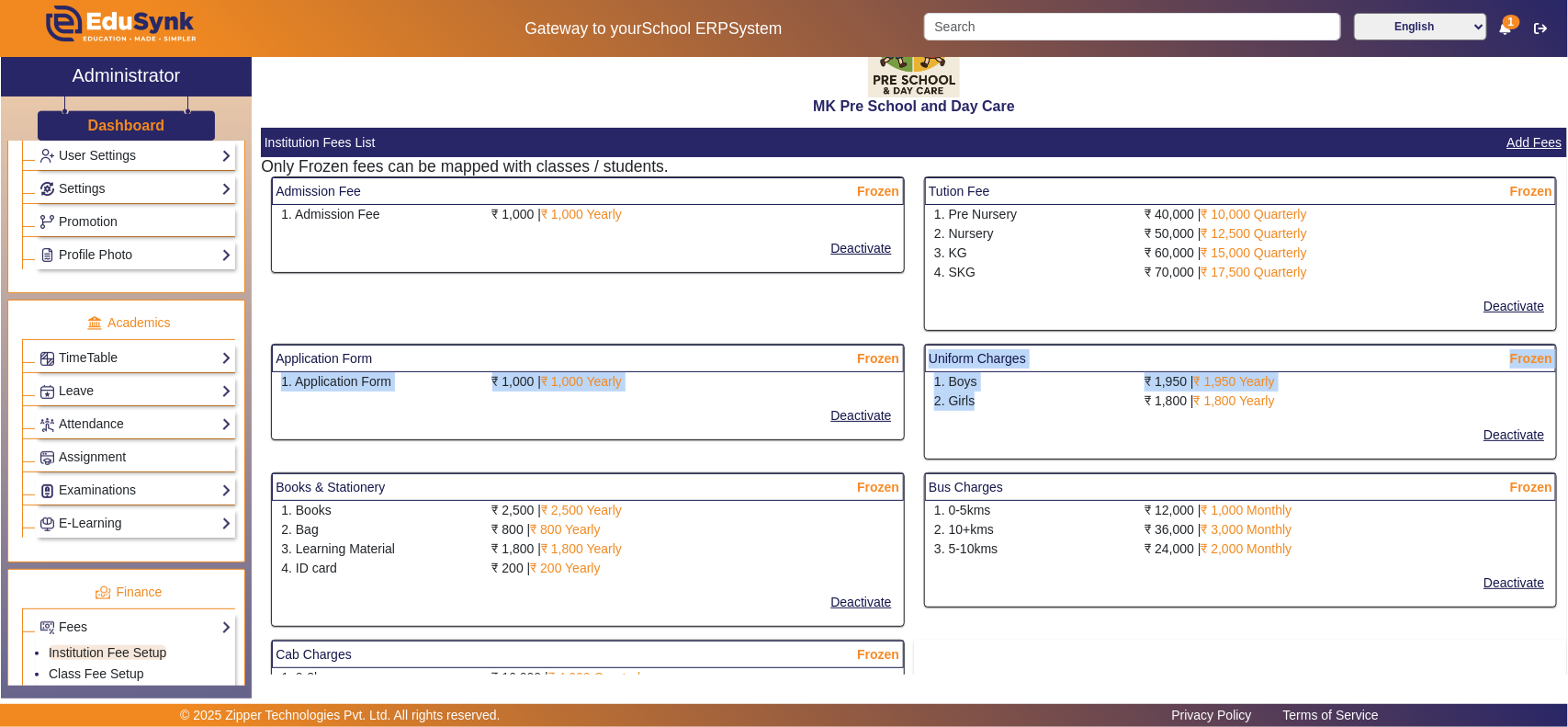 scroll, scrollTop: 0, scrollLeft: 0, axis: both 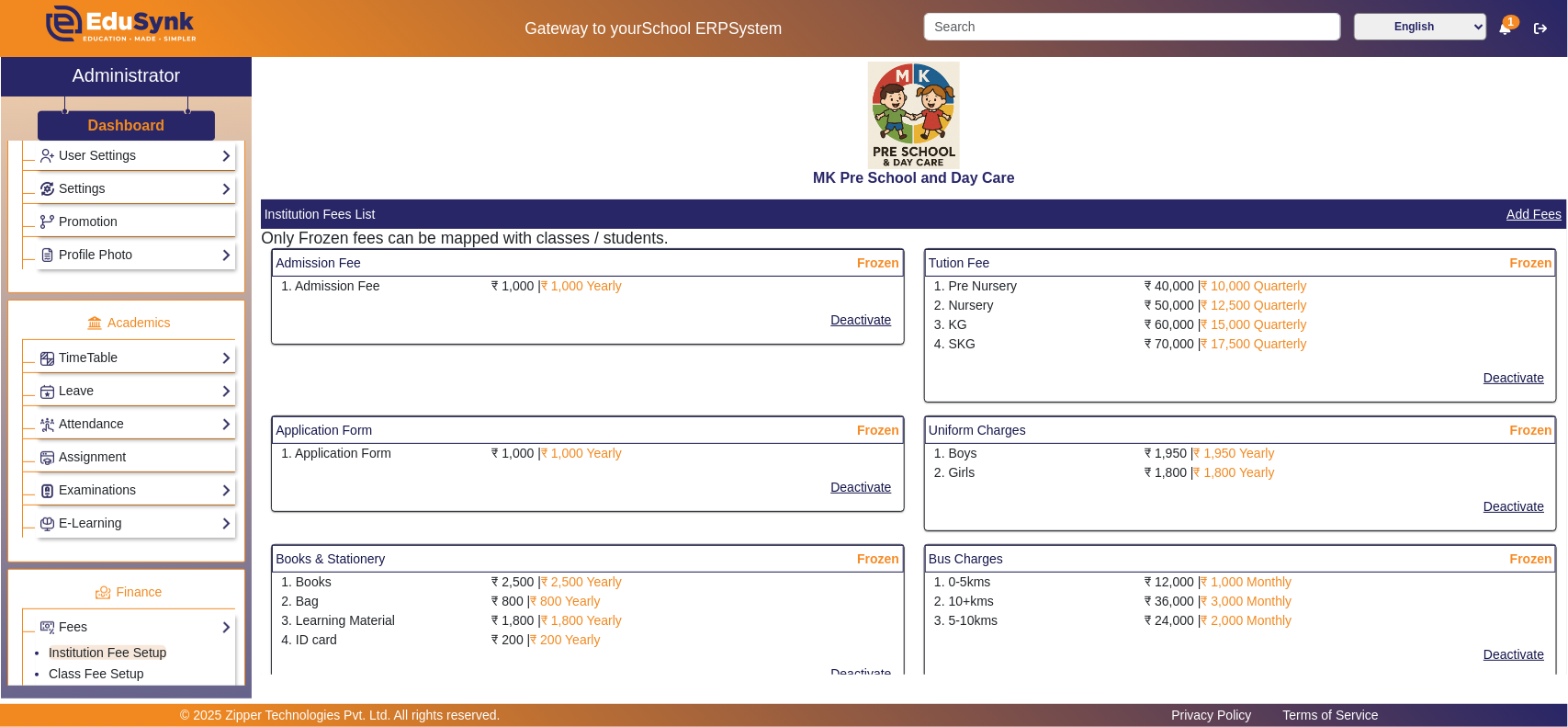click on "Deactivate" 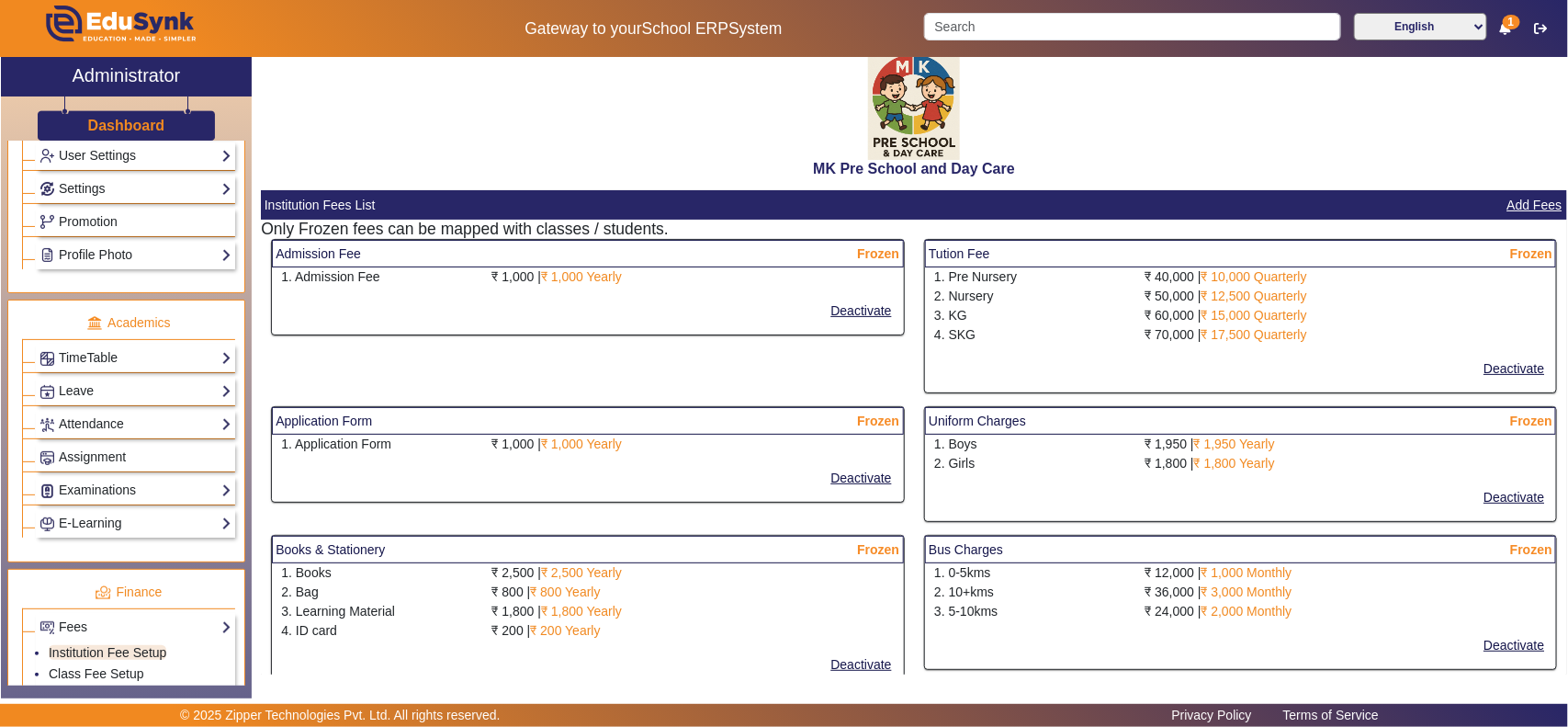 scroll, scrollTop: 0, scrollLeft: 0, axis: both 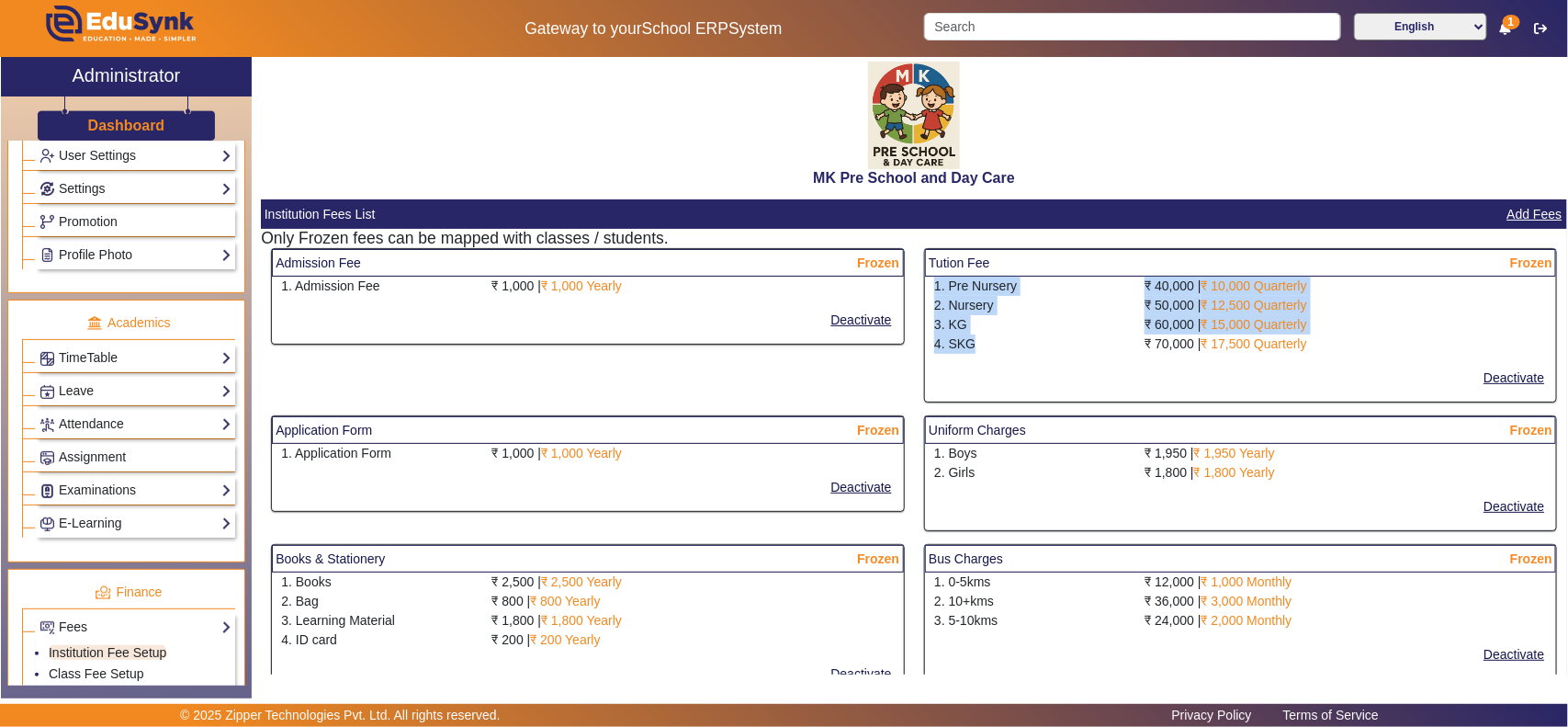 drag, startPoint x: 978, startPoint y: 346, endPoint x: 931, endPoint y: 281, distance: 80.21222 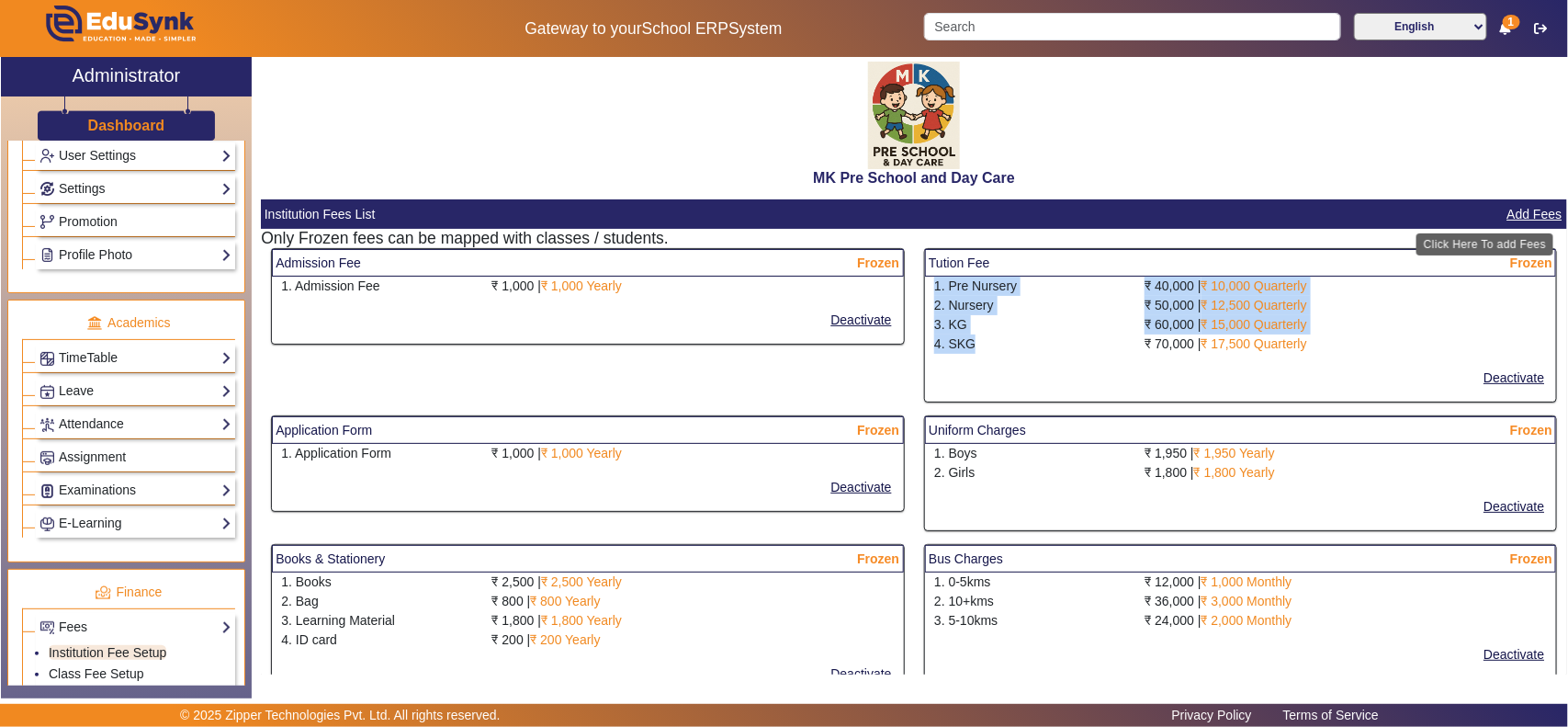 click on "Add Fees" 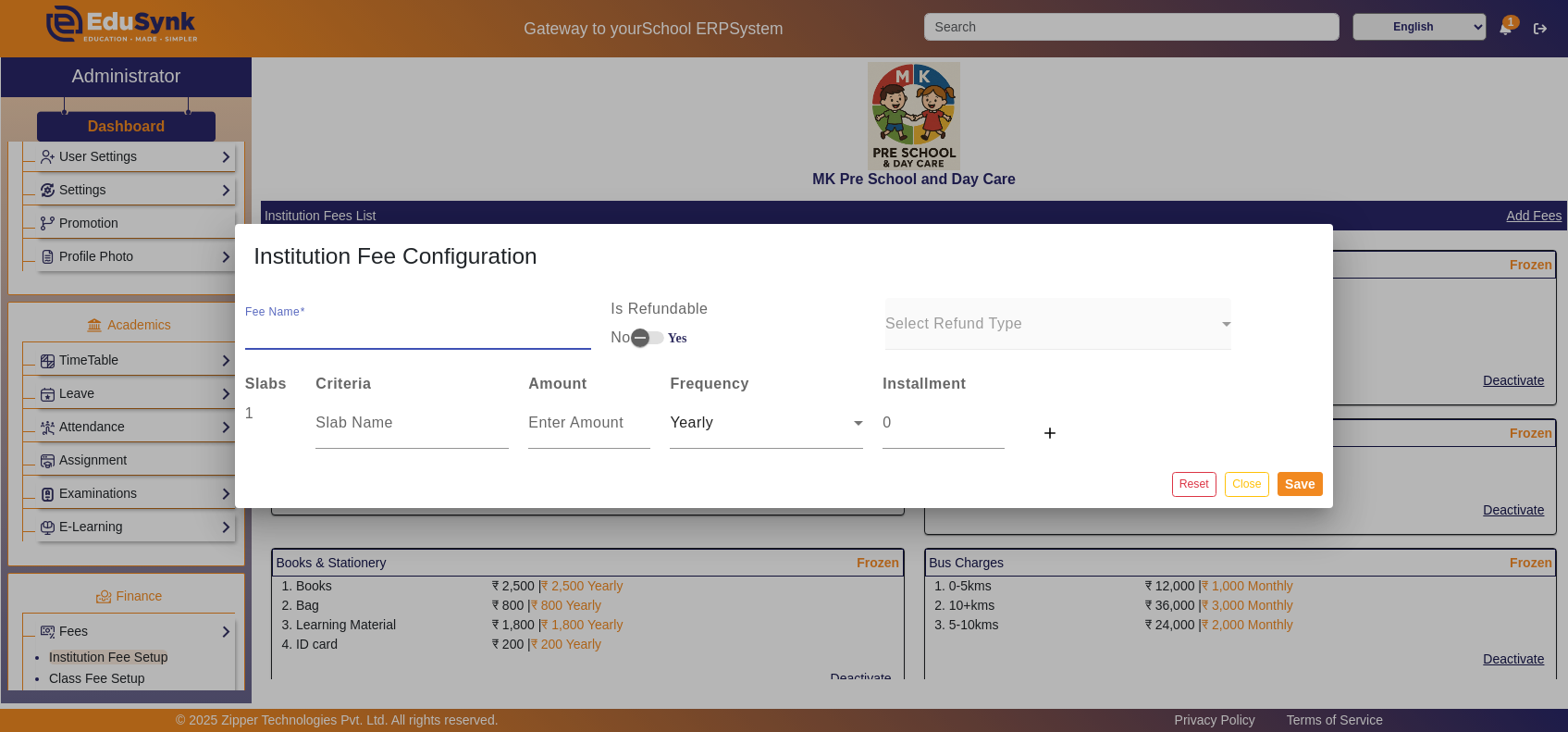 drag, startPoint x: 382, startPoint y: 334, endPoint x: 403, endPoint y: 334, distance: 21 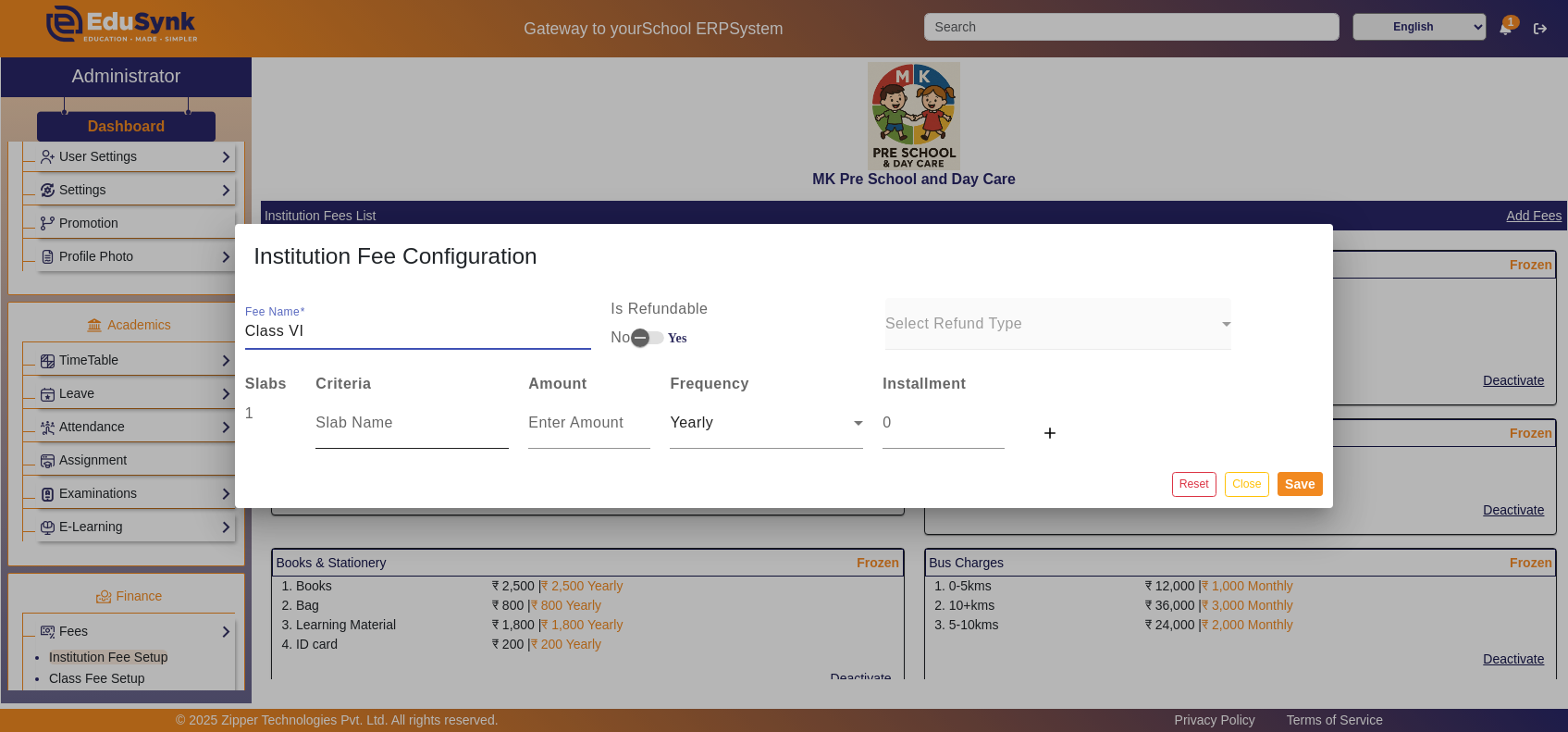 type on "Class VI" 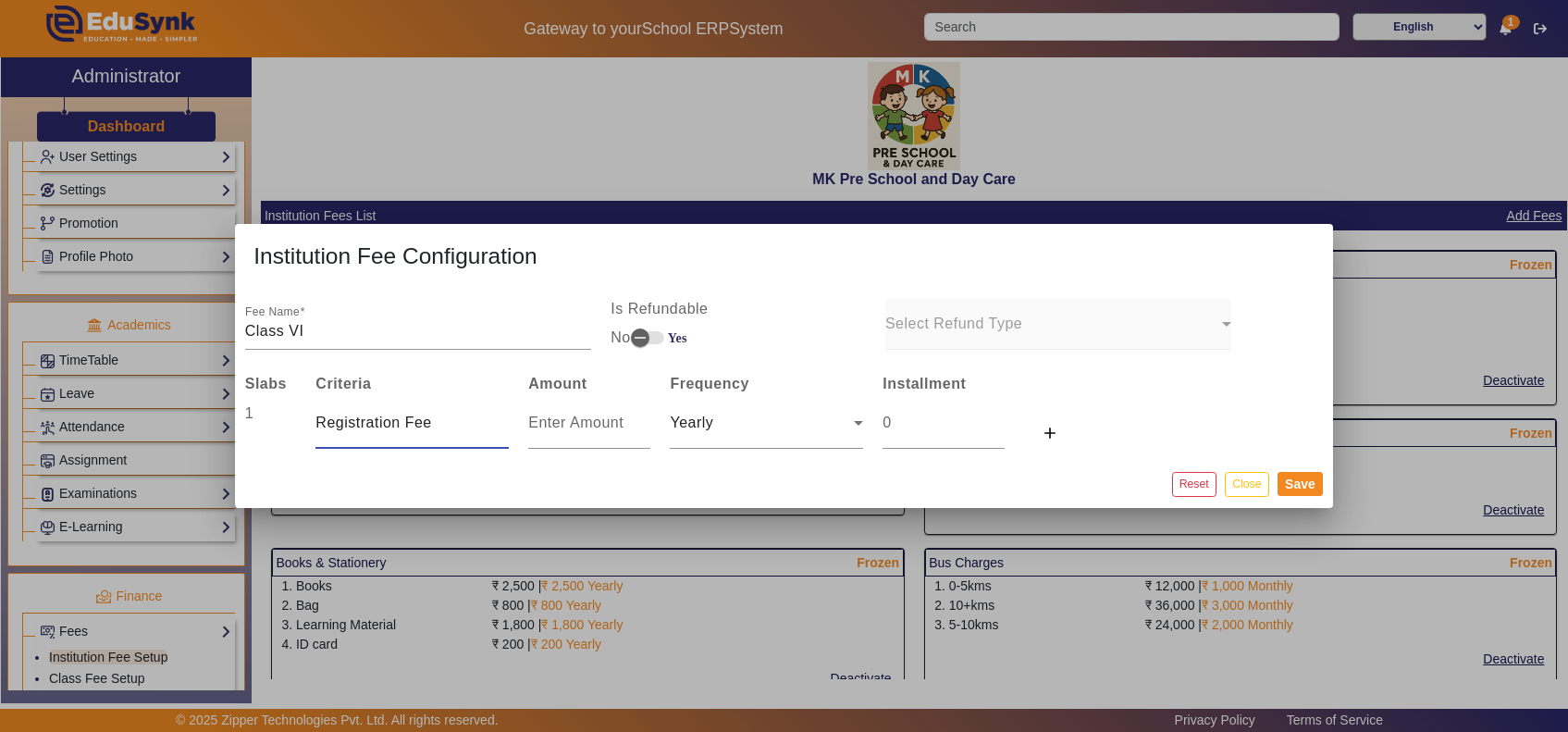 type on "Registration Fee" 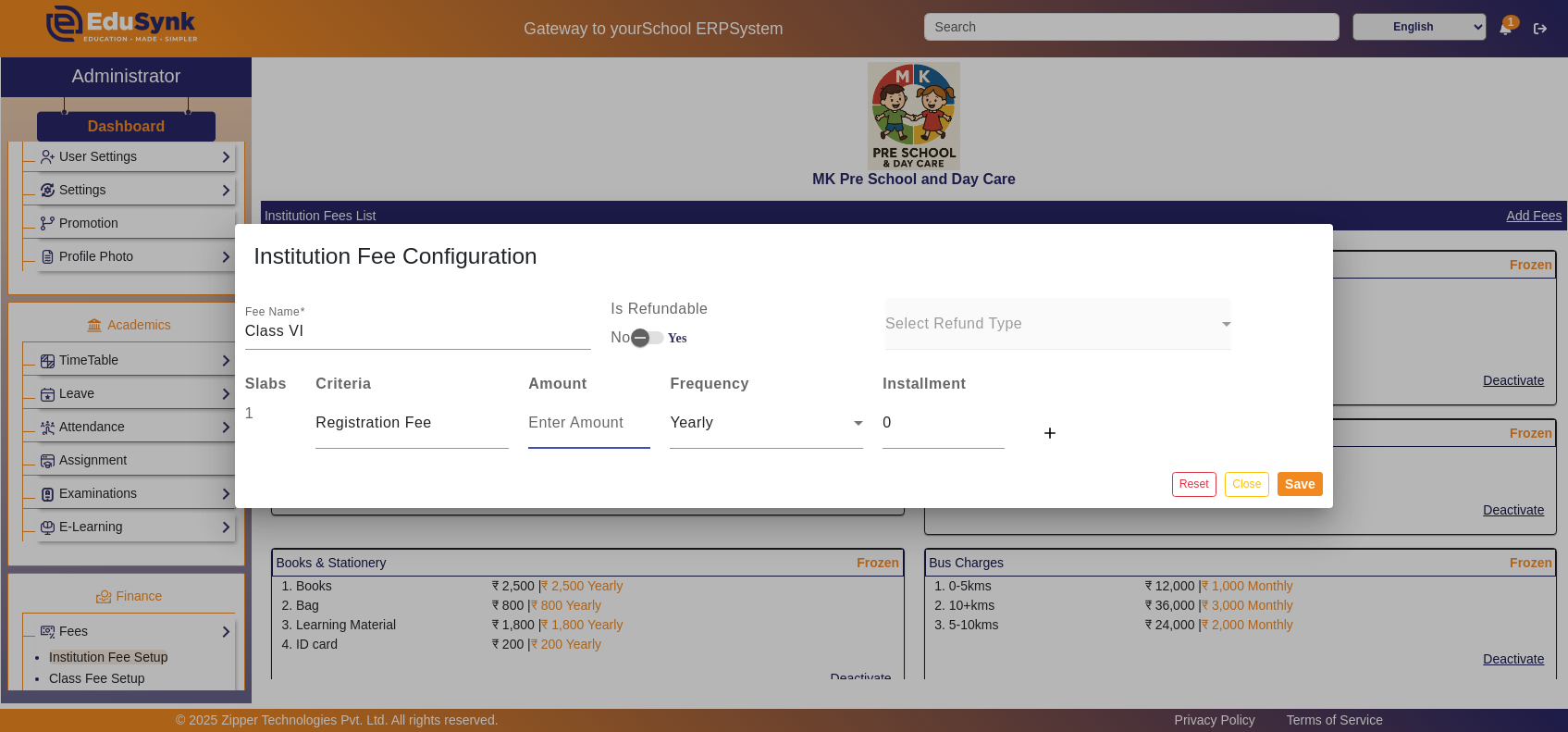 type on "5" 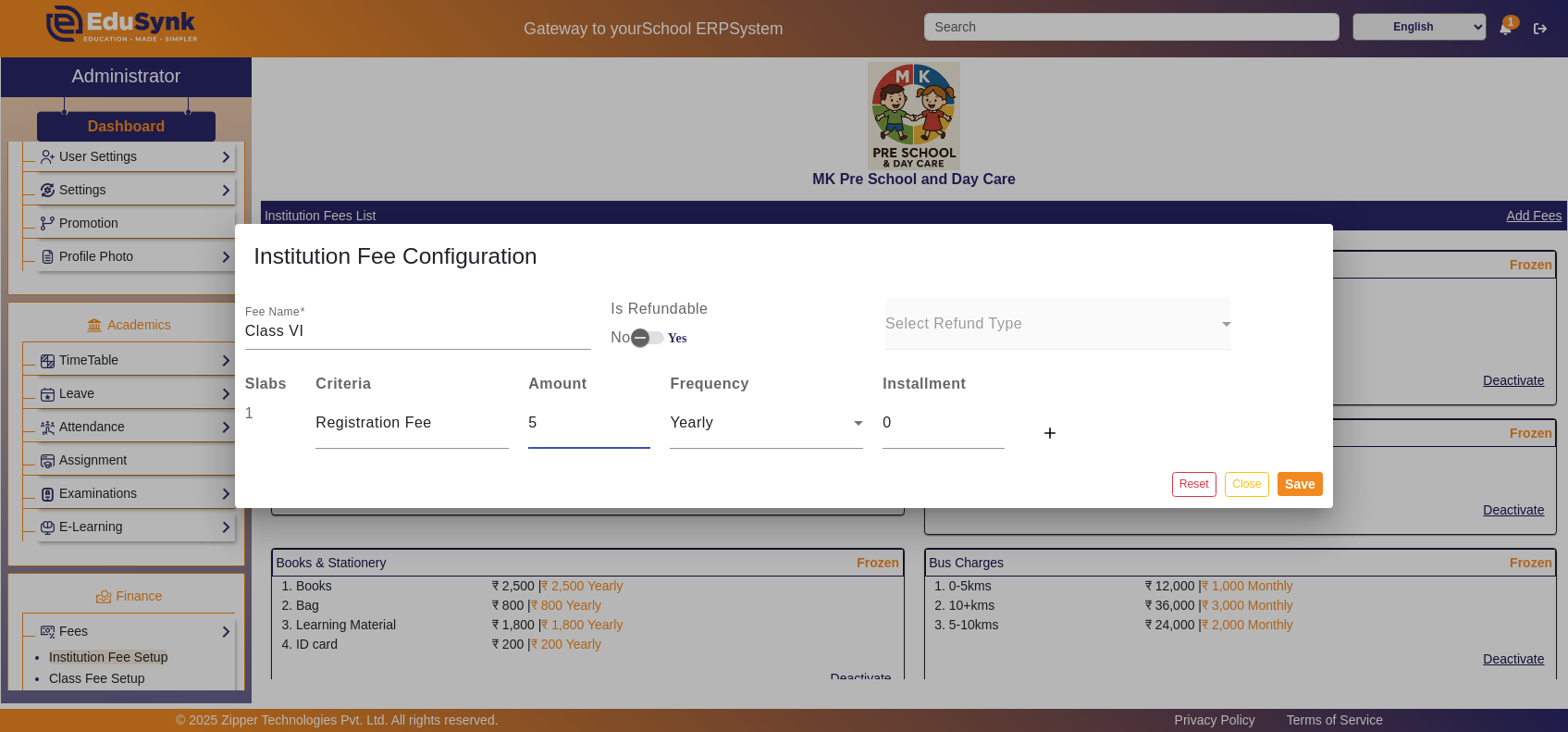 type on "5" 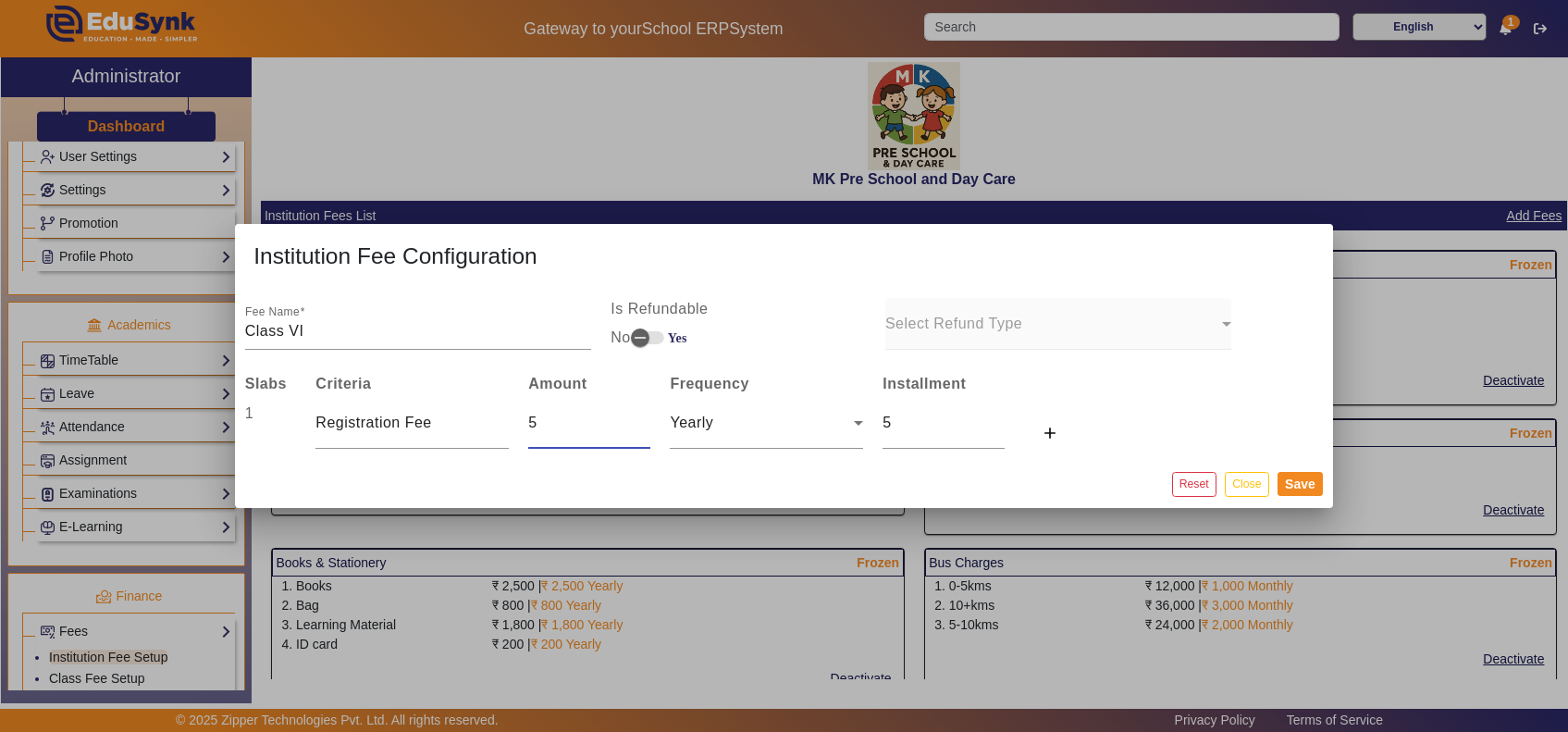 type on "50" 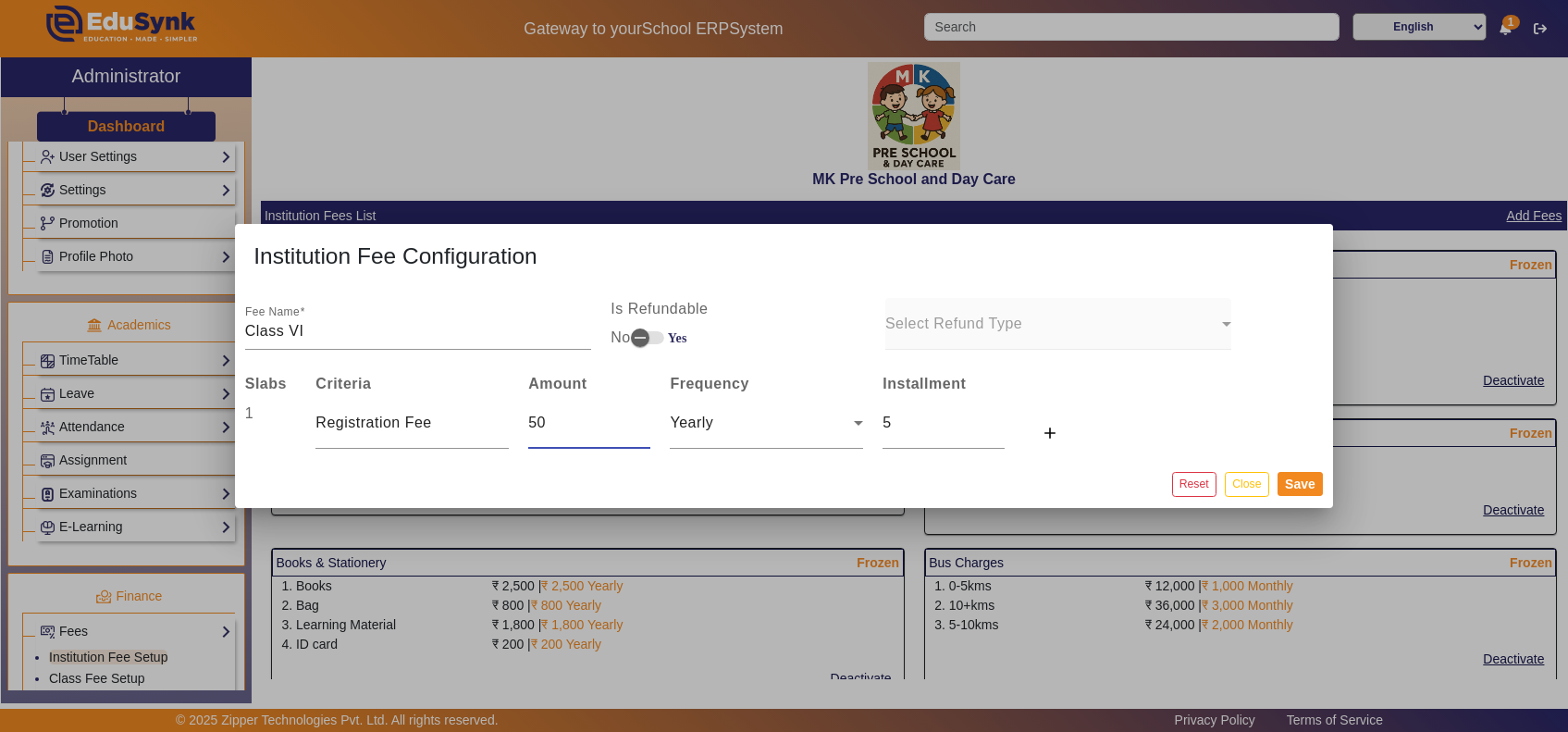 type on "50" 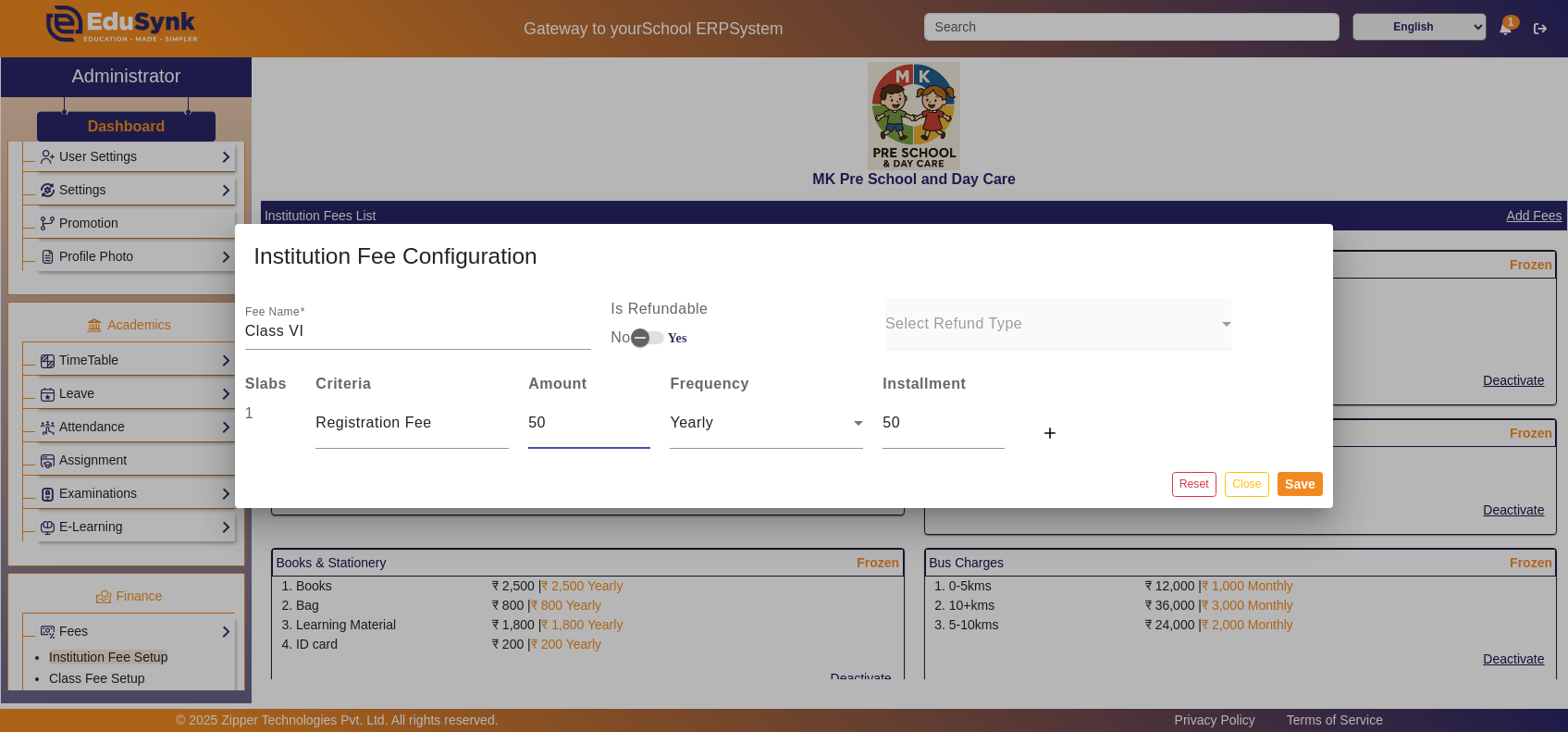 type on "500" 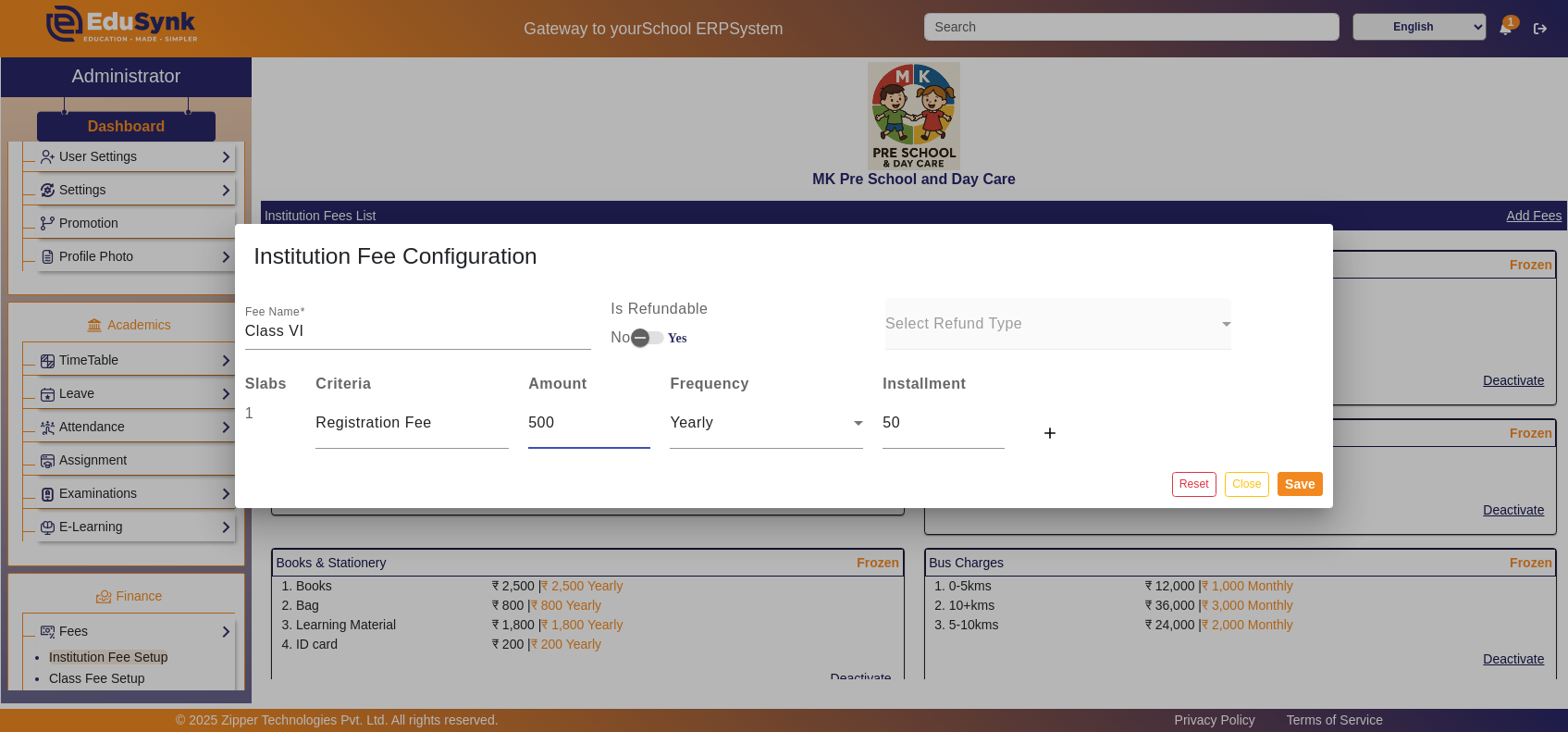 type on "500" 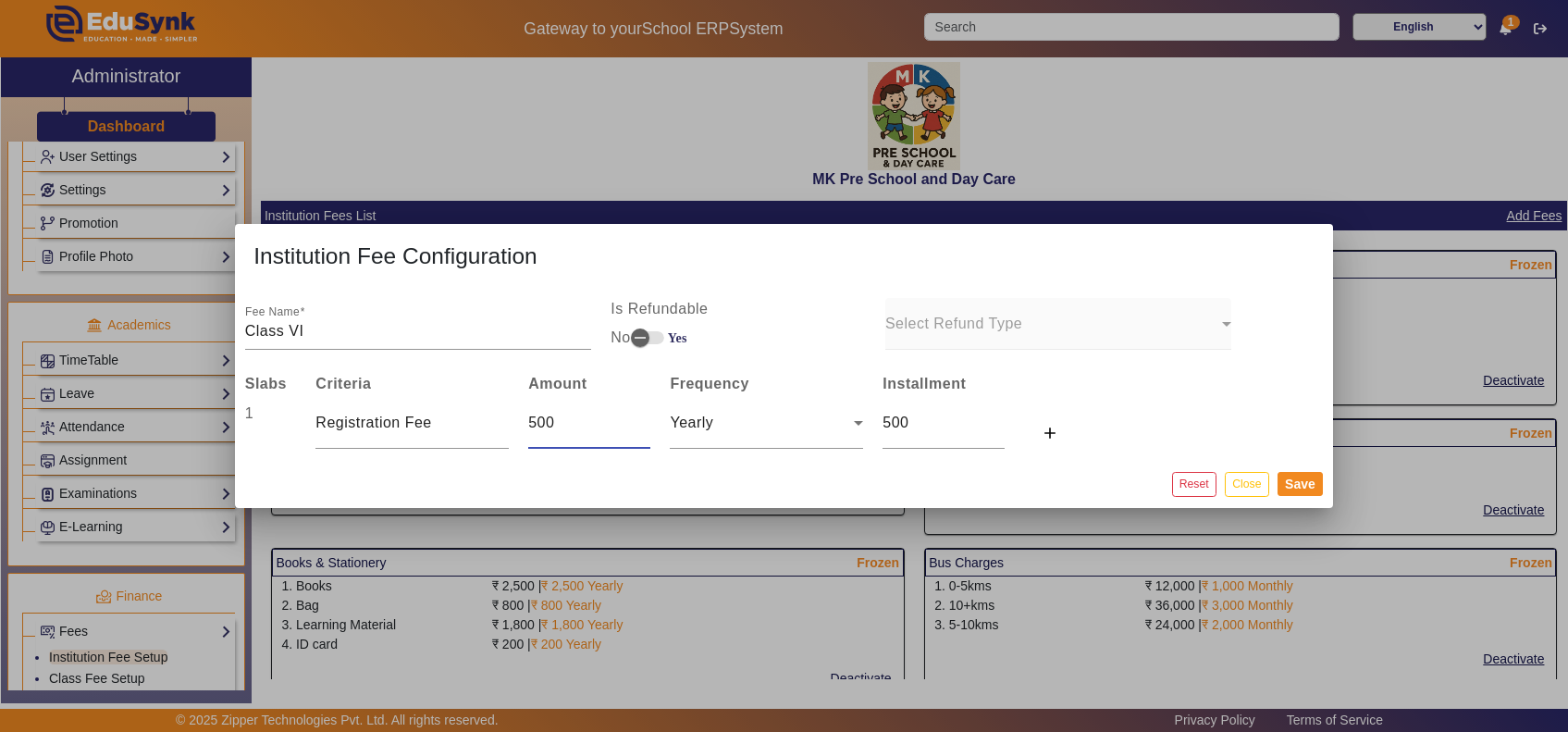 type on "5000" 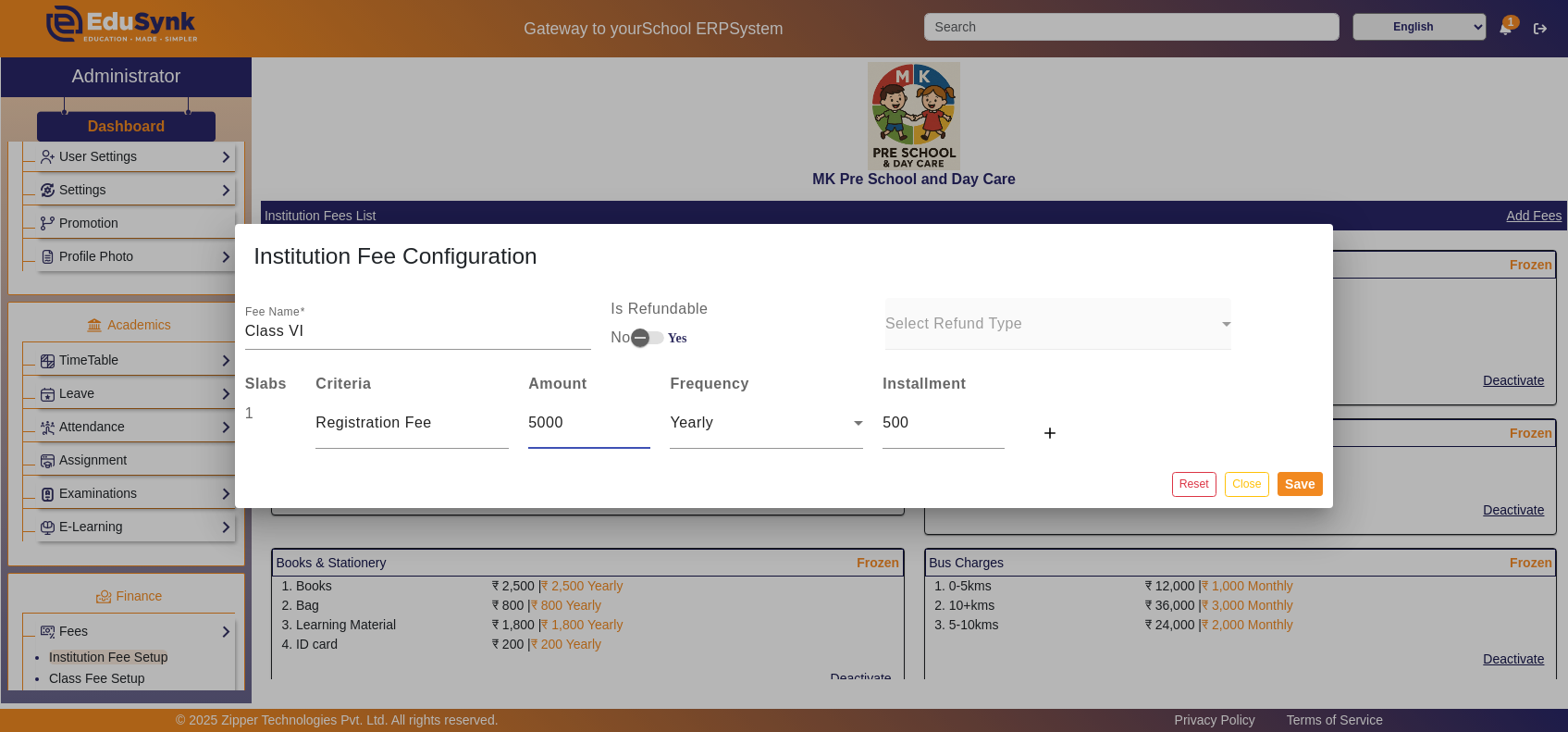 type on "5000" 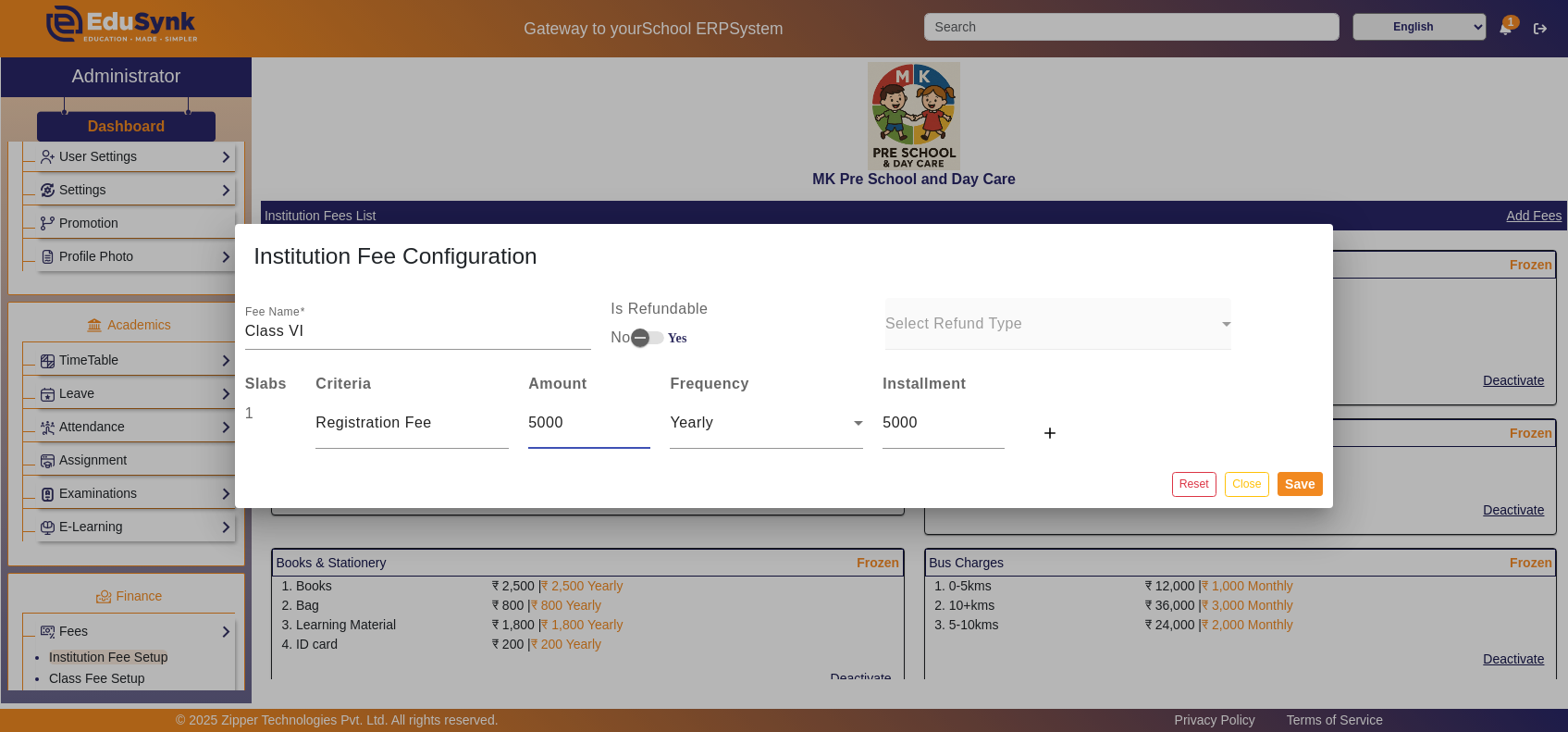 type on "5000" 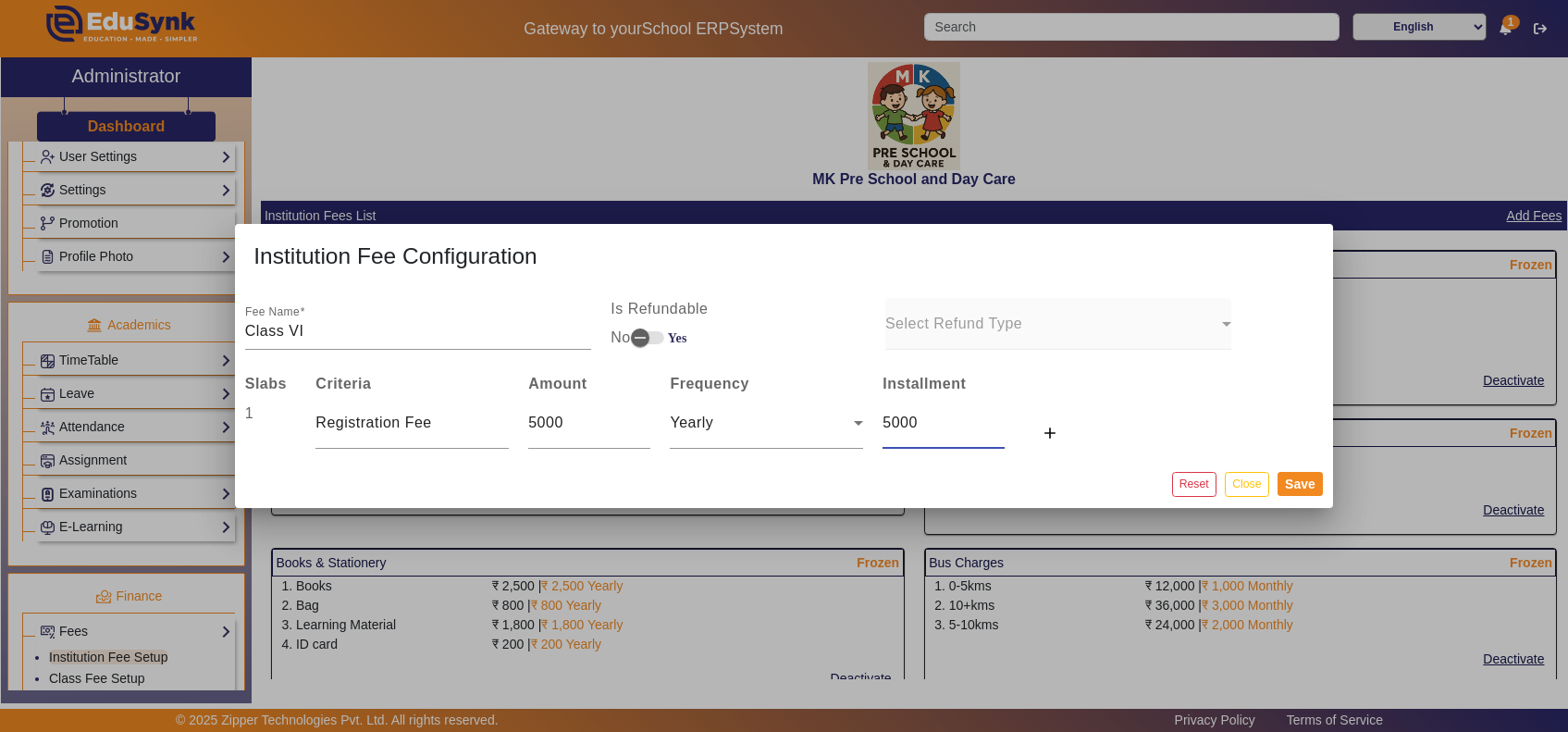 type 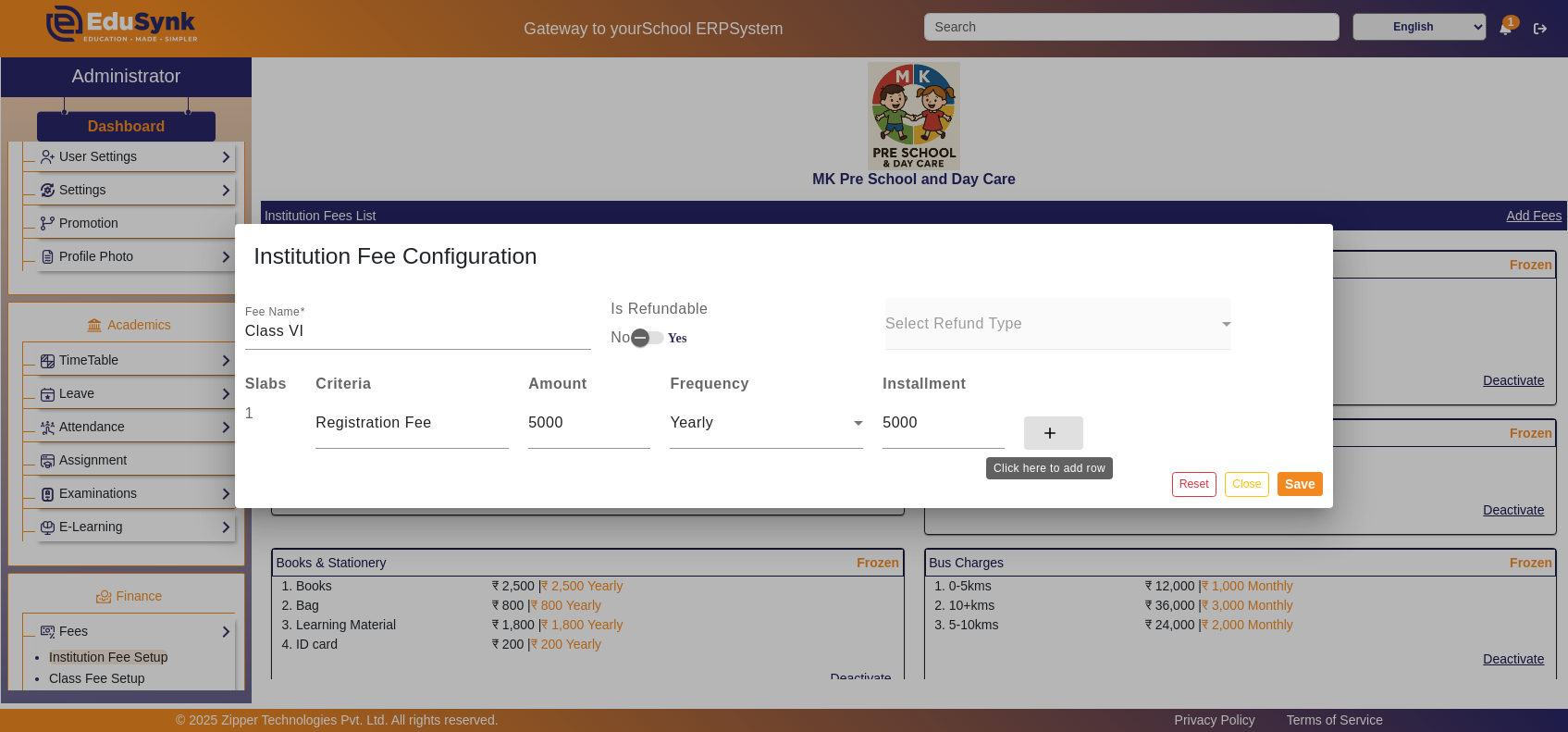 click on "add" at bounding box center [1050, 433] 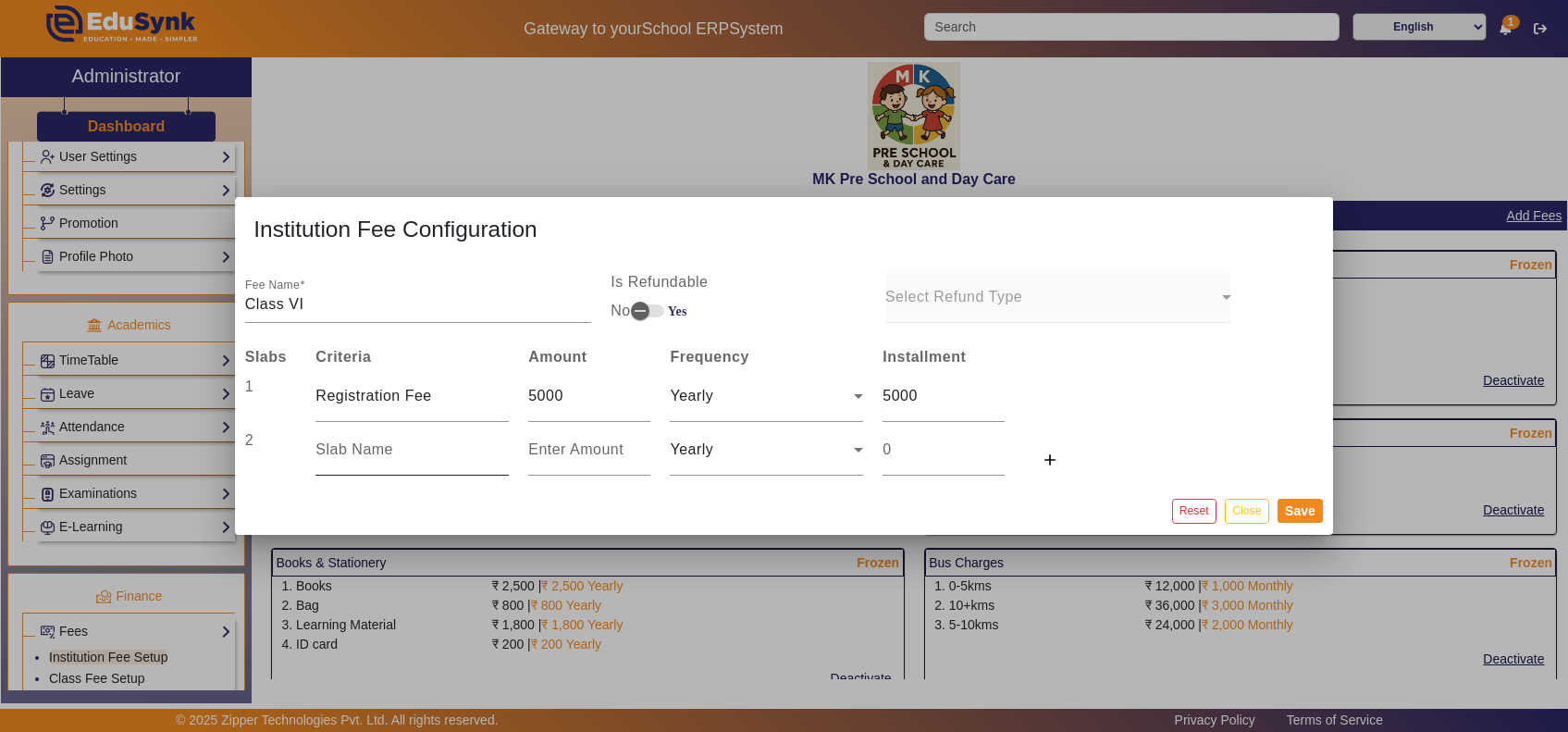click at bounding box center (412, 450) 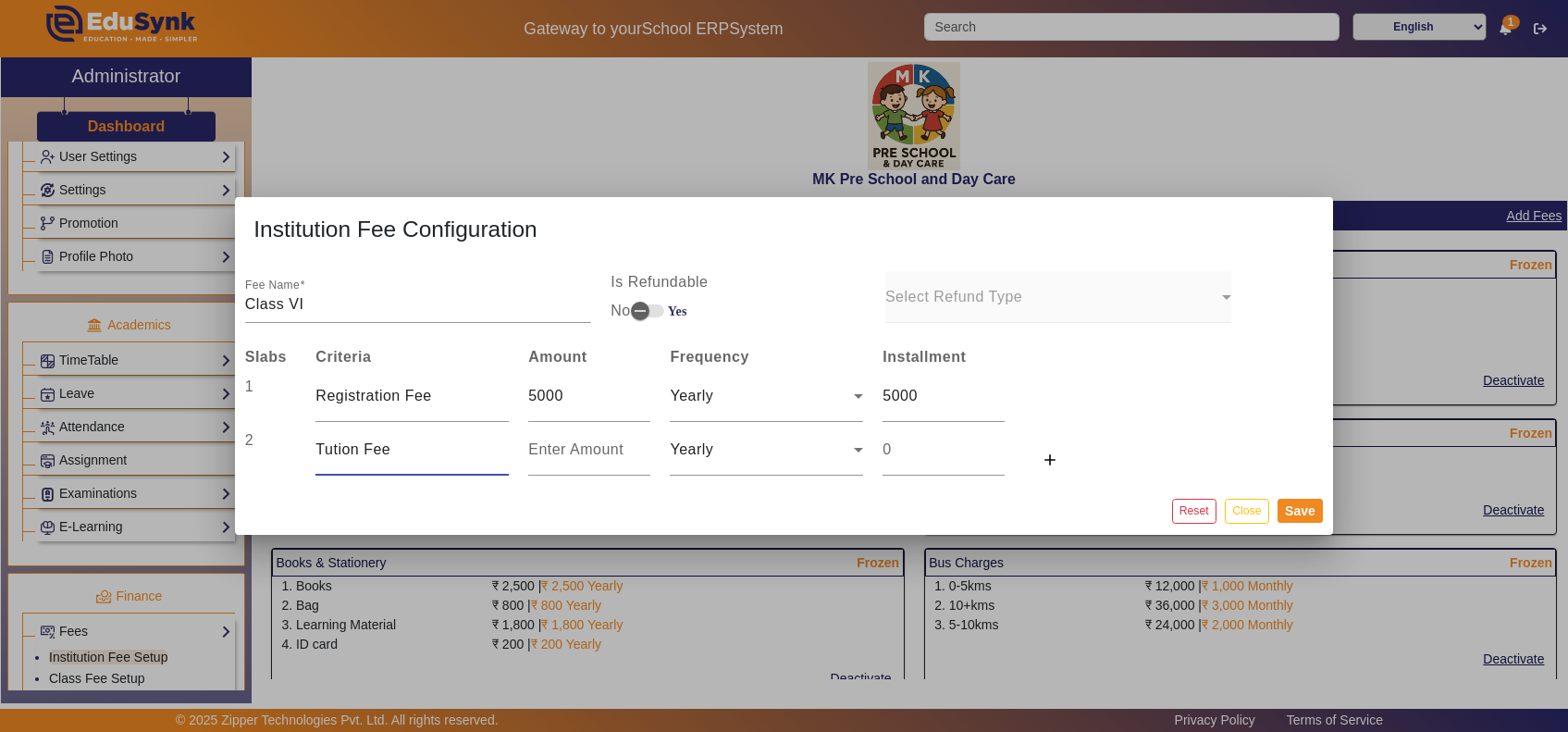type on "Tution Fee" 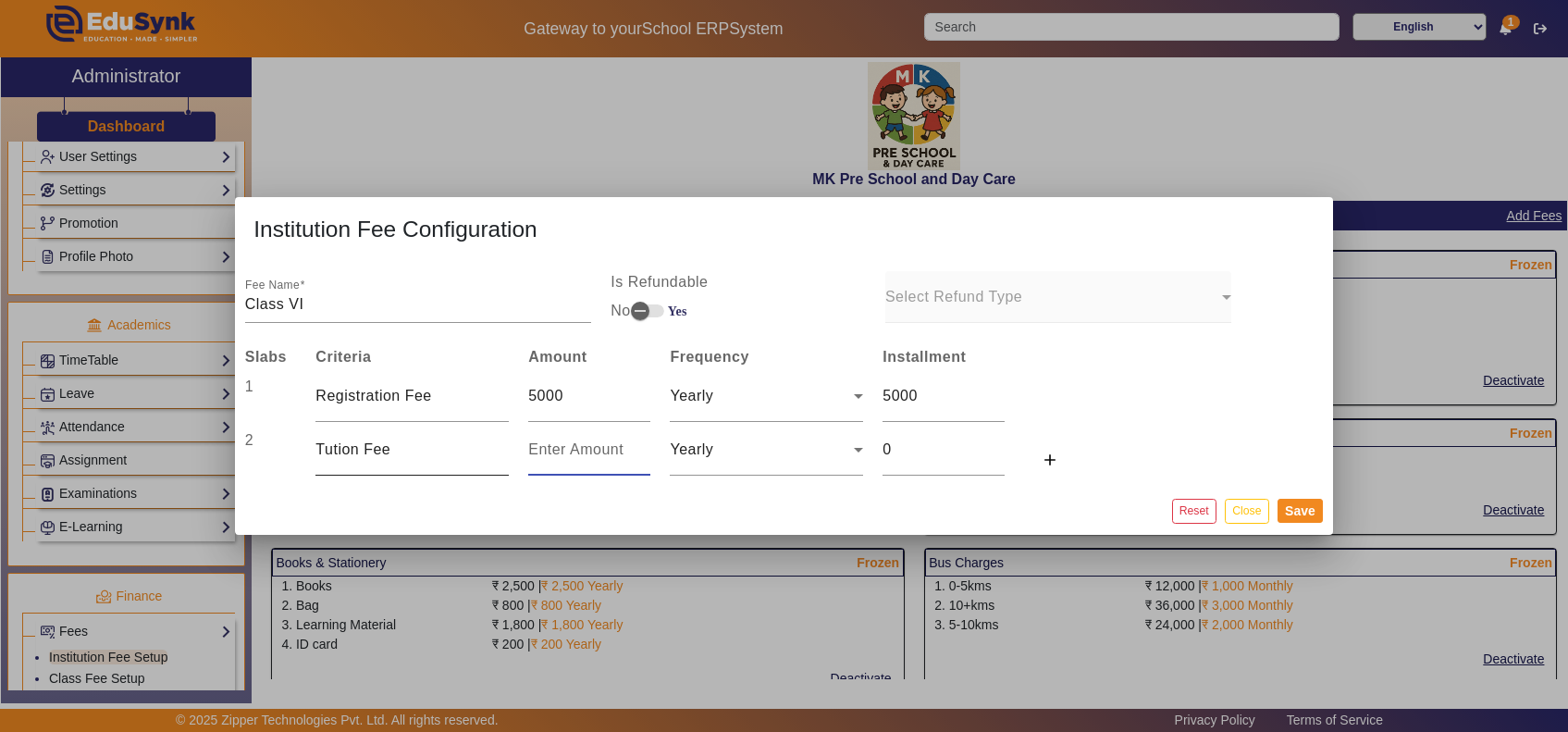 type on "2" 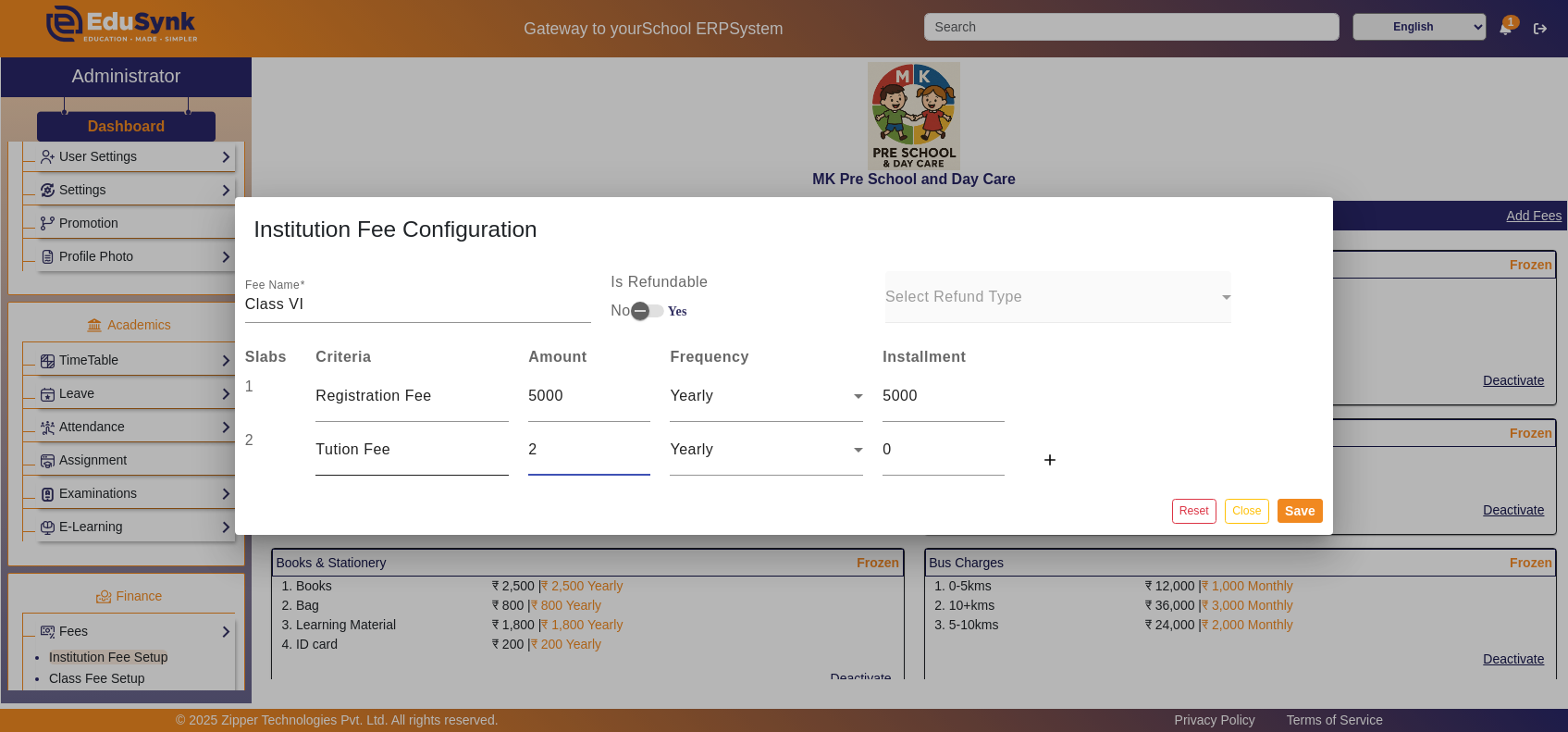 type on "2" 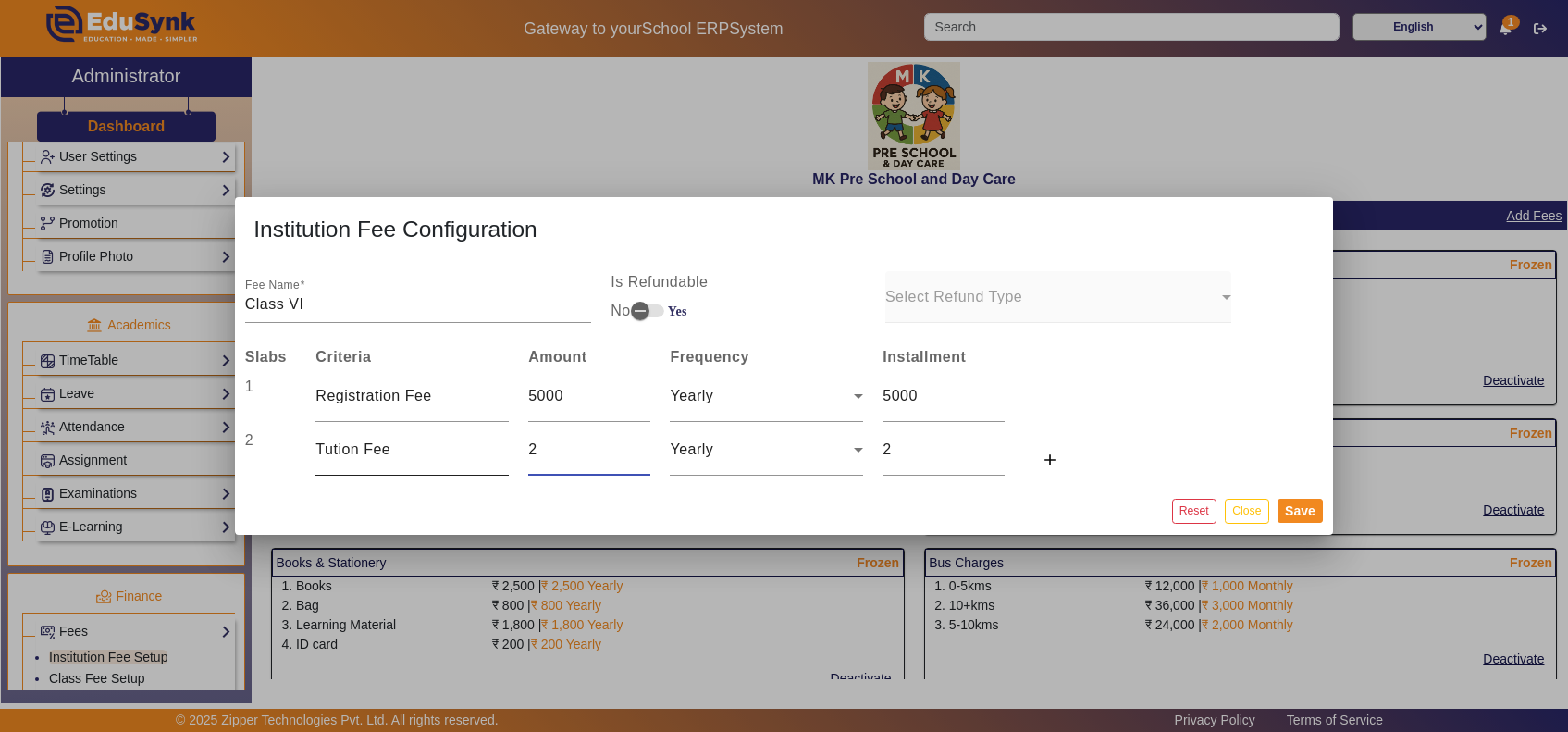 type on "22" 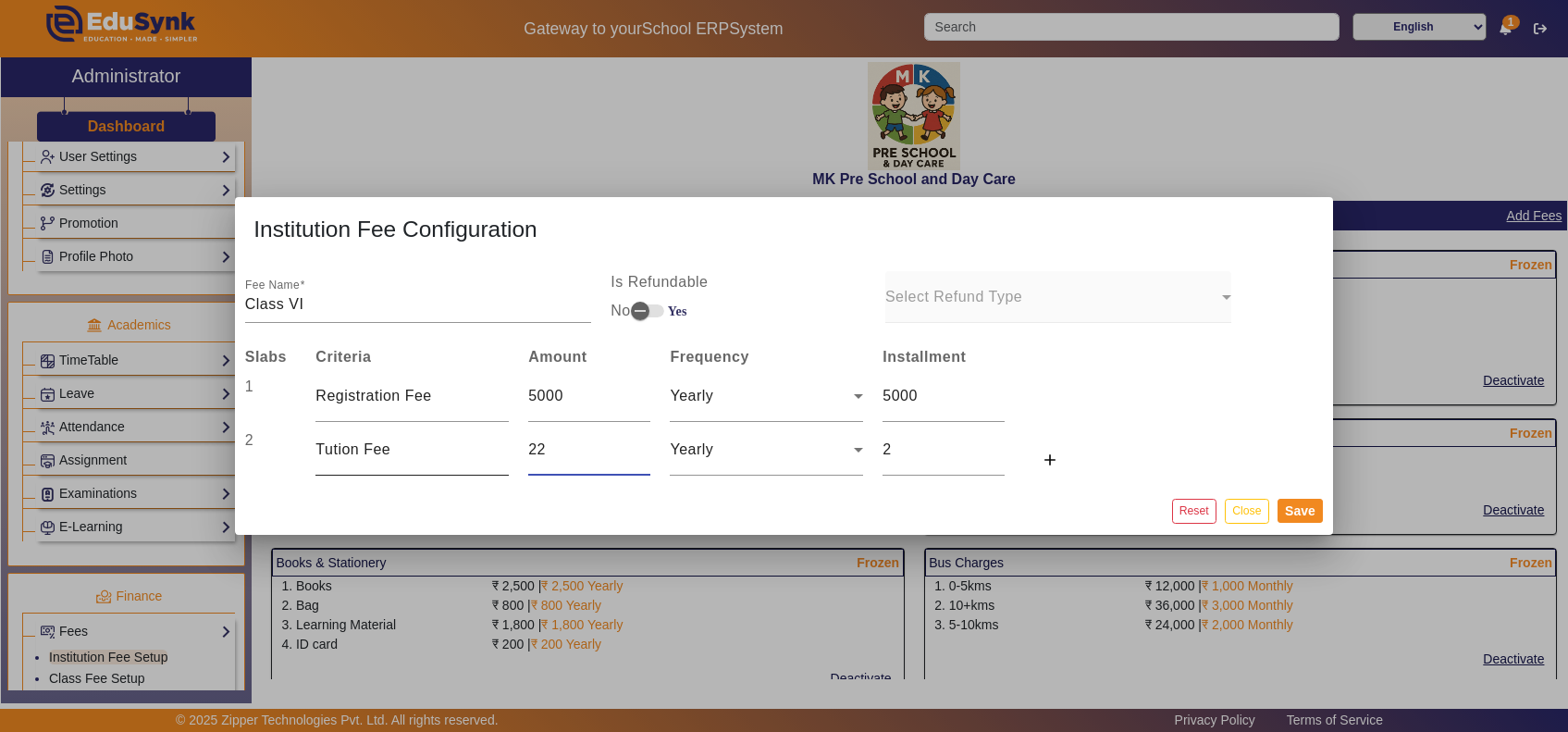 type on "22" 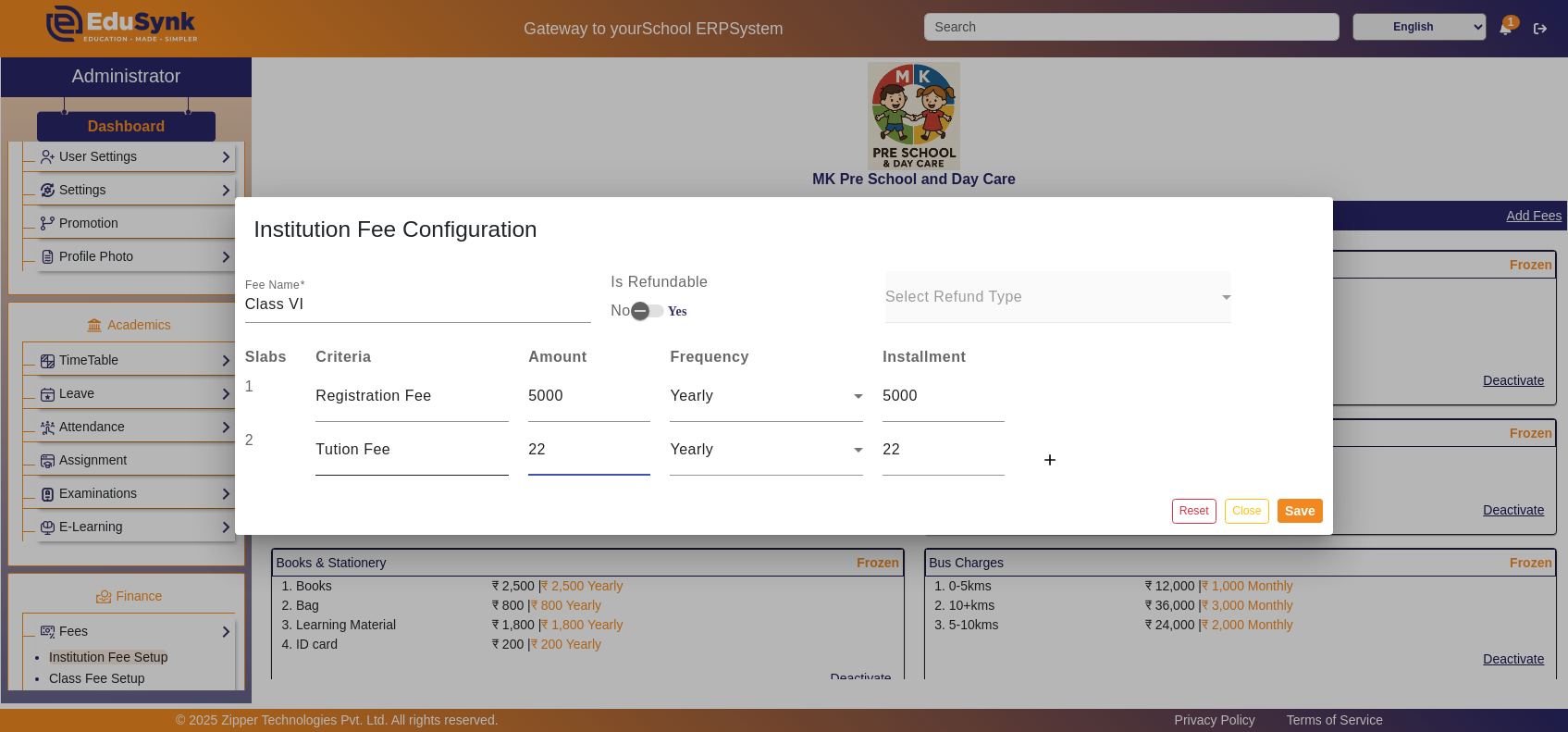 type on "225" 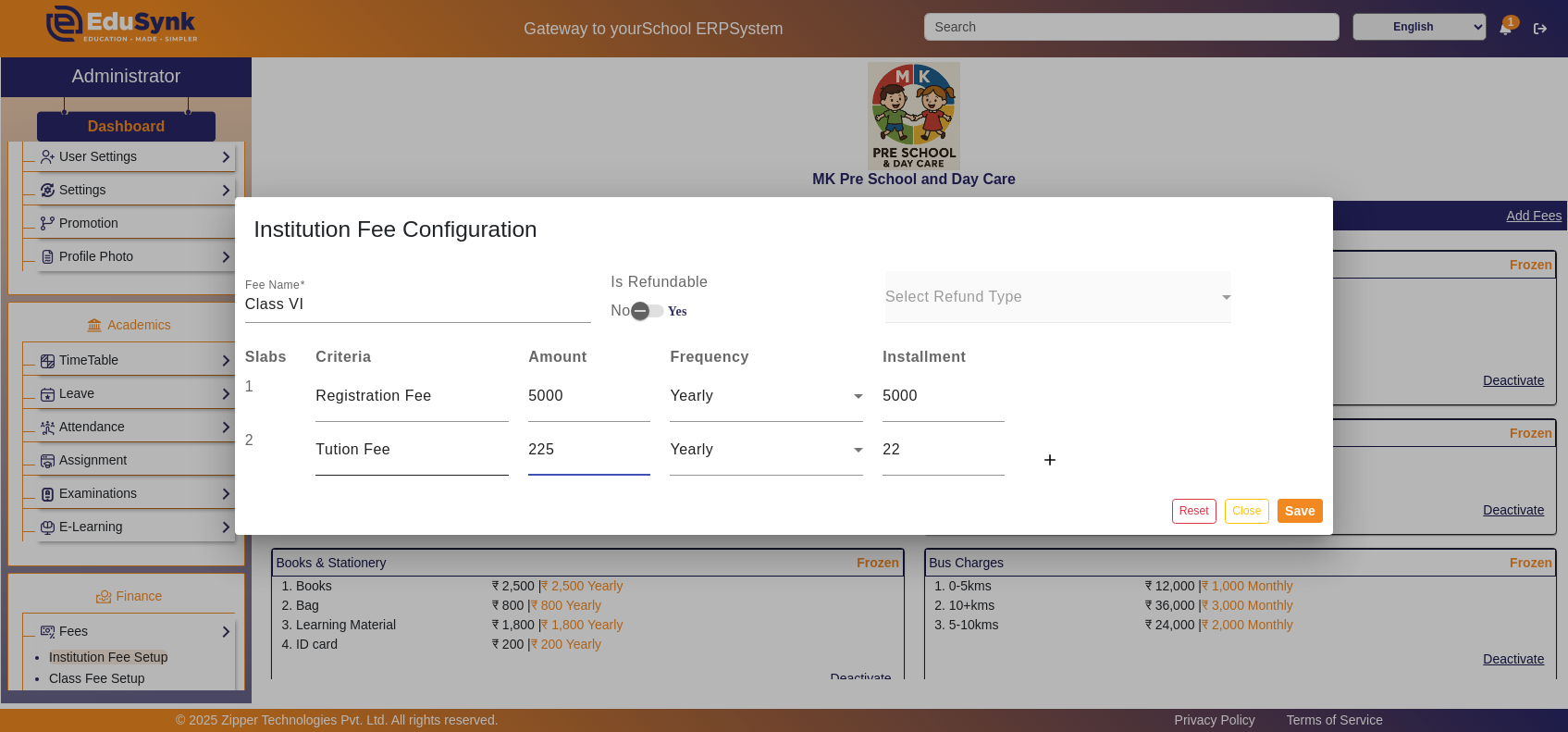 type on "225" 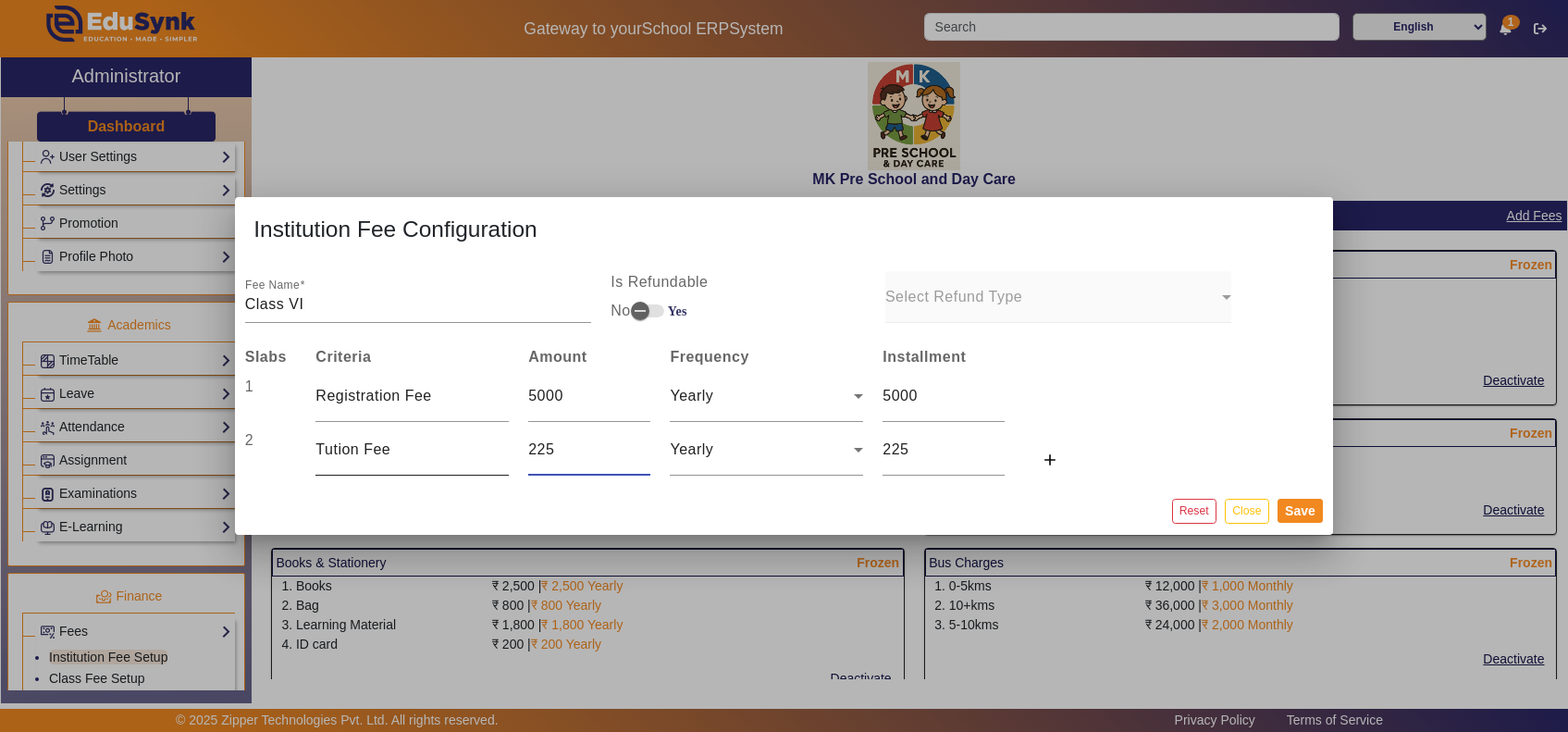 type on "2250" 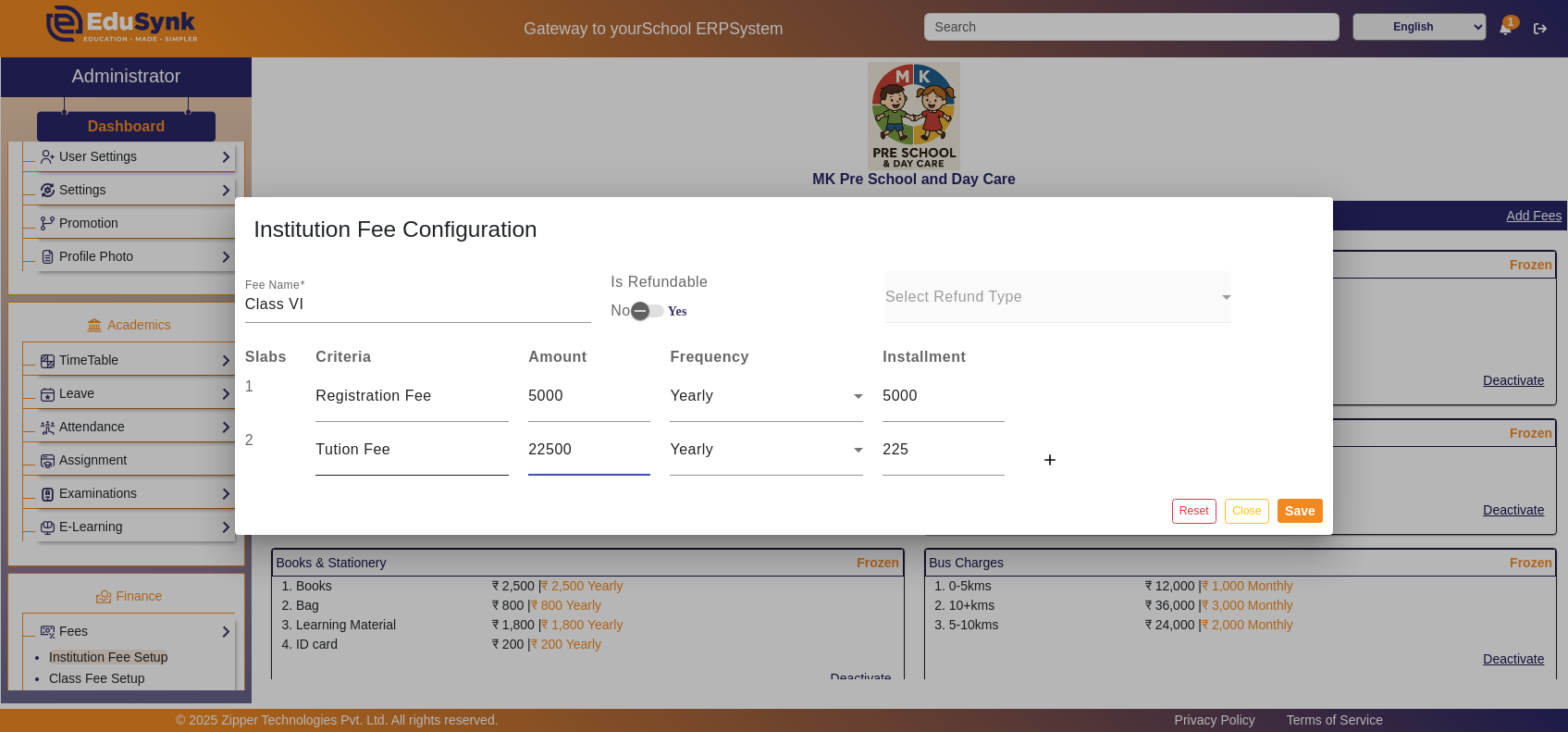 type on "22500" 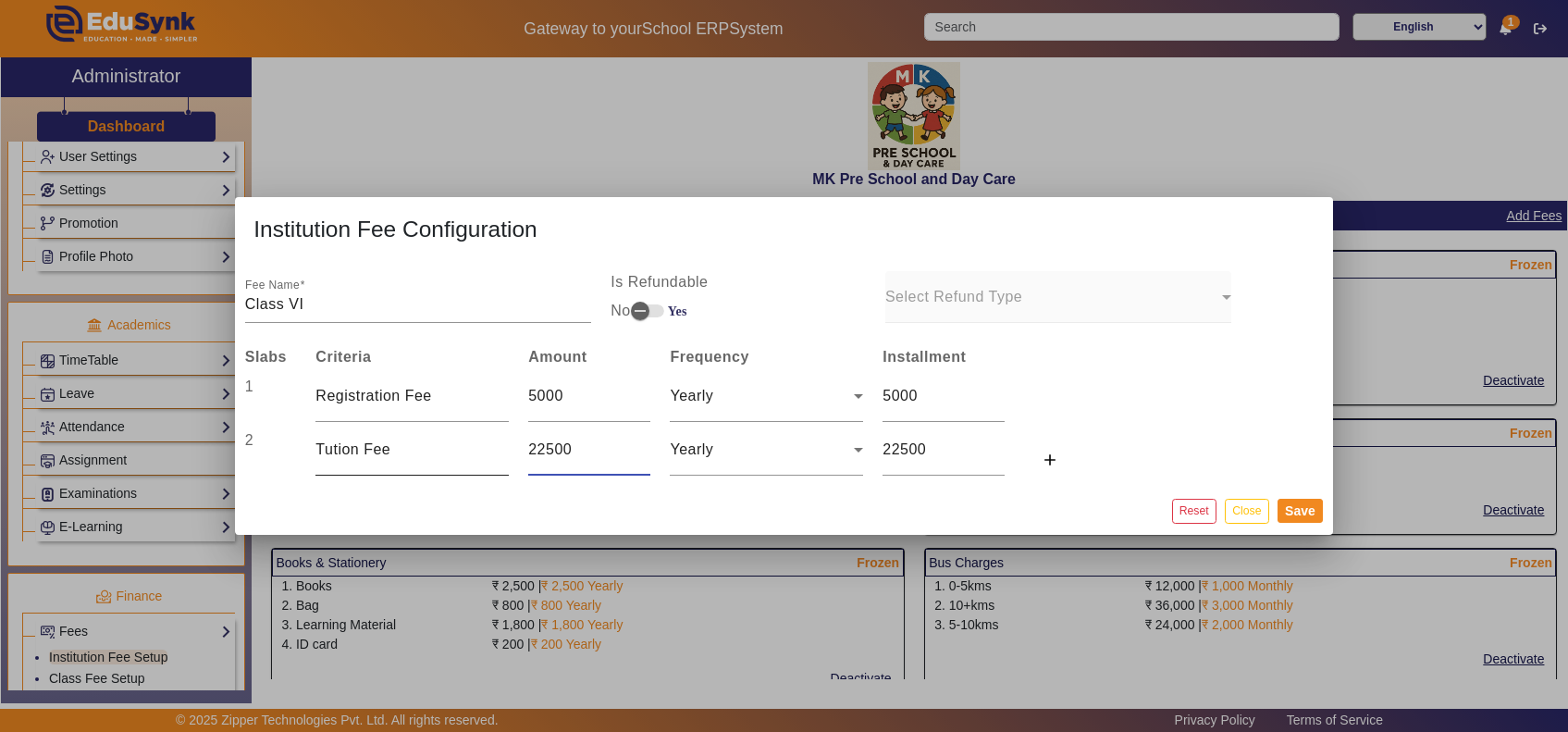type on "22500" 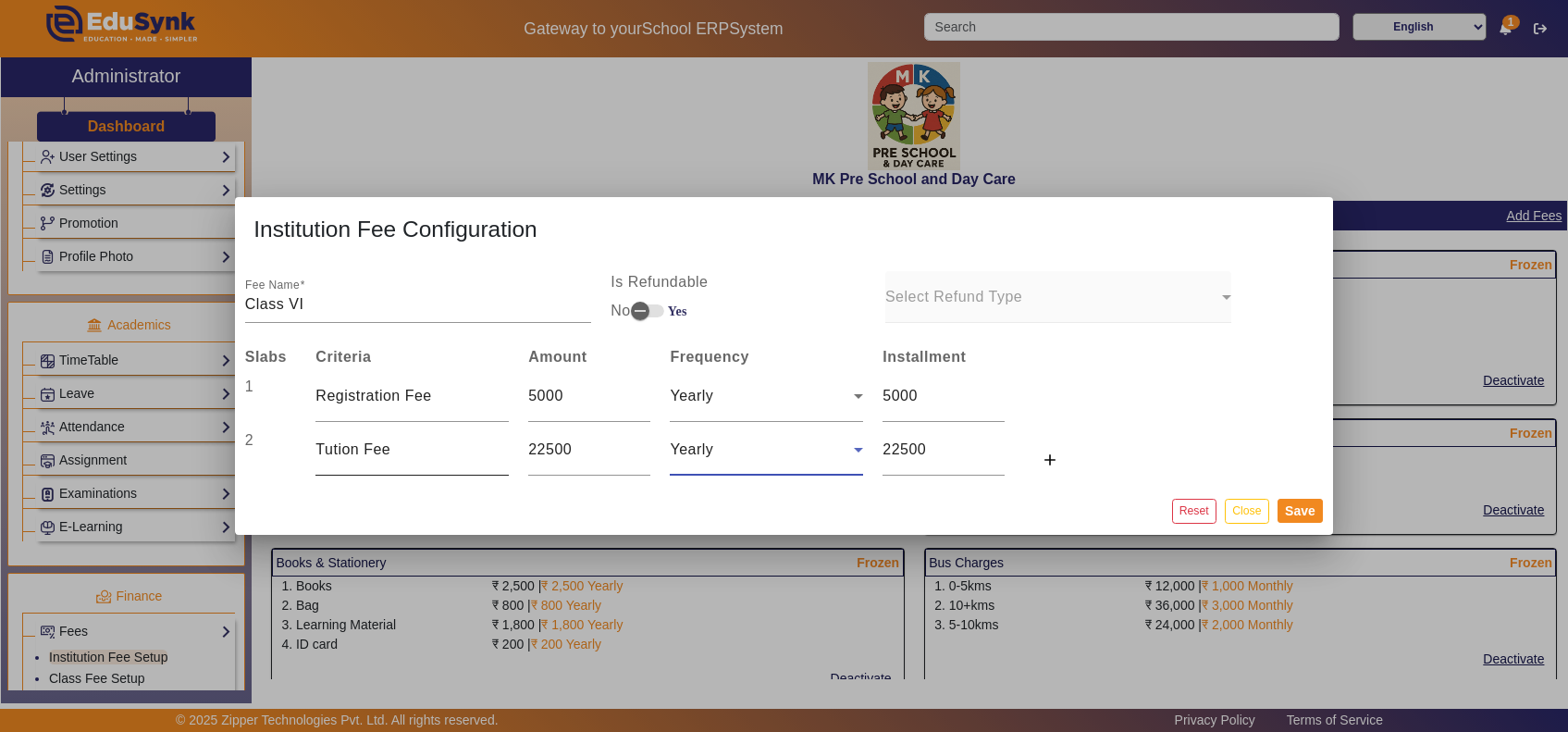 type on "5625" 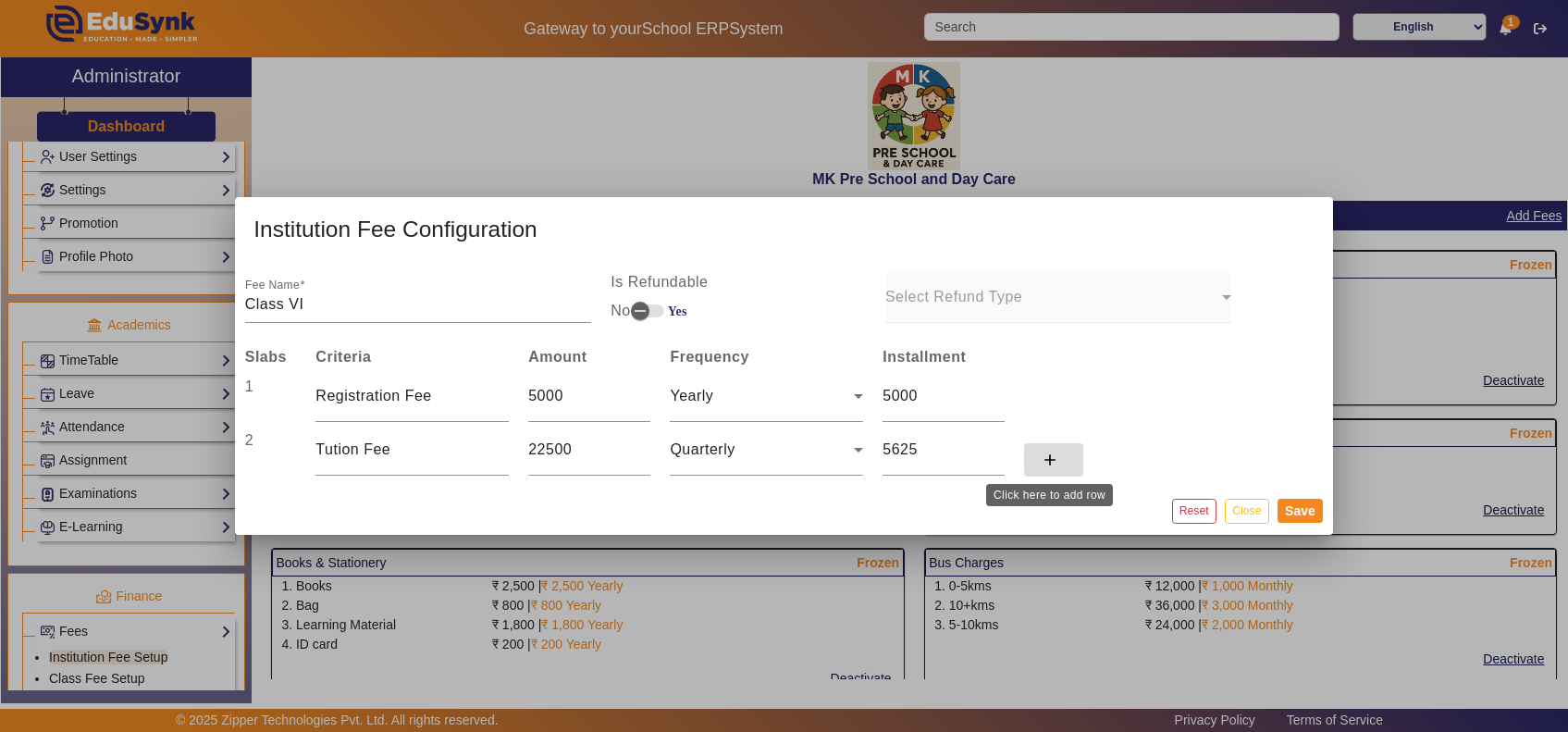 click on "add" at bounding box center [1050, 460] 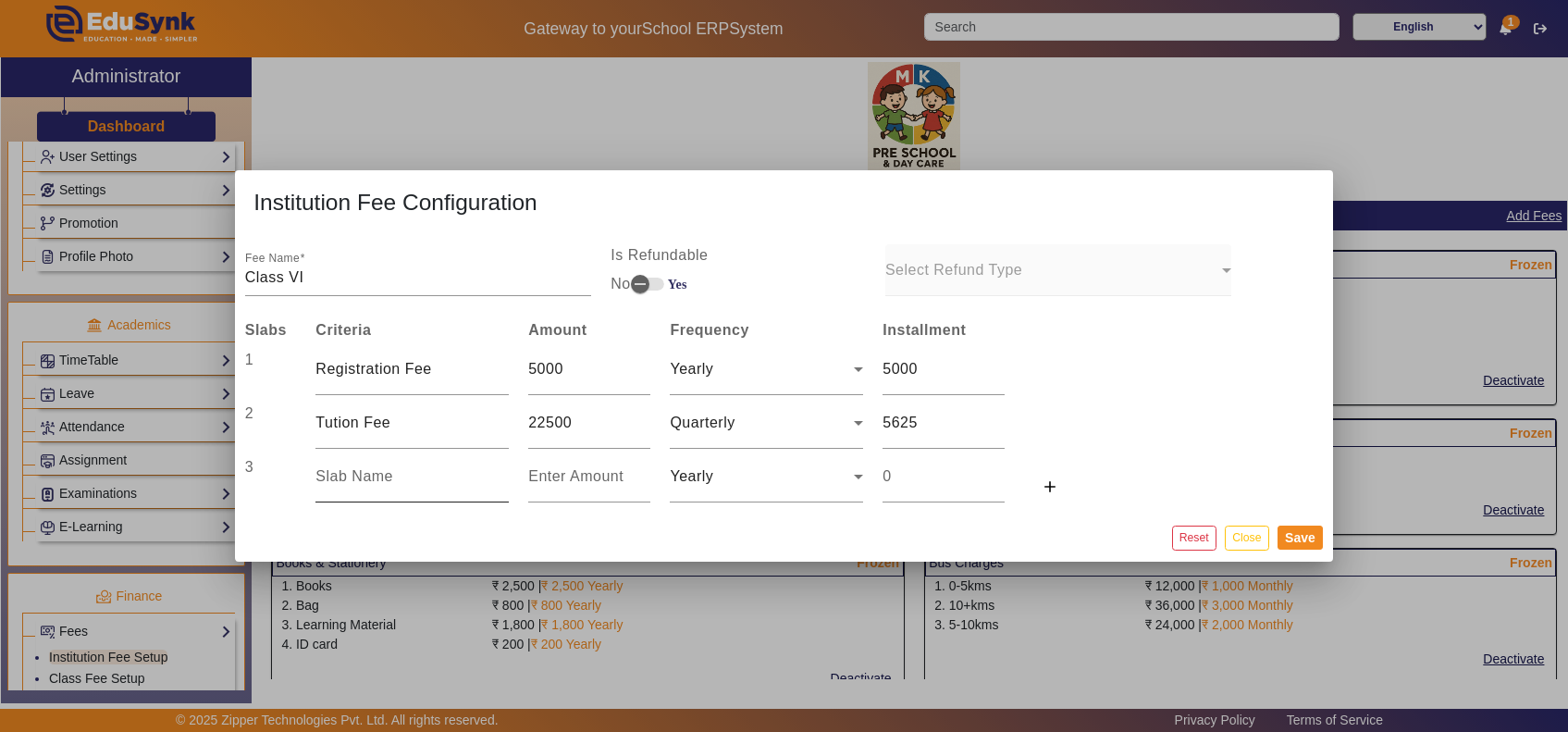 drag, startPoint x: 413, startPoint y: 491, endPoint x: 426, endPoint y: 472, distance: 23.02173 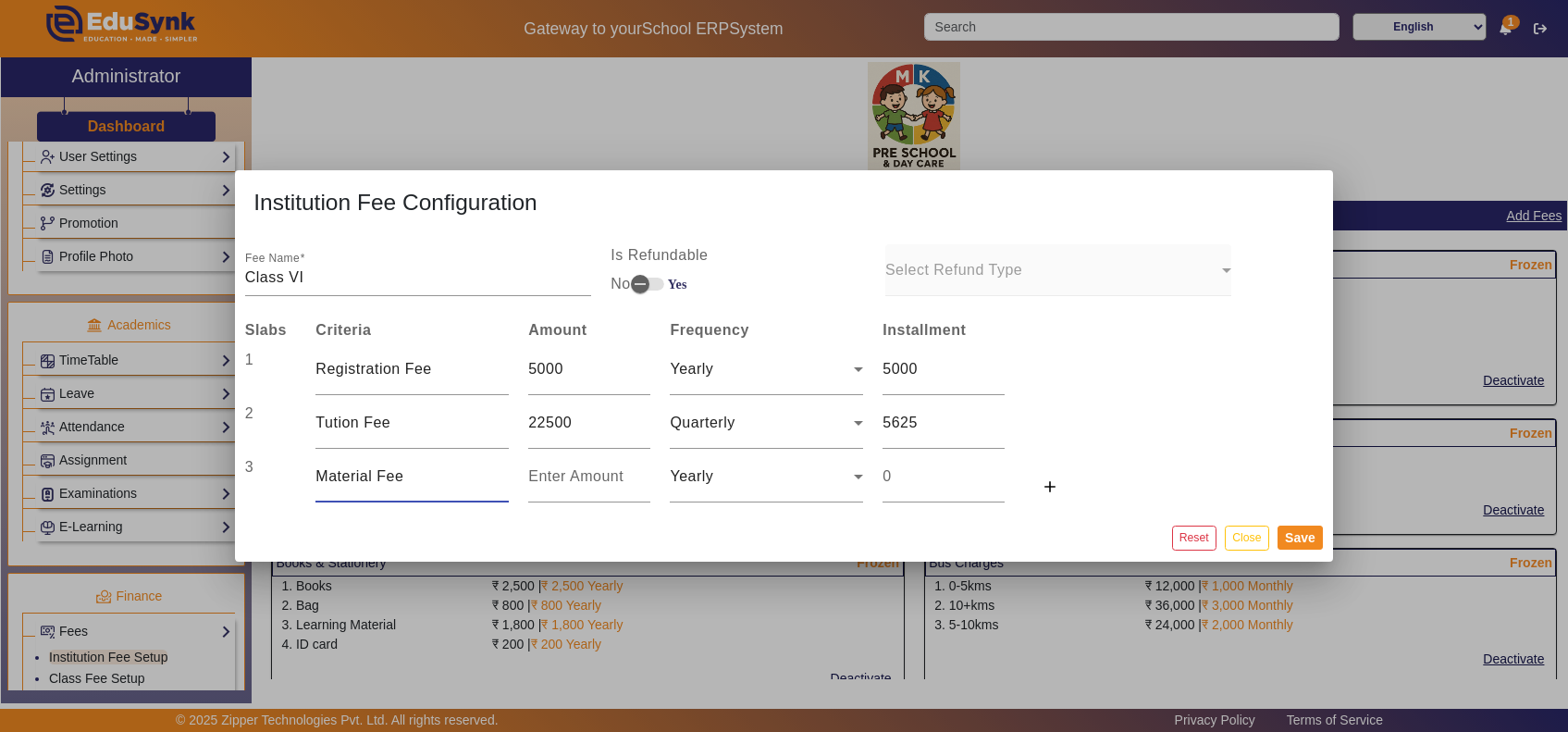 type on "Material Fee" 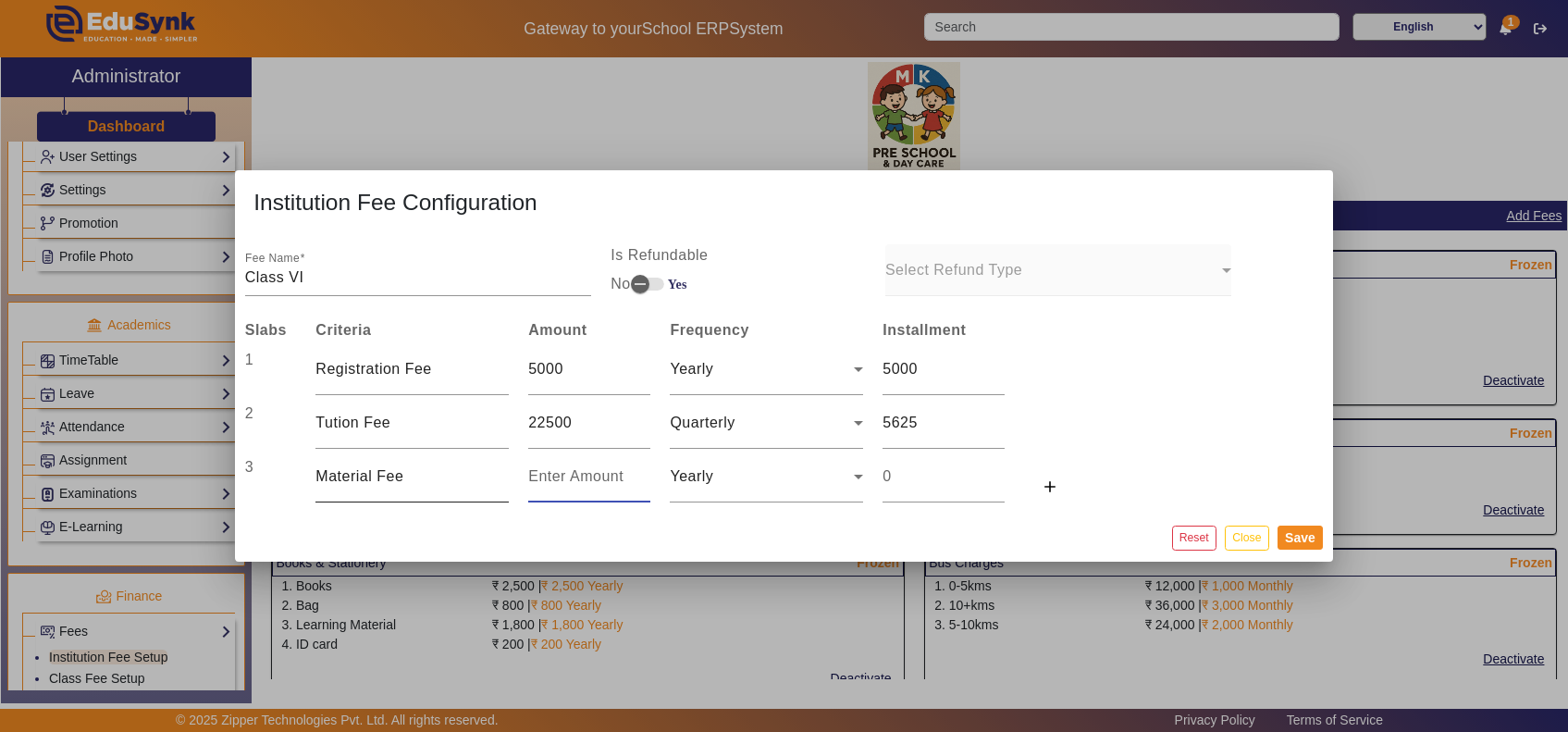 type on "0" 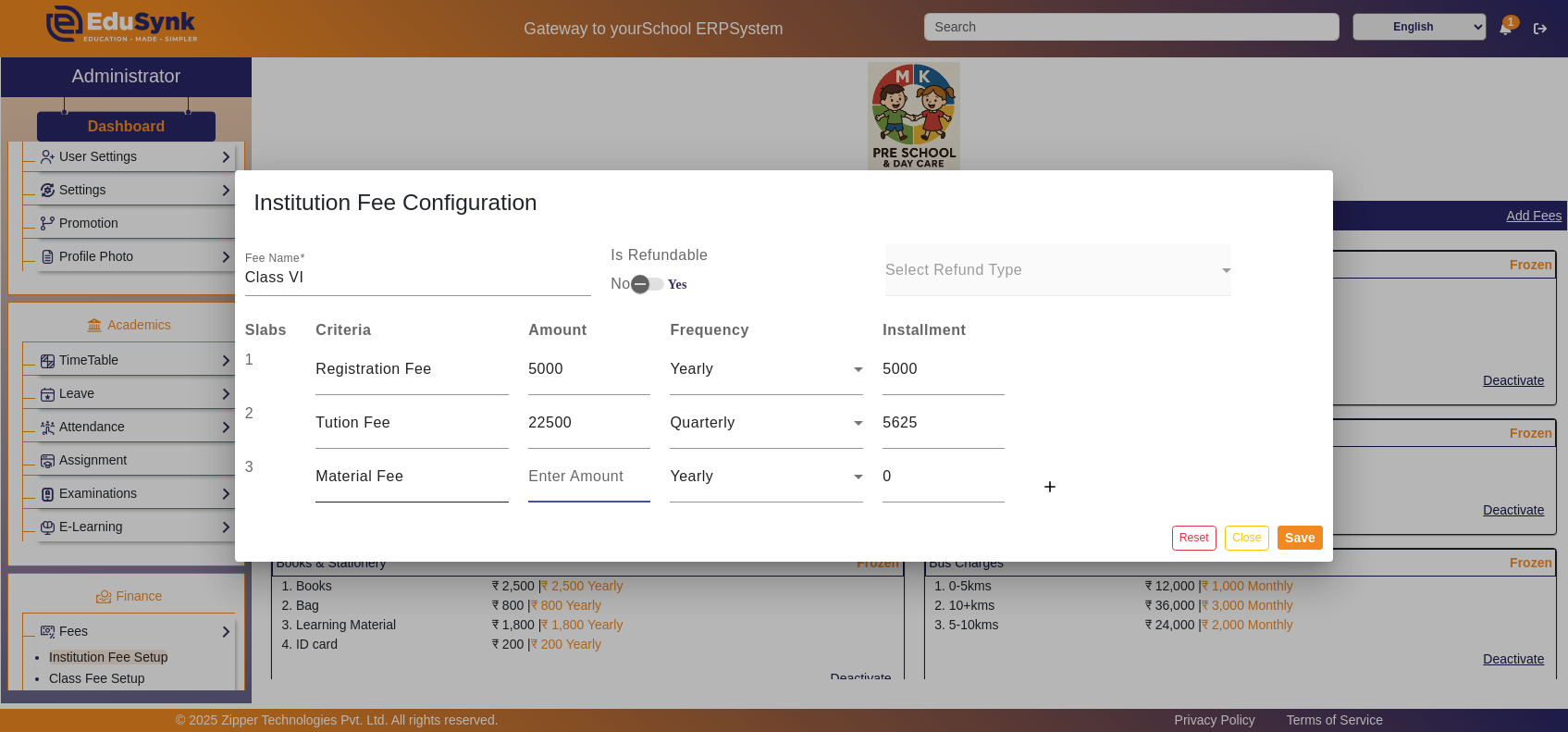 type on "5" 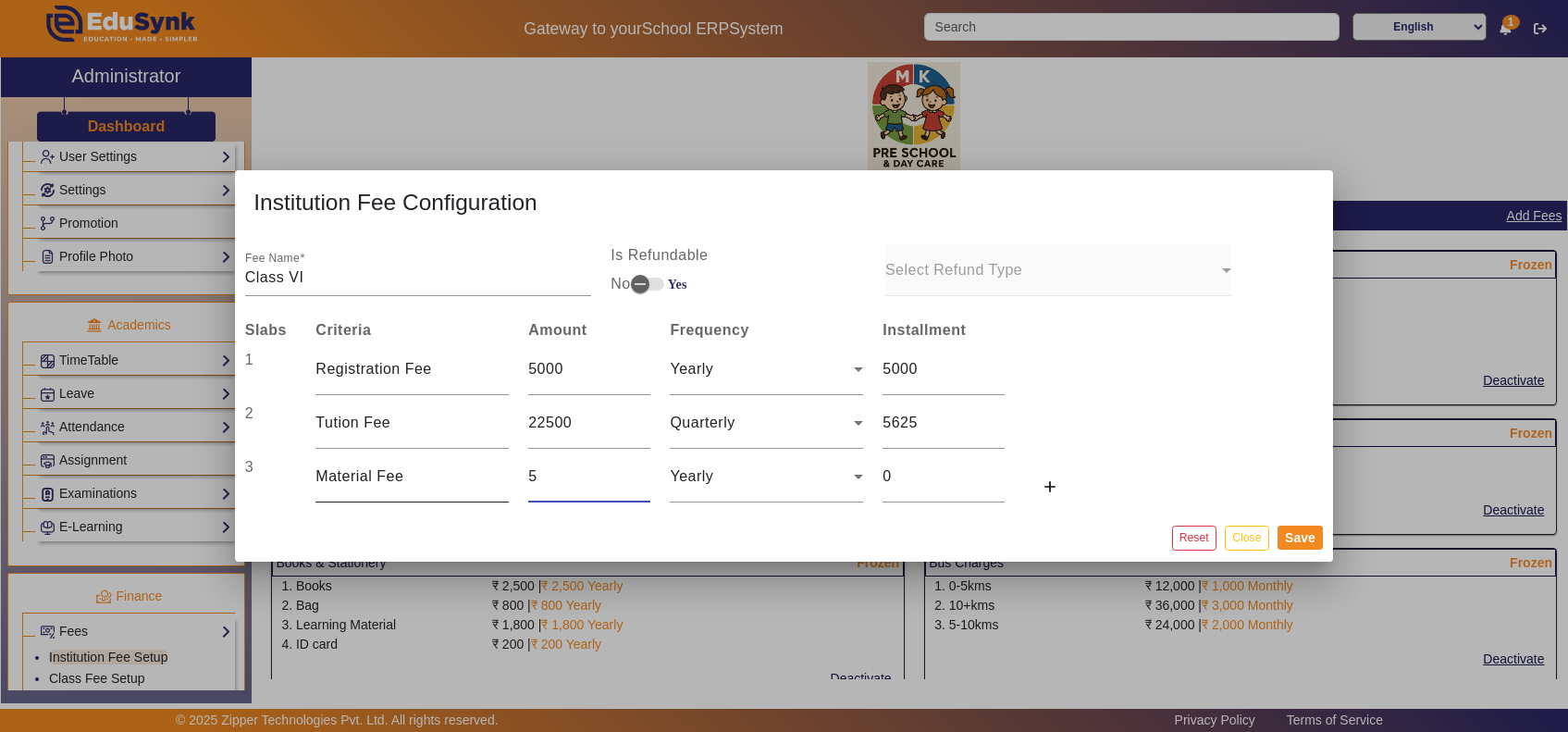 type on "5" 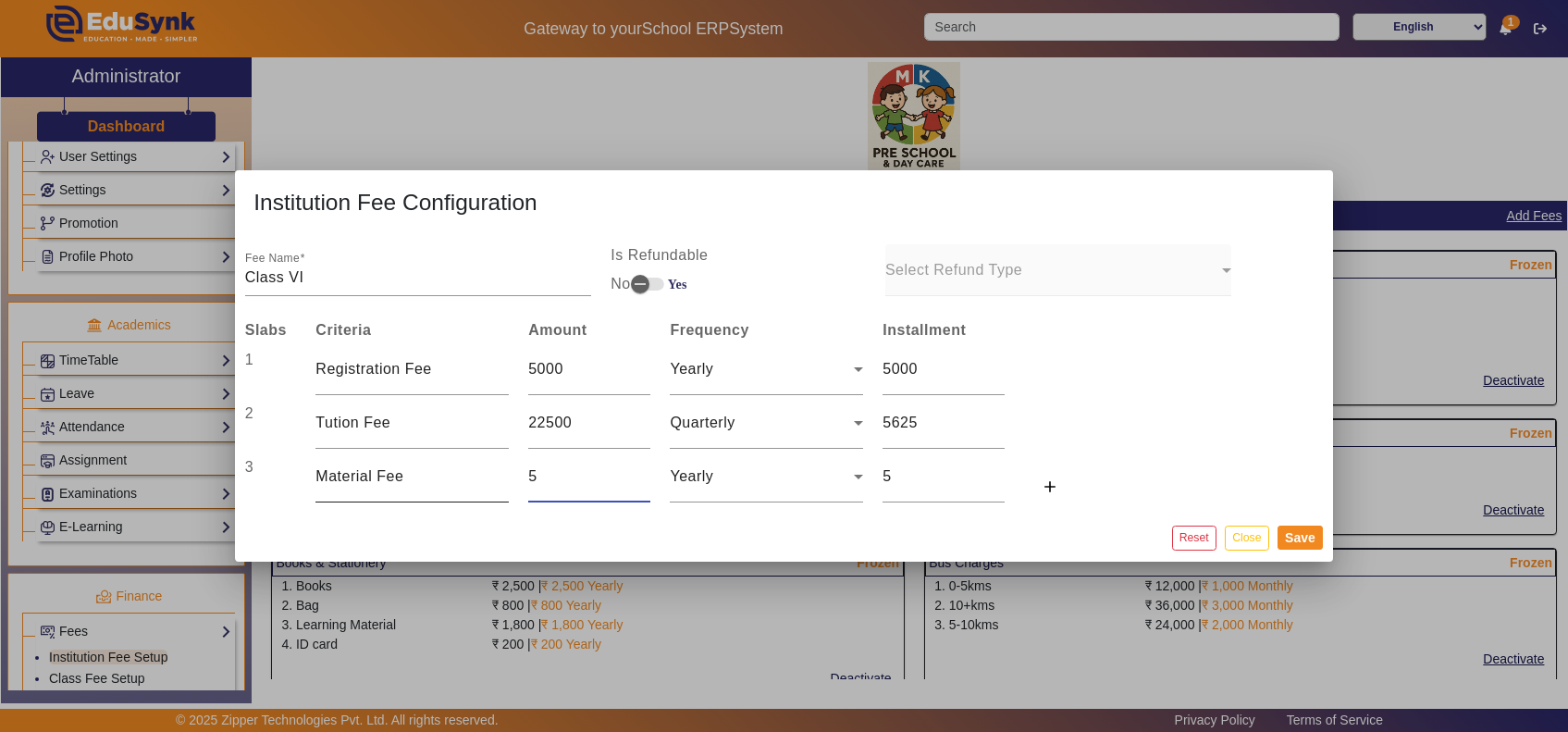 type on "50" 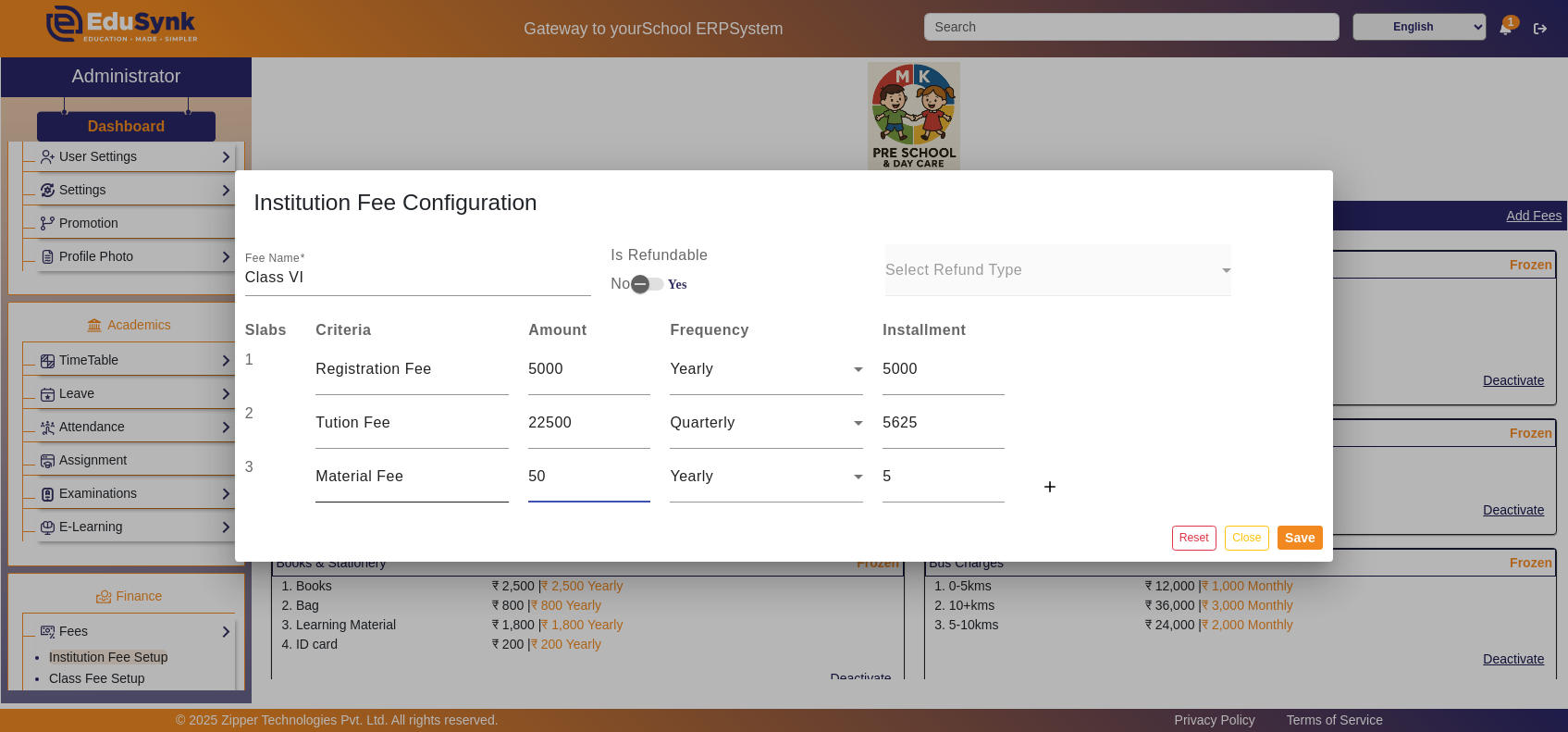 type on "50" 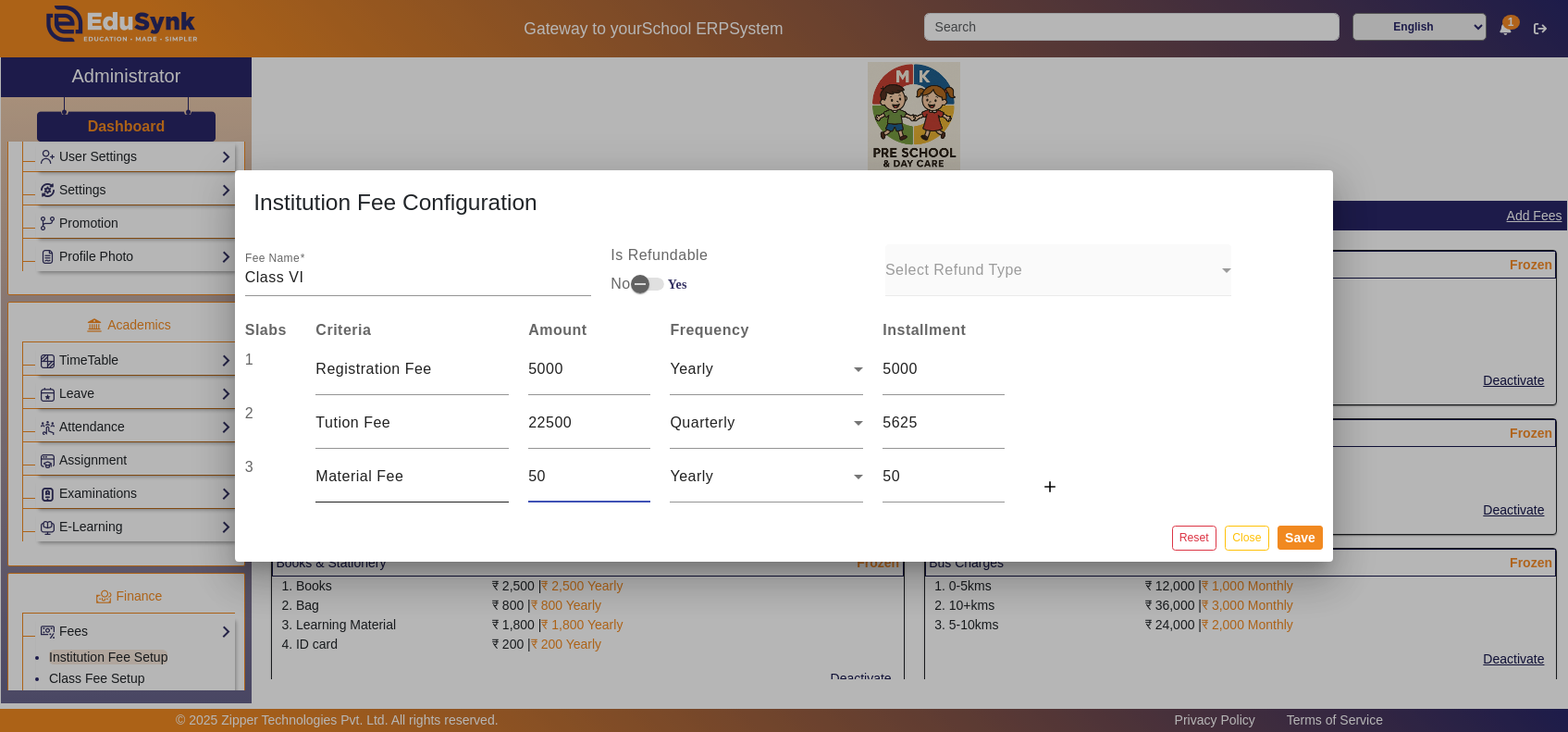 type on "5" 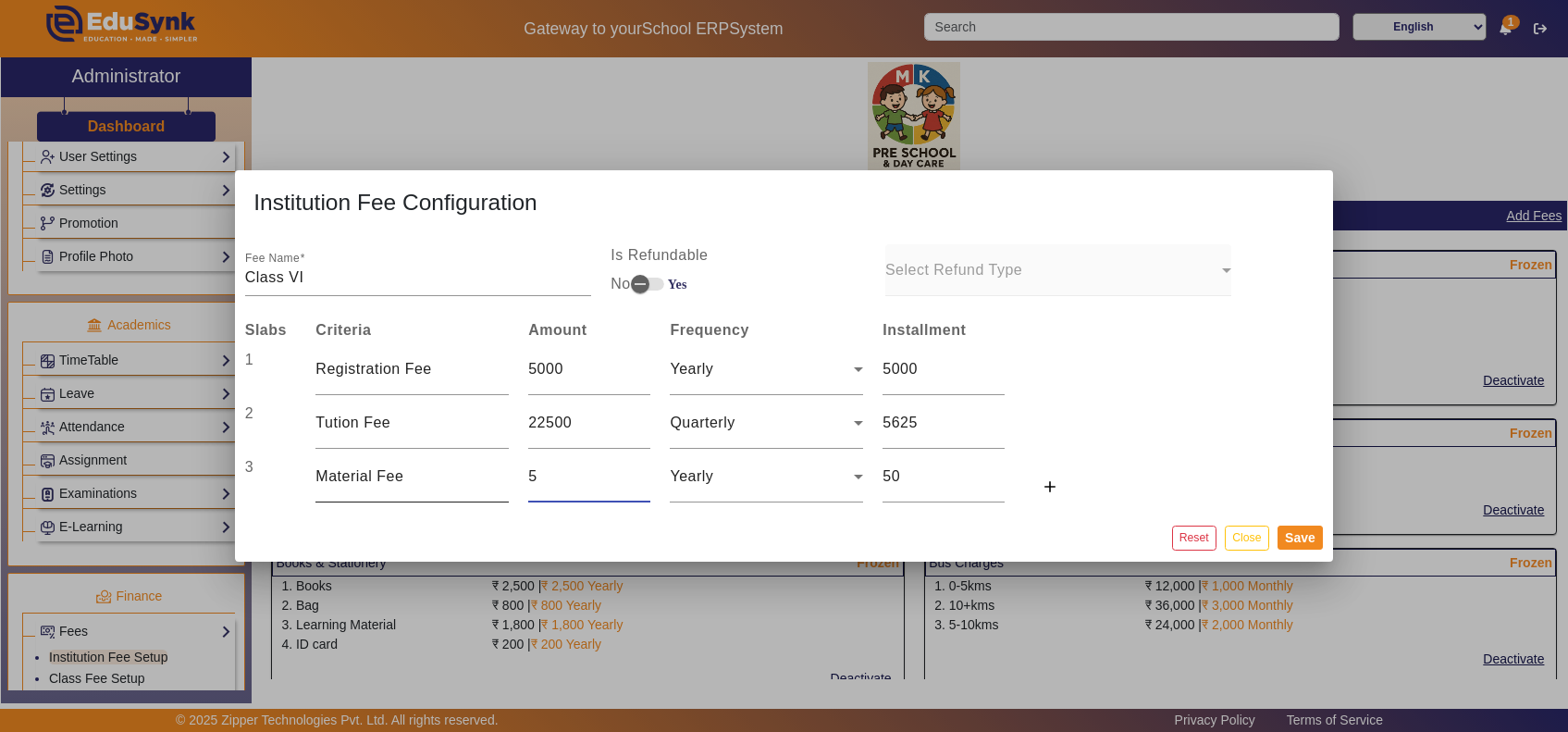 type on "5" 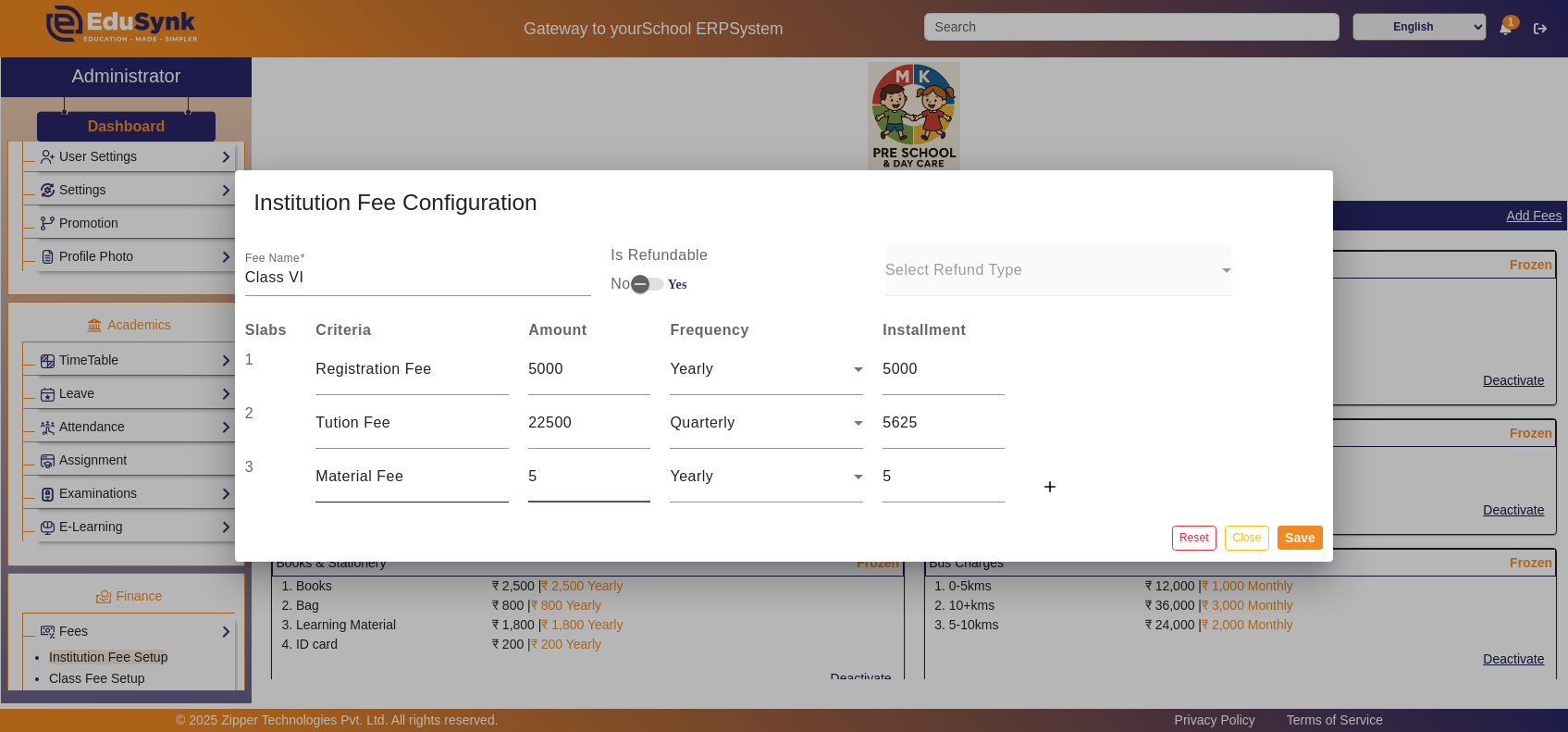 type 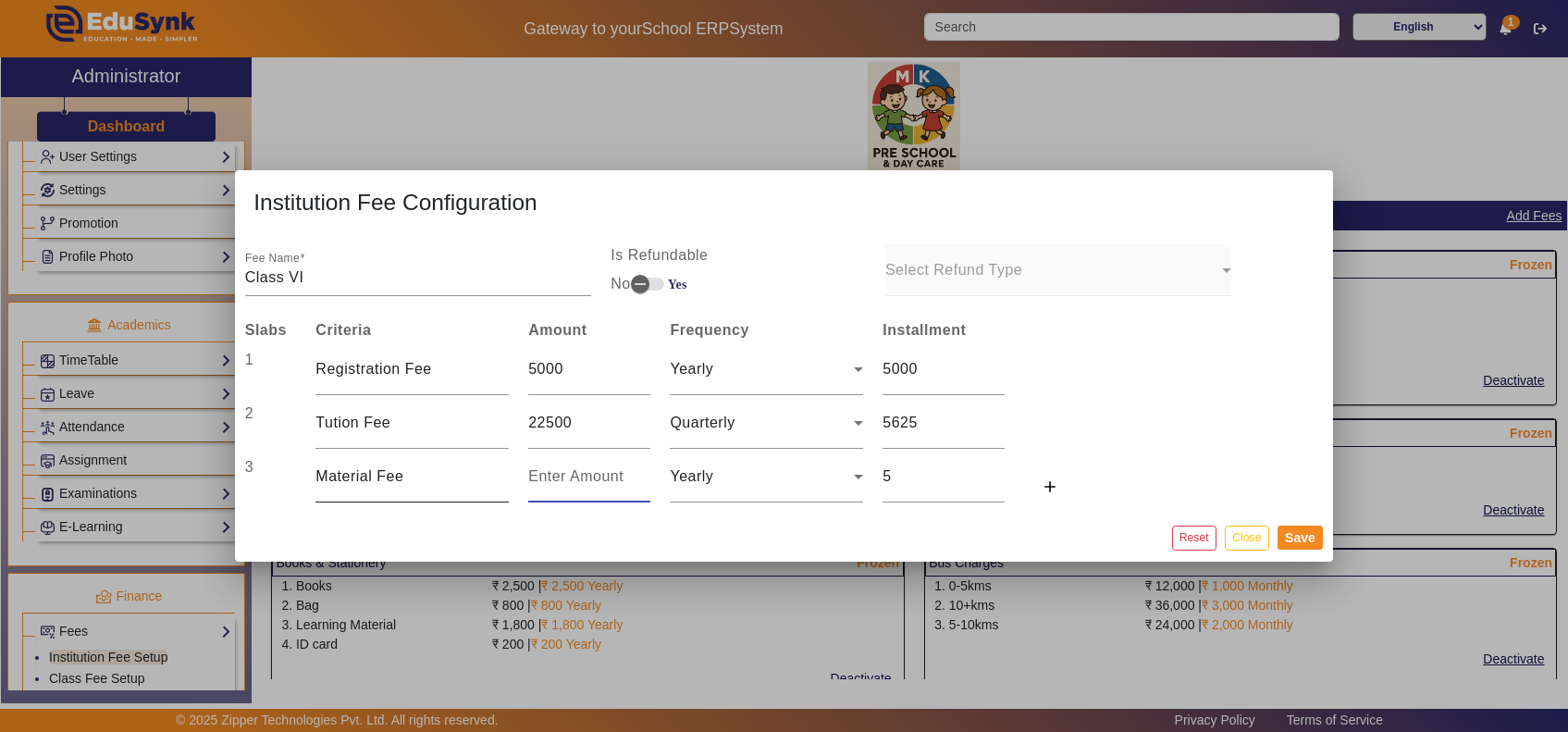 type on "0" 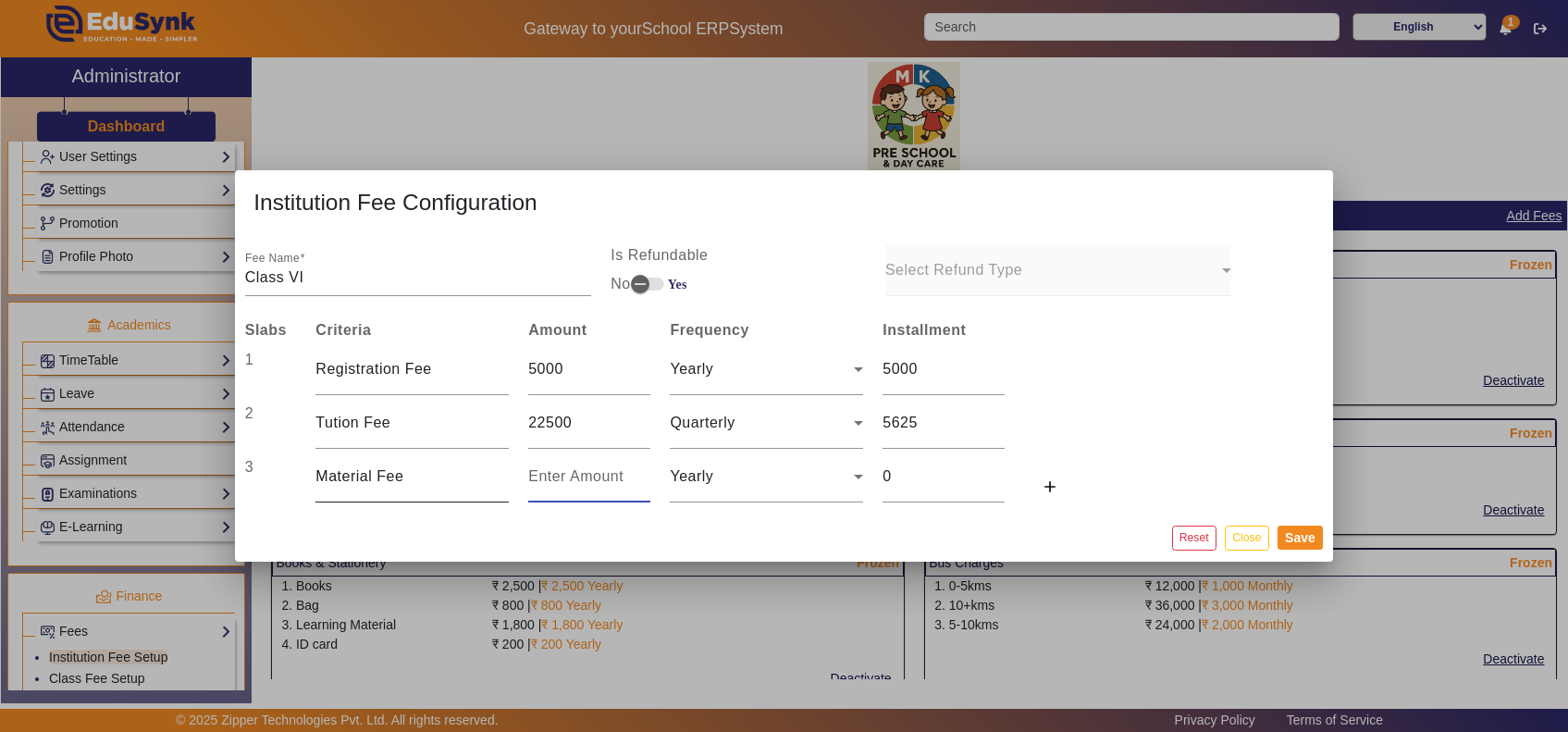 type on "3" 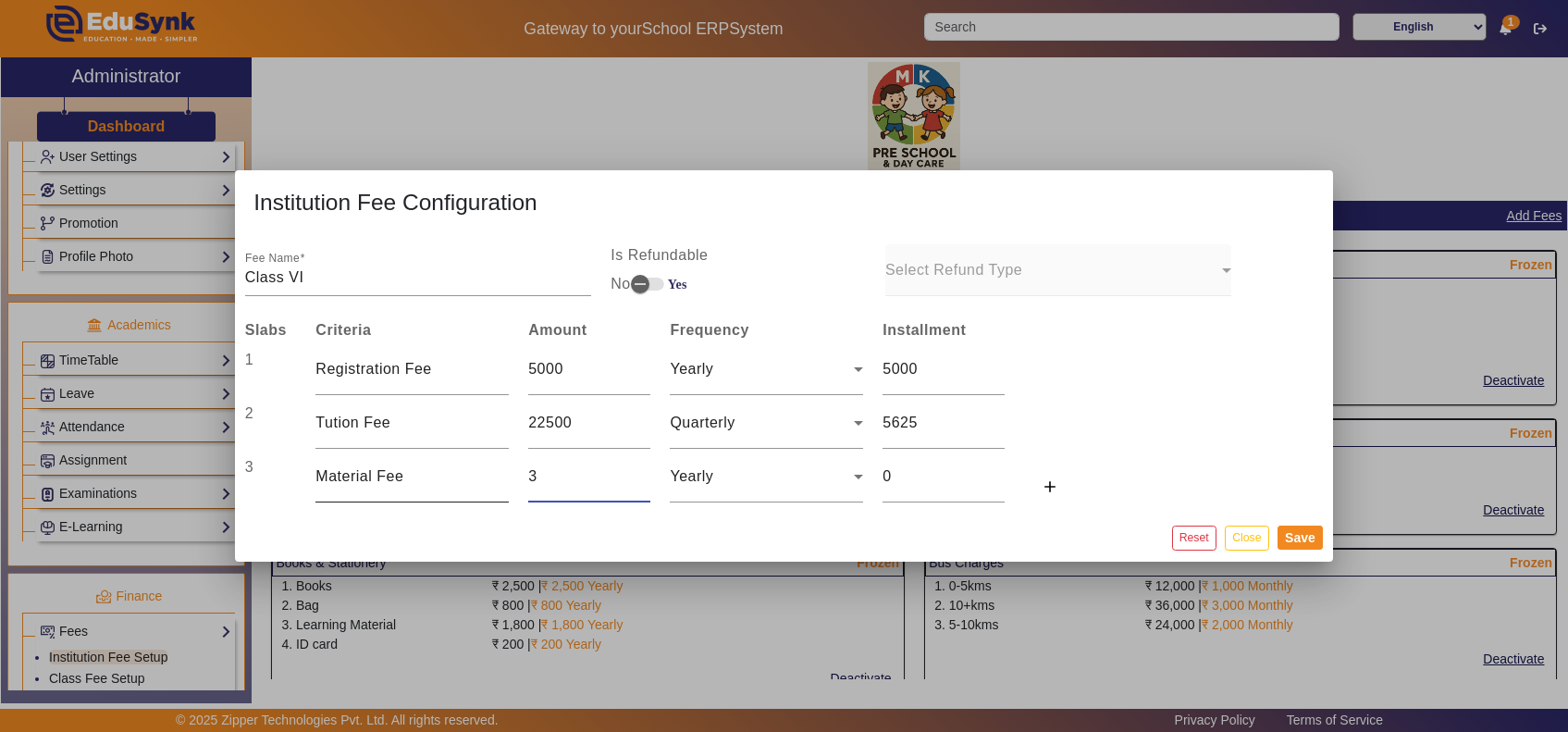 type on "3" 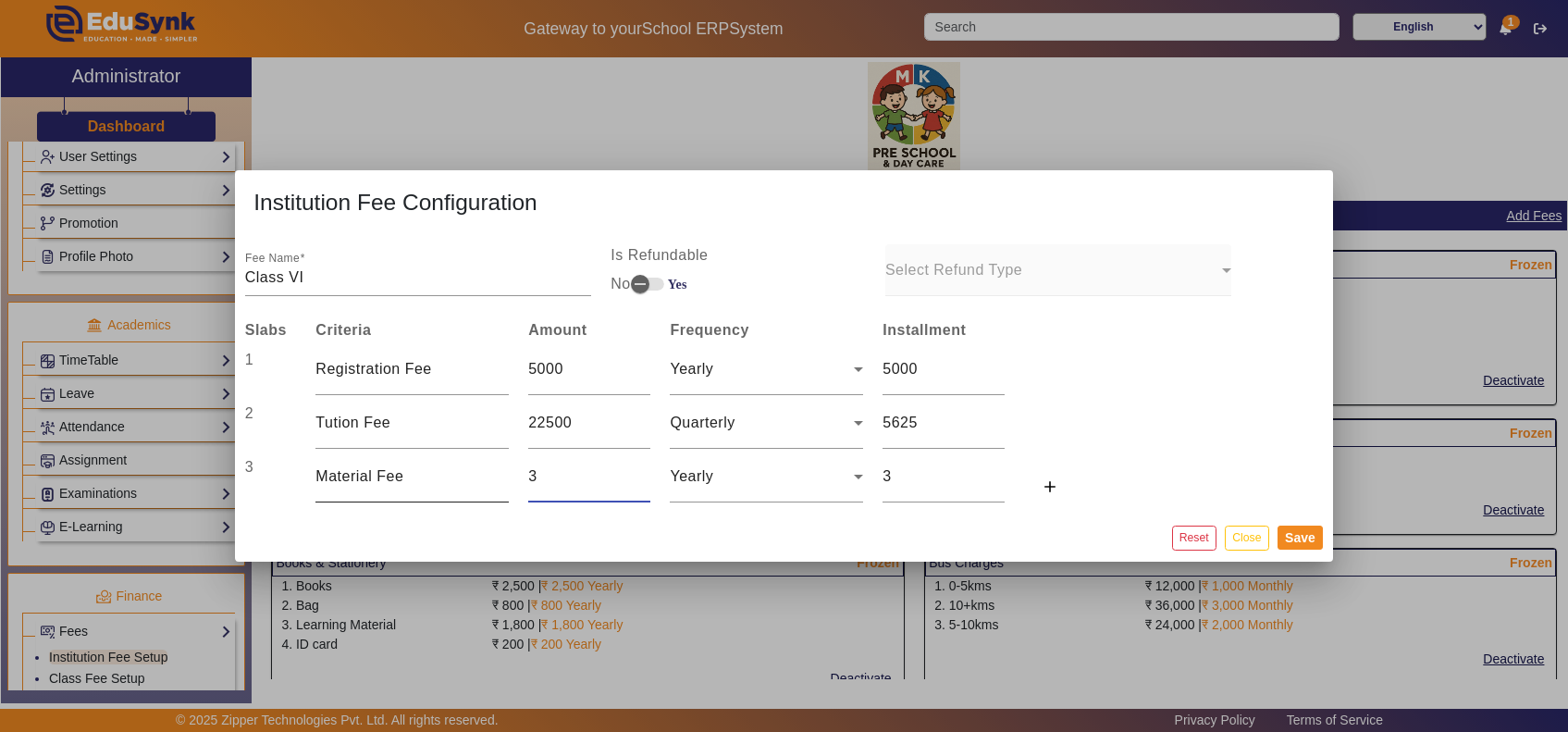 type on "35" 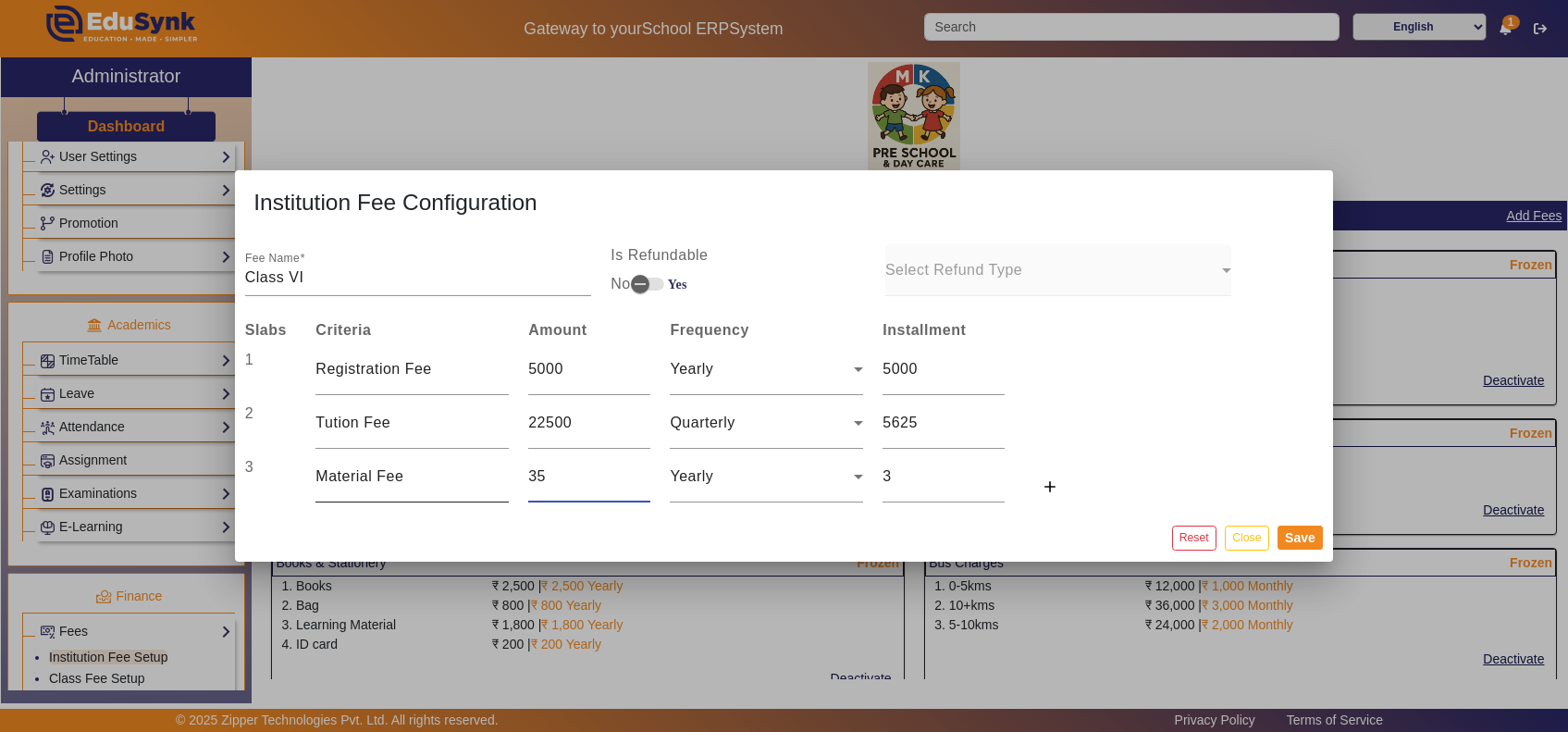 type on "35" 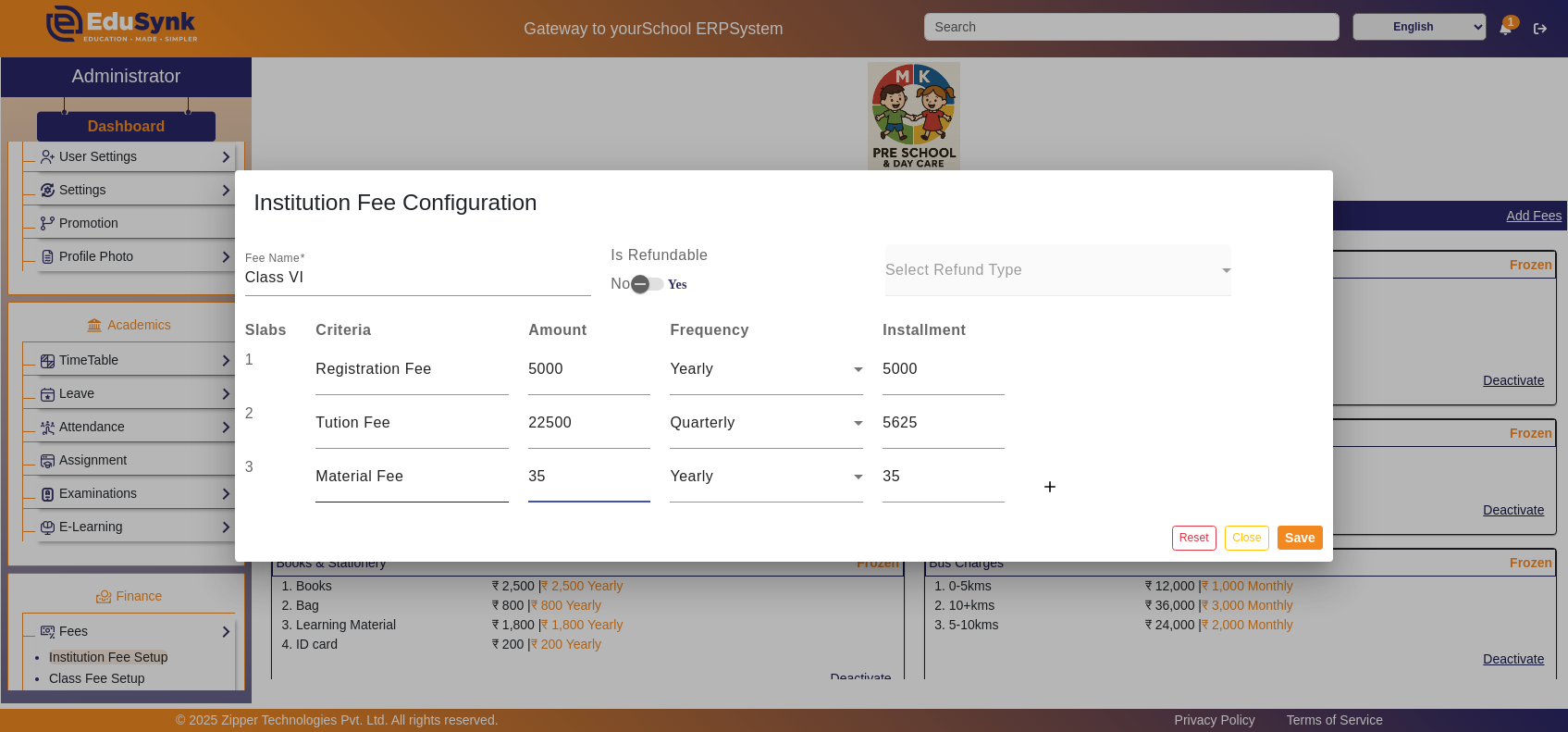 type on "350" 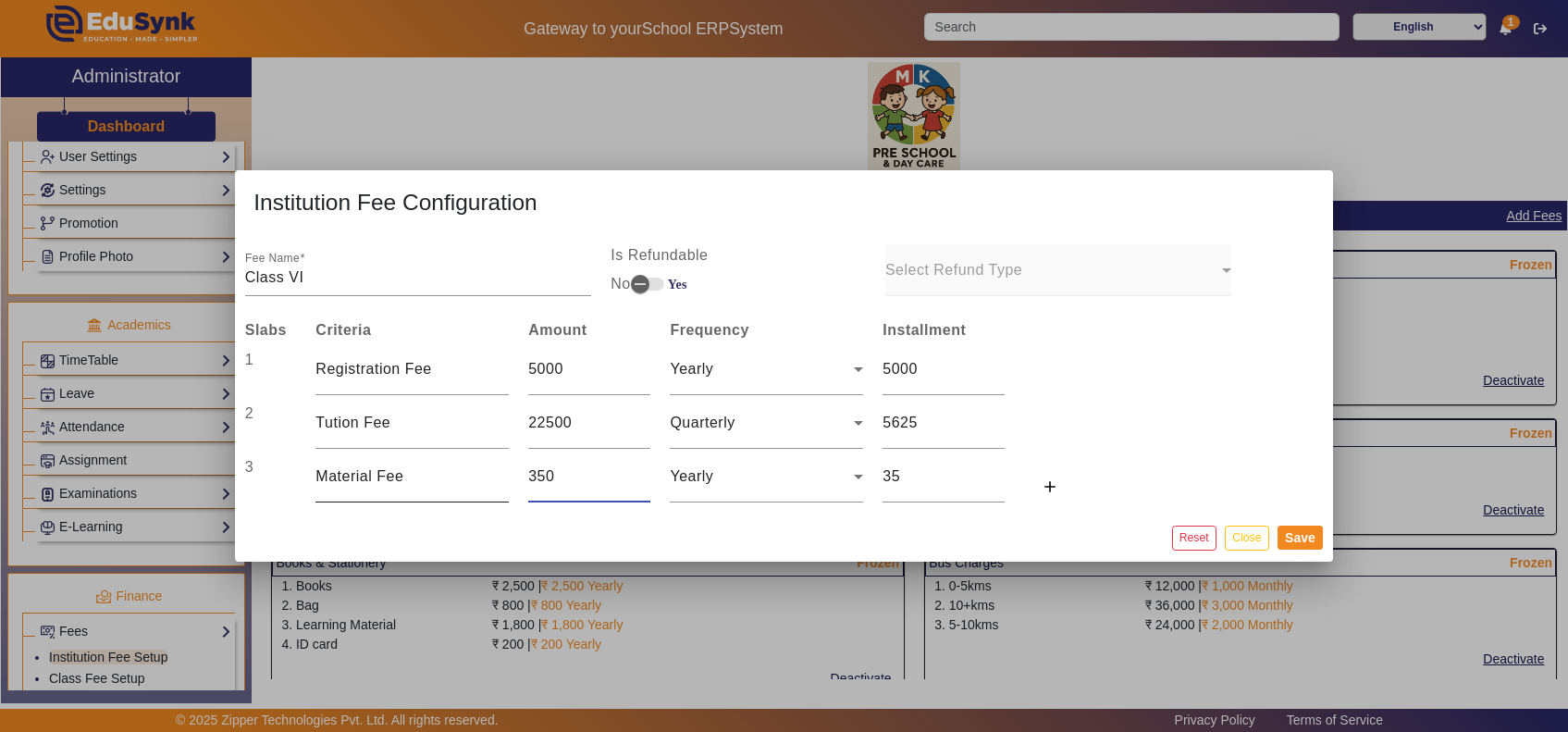 type on "350" 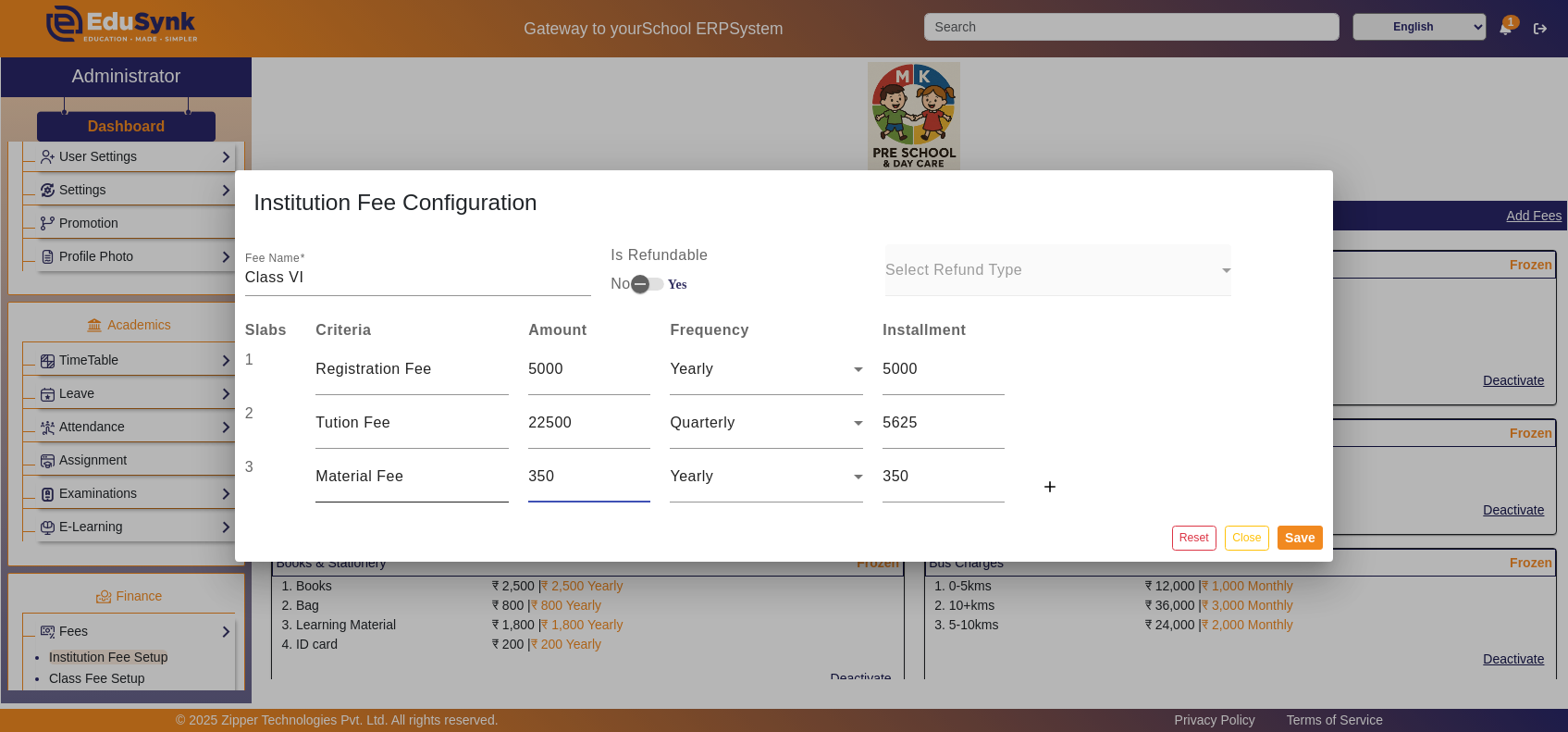 type on "3500" 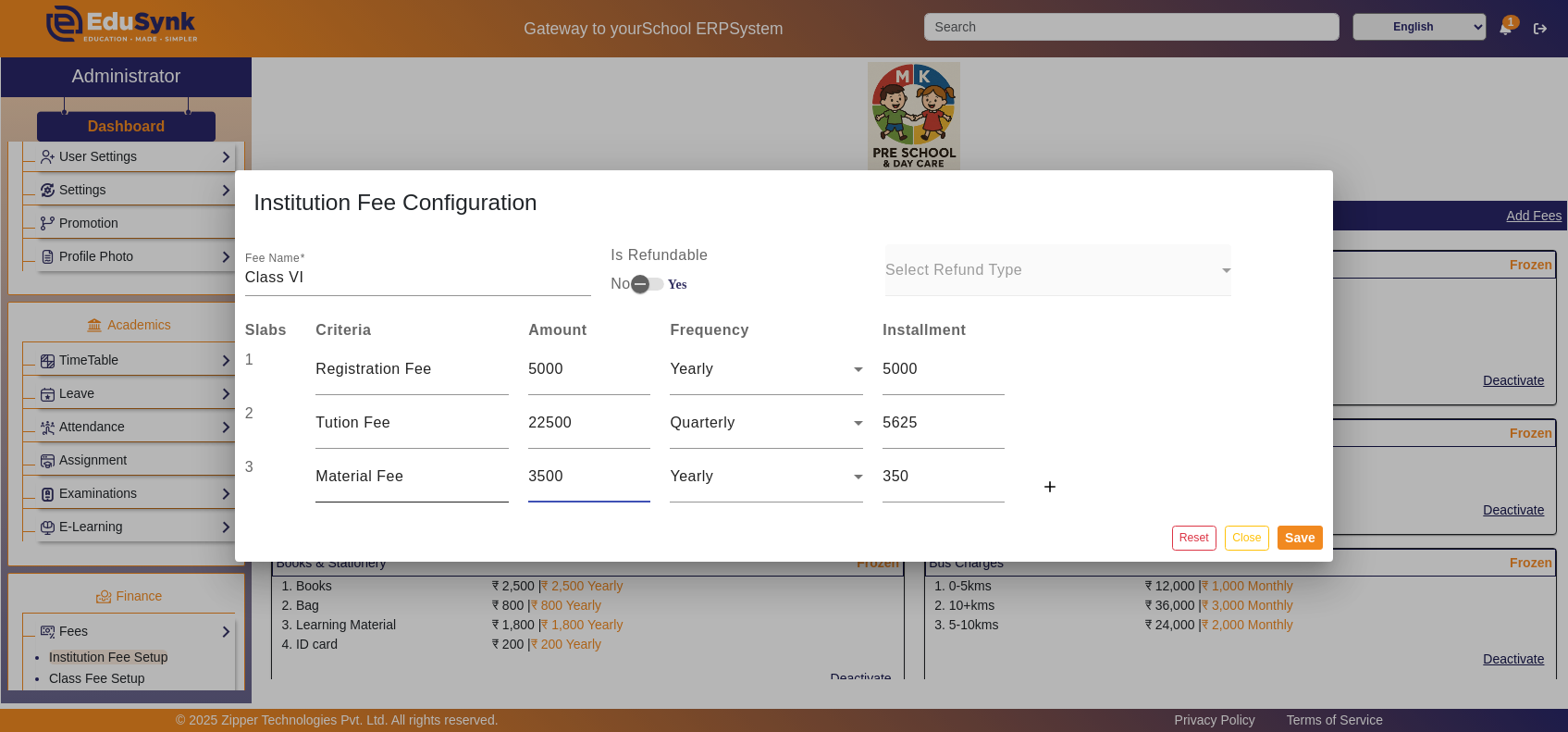 type on "3500" 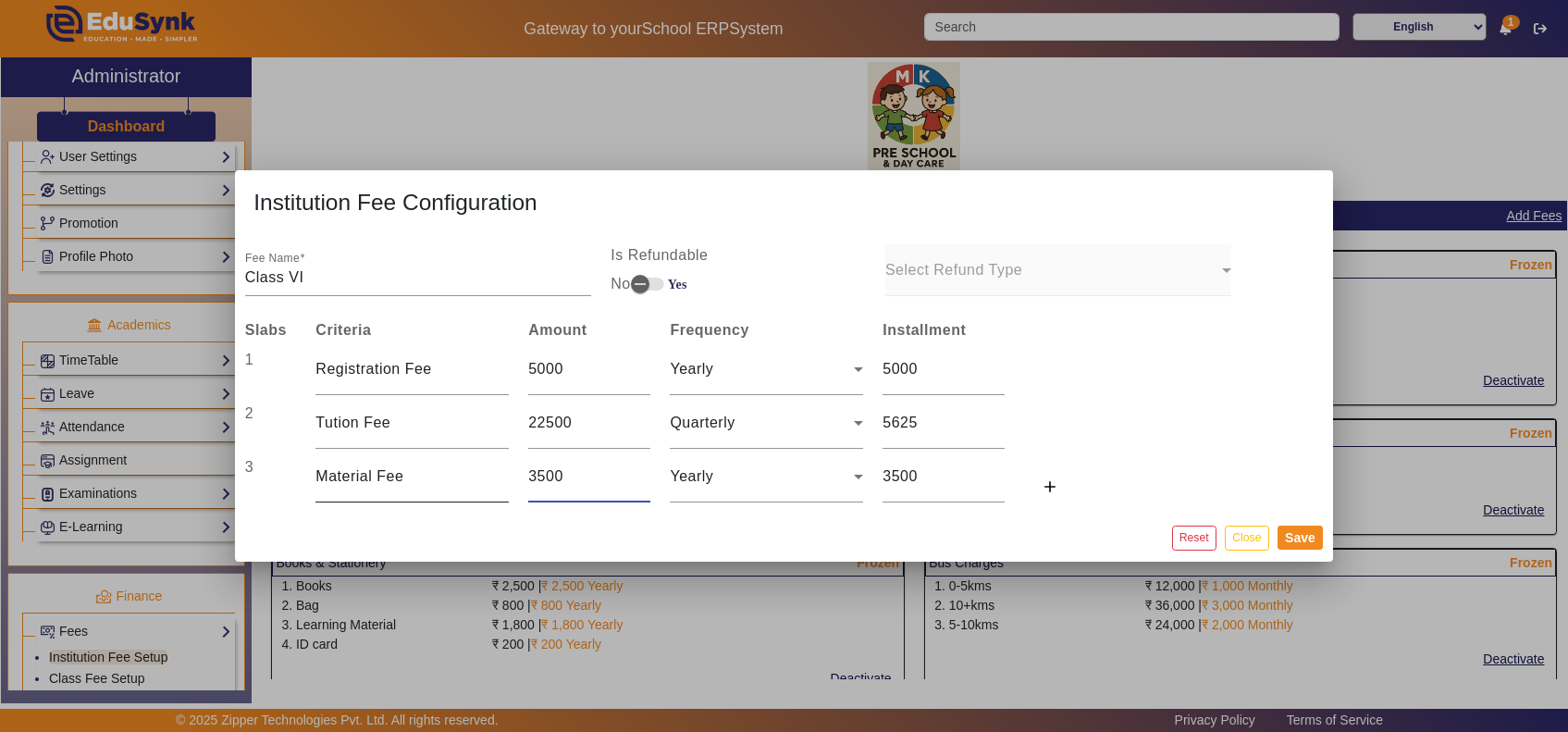 type on "3500" 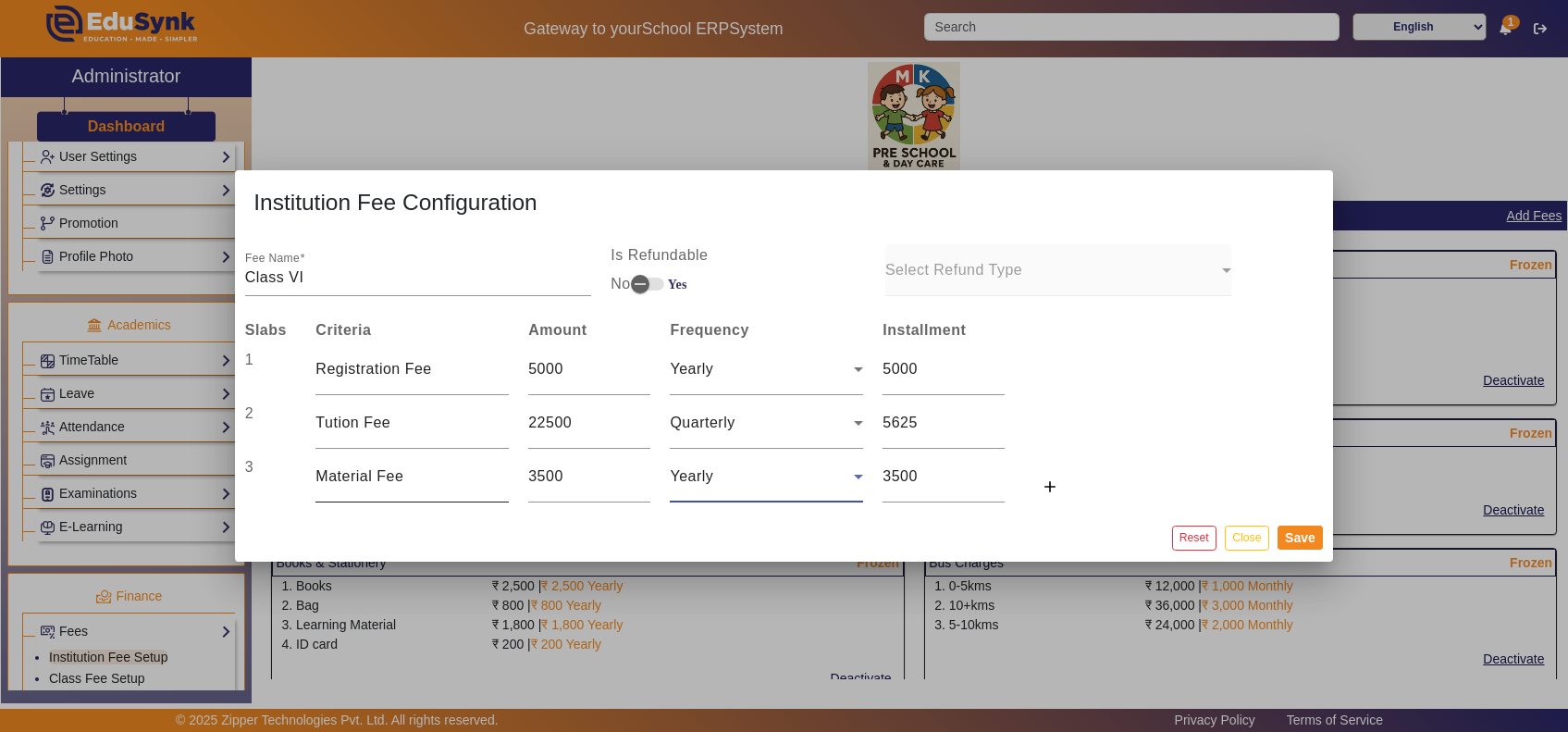 type on "875" 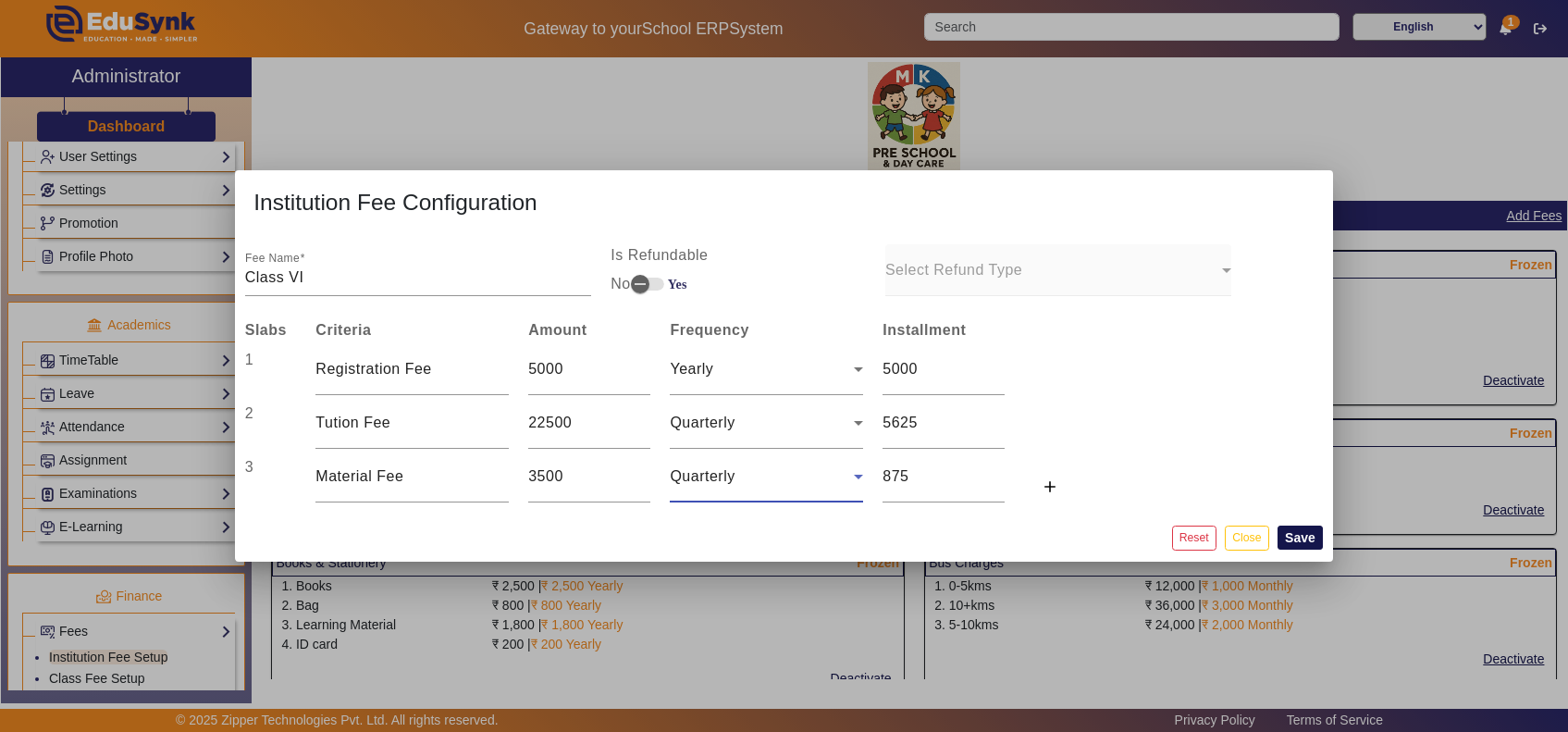 click on "Save" 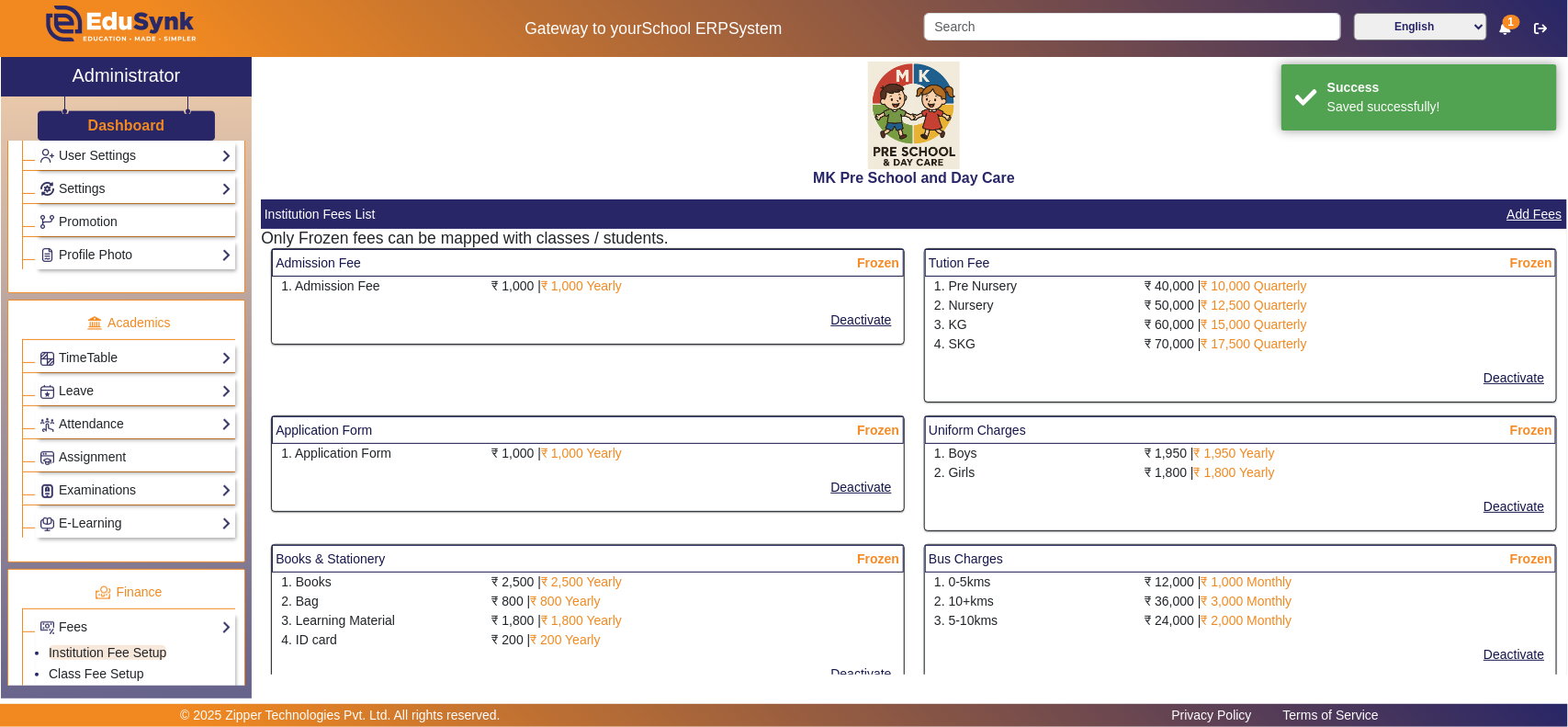 select on "10" 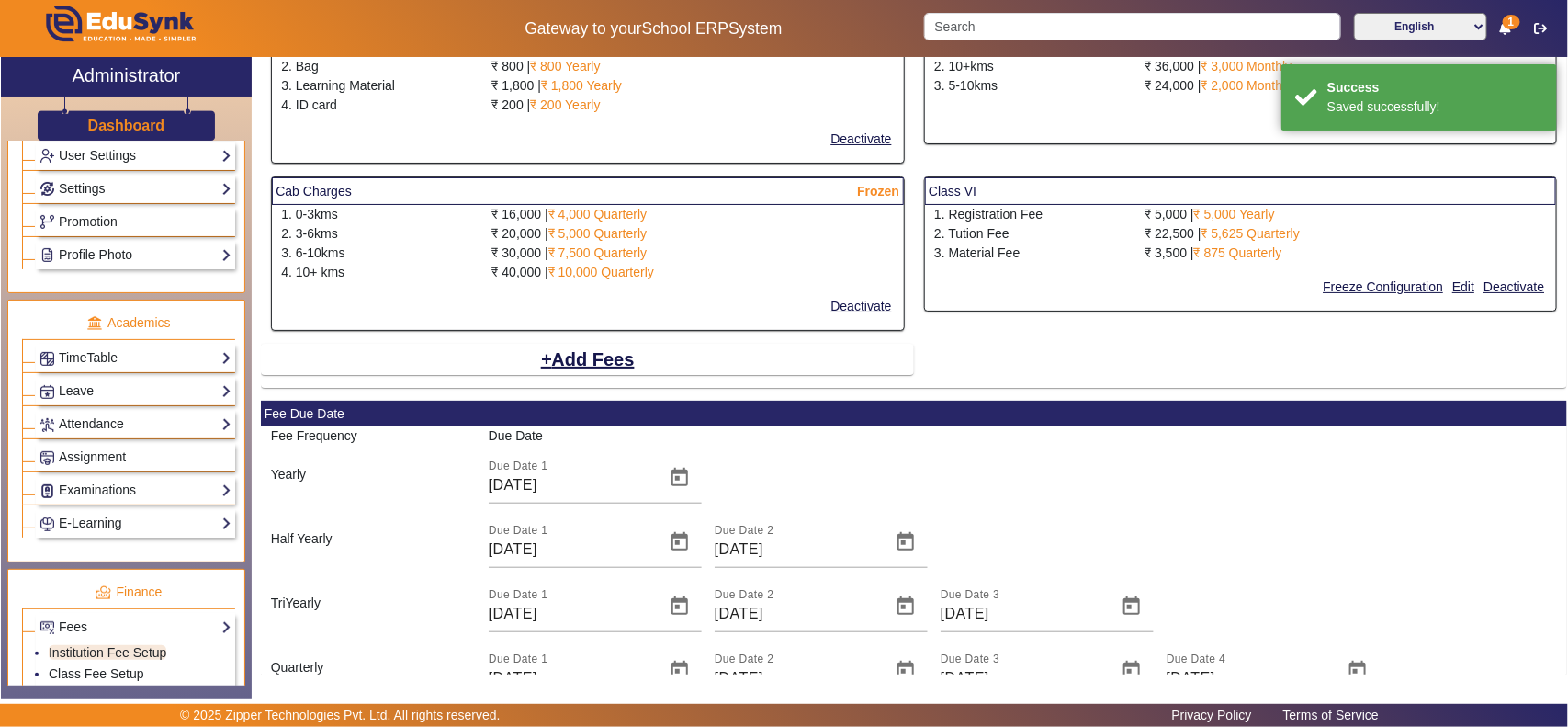 scroll, scrollTop: 487, scrollLeft: 0, axis: vertical 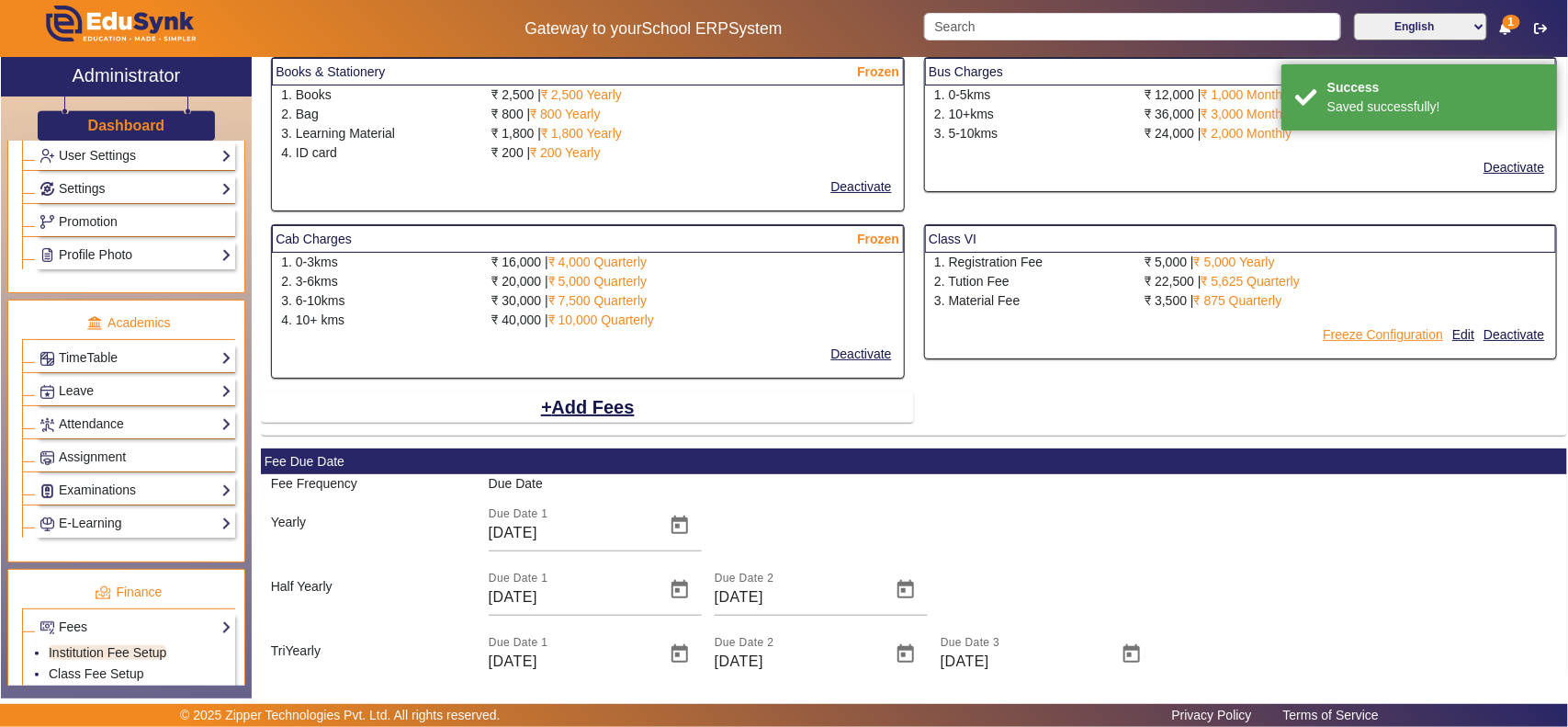 click on "Freeze Configuration" 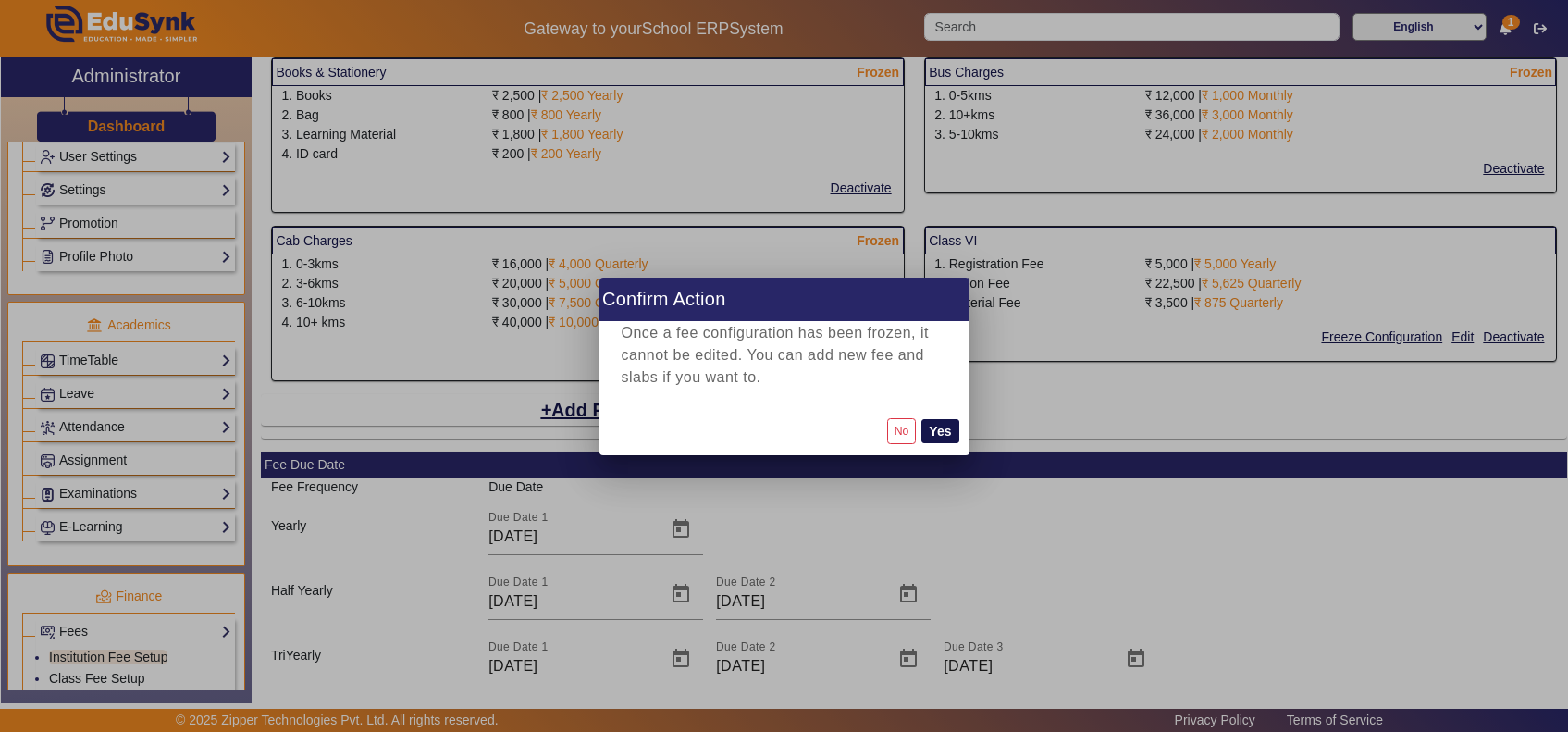click on "Yes" at bounding box center [940, 431] 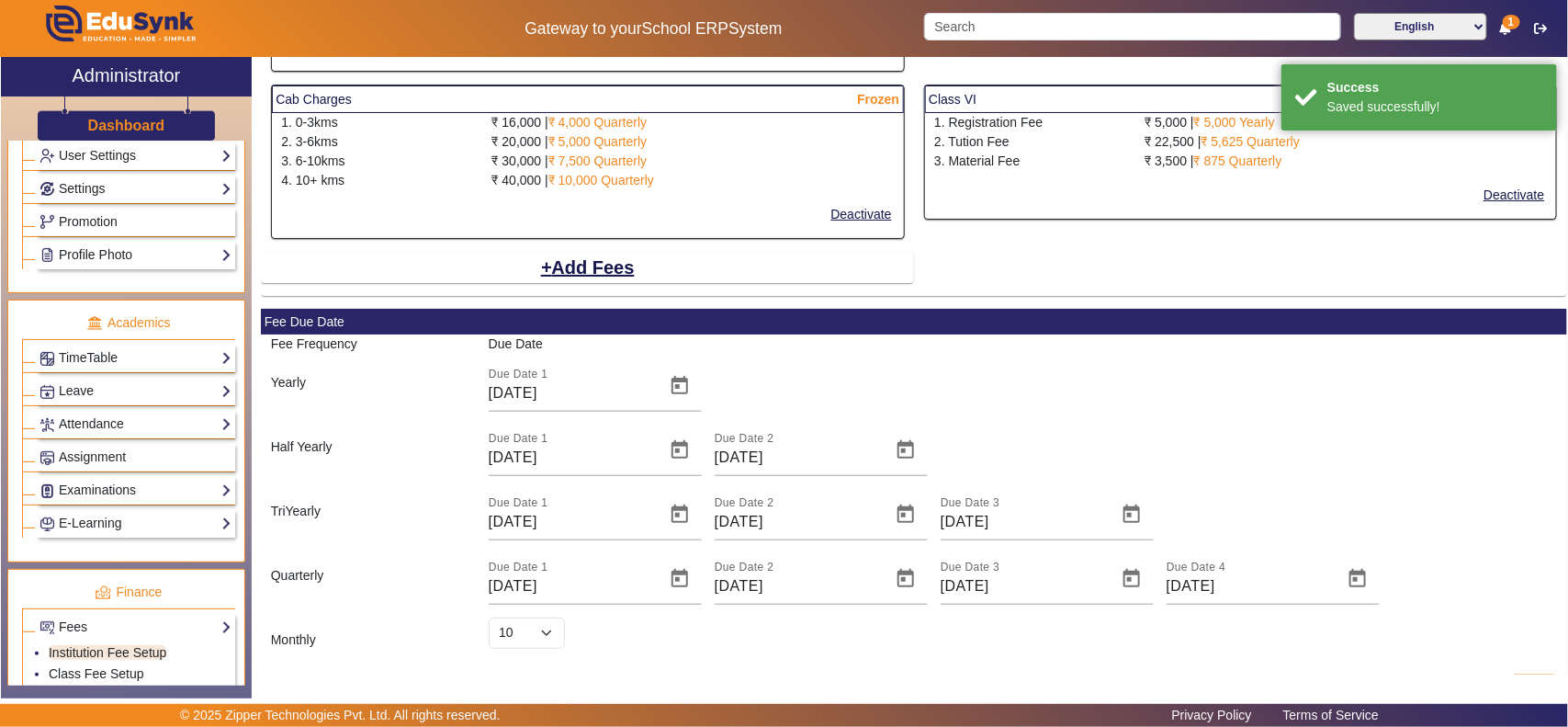 scroll, scrollTop: 678, scrollLeft: 0, axis: vertical 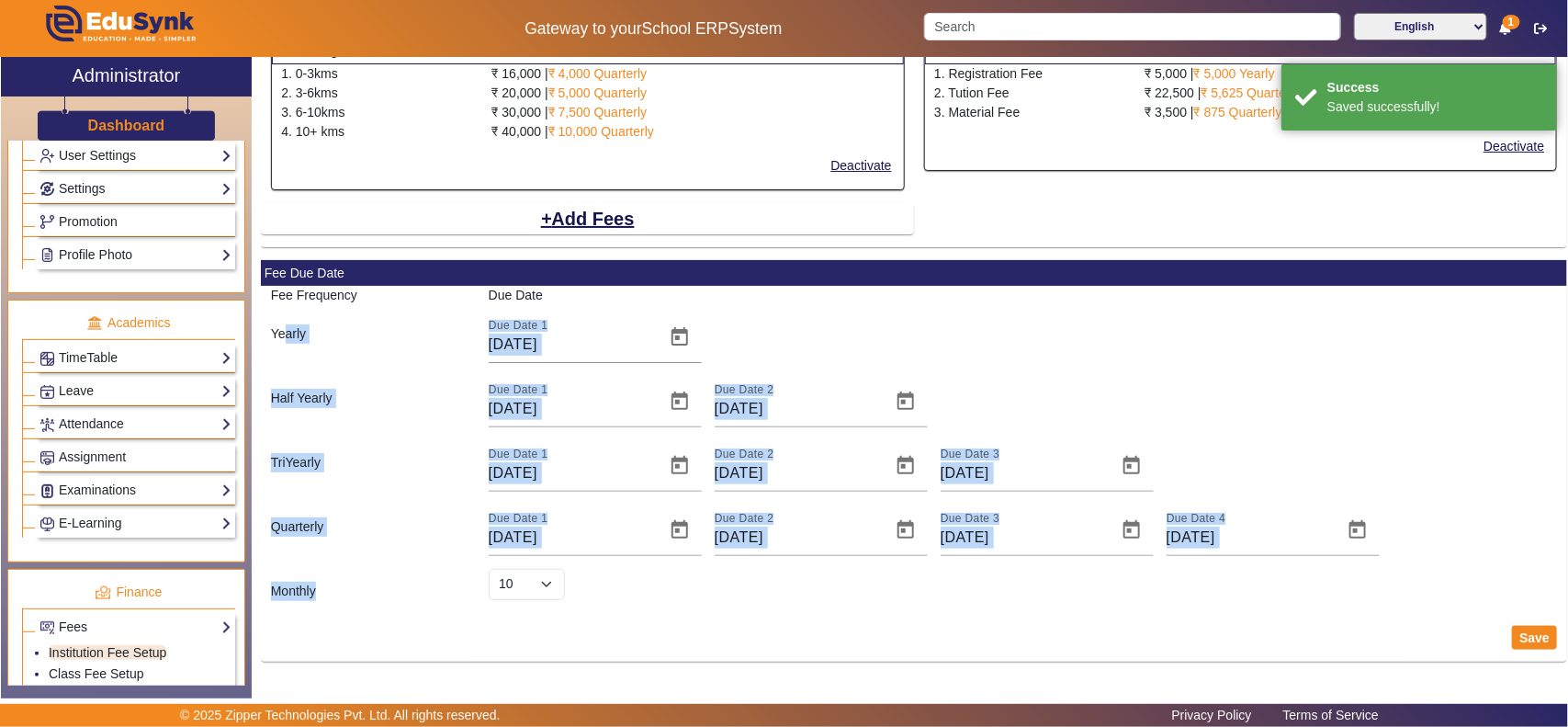 drag, startPoint x: 283, startPoint y: 334, endPoint x: 705, endPoint y: 584, distance: 490.49363 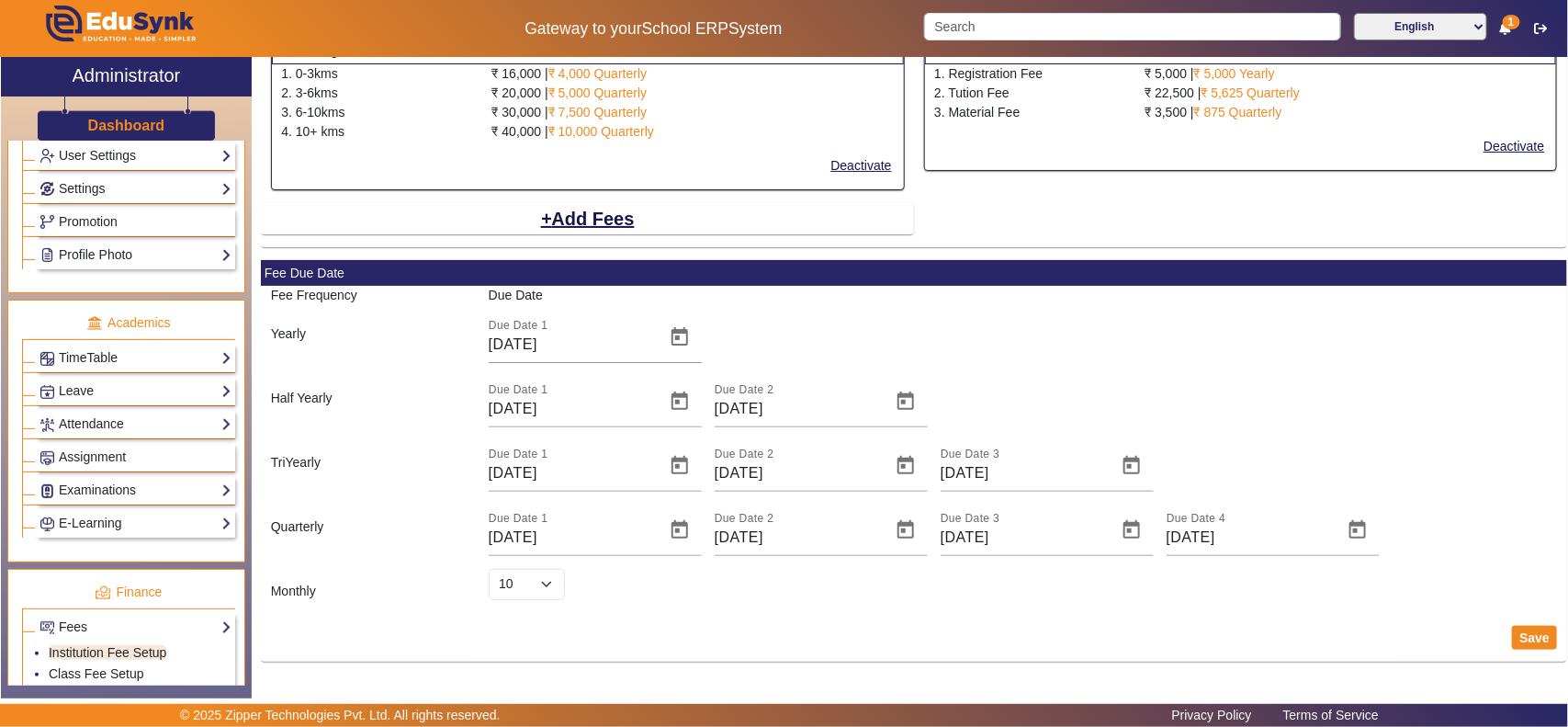 drag, startPoint x: 604, startPoint y: 594, endPoint x: 264, endPoint y: 331, distance: 429.84765 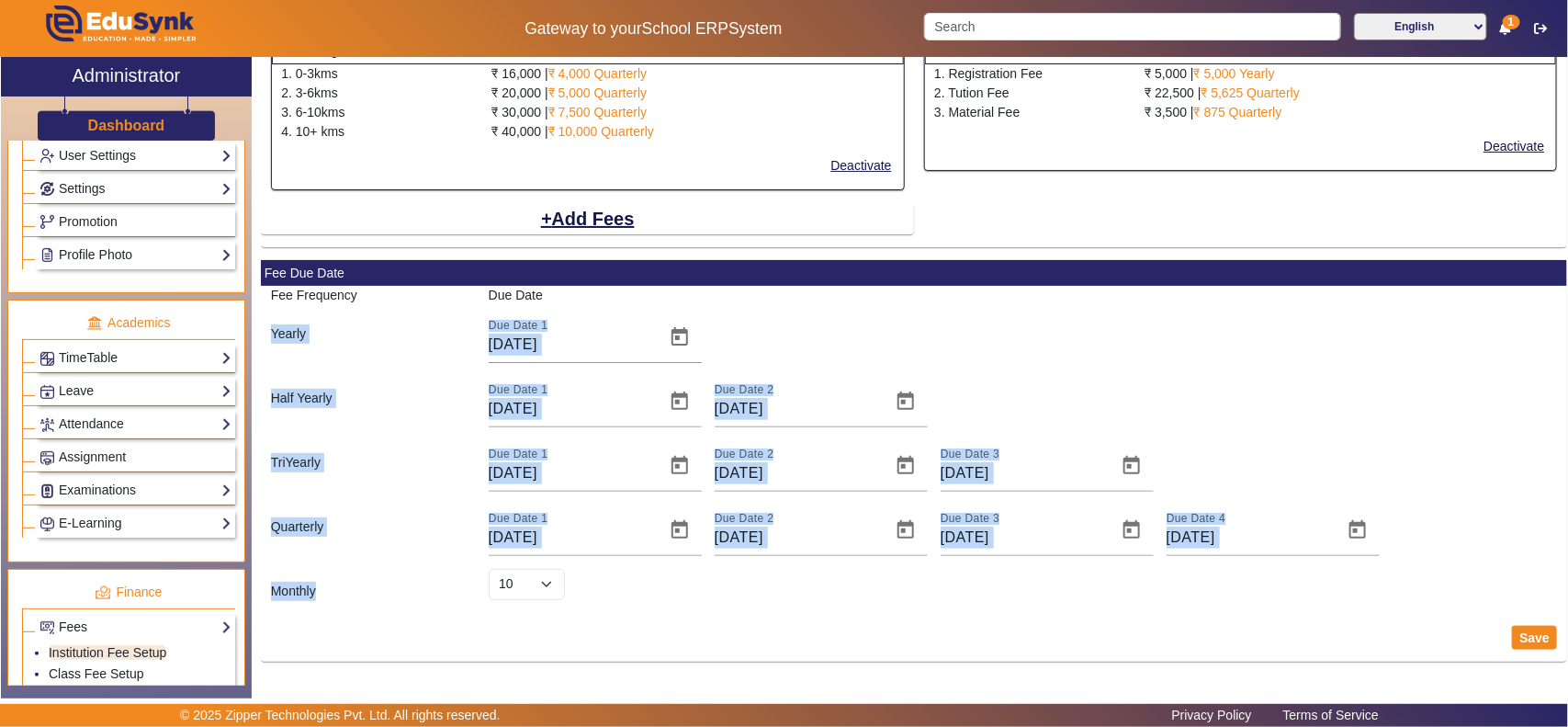 drag, startPoint x: 264, startPoint y: 331, endPoint x: 696, endPoint y: 563, distance: 490.355 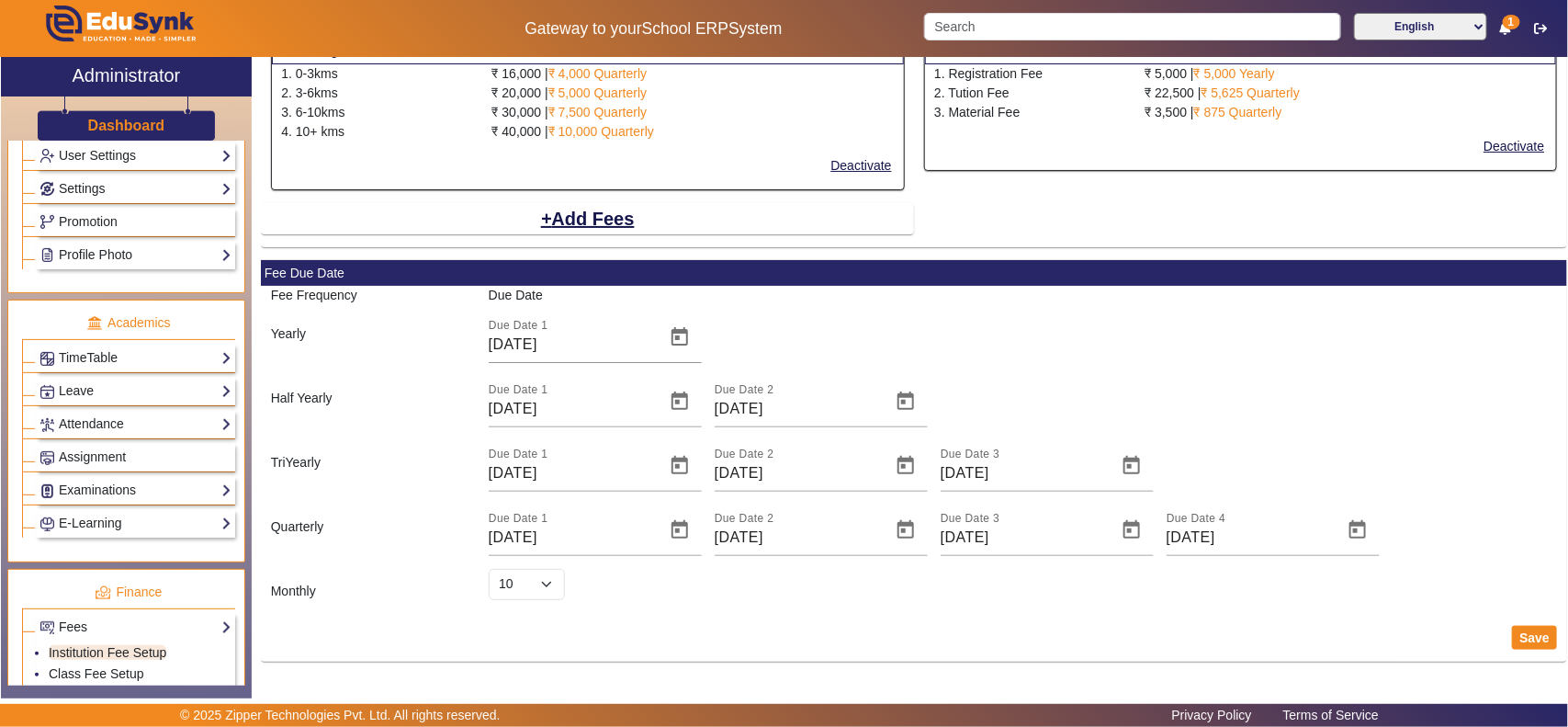 click on "Save" 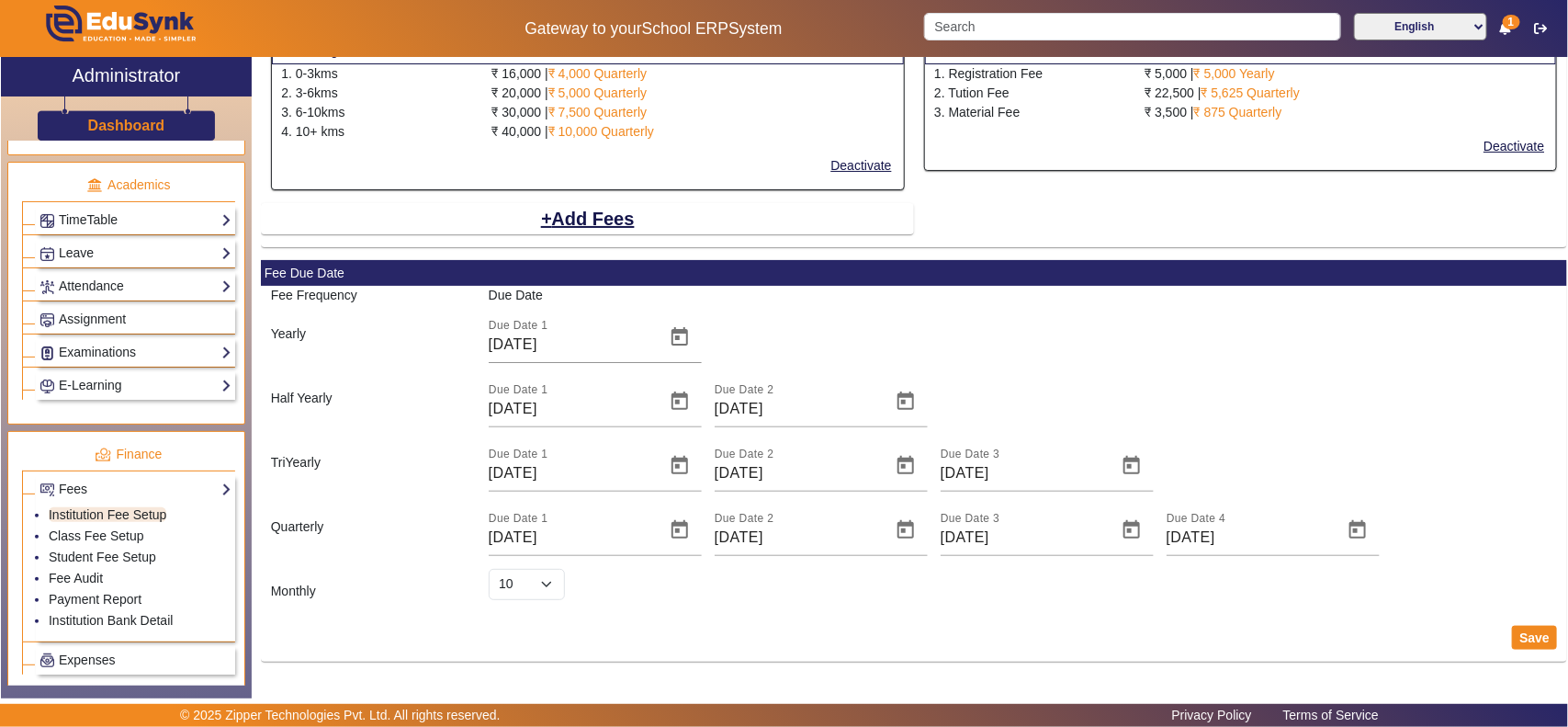 scroll, scrollTop: 766, scrollLeft: 0, axis: vertical 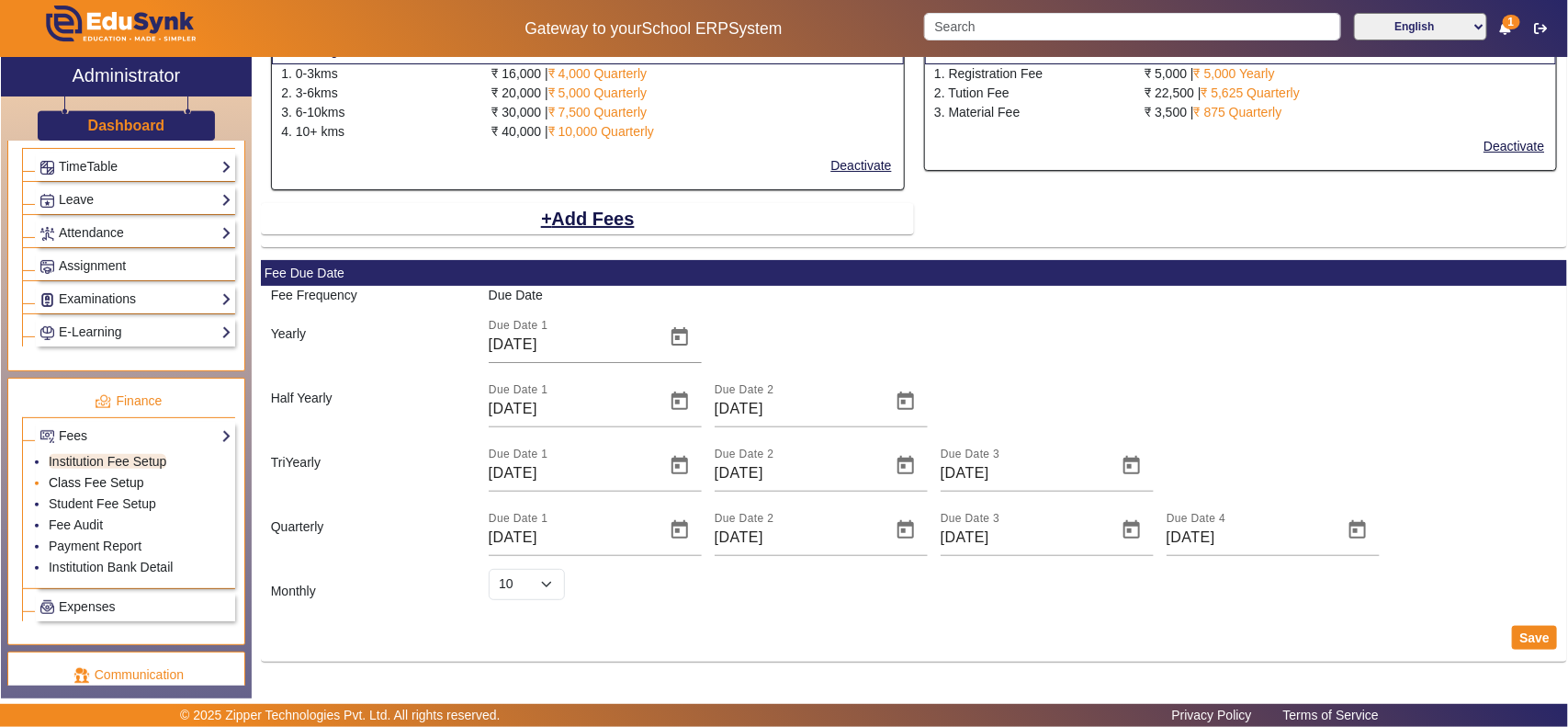 click on "Class Fee Setup" 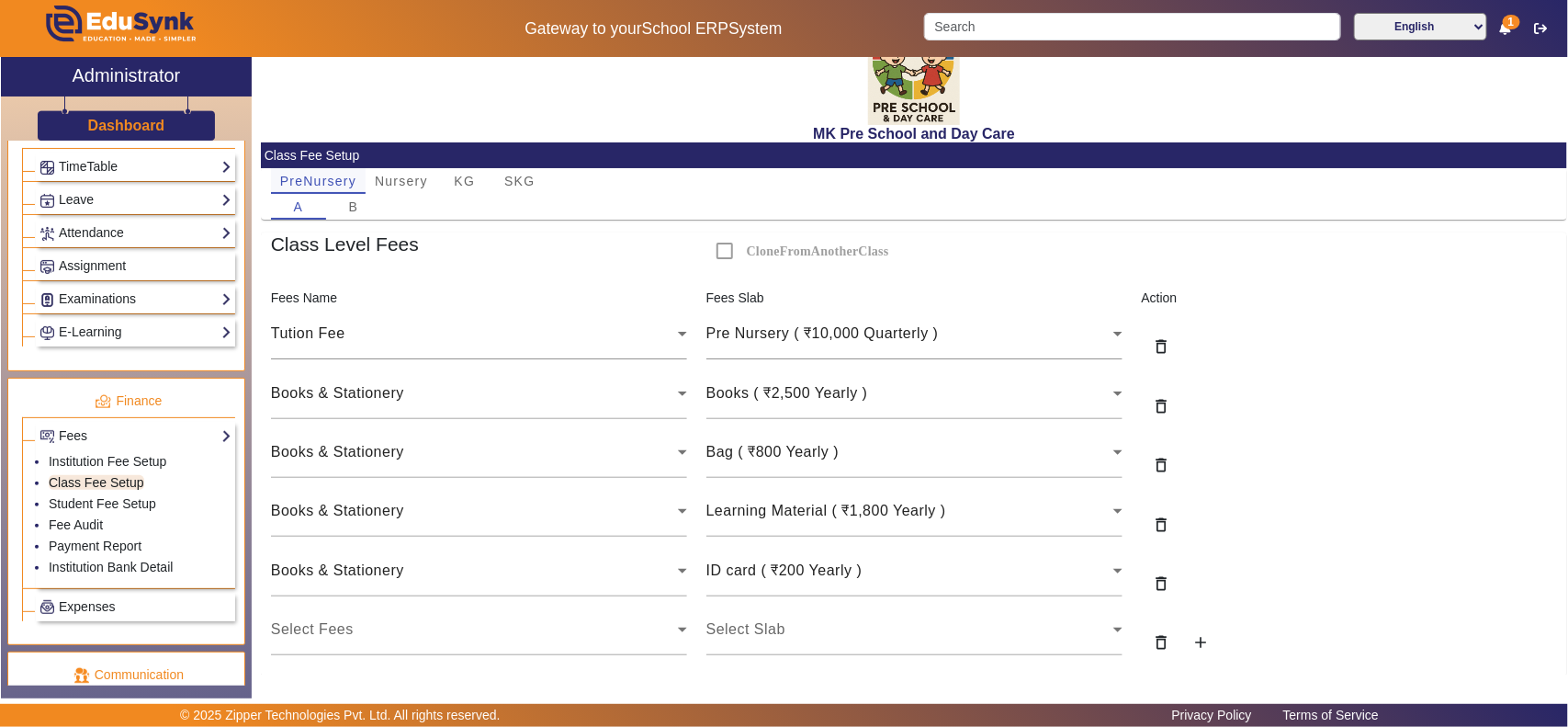 scroll, scrollTop: 0, scrollLeft: 0, axis: both 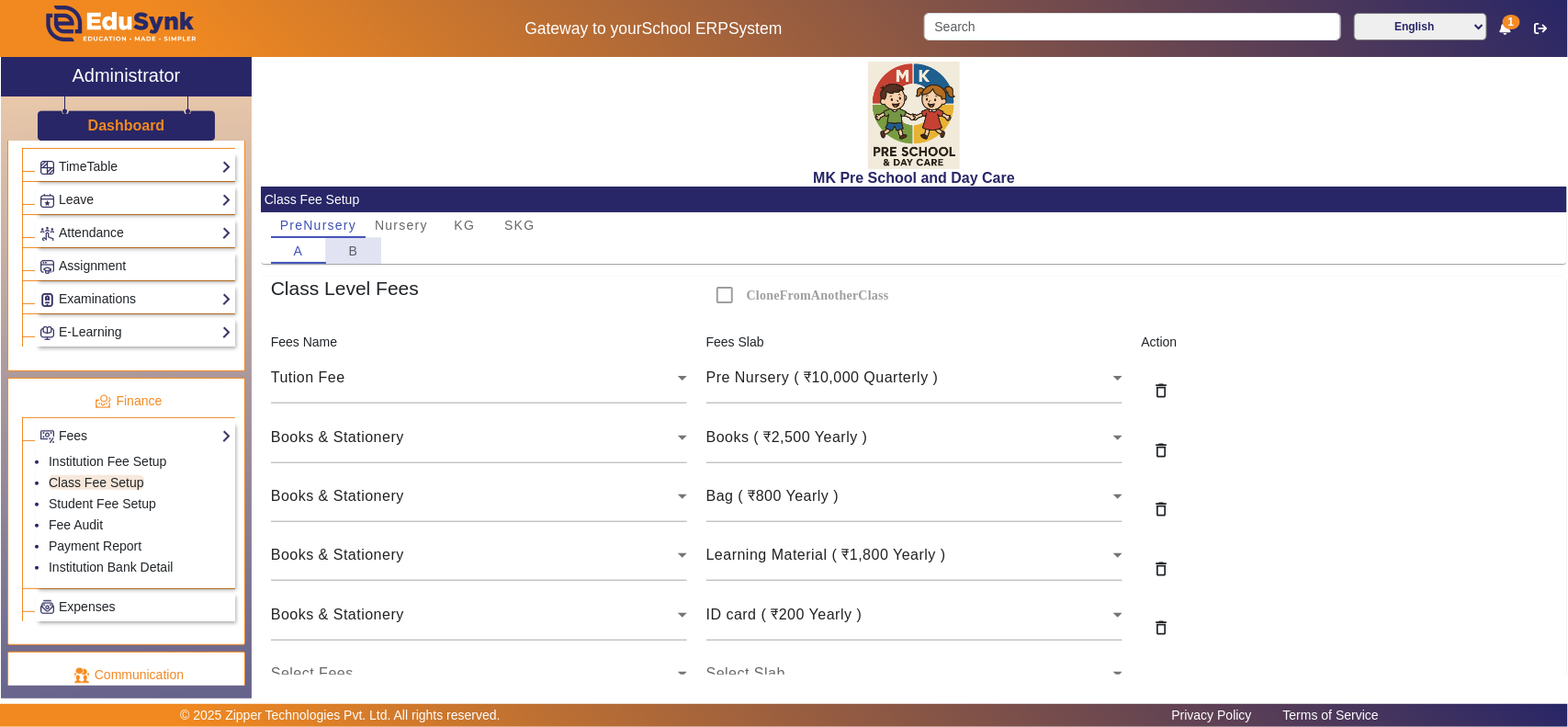 click on "B" at bounding box center [354, 251] 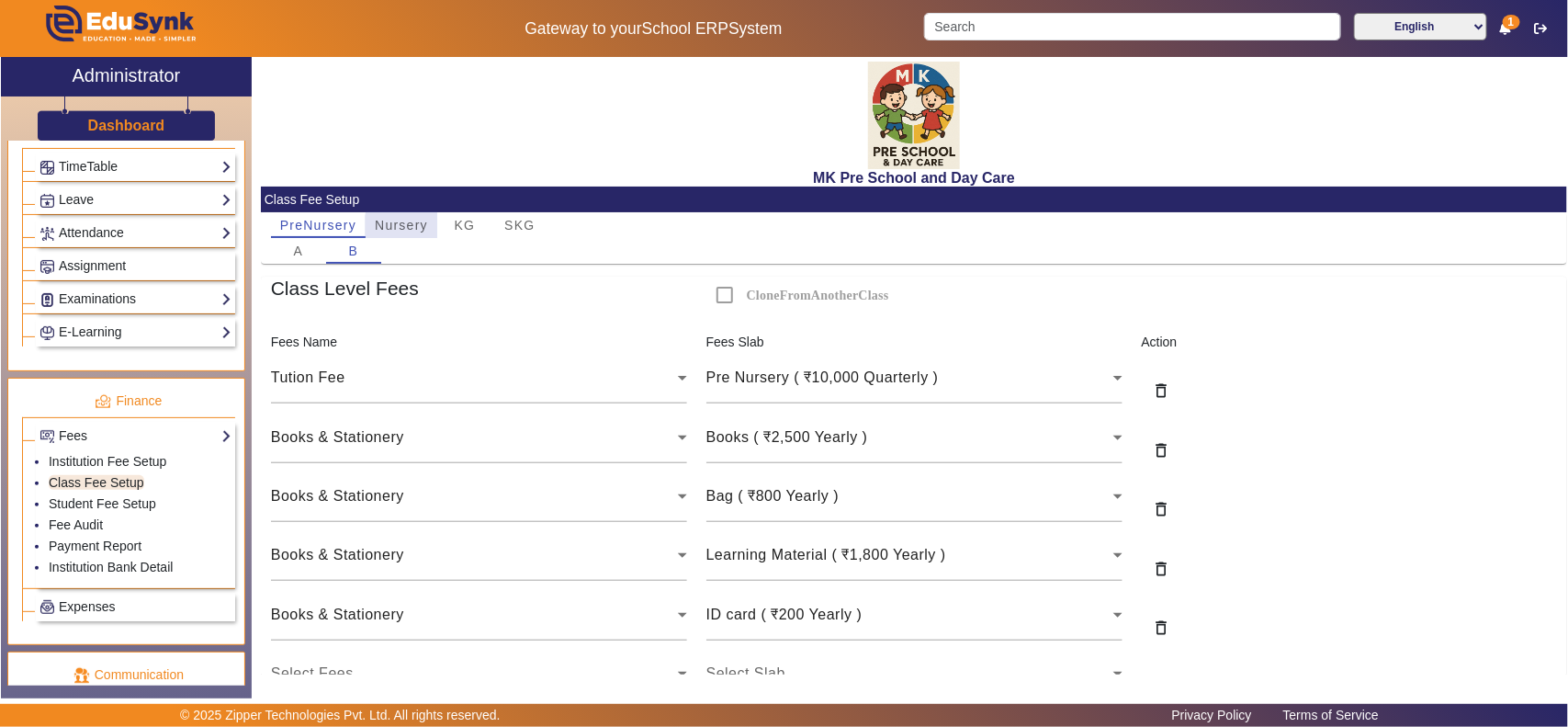click on "Nursery" at bounding box center (401, 225) 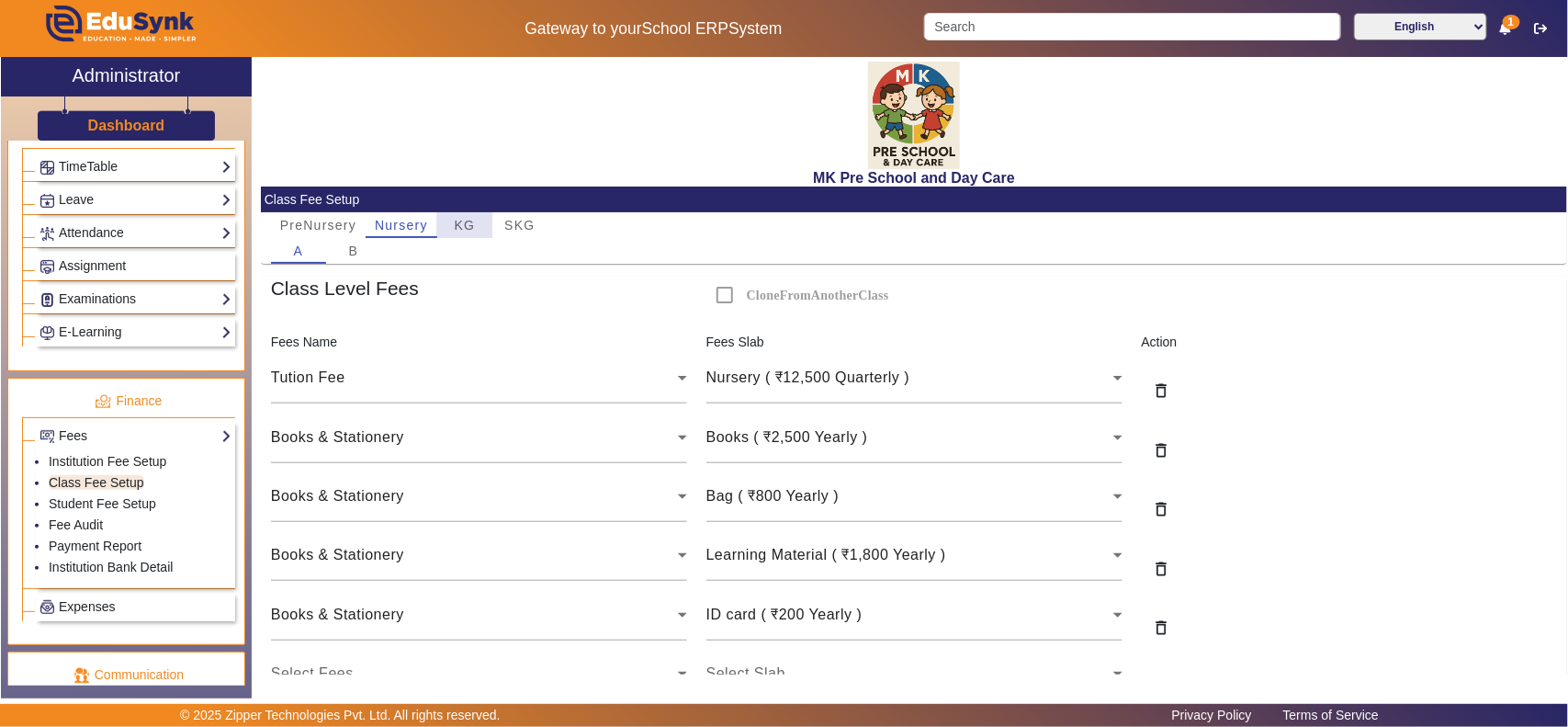 click on "KG" at bounding box center (464, 225) 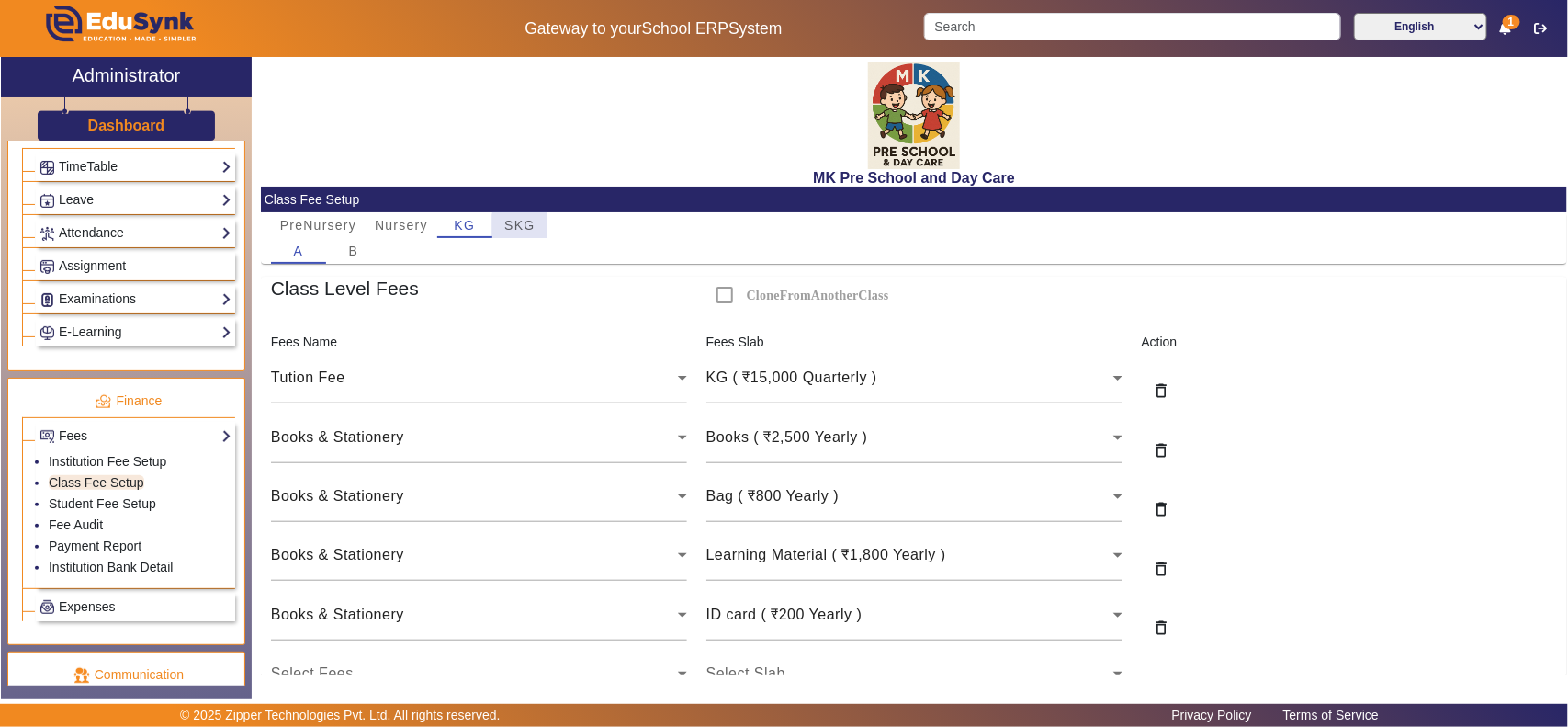 click on "SKG" at bounding box center (519, 225) 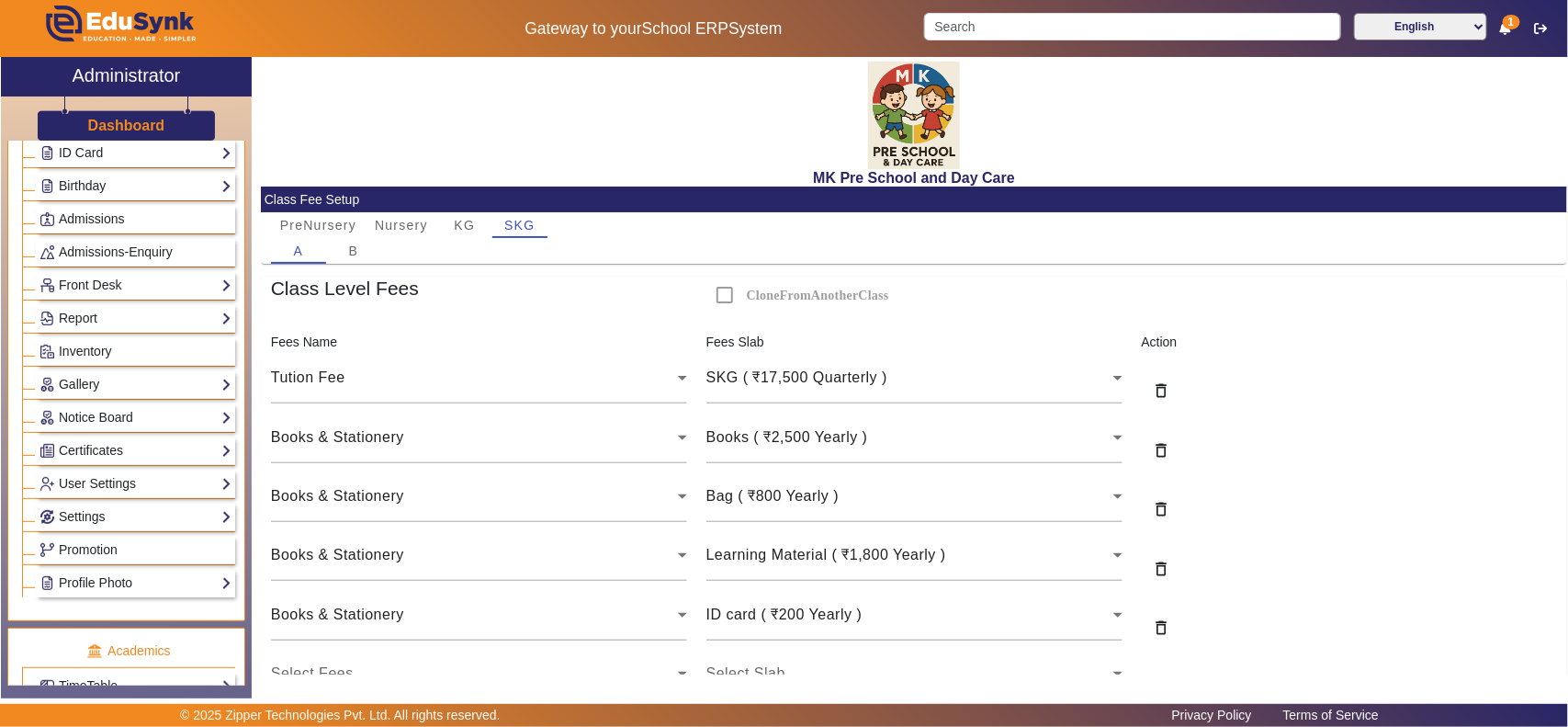 scroll, scrollTop: 0, scrollLeft: 0, axis: both 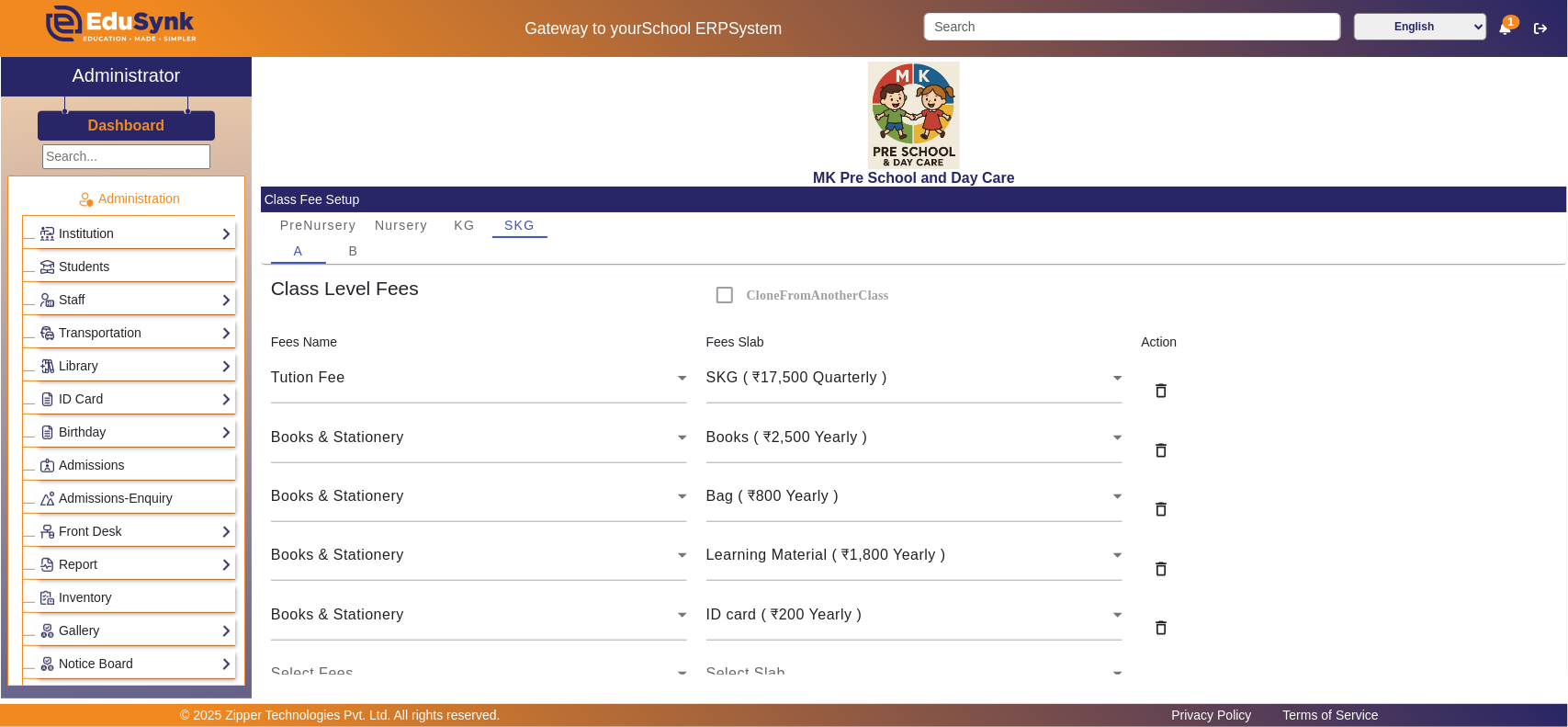click on "Institution" 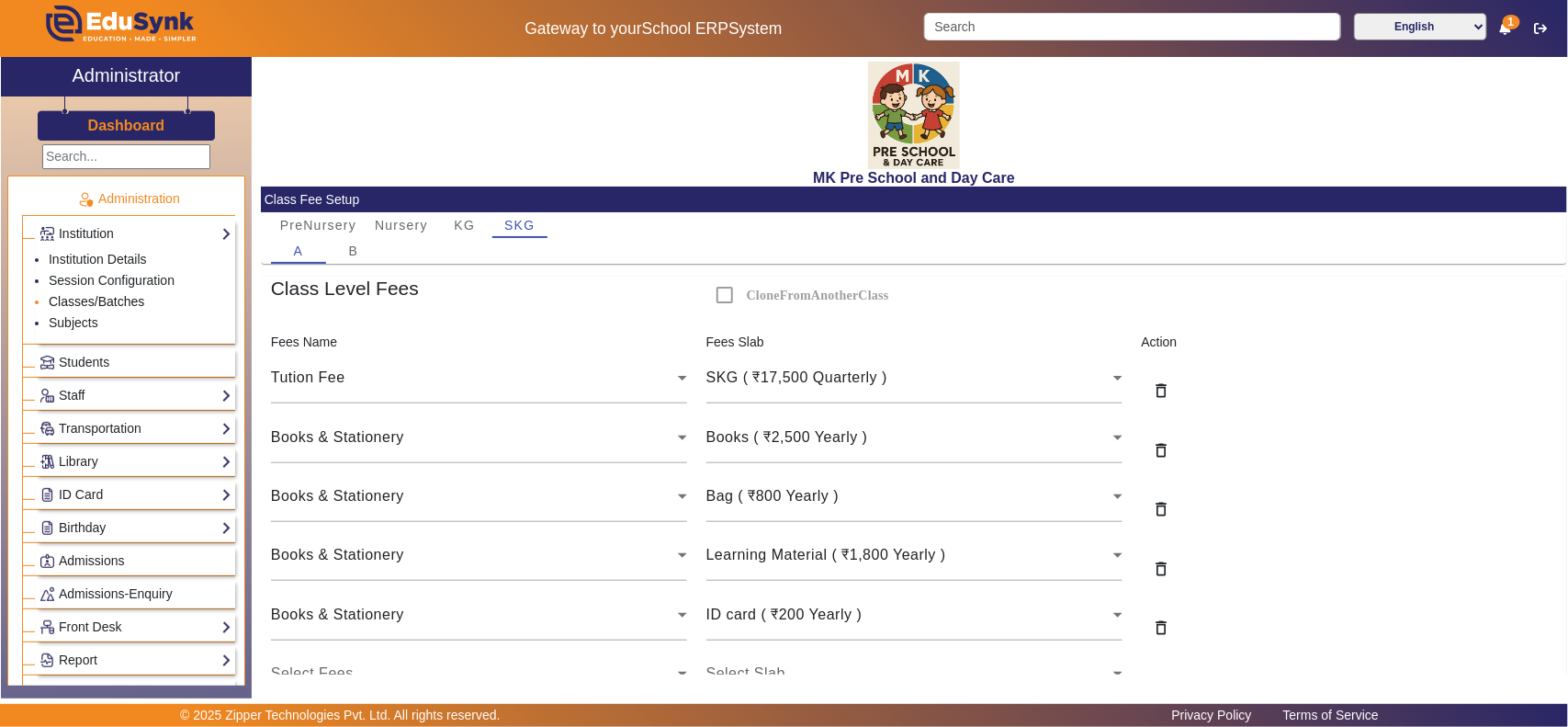 click on "Classes/Batches" 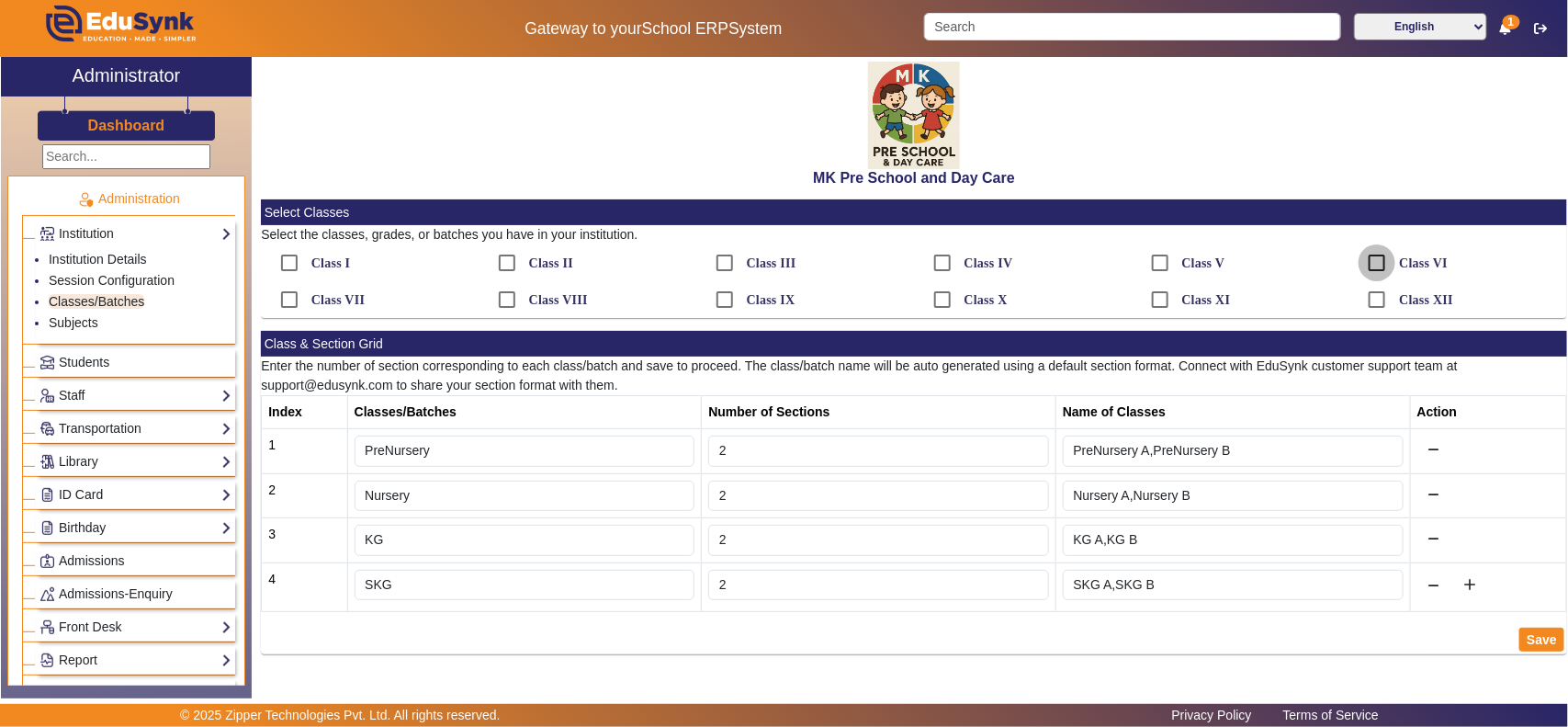 click on "Class VI" at bounding box center [1377, 263] 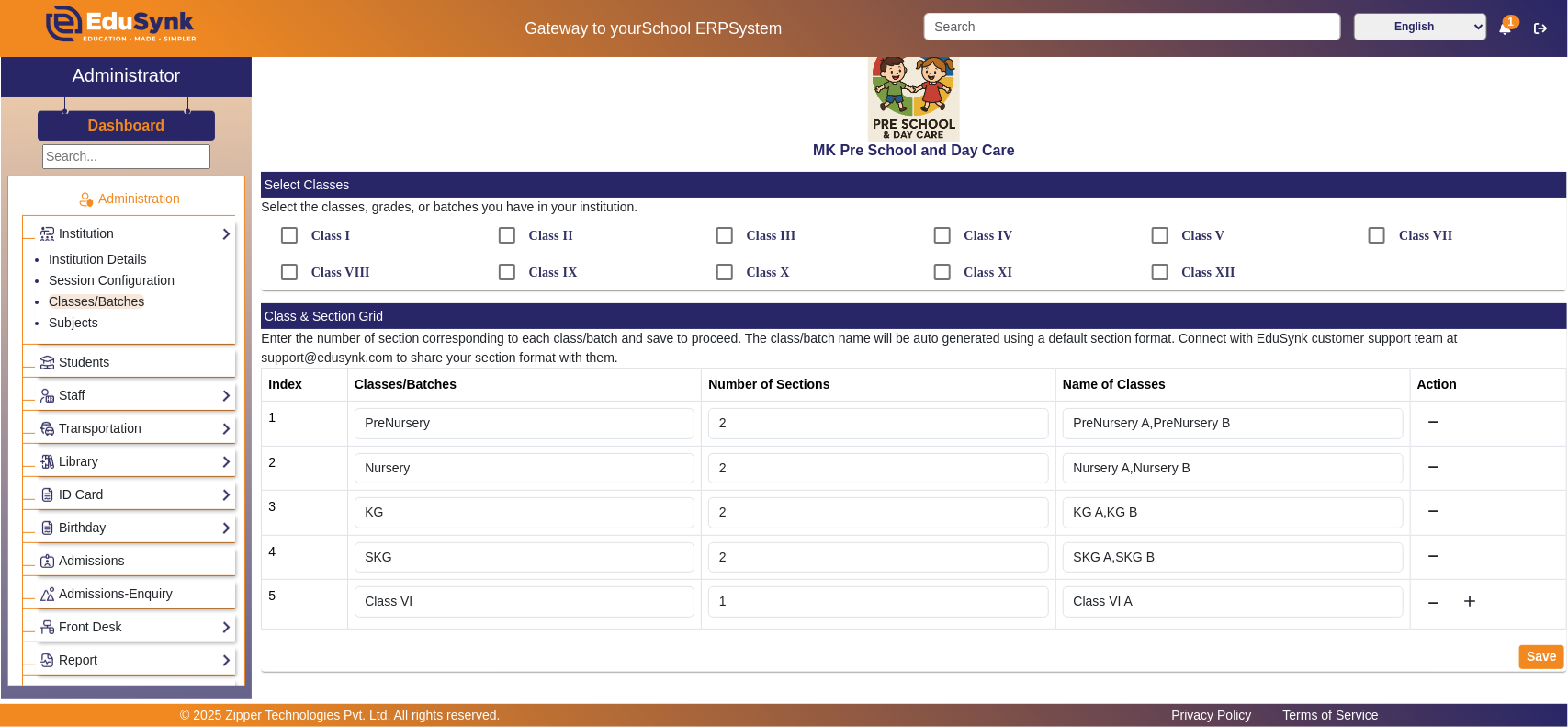 scroll, scrollTop: 40, scrollLeft: 0, axis: vertical 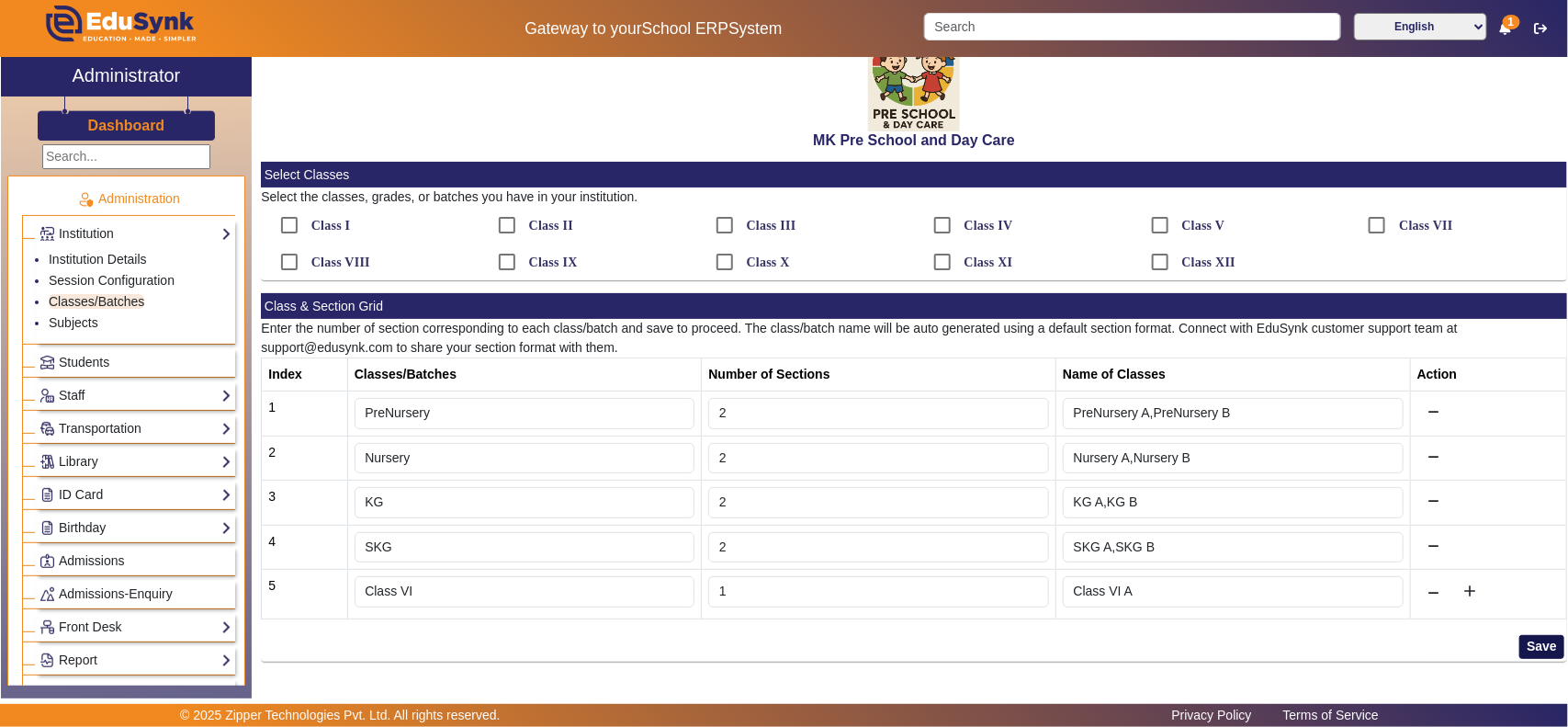 click on "Save" 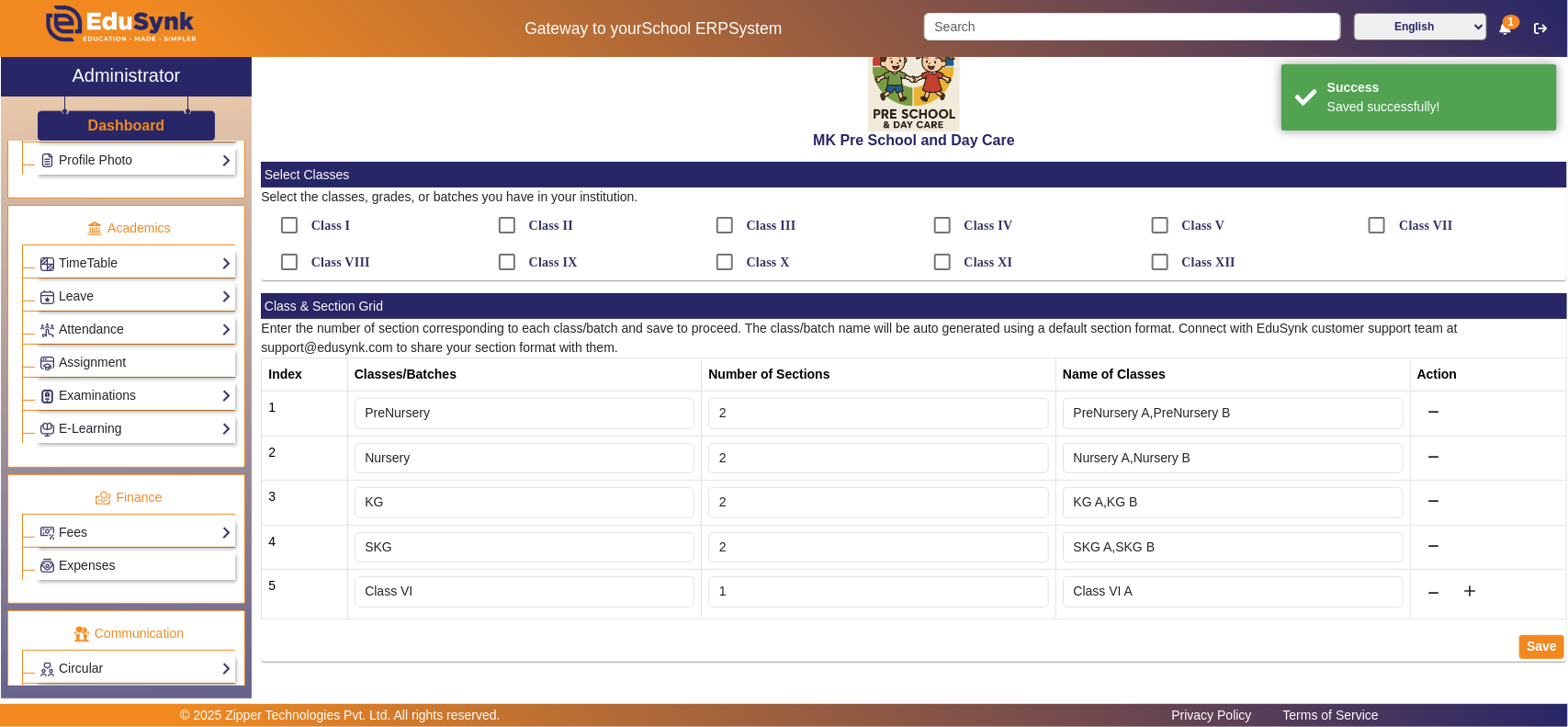 scroll, scrollTop: 766, scrollLeft: 0, axis: vertical 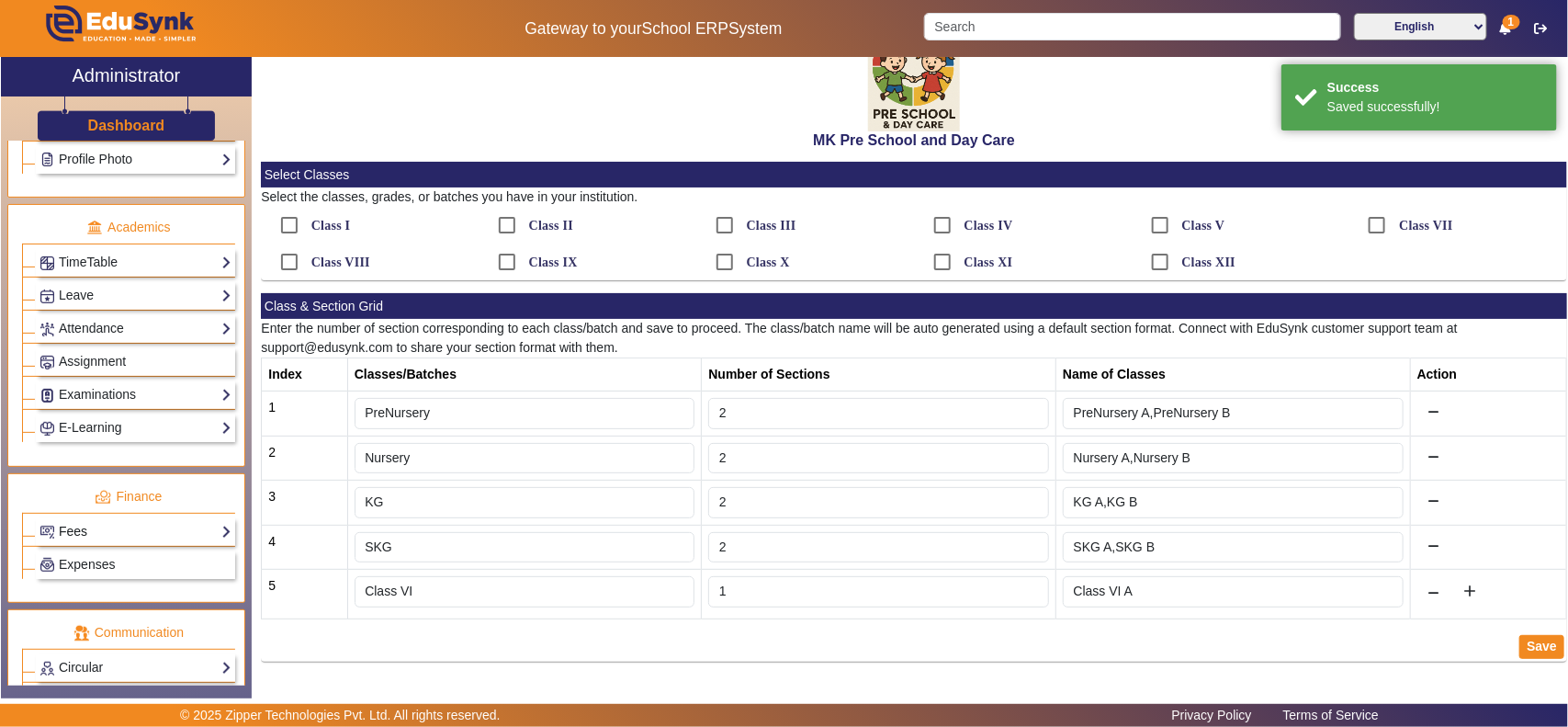 click on "Fees" 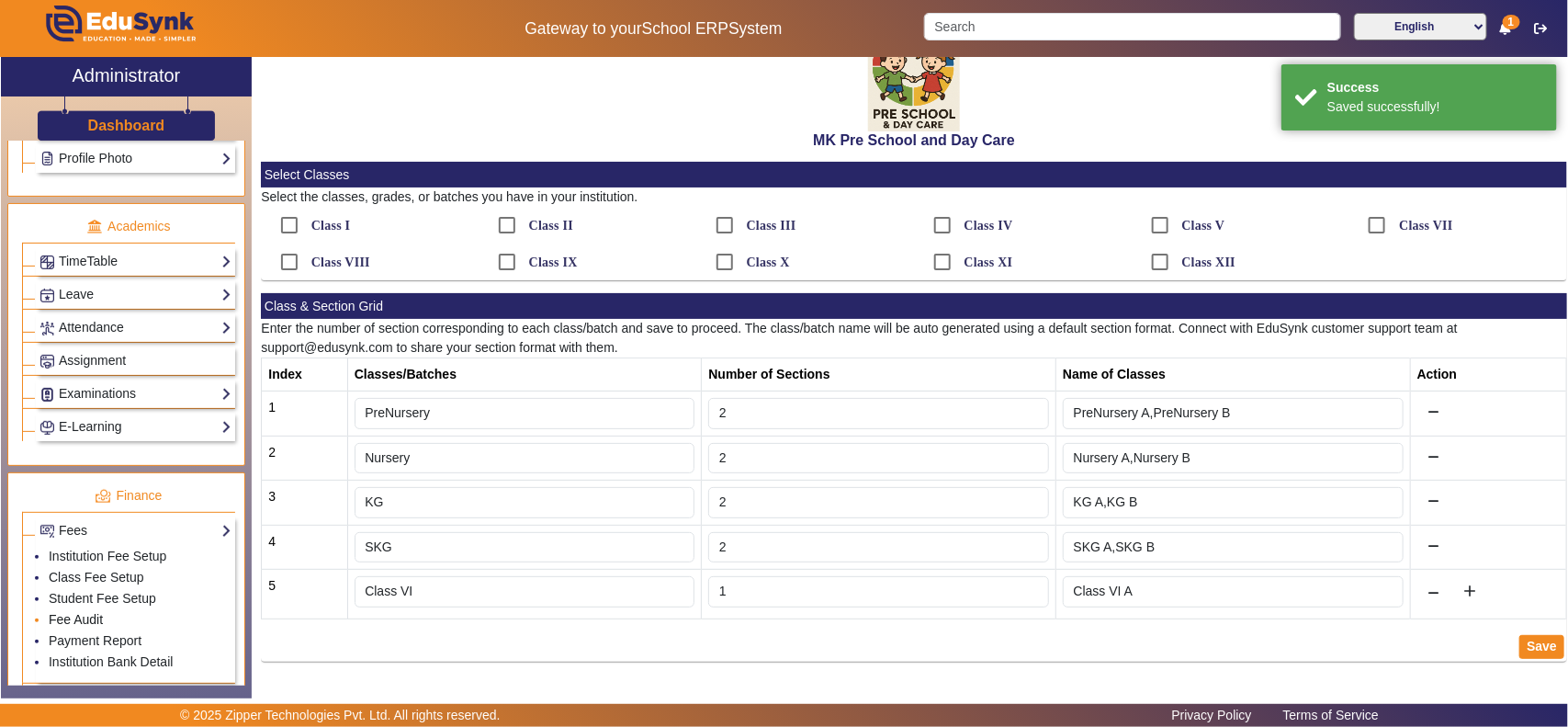 scroll, scrollTop: 861, scrollLeft: 0, axis: vertical 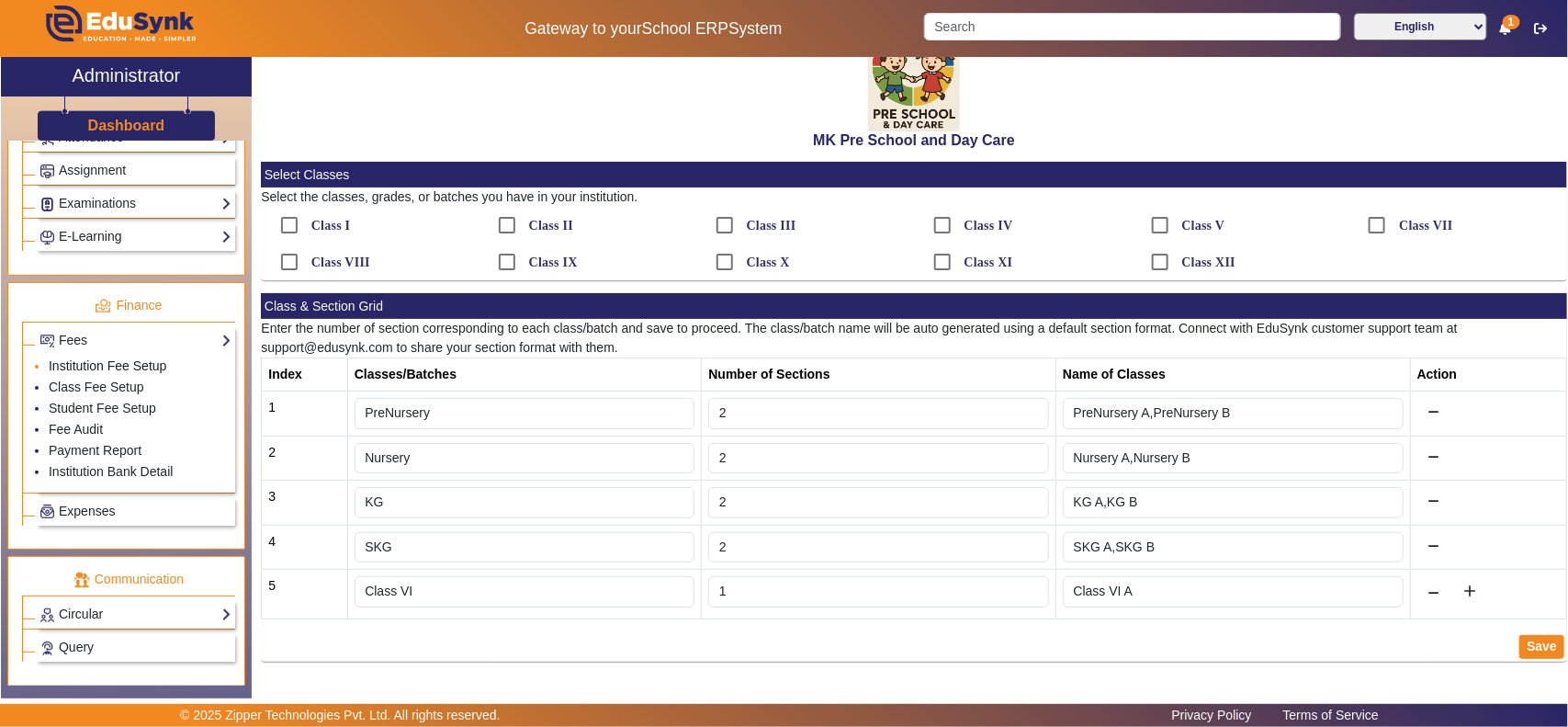 click on "Institution Fee Setup" 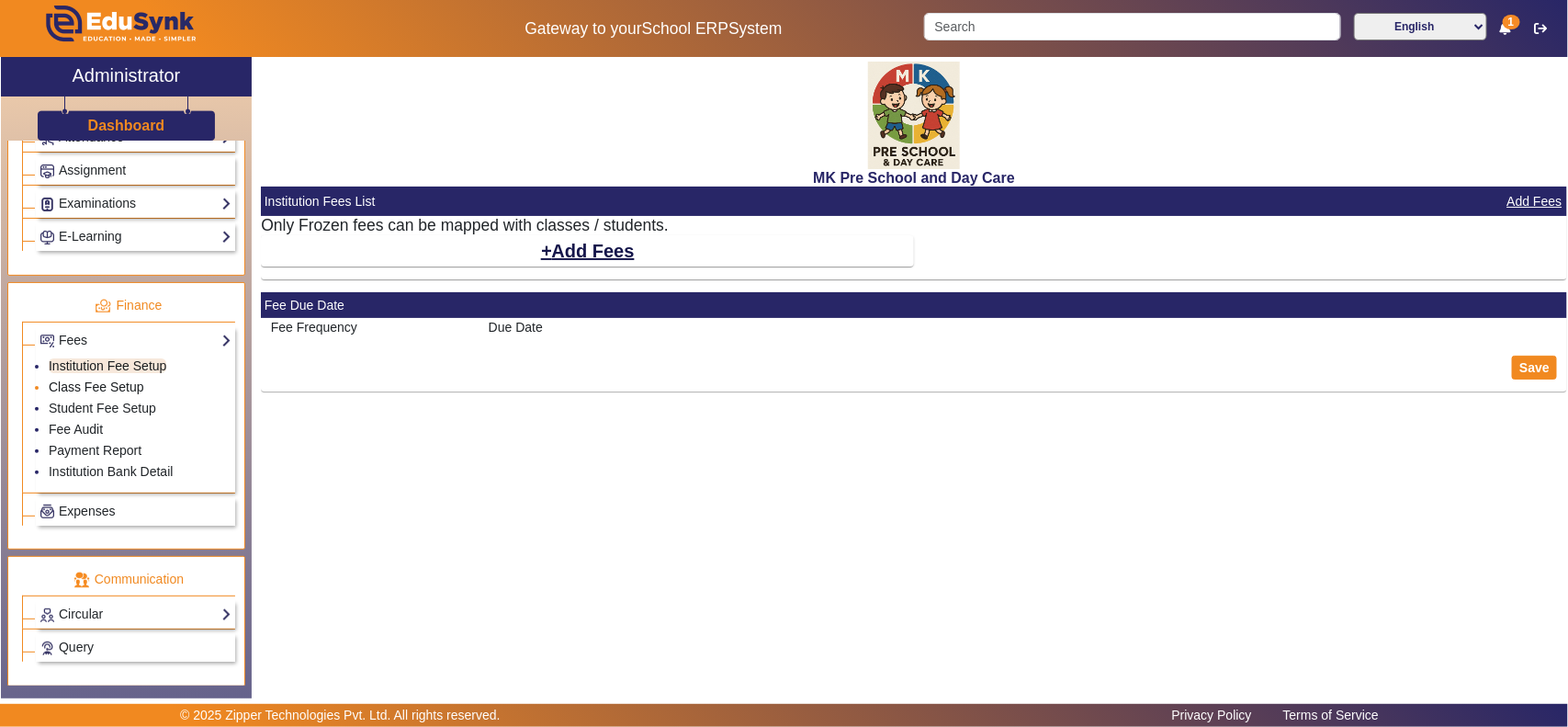 scroll, scrollTop: 0, scrollLeft: 0, axis: both 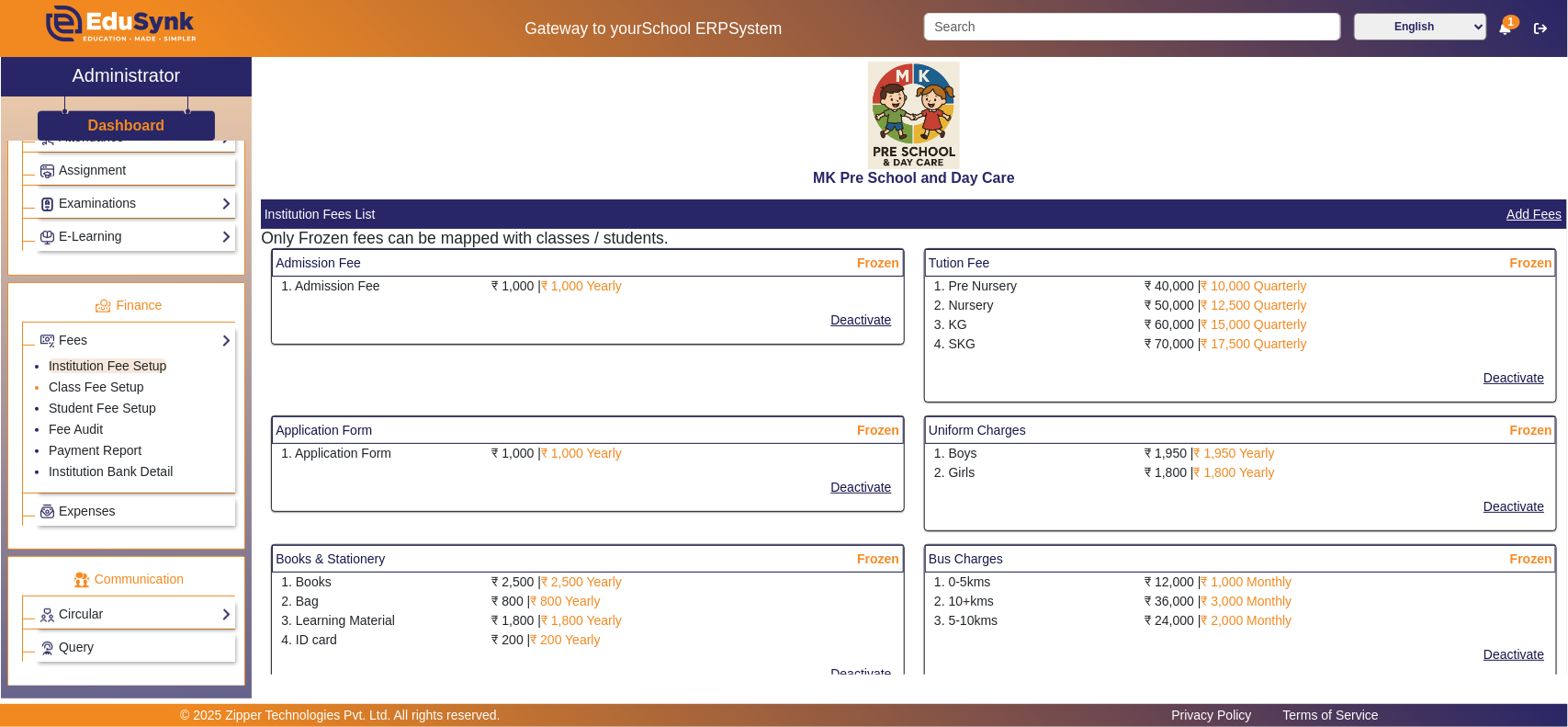 select on "10" 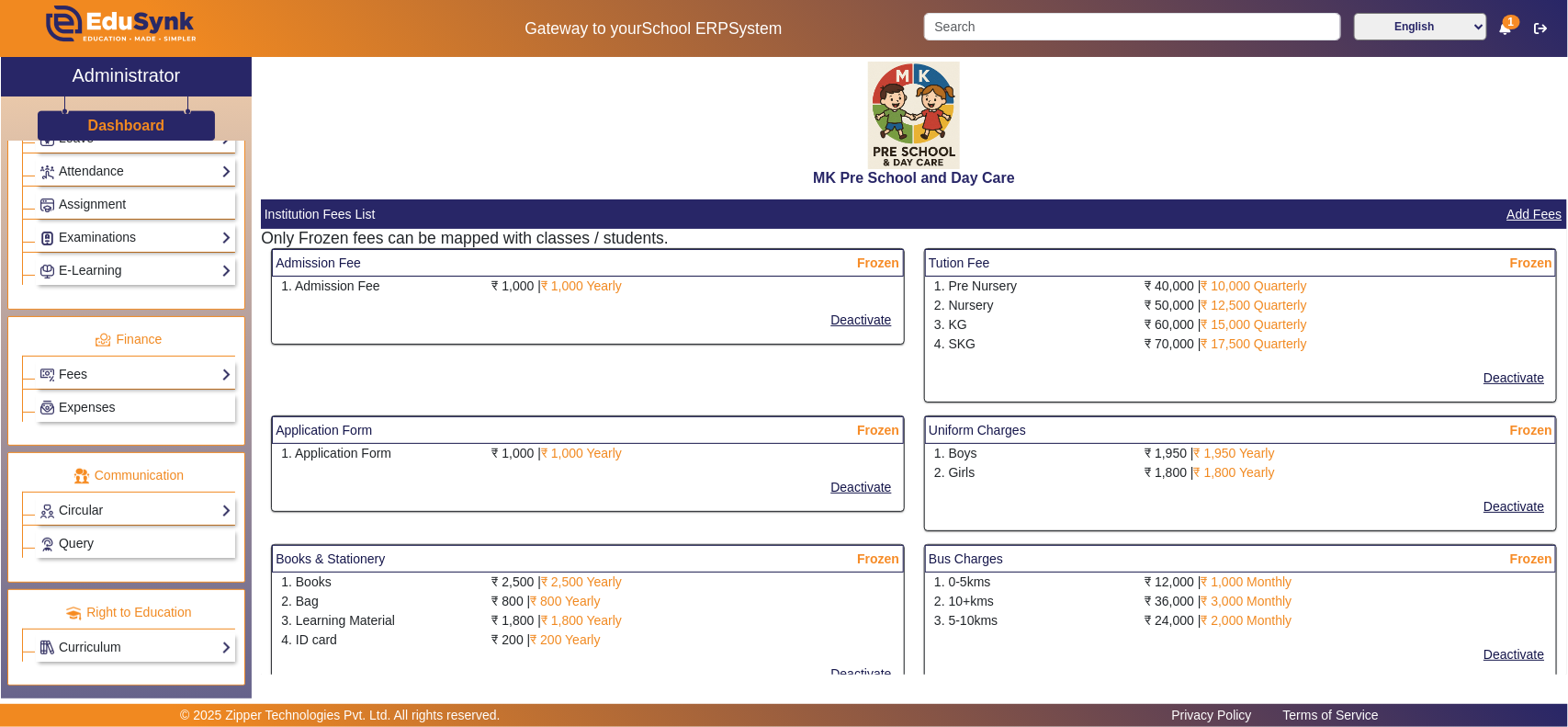 click on "Fees  Institution Fee Setup   Class Fee Setup   Student Fee Setup   Fee Audit   Payment Report   Institution Bank Detail" 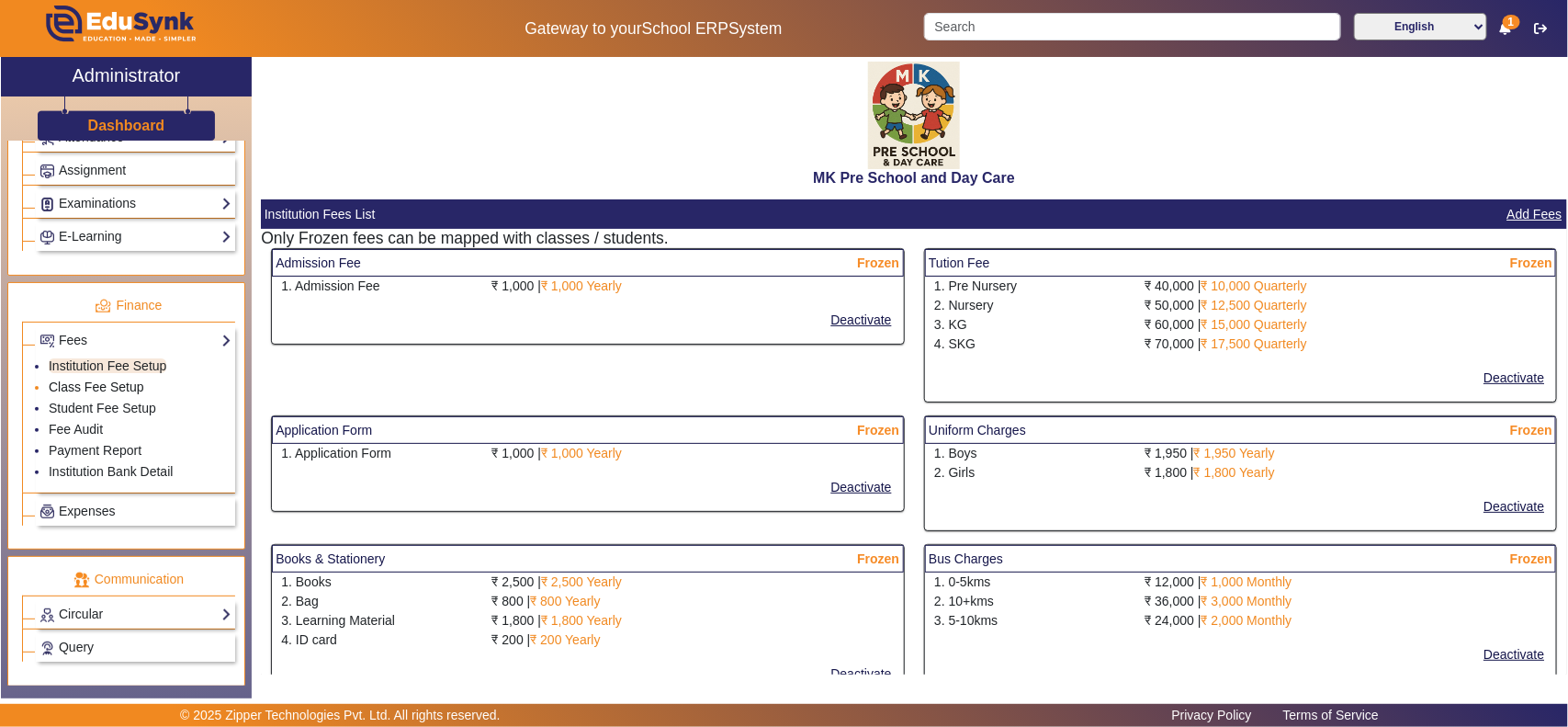 click on "Class Fee Setup" 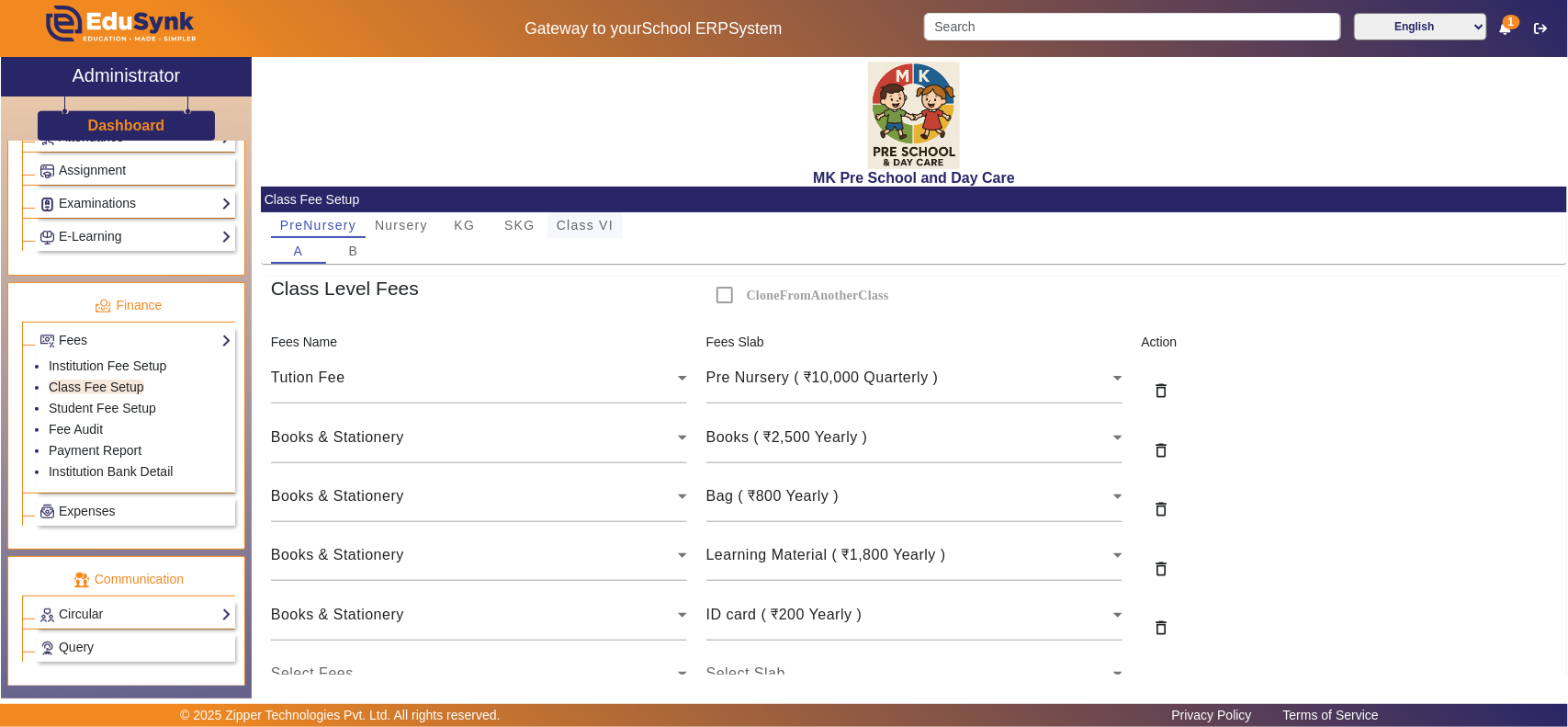 click on "Class VI" at bounding box center [585, 225] 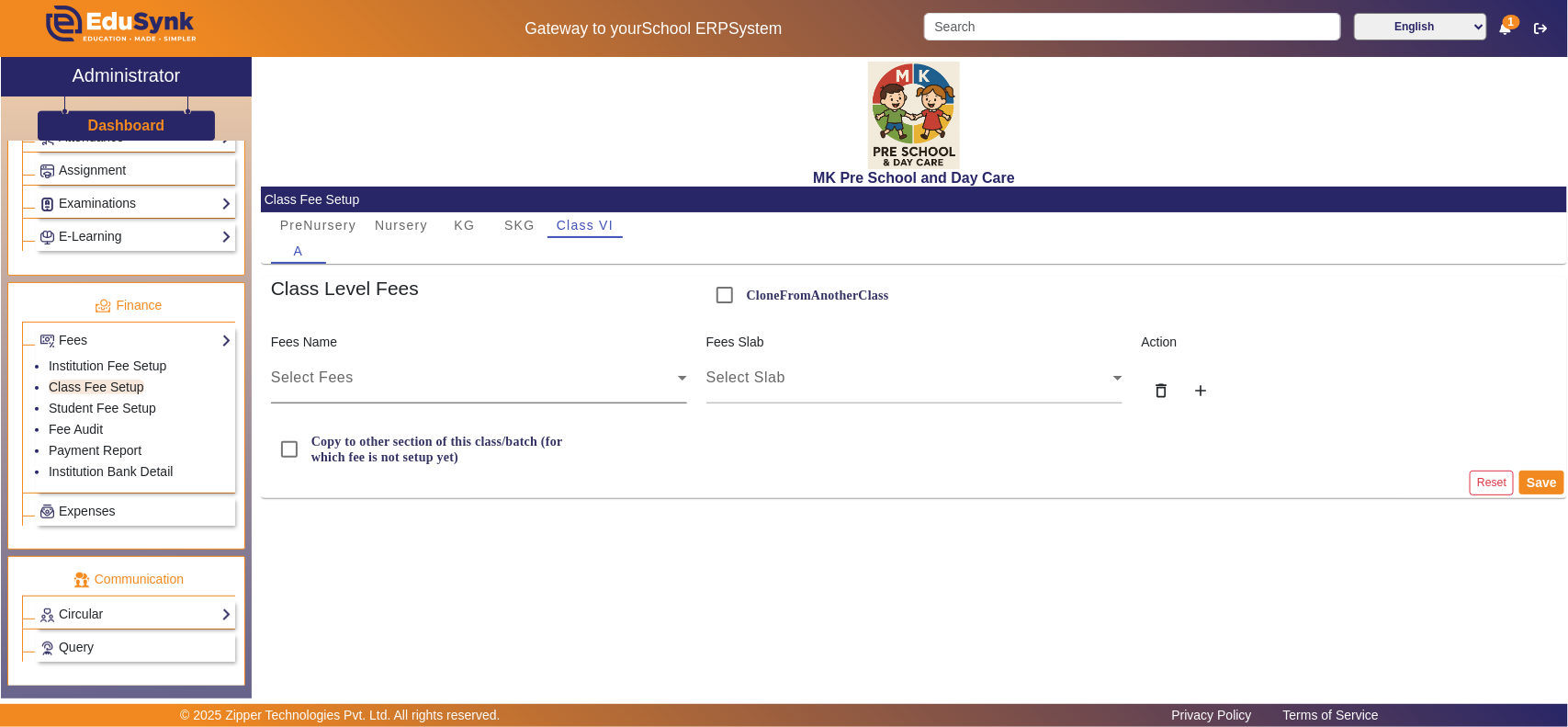 click on "Select Fees" 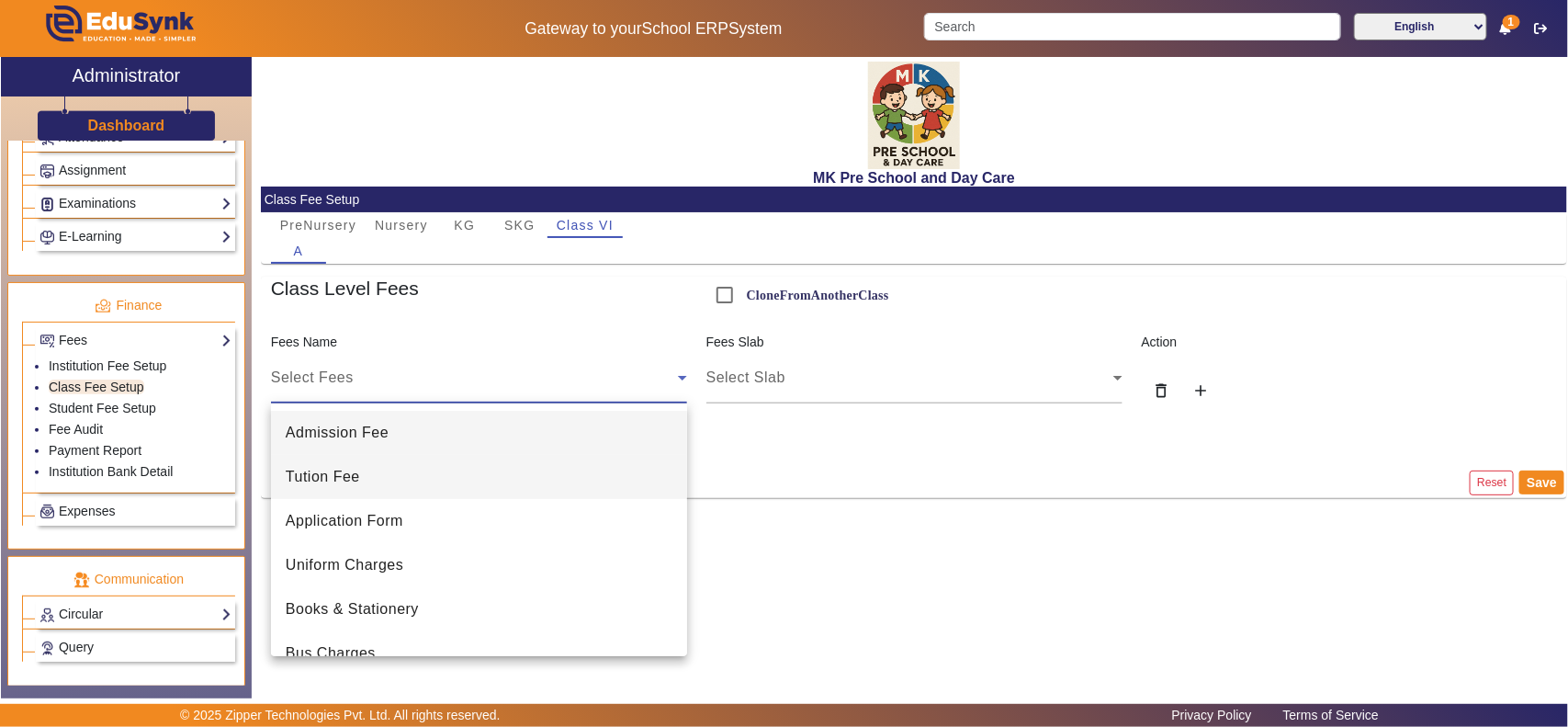 scroll, scrollTop: 115, scrollLeft: 0, axis: vertical 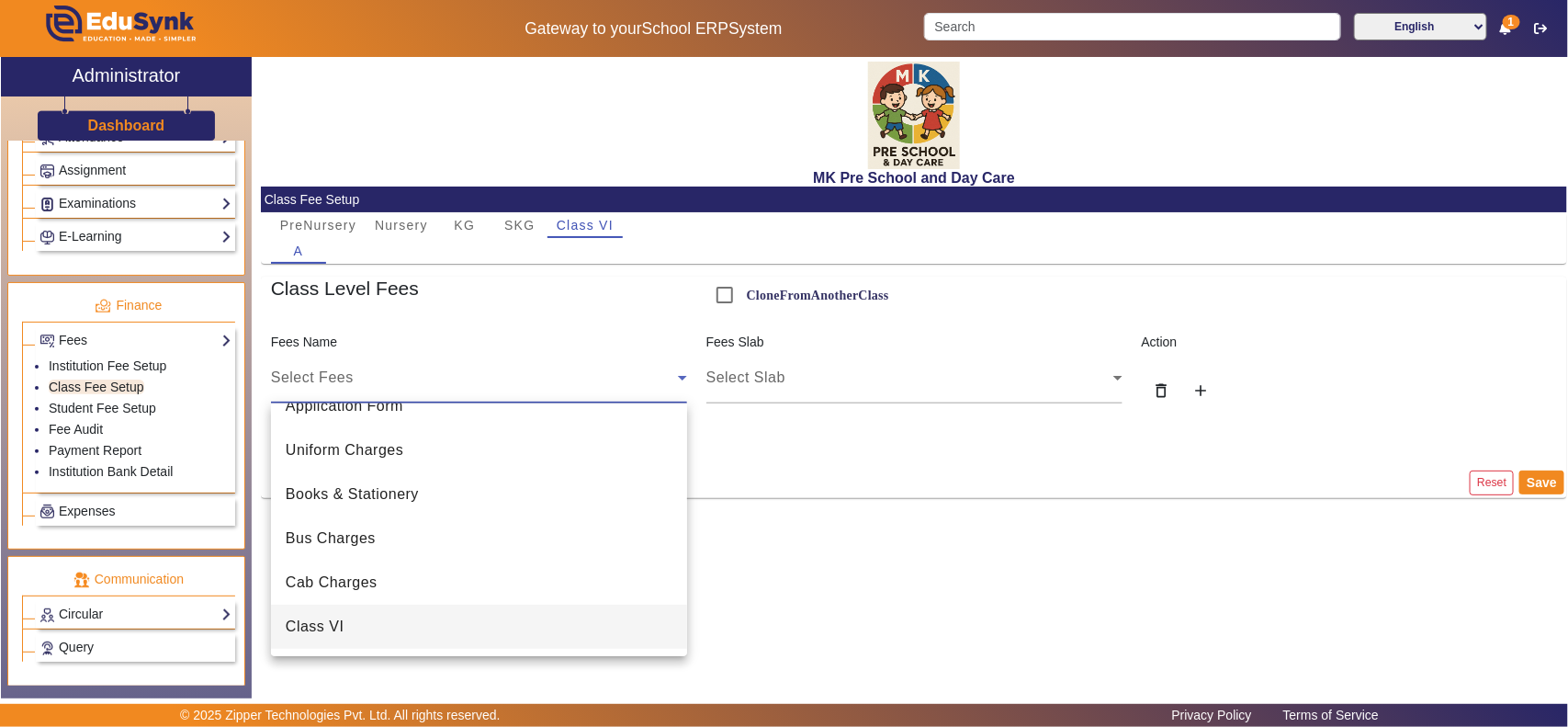 click on "Class VI" at bounding box center (479, 627) 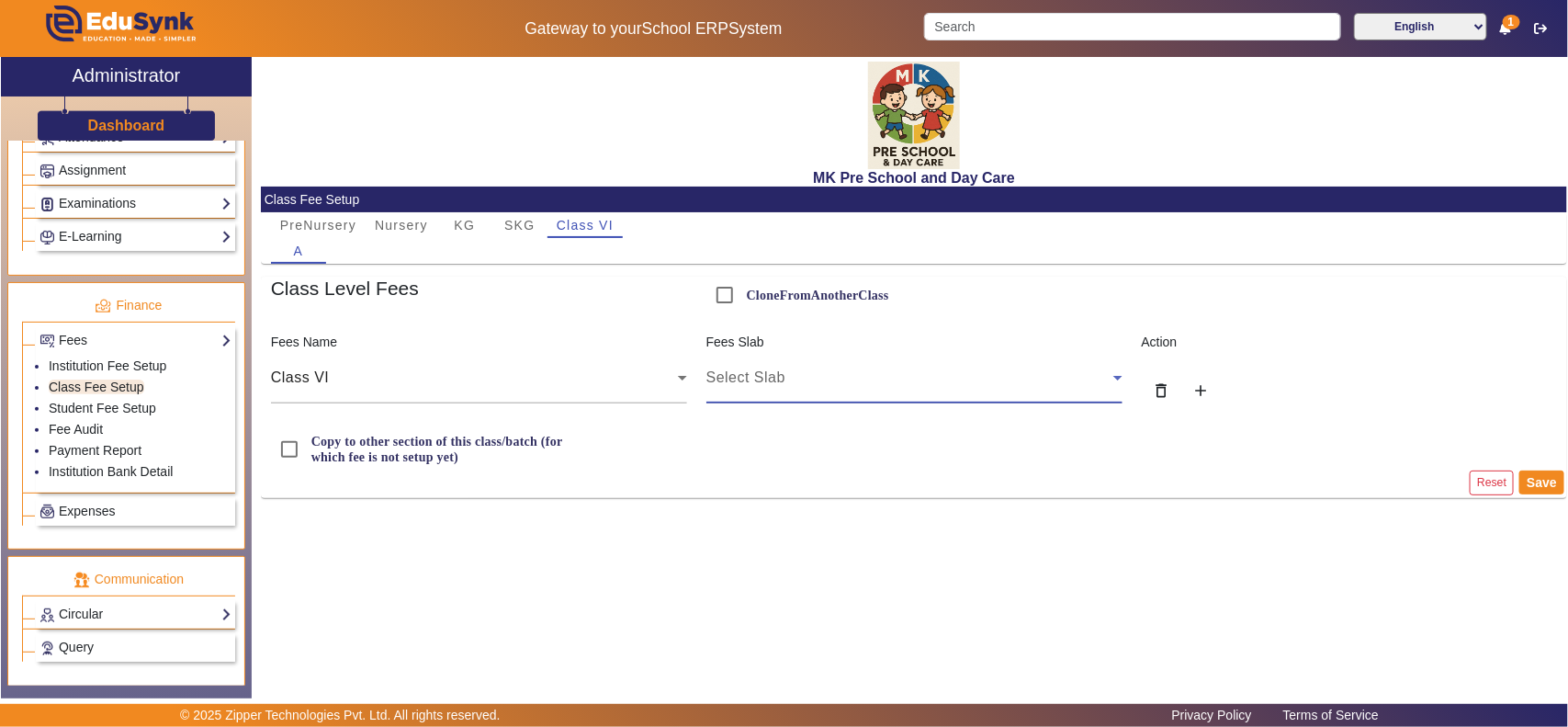 click on "Select Slab" at bounding box center (909, 378) 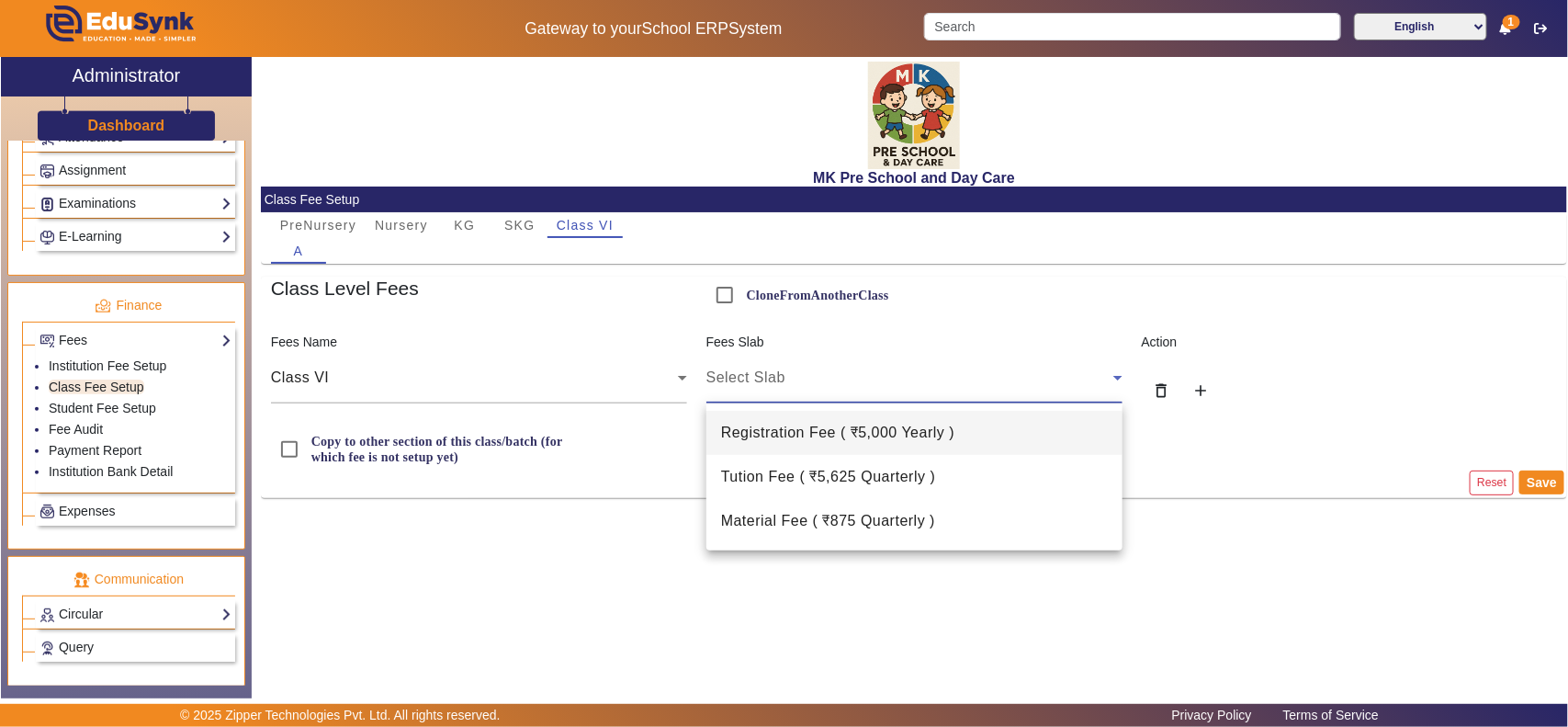 click on "Registration Fee ( ₹5,000 Yearly )" at bounding box center [838, 433] 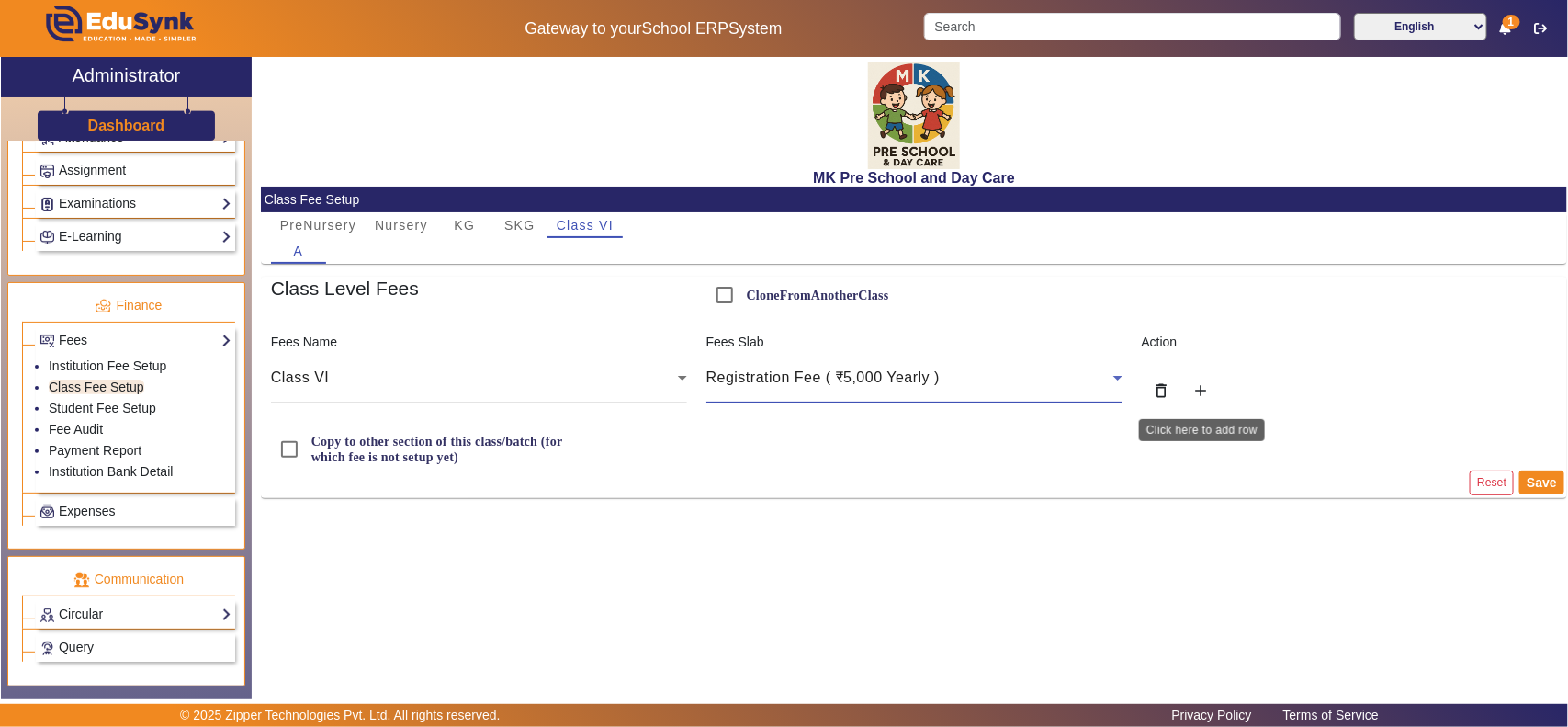 click on "add" 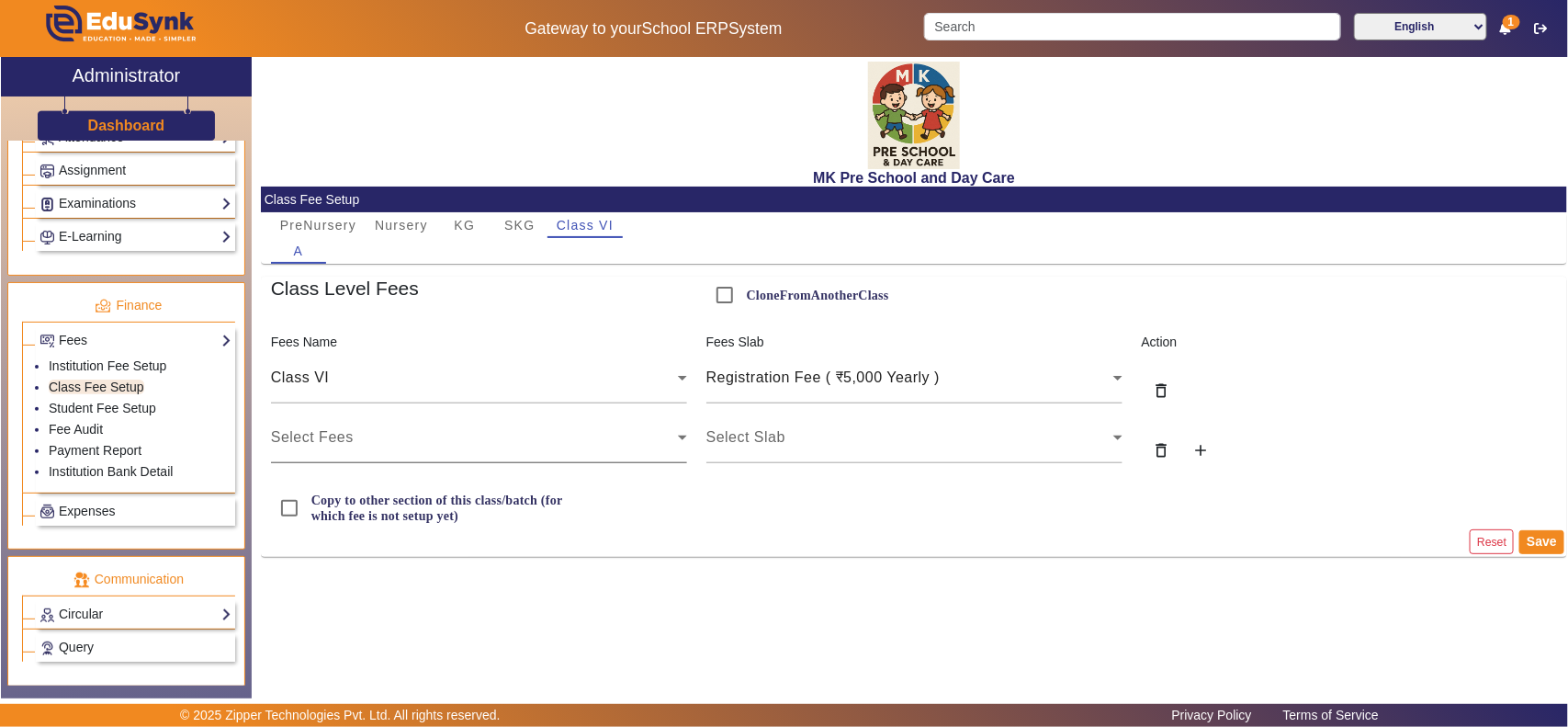 click on "Select Fees" at bounding box center [474, 437] 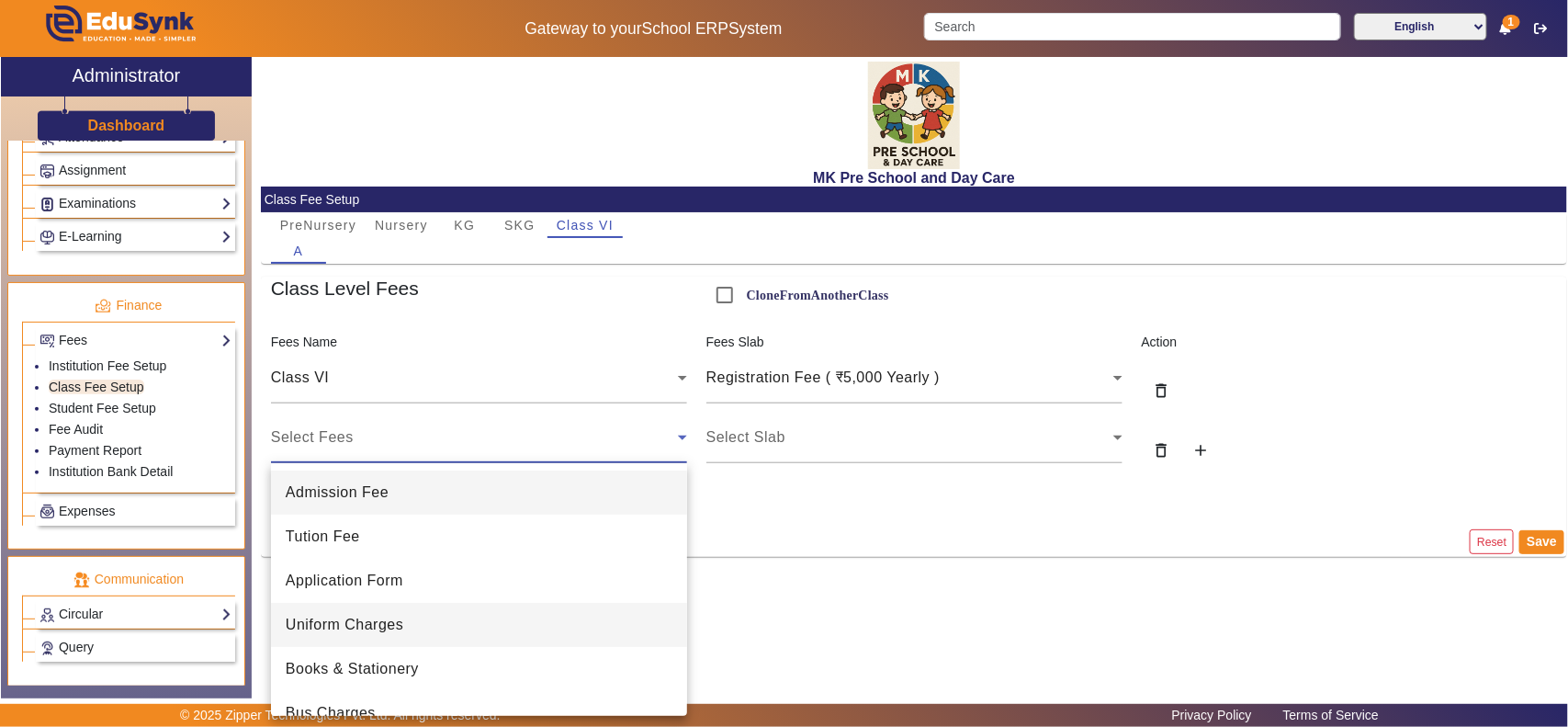 scroll, scrollTop: 115, scrollLeft: 0, axis: vertical 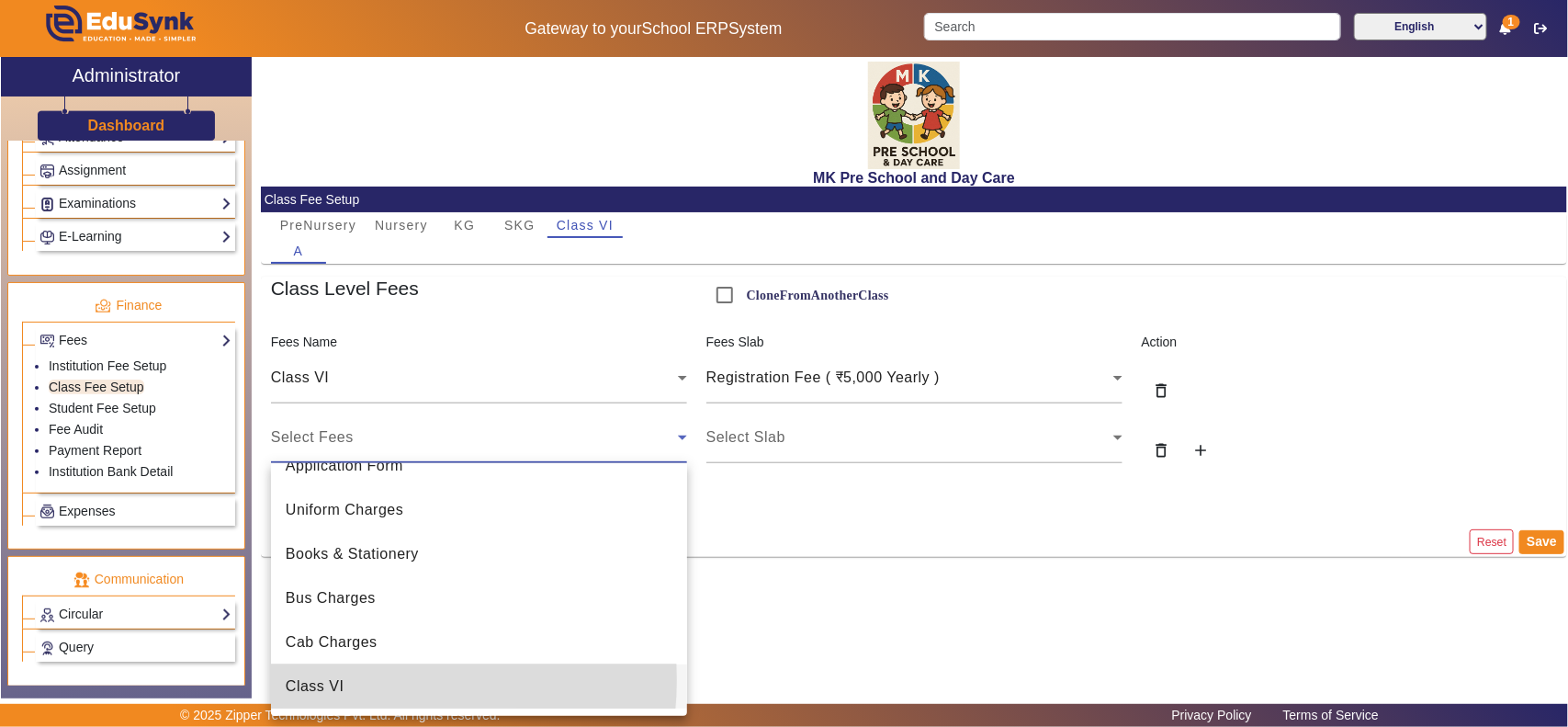 drag, startPoint x: 363, startPoint y: 680, endPoint x: 819, endPoint y: 559, distance: 471.78067 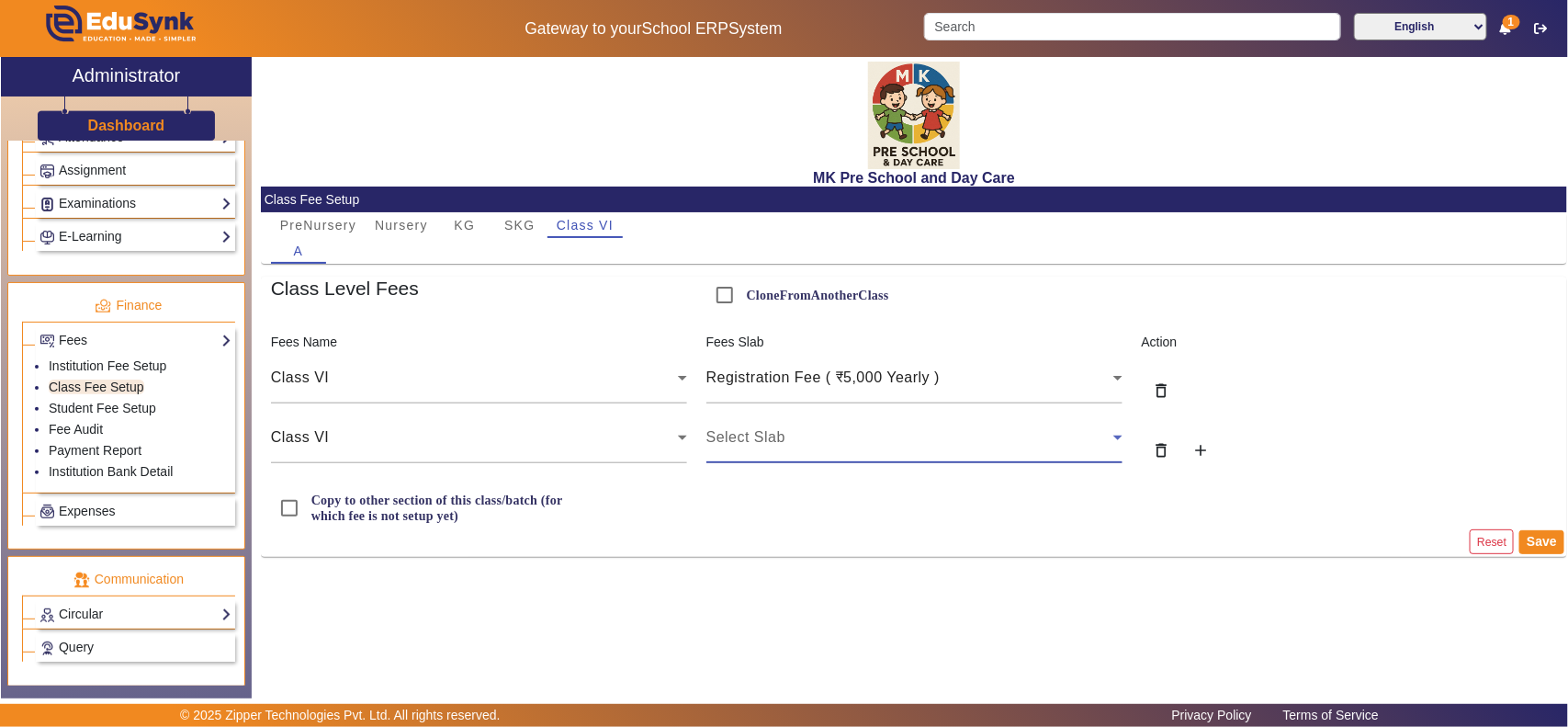 click on "Select Slab" at bounding box center [909, 437] 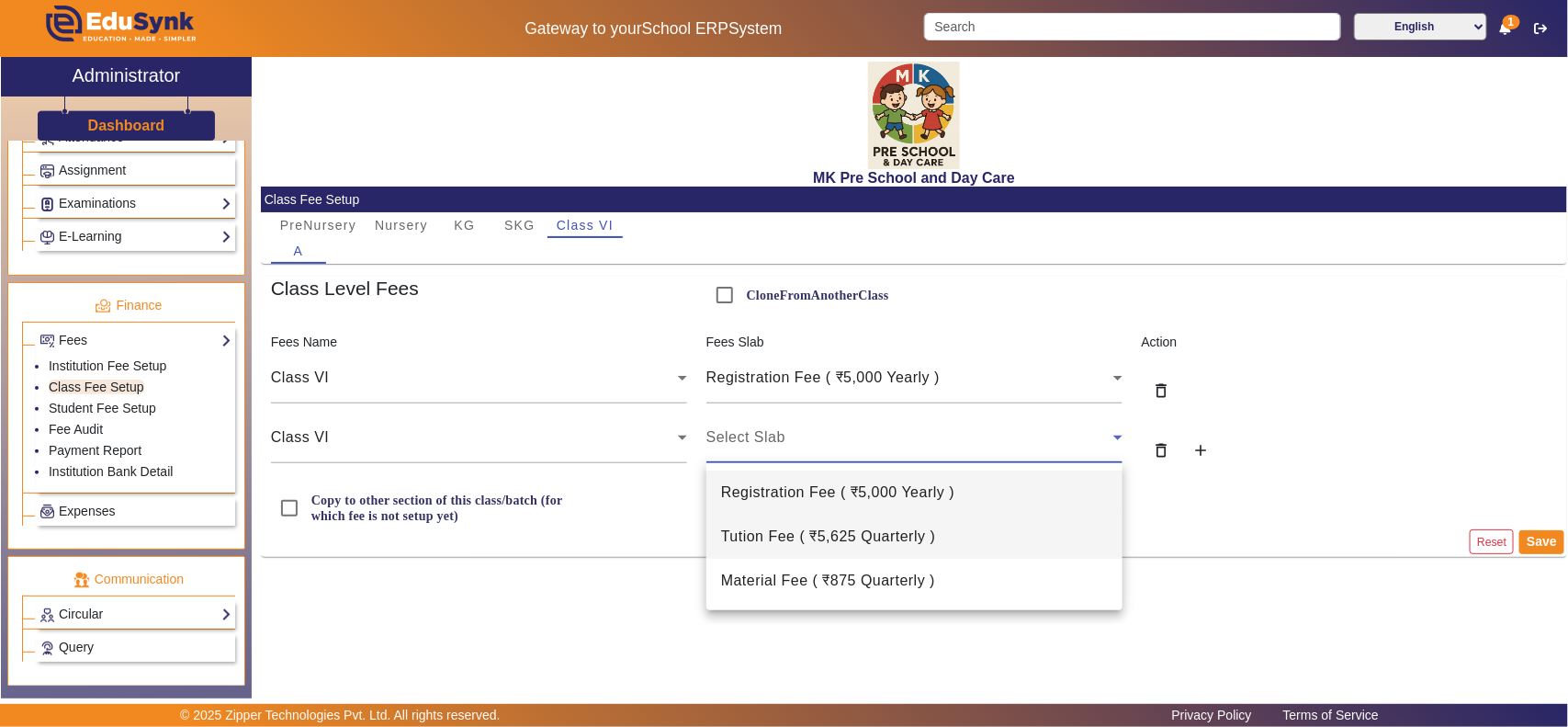 click on "Tution Fee ( ₹5,625 Quarterly )" at bounding box center [829, 537] 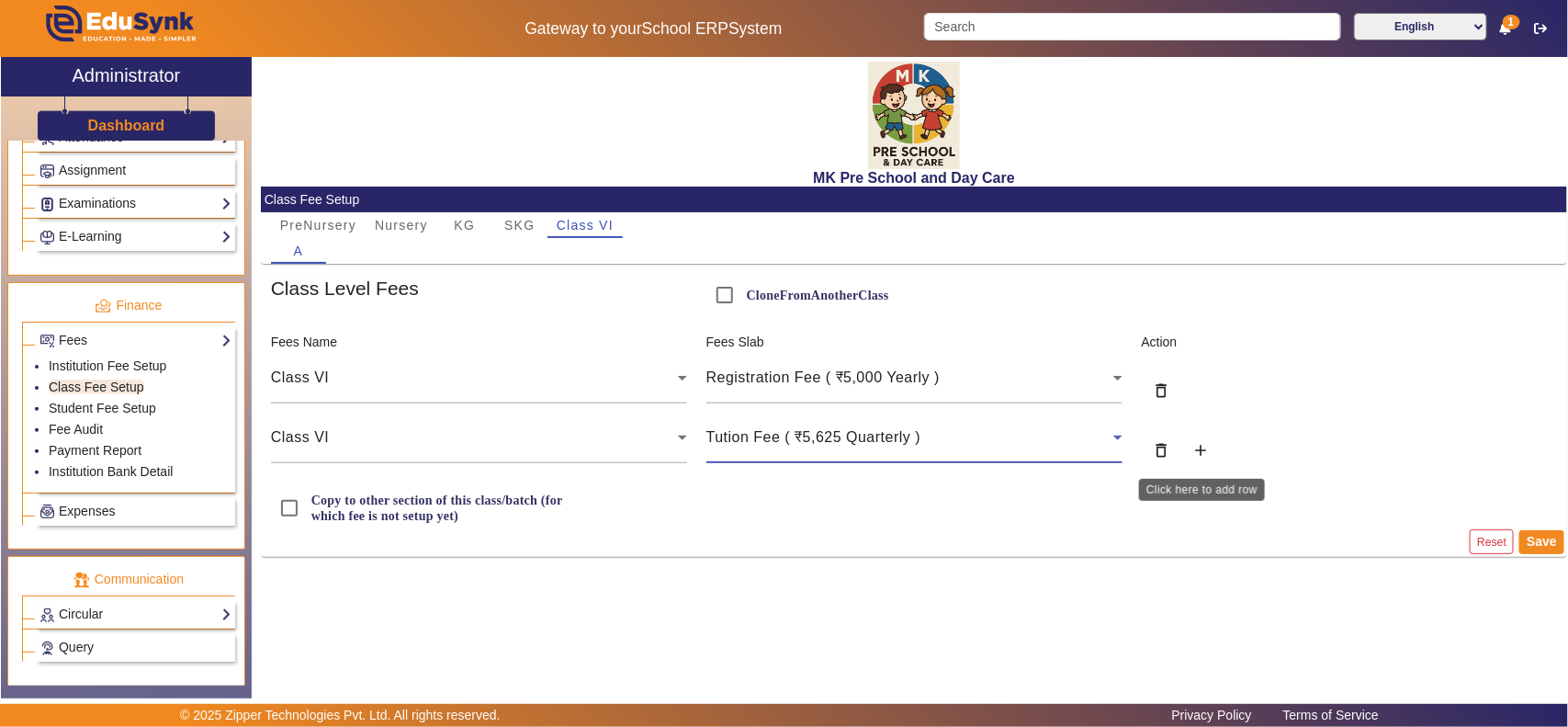 click on "add" 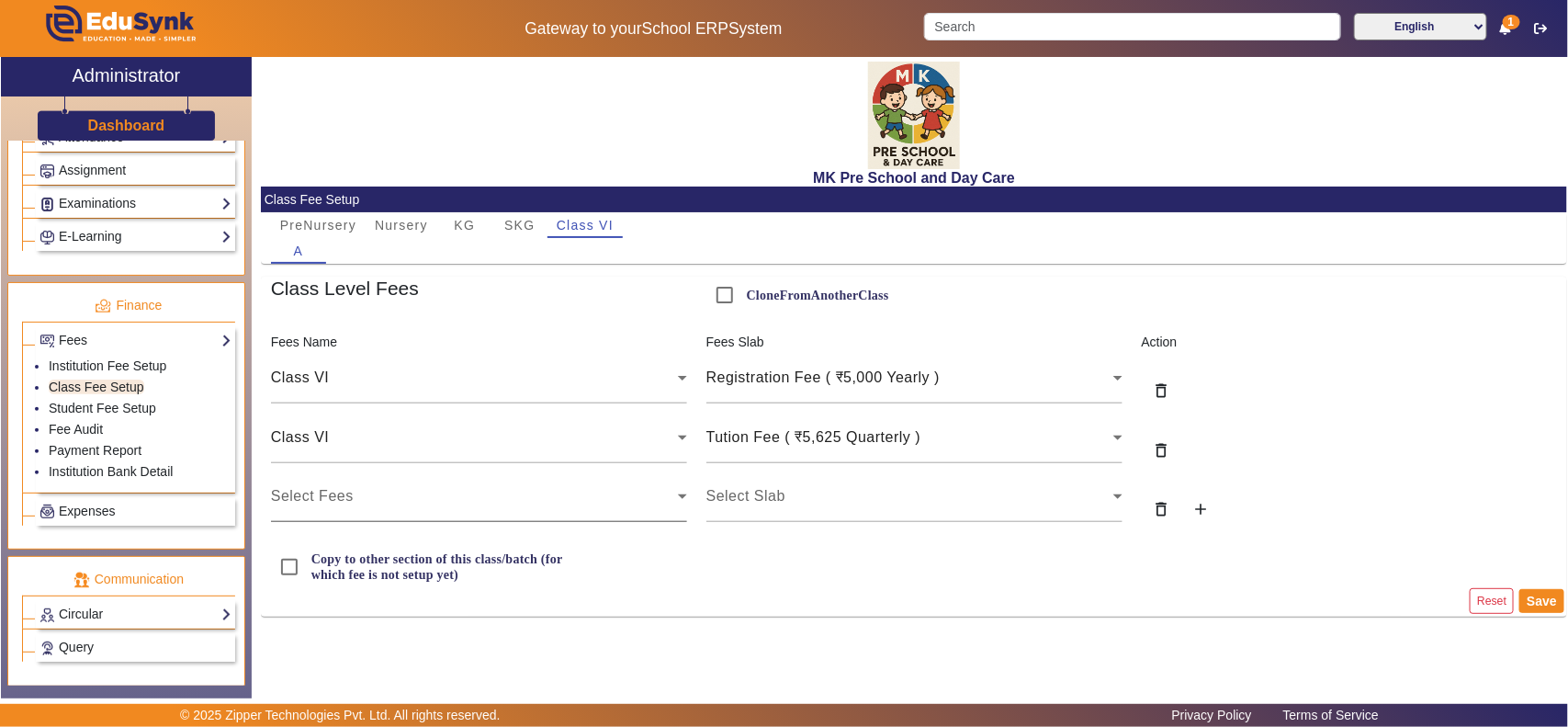 click on "Select Fees" 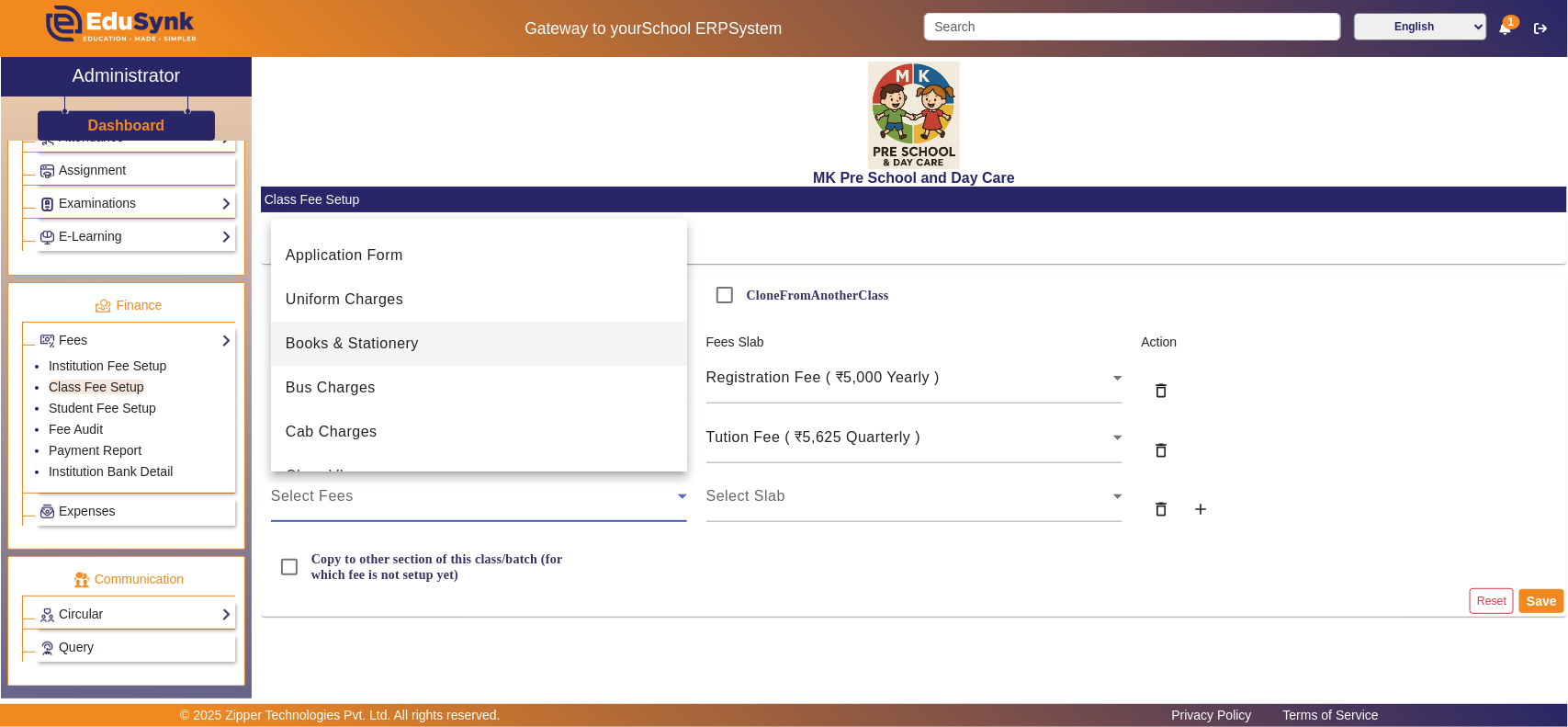 scroll, scrollTop: 115, scrollLeft: 0, axis: vertical 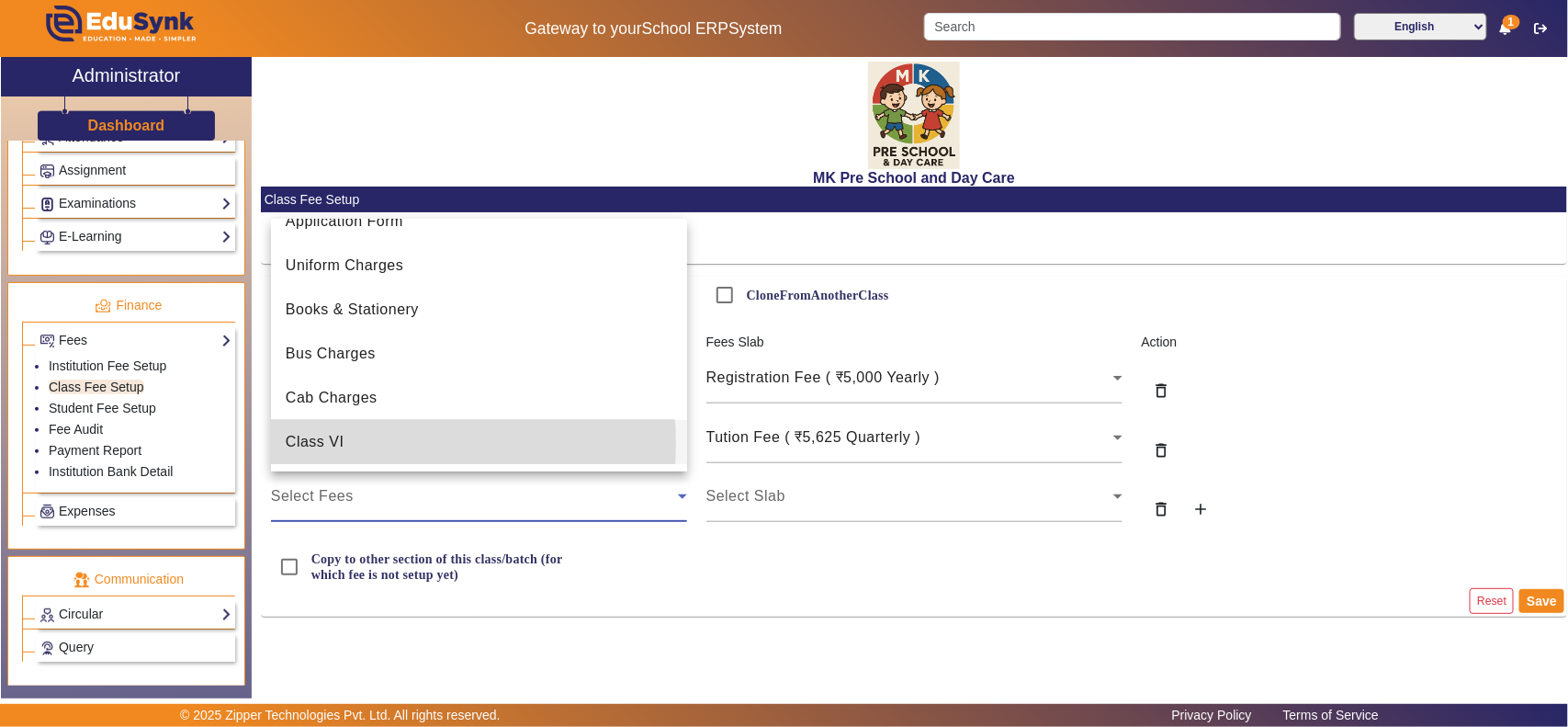 click on "Class VI" at bounding box center (479, 442) 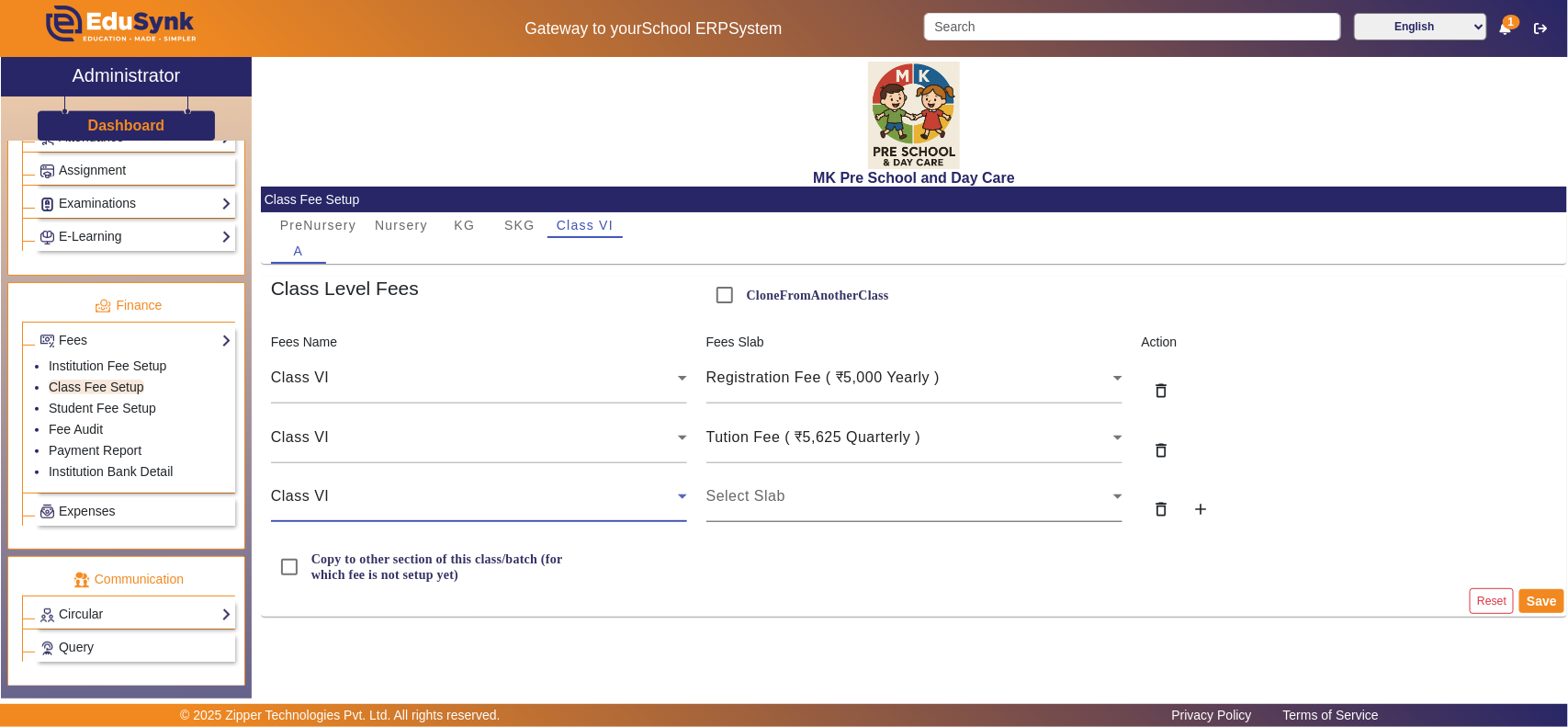 click on "Select Slab" at bounding box center [909, 496] 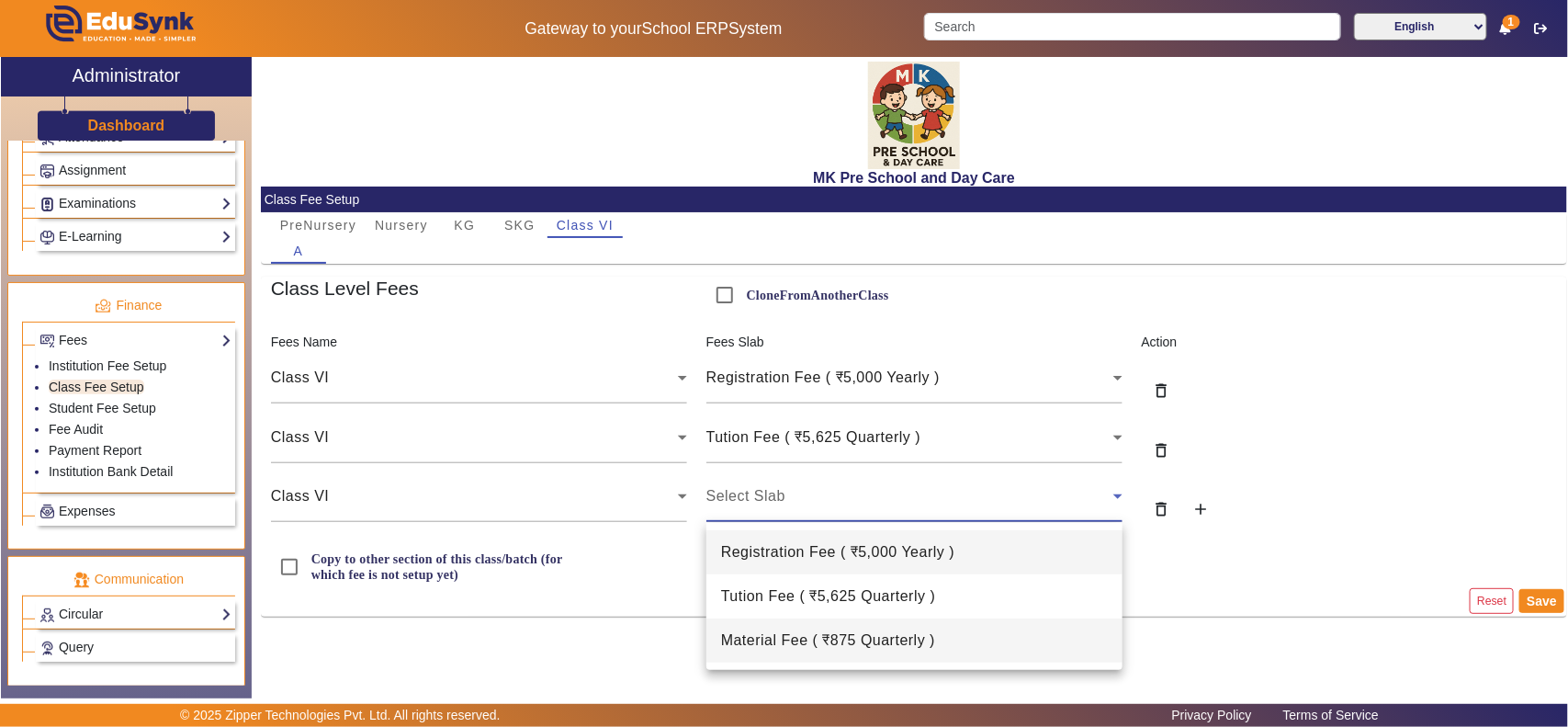 click on "Material Fee ( ₹875 Quarterly )" at bounding box center [828, 641] 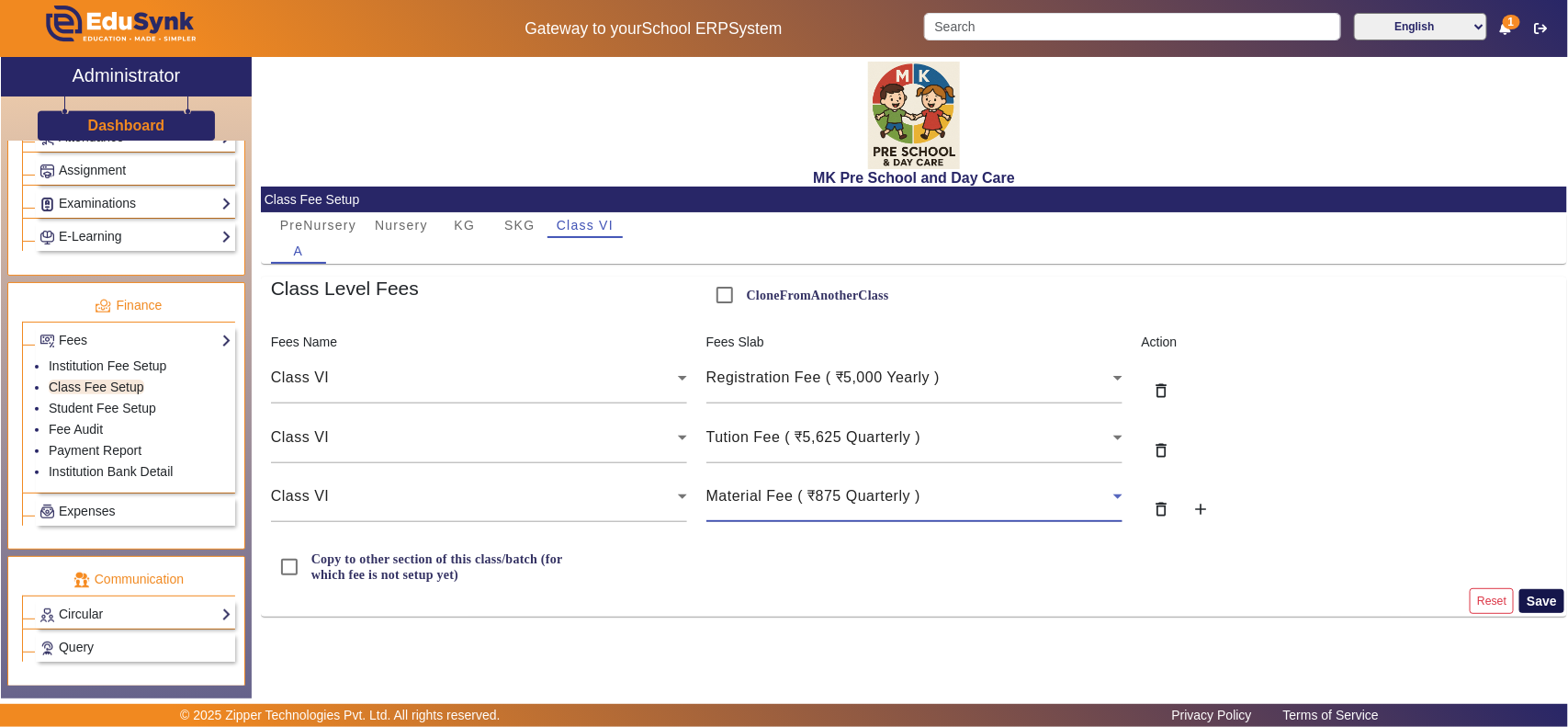 click on "Save" 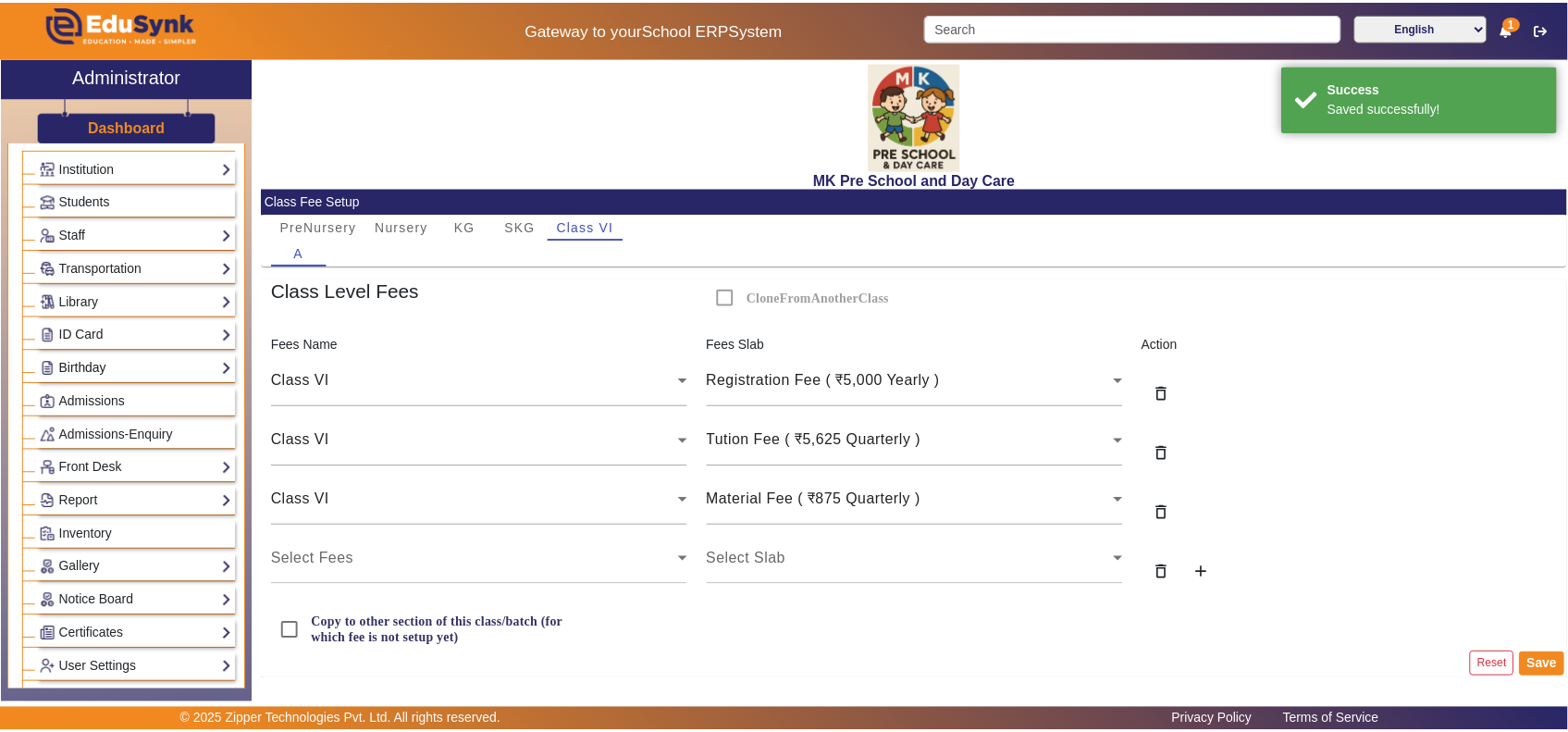 scroll, scrollTop: 0, scrollLeft: 0, axis: both 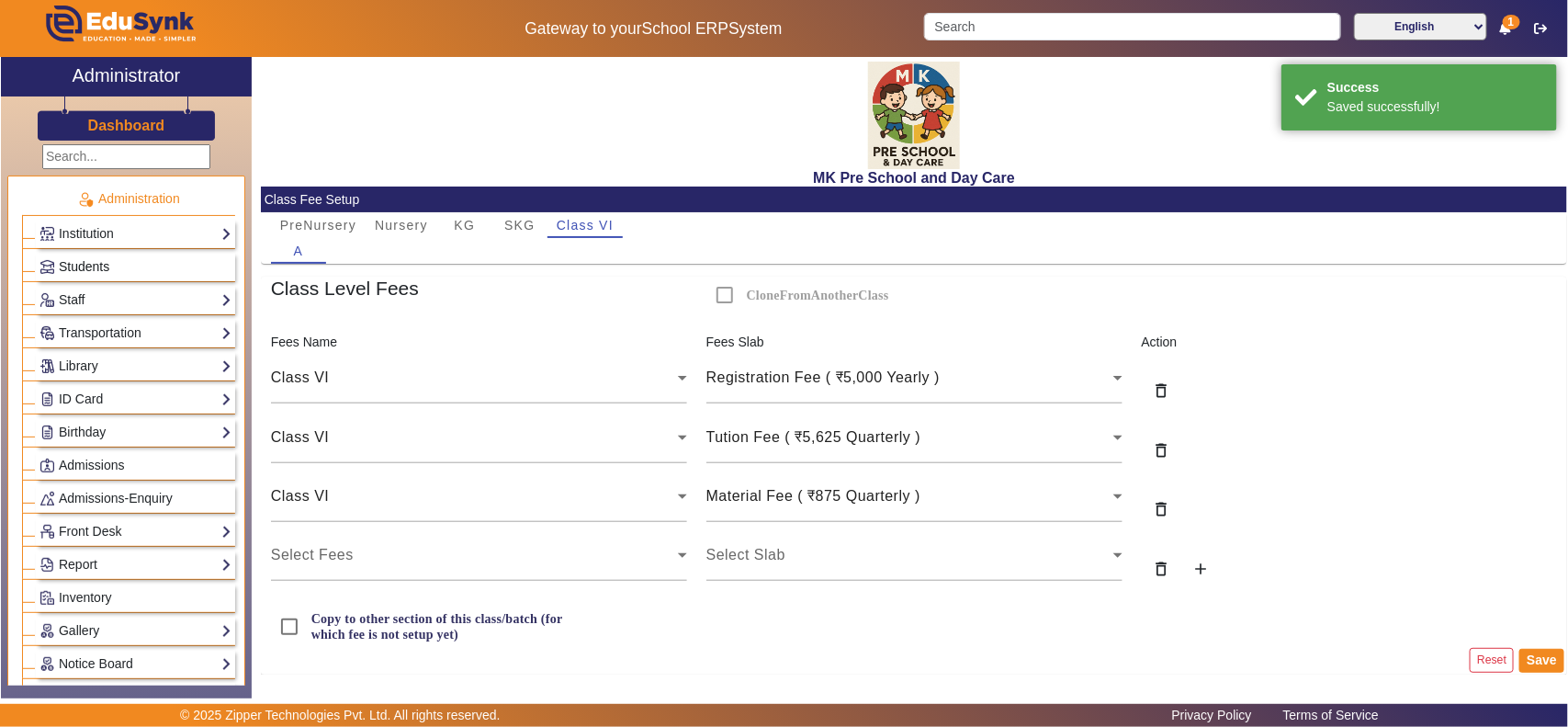 click on "Students" 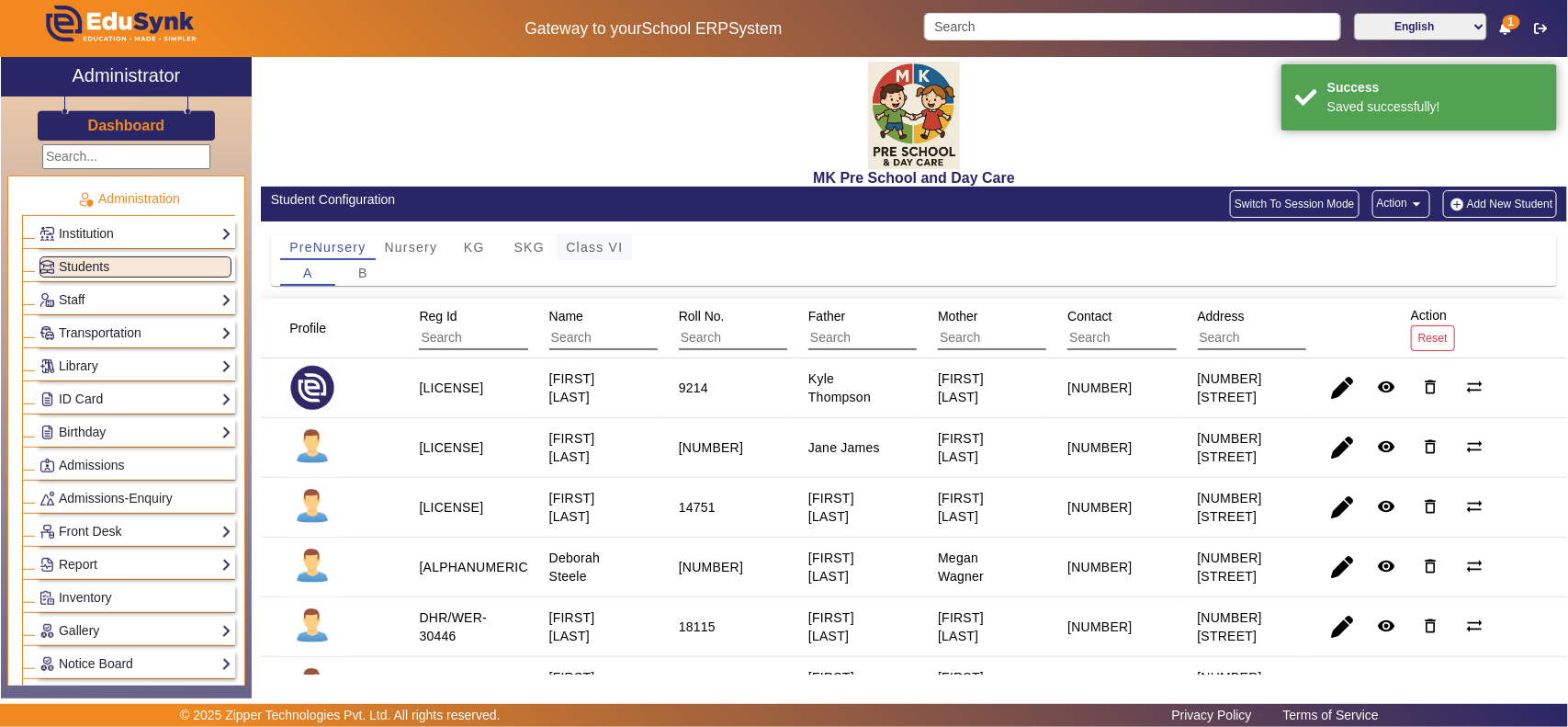 click on "Class VI" at bounding box center (594, 247) 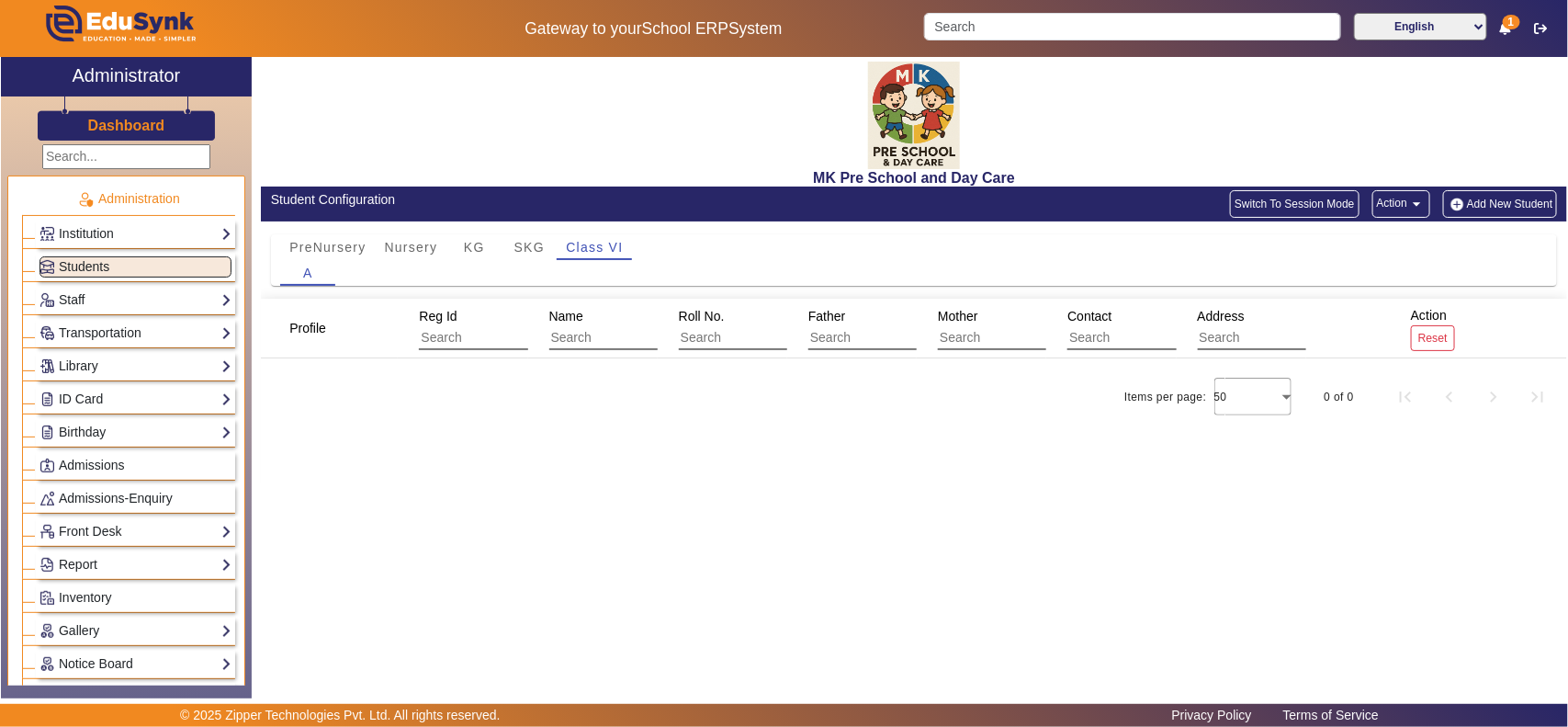 click on "Add New Student" 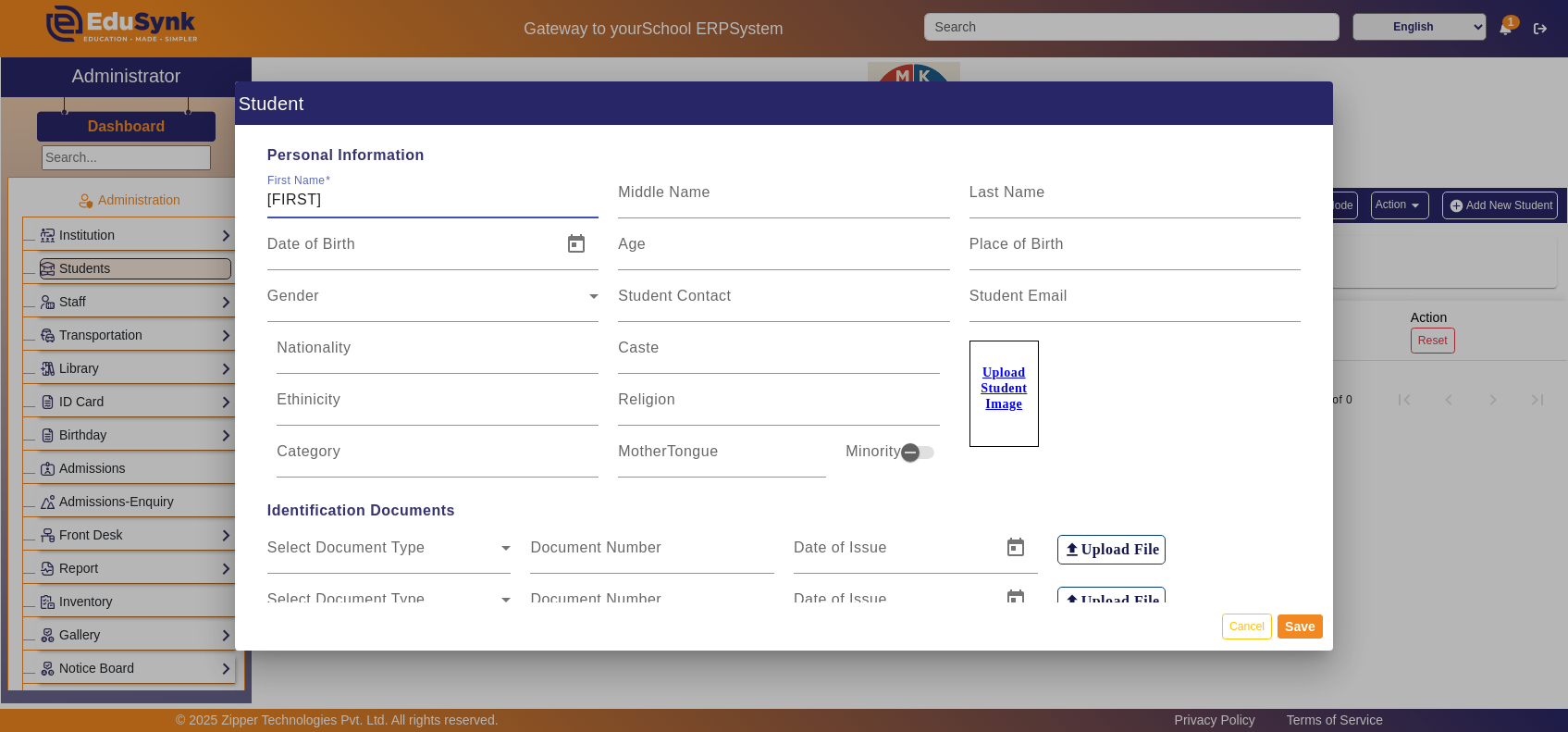 type on "Pratik" 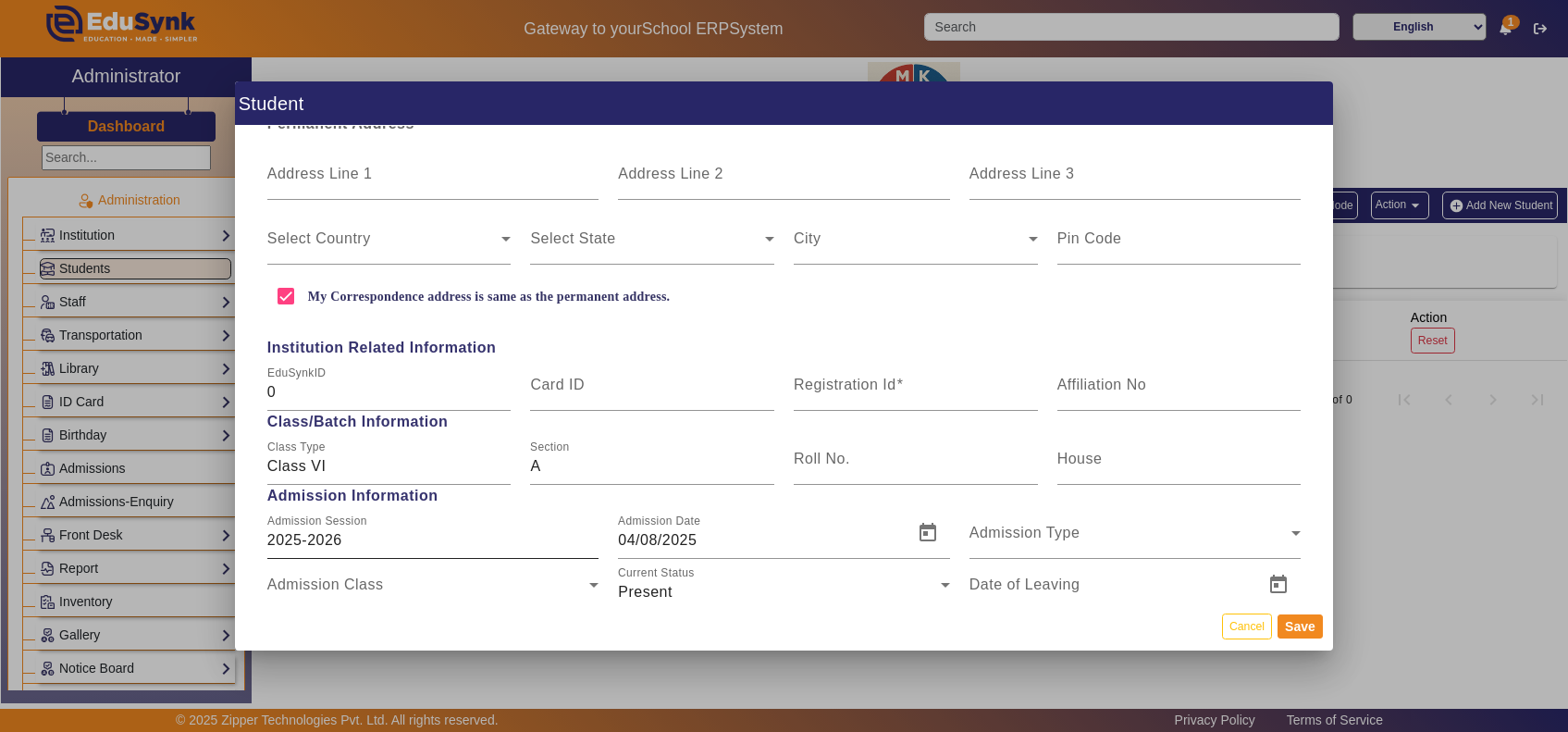 scroll, scrollTop: 578, scrollLeft: 0, axis: vertical 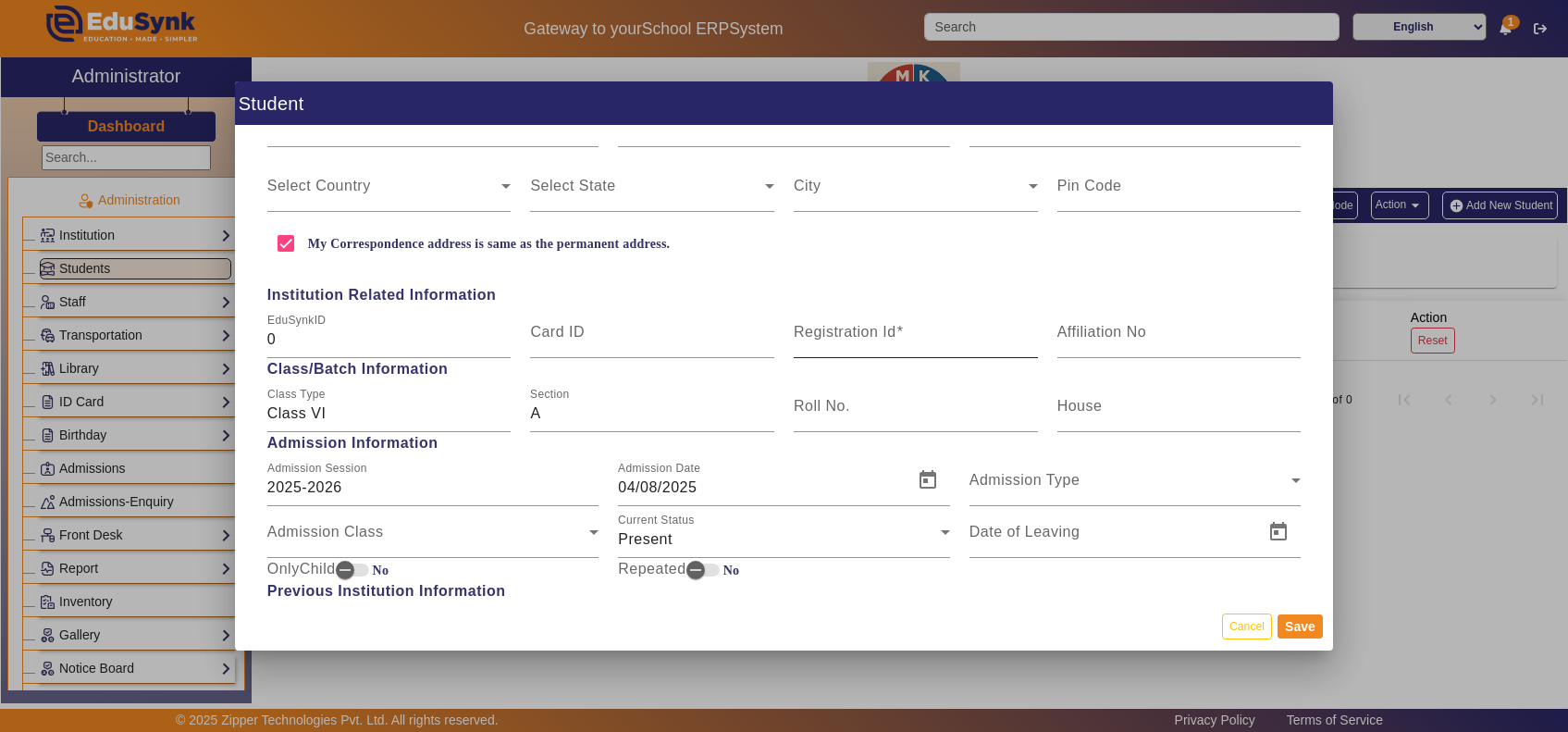 type on "Solanki" 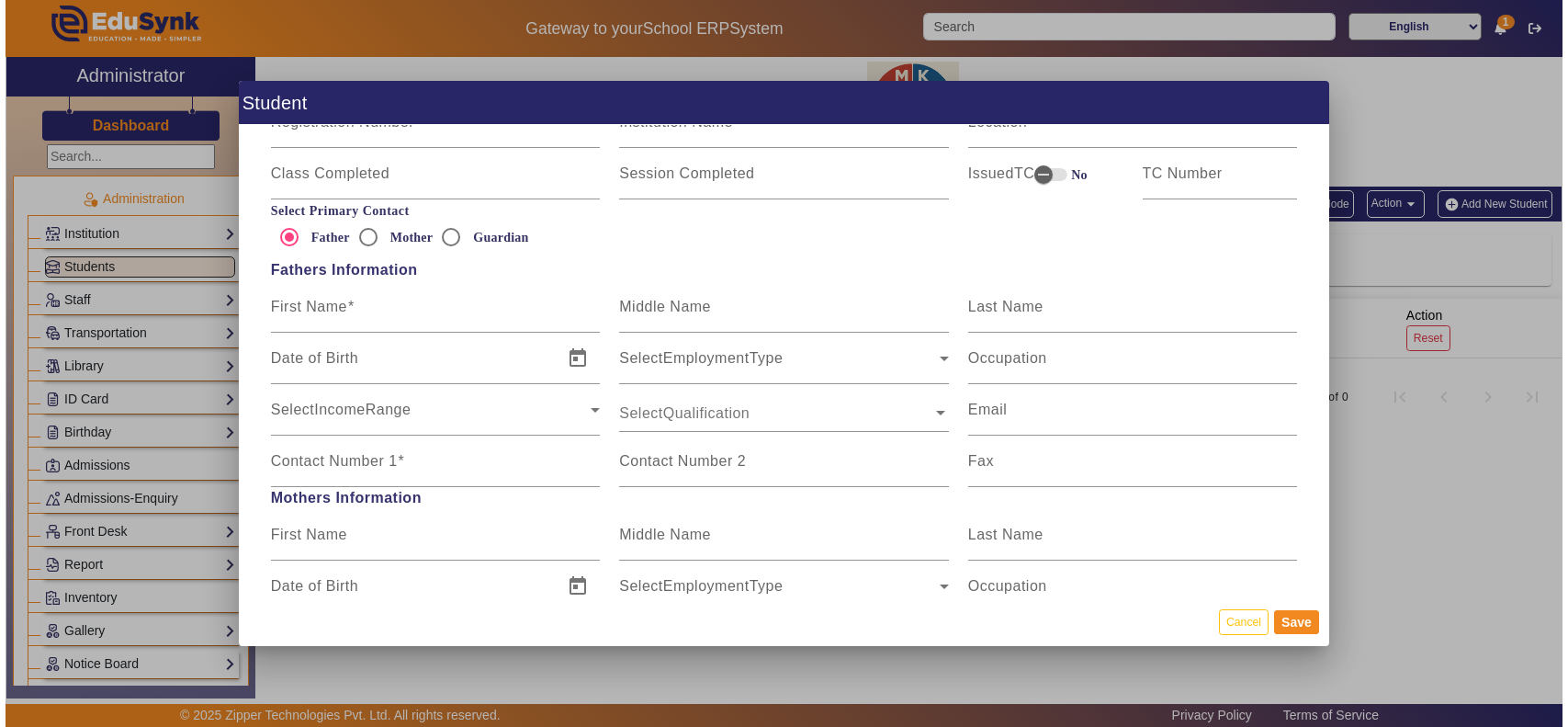 scroll, scrollTop: 1149, scrollLeft: 0, axis: vertical 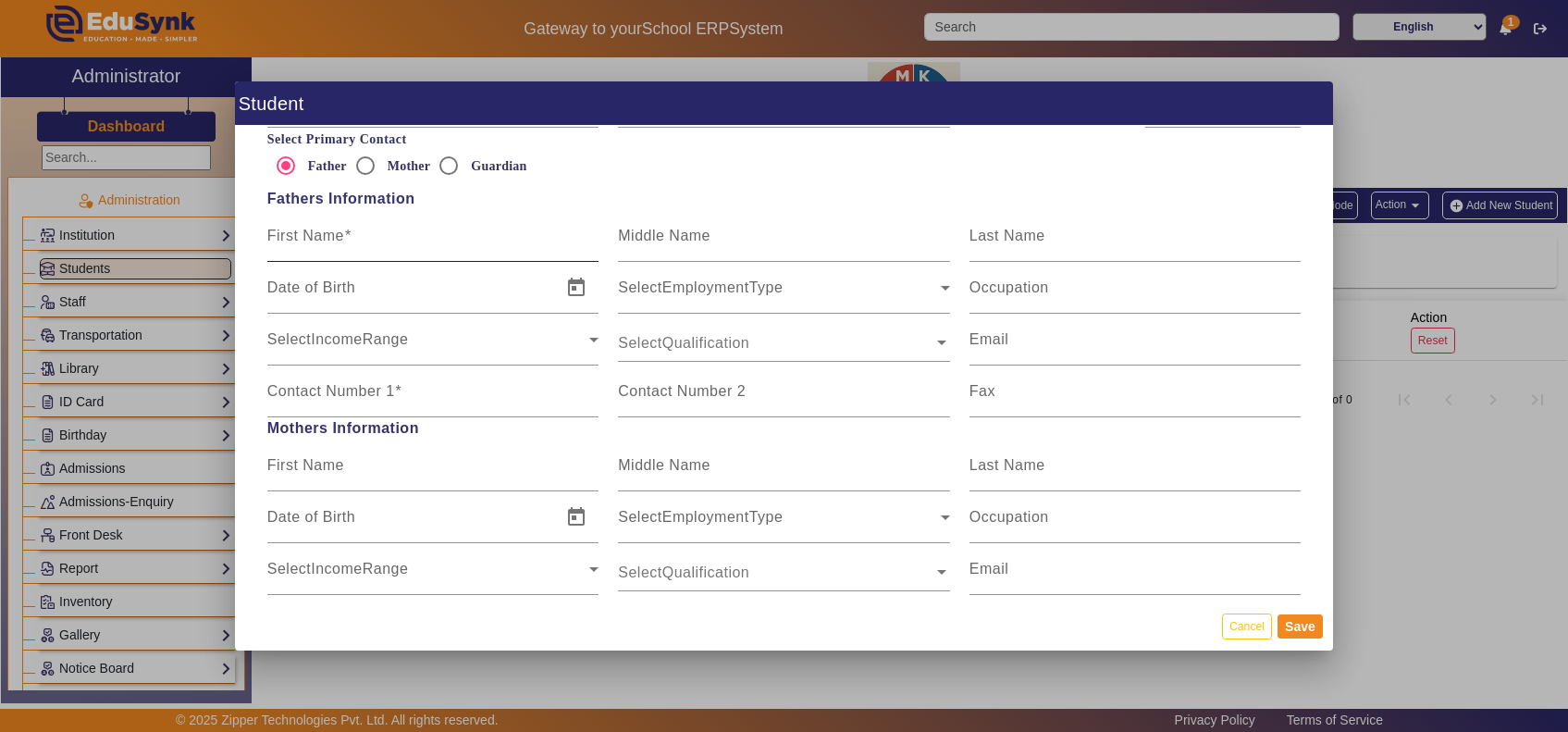 type on "234574532" 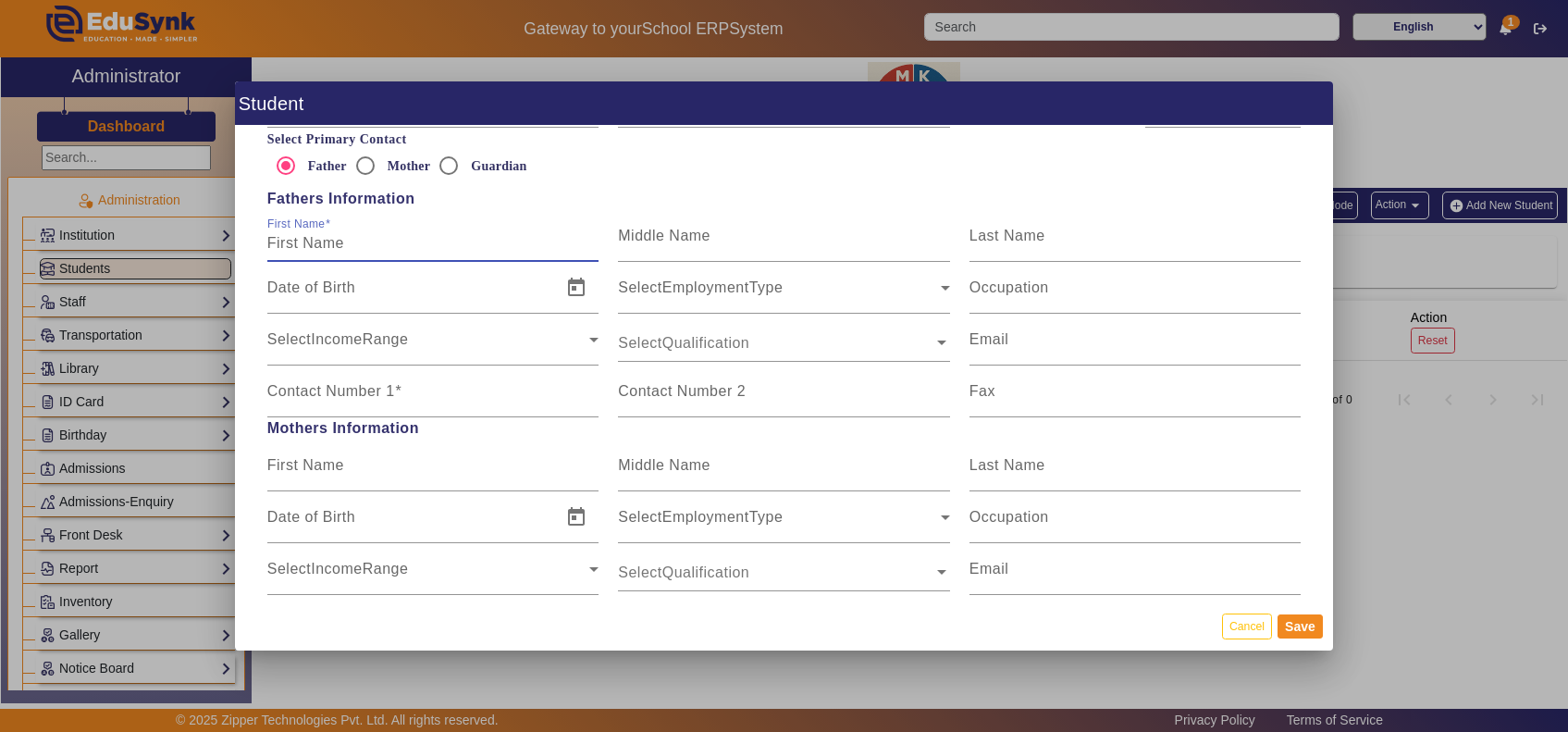 click on "First Name" at bounding box center [433, 243] 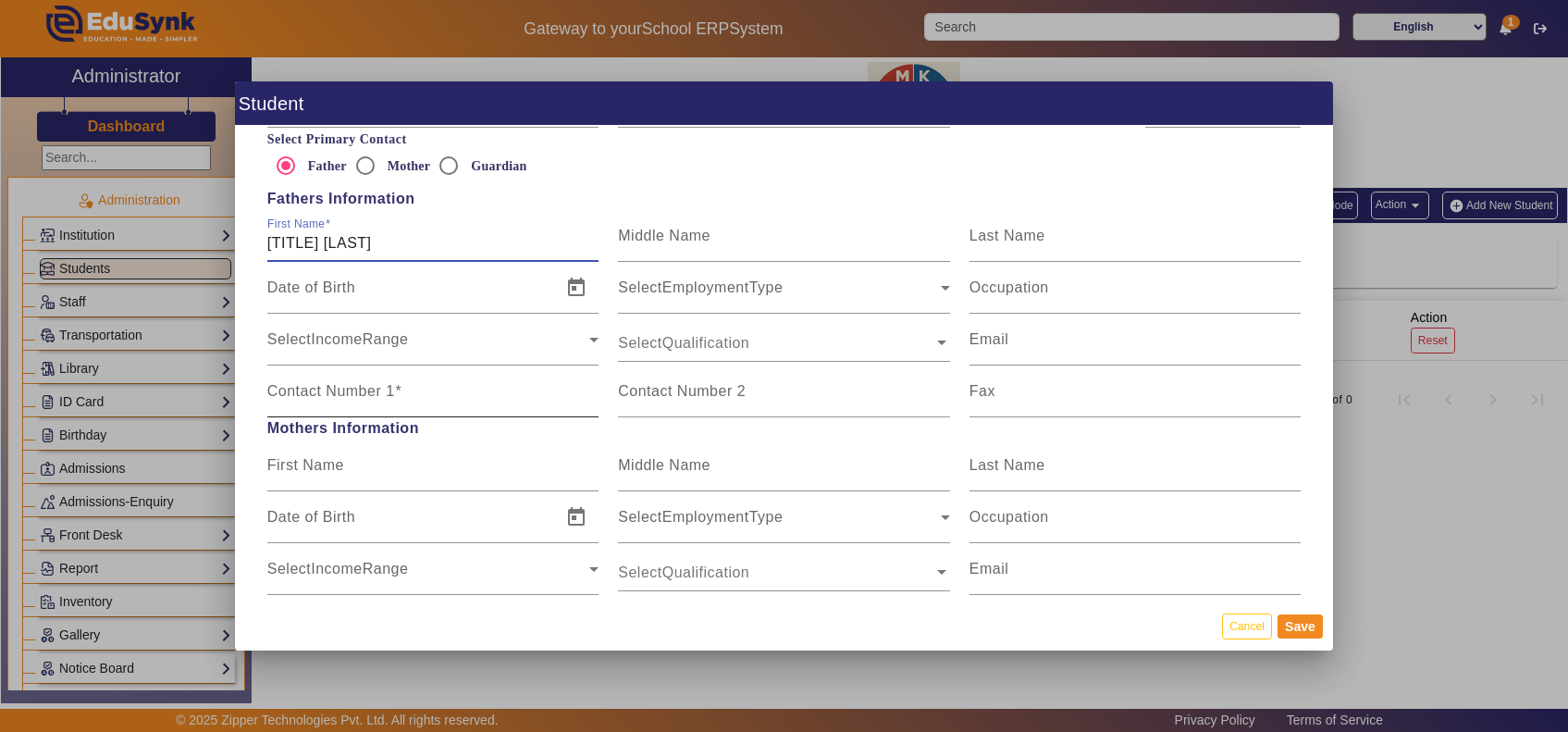 type on "Mr. Solanki" 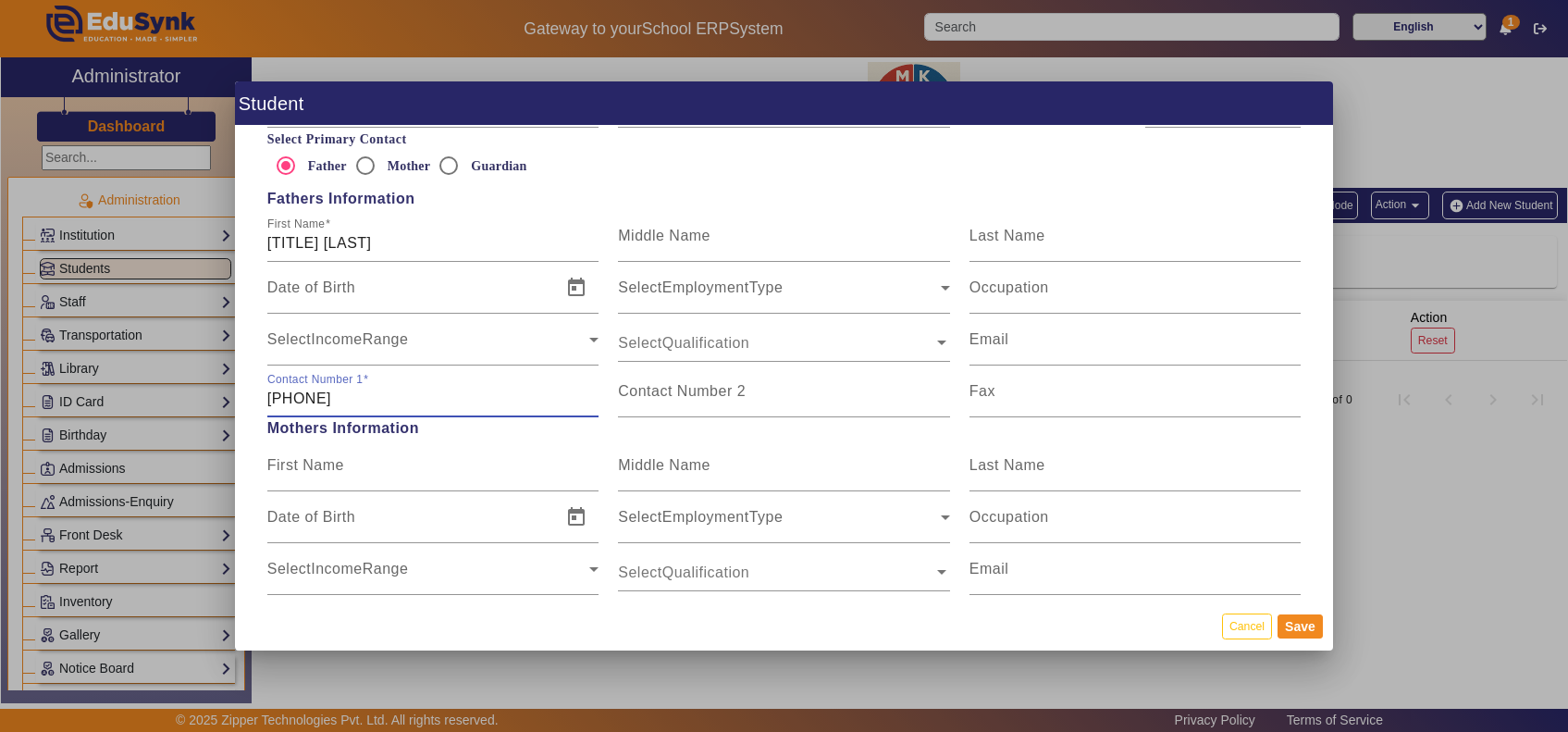 type on "3254365465" 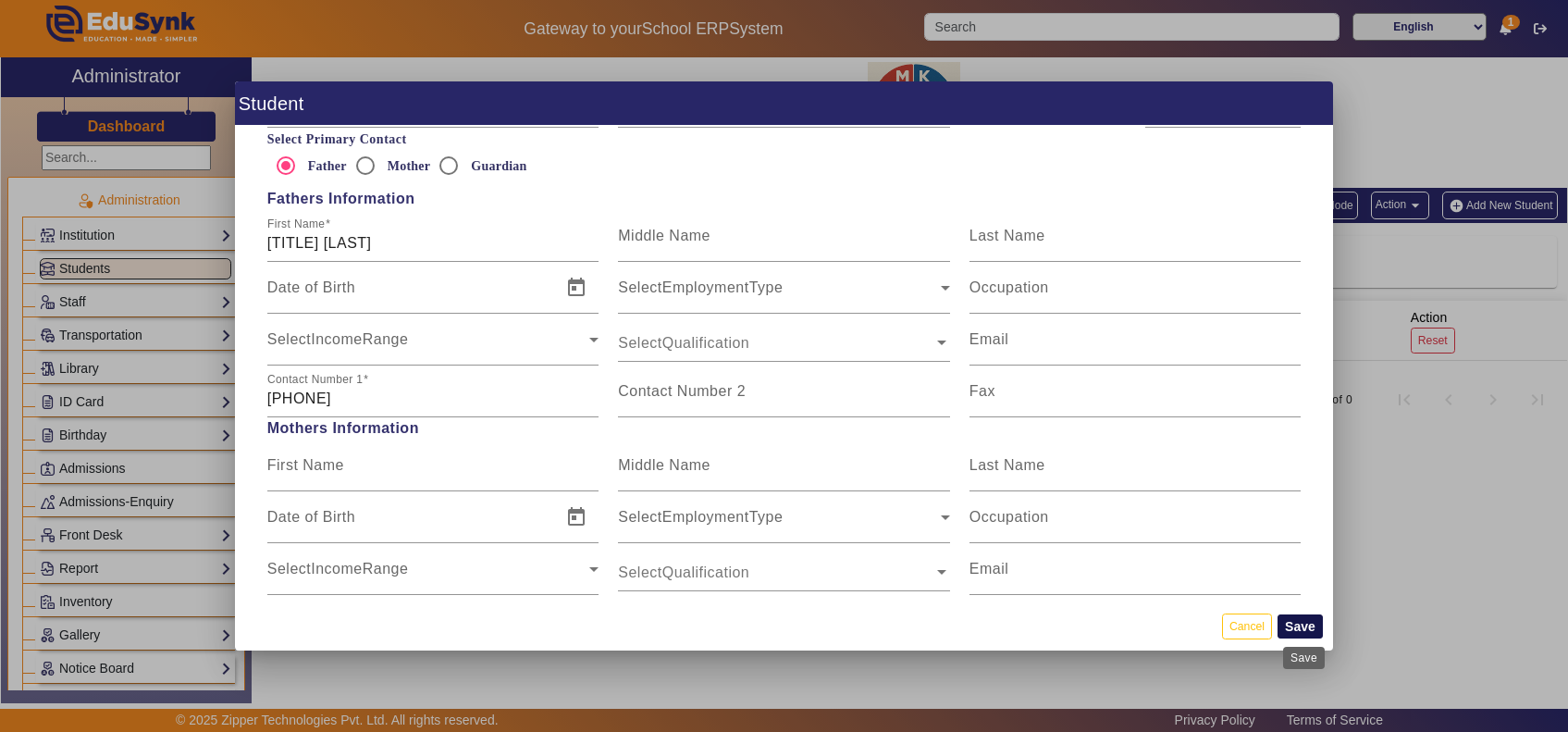 click on "Save" at bounding box center (1300, 627) 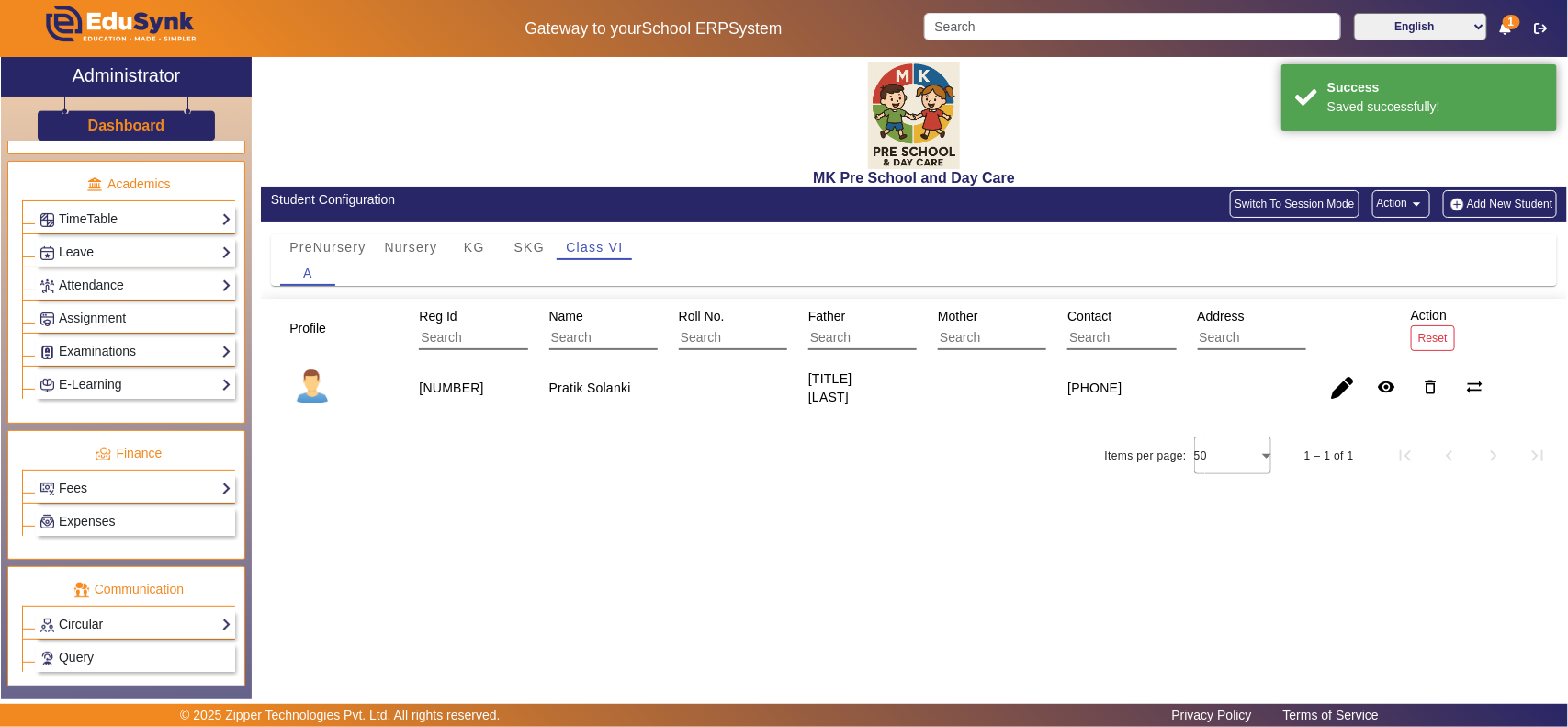 scroll, scrollTop: 766, scrollLeft: 0, axis: vertical 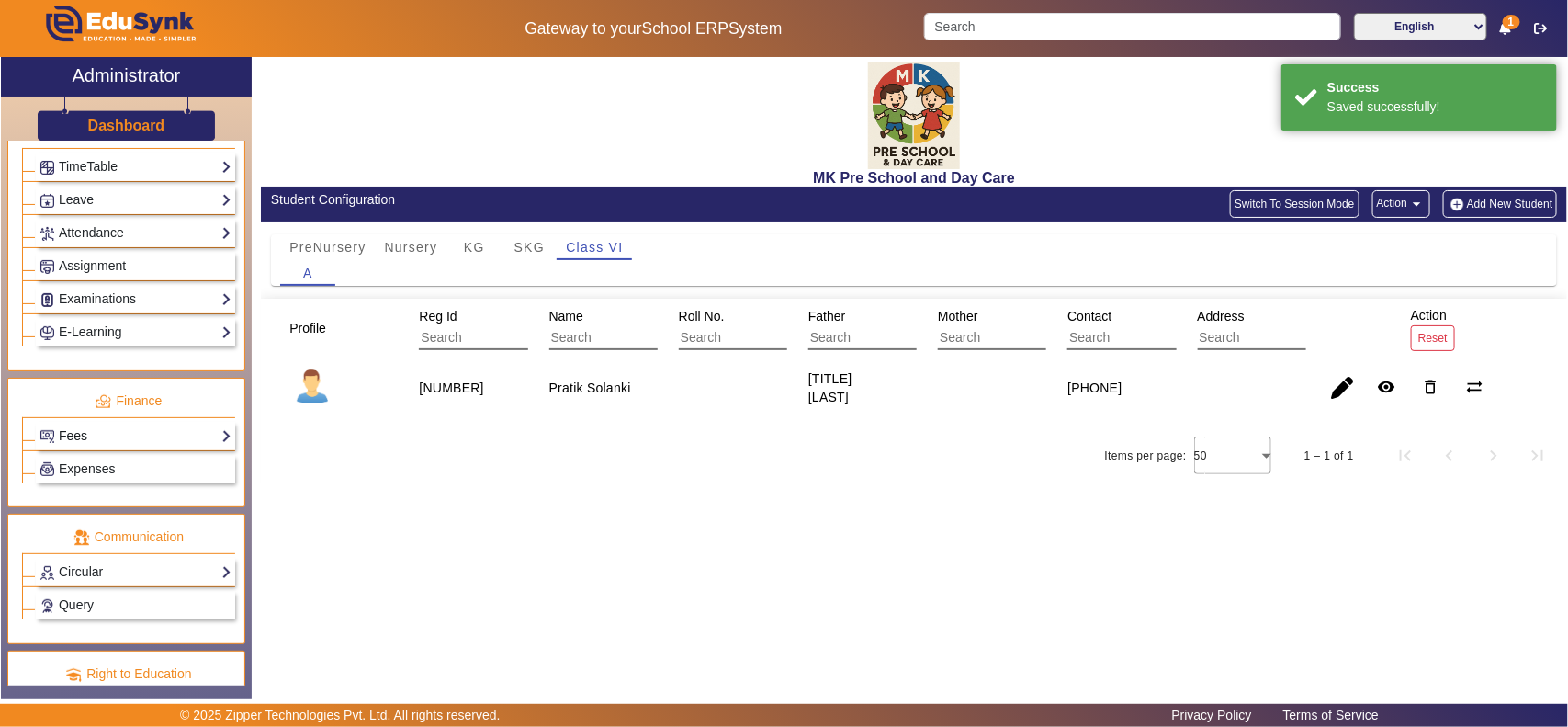 click on "Fees" 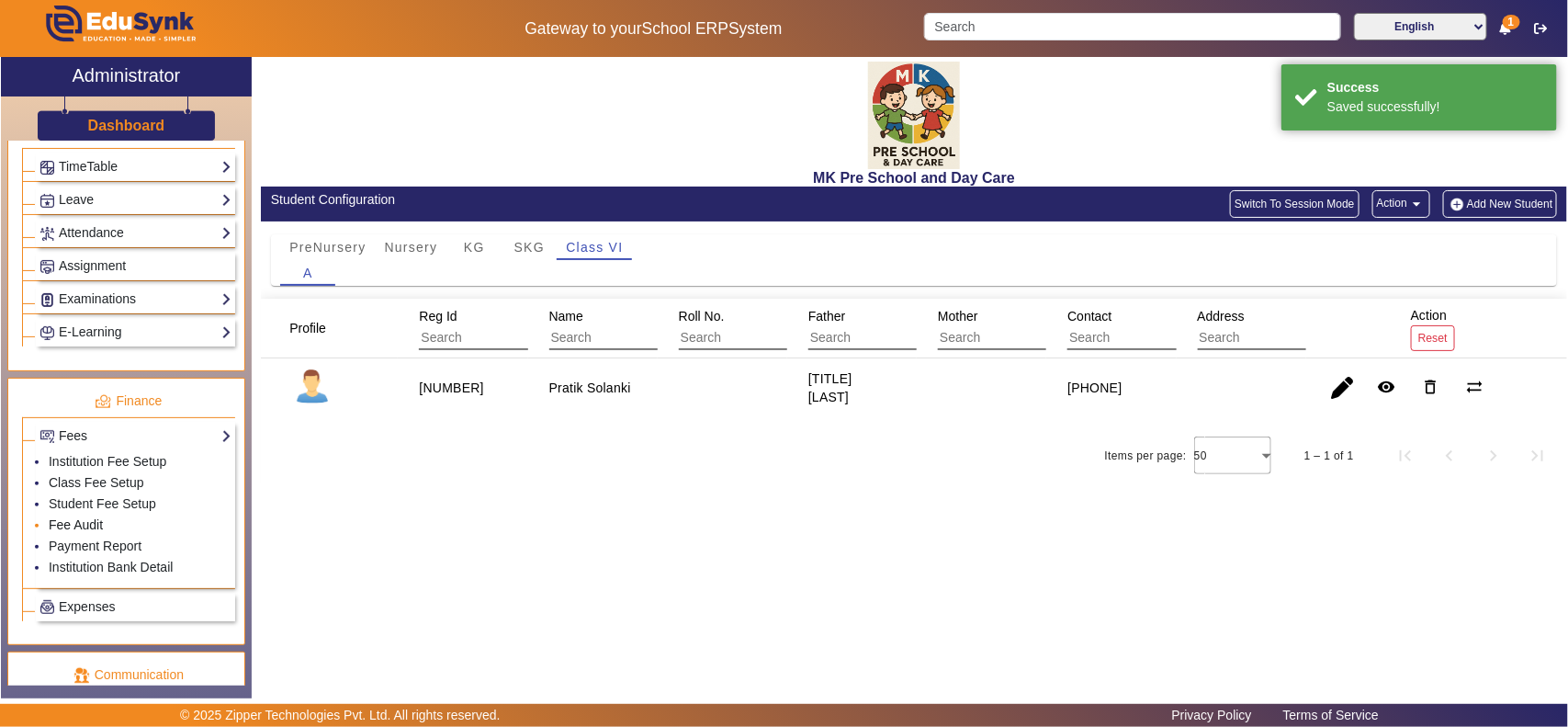click on "Fee Audit" 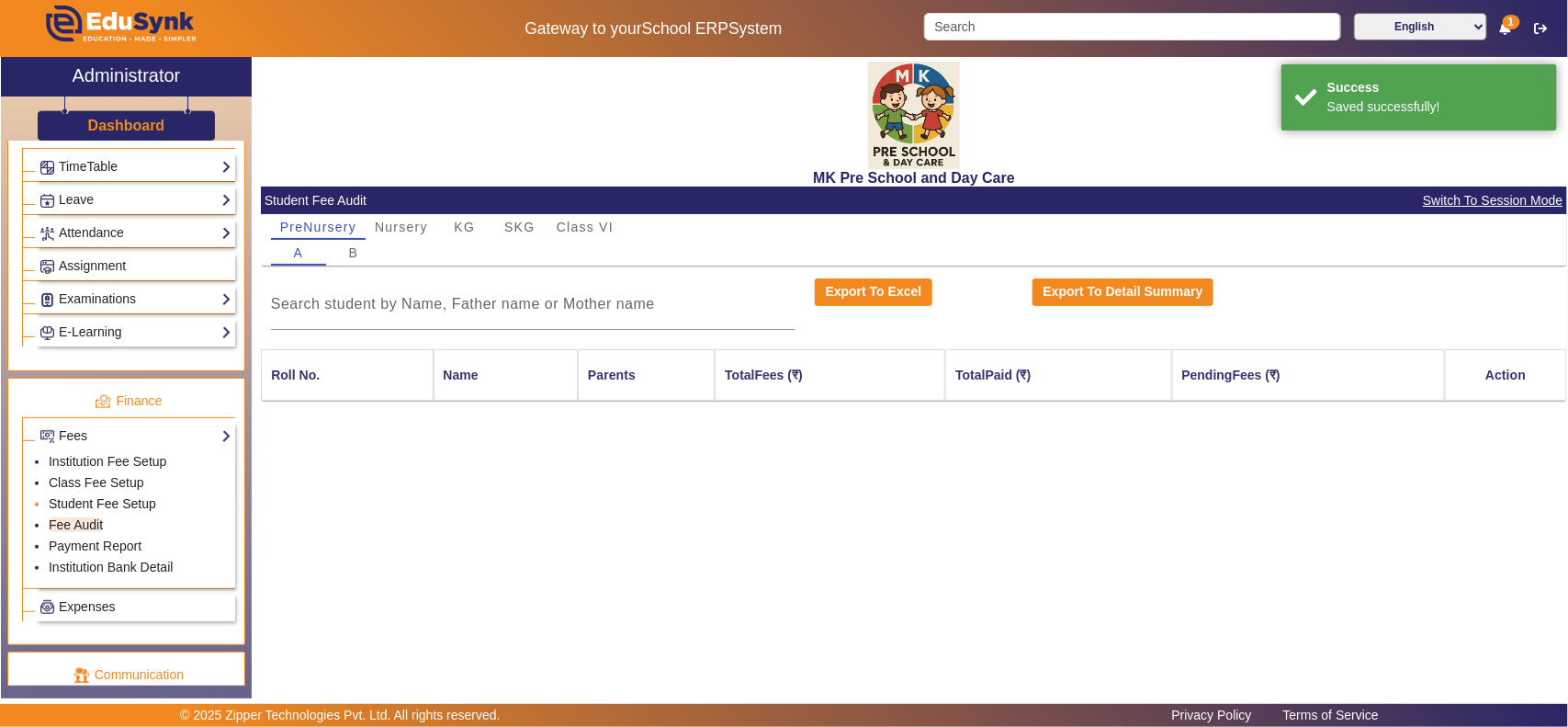 click on "Student Fee Setup" 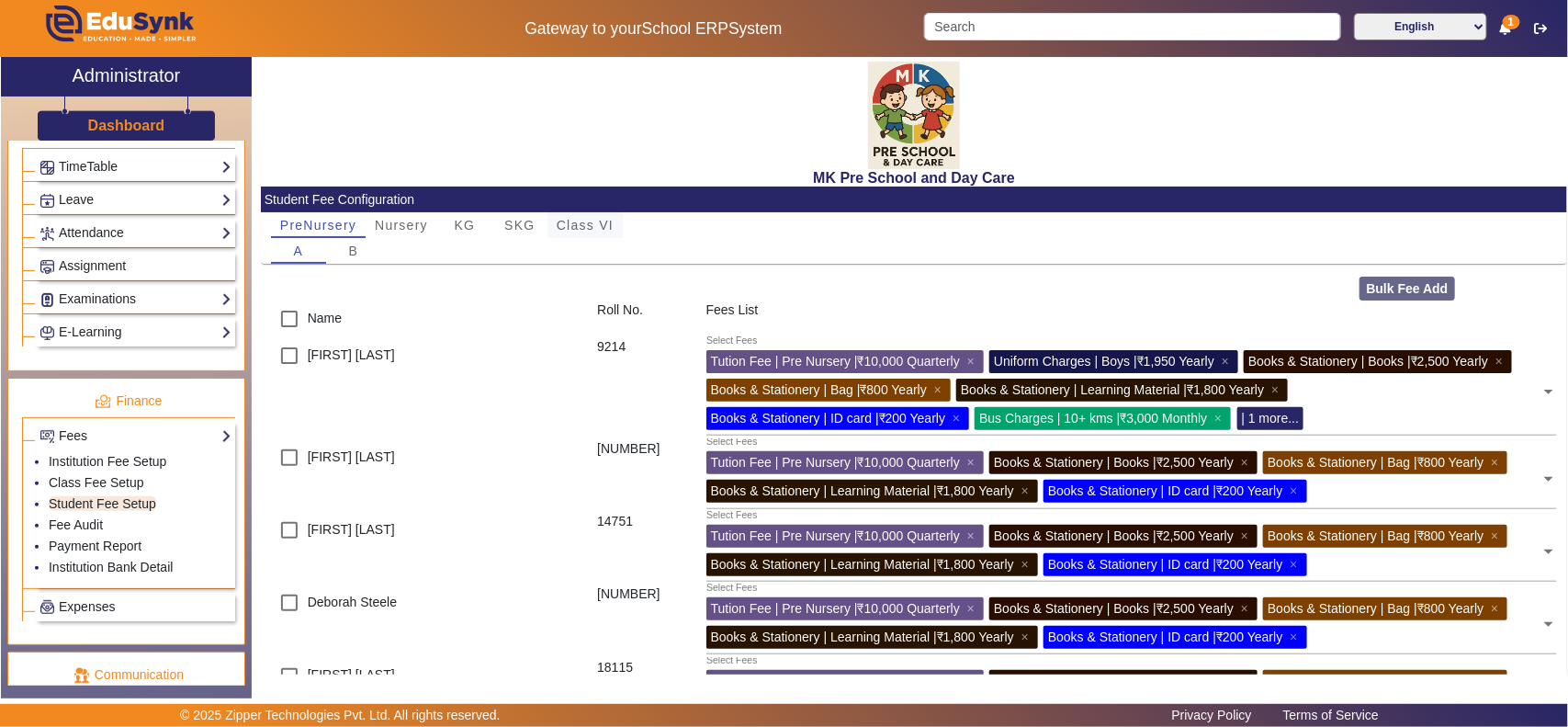 click on "Class VI" at bounding box center [585, 225] 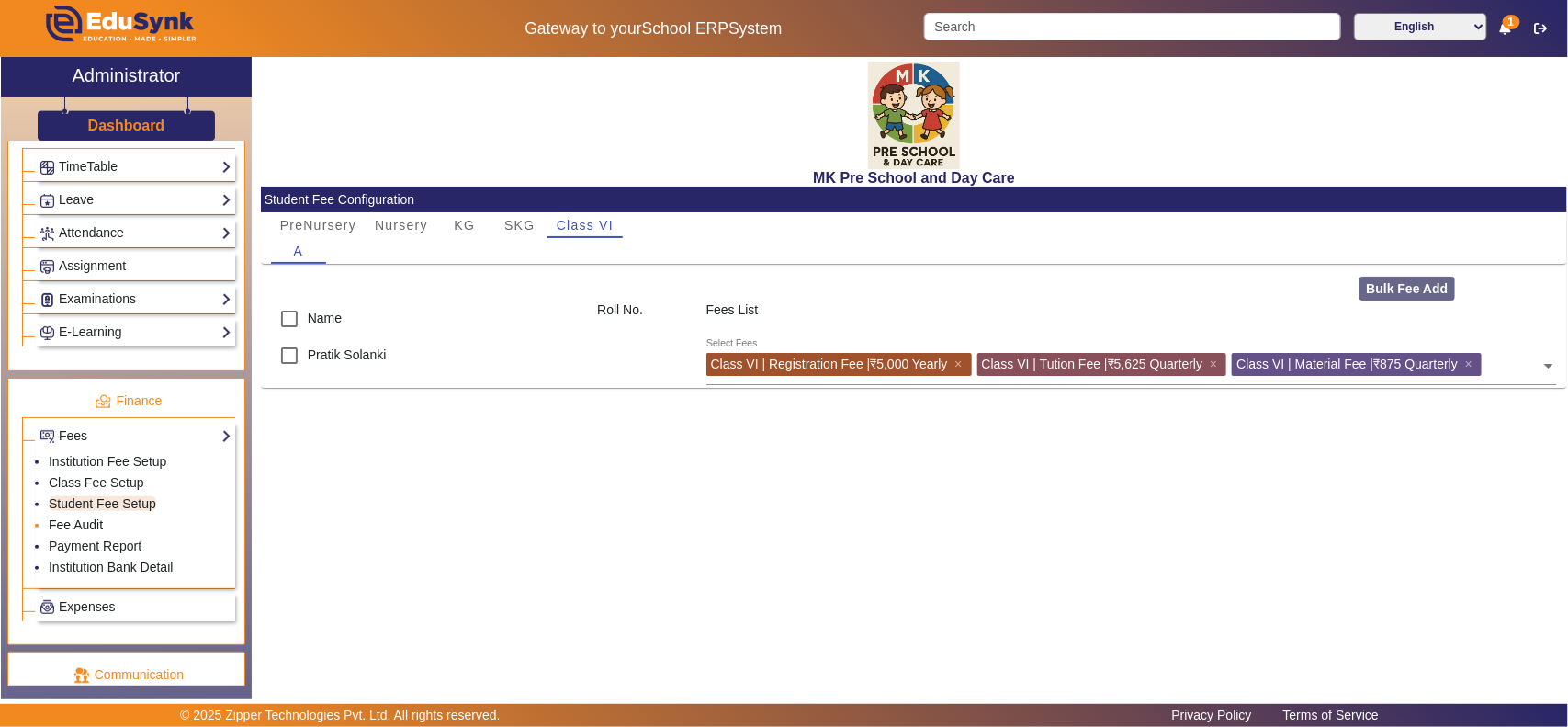 click on "Fee Audit" 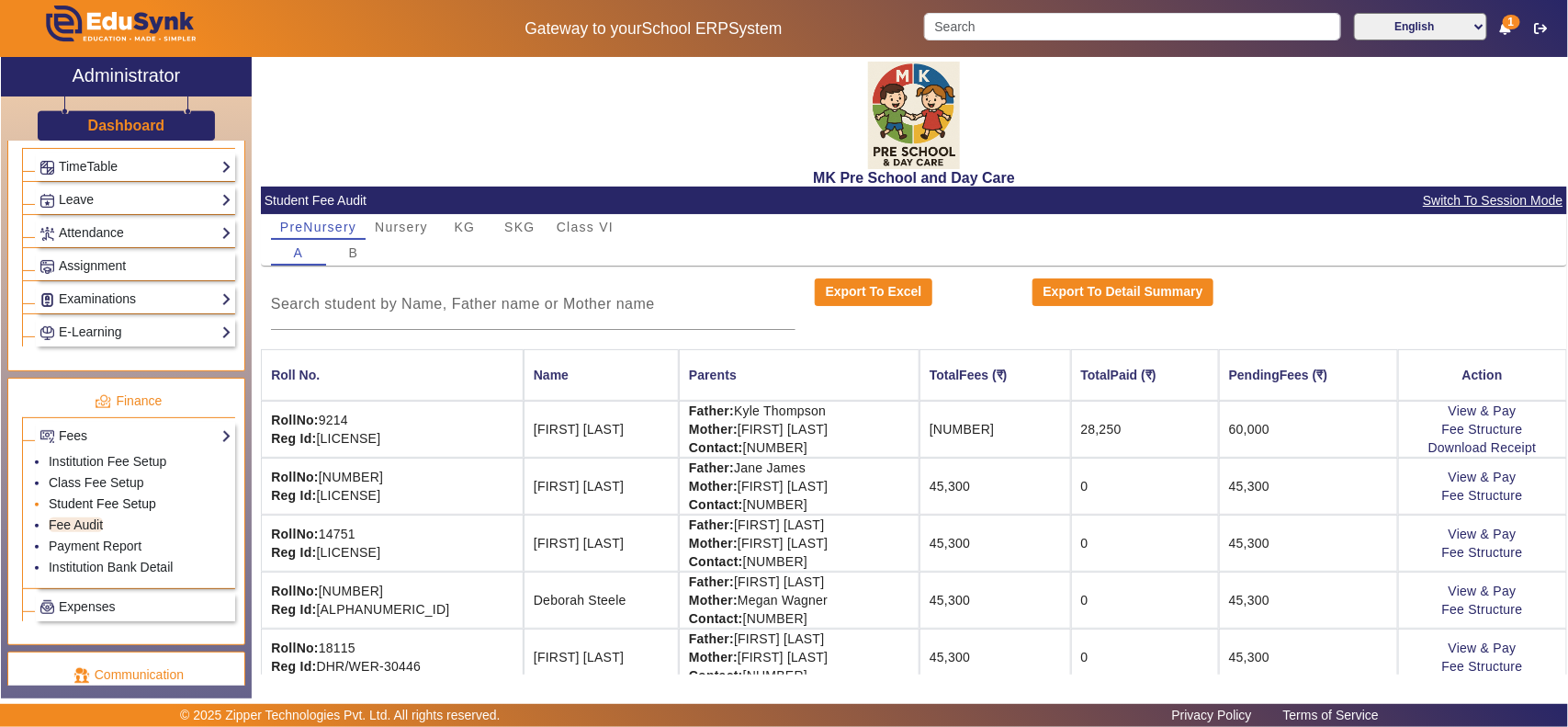 click on "Student Fee Setup" 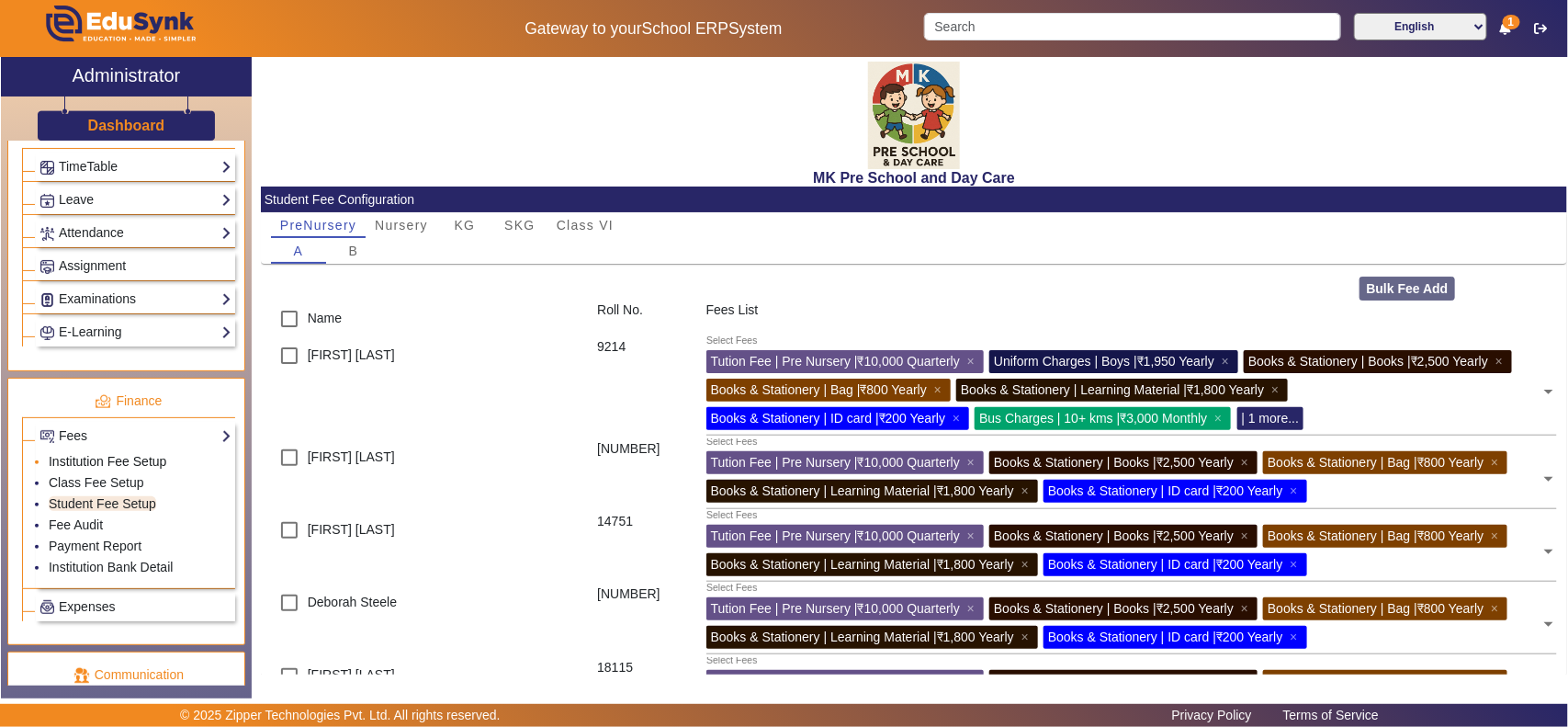click on "Institution Fee Setup" 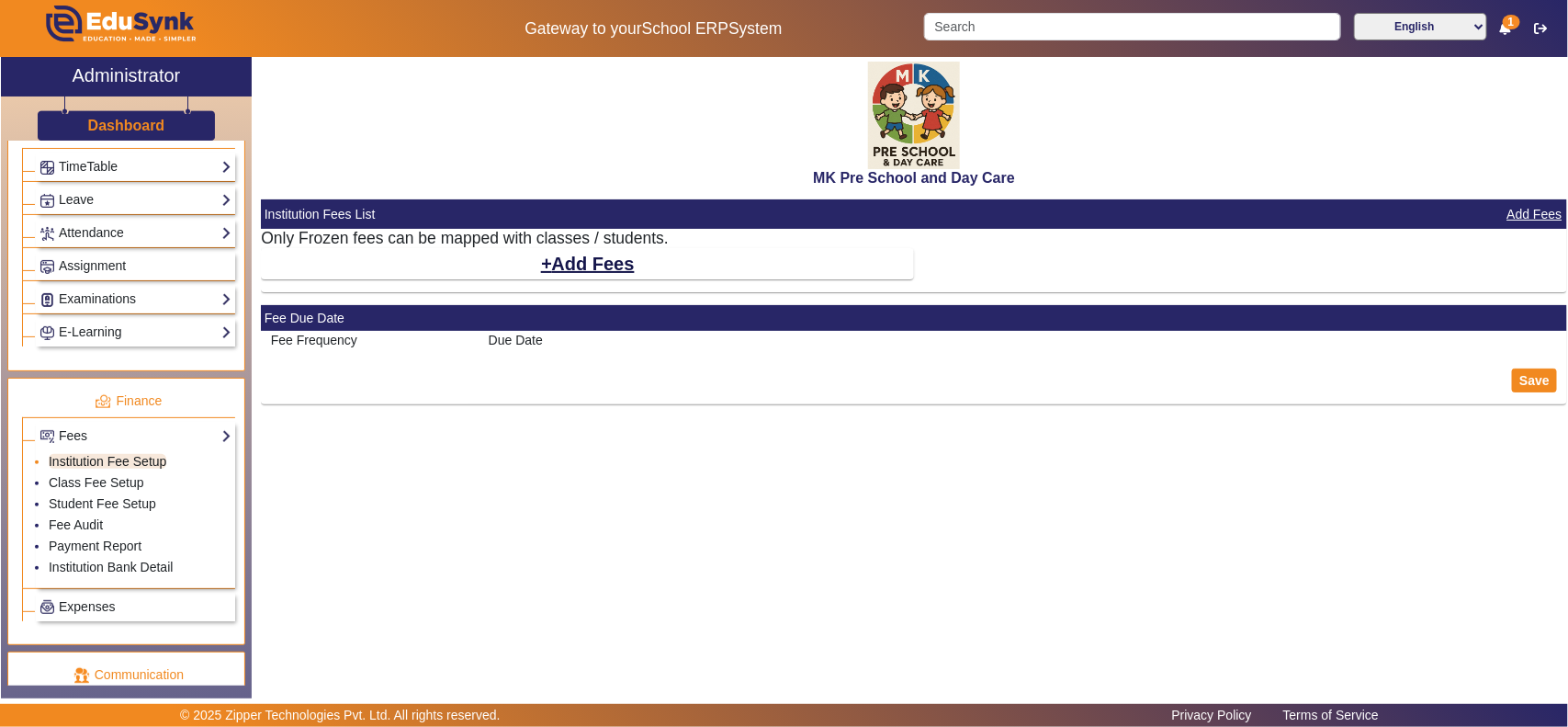 select on "10" 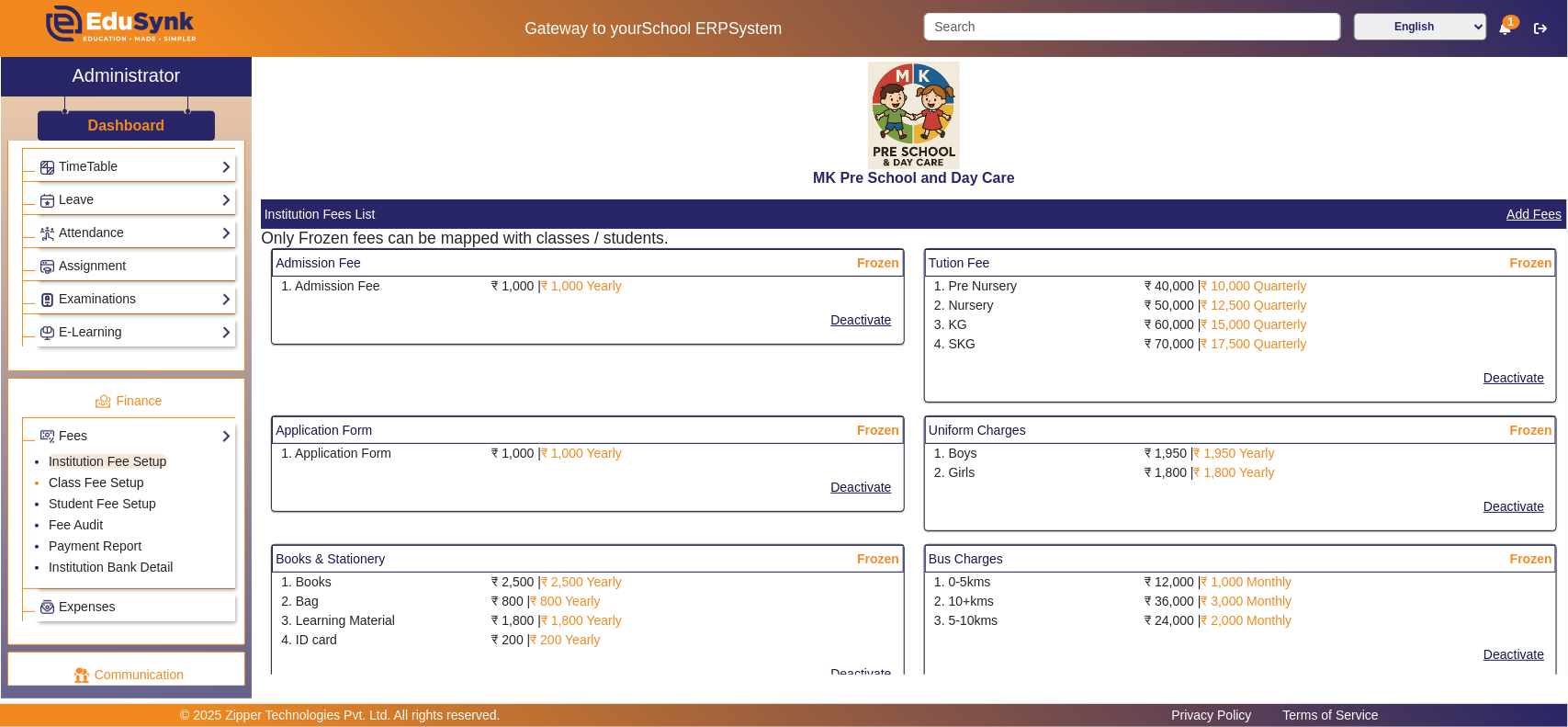 click on "Class Fee Setup" 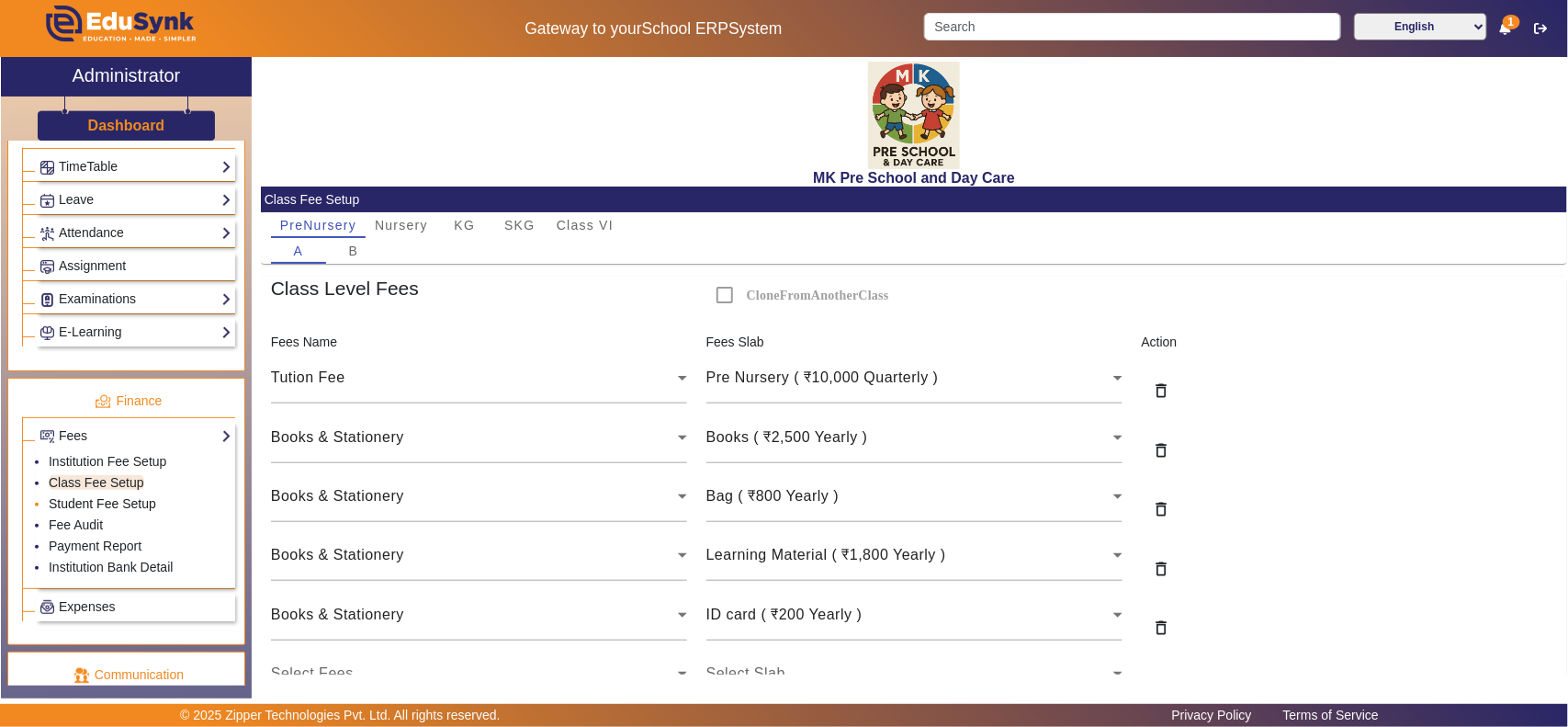 click on "Student Fee Setup" 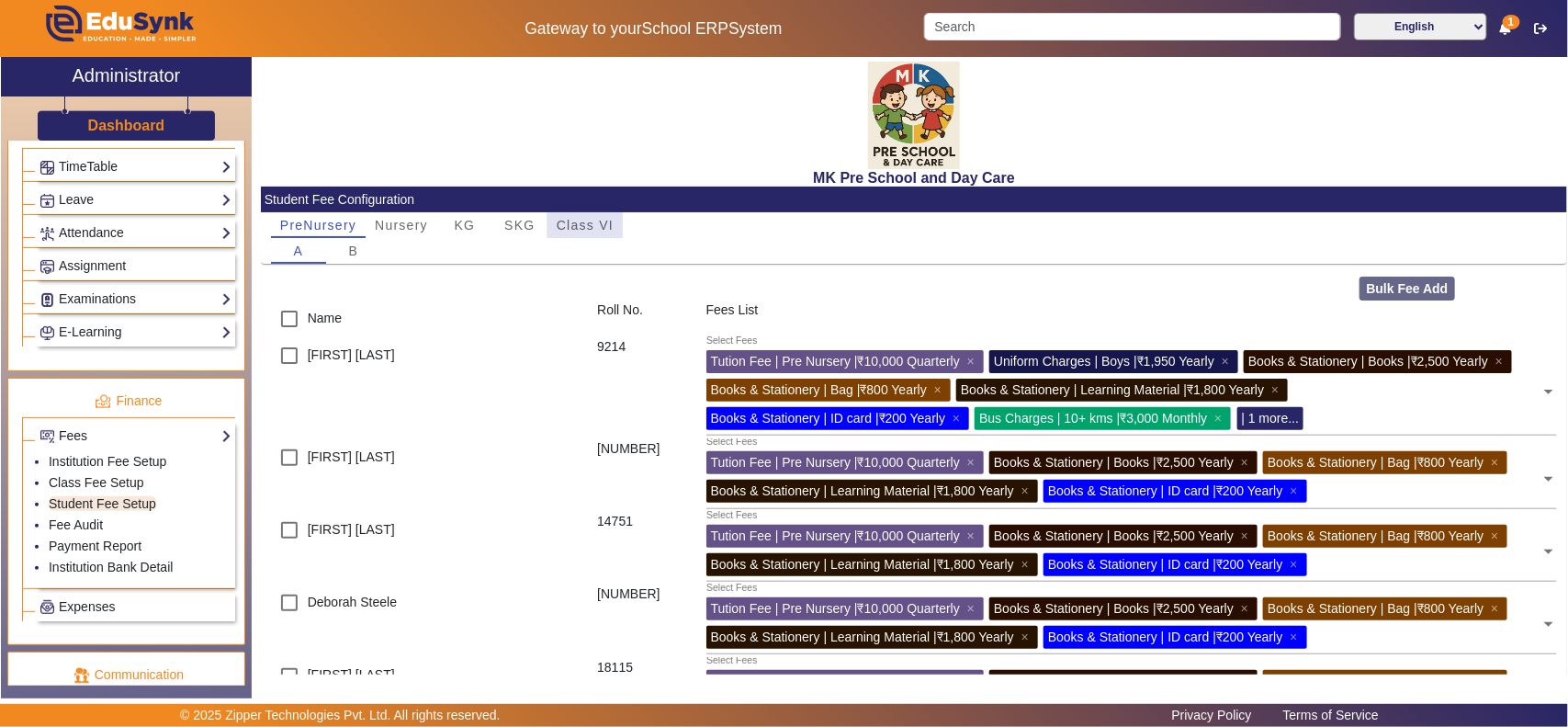 click on "Class VI" at bounding box center [585, 225] 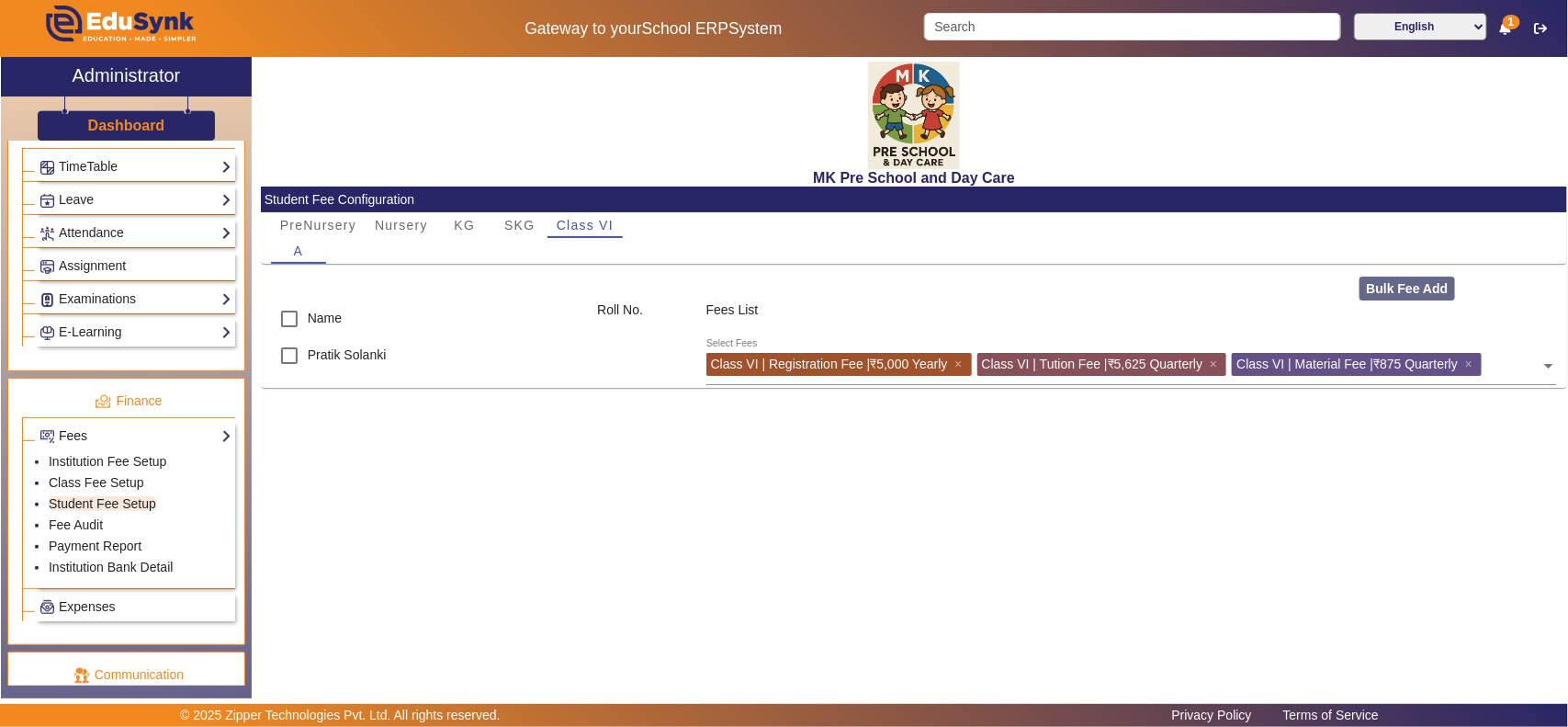 click 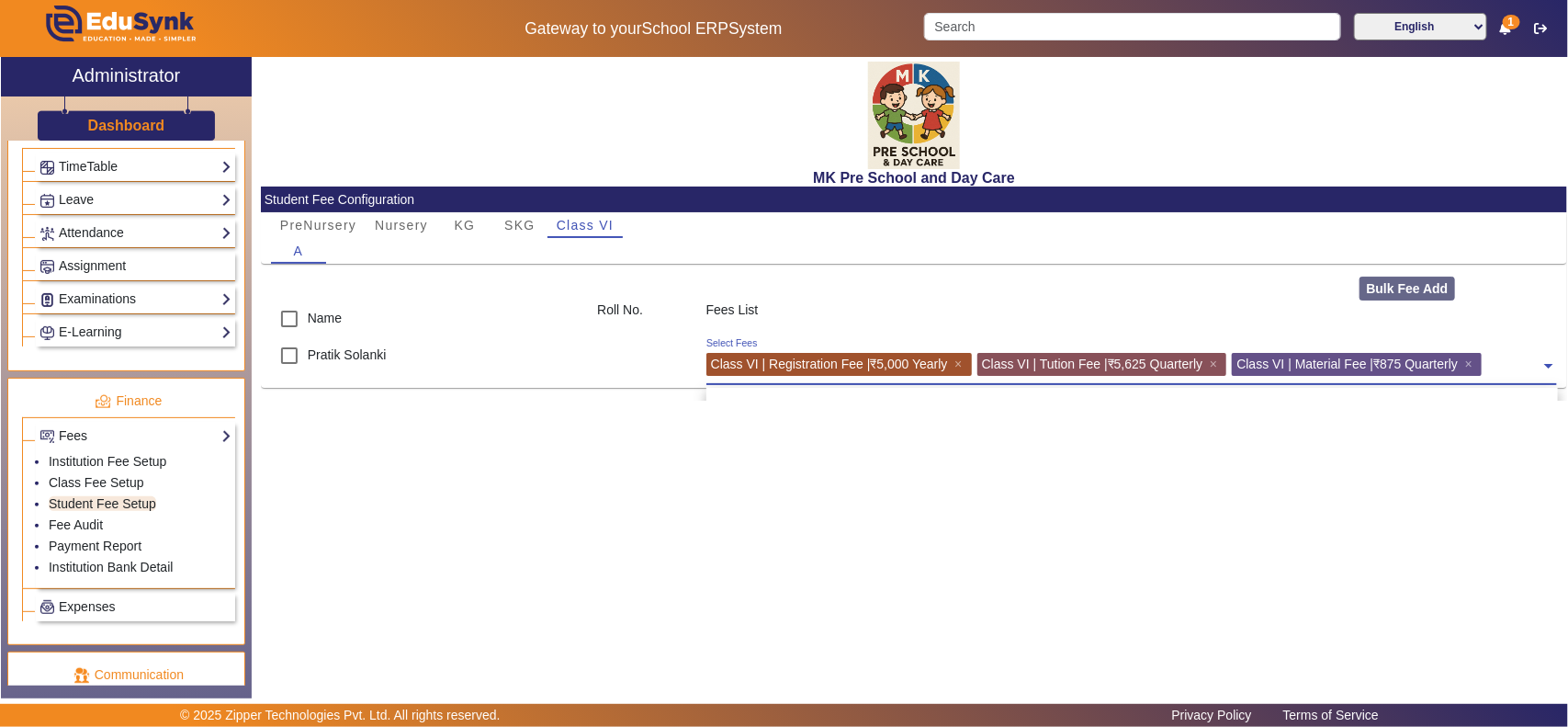 scroll, scrollTop: 628, scrollLeft: 0, axis: vertical 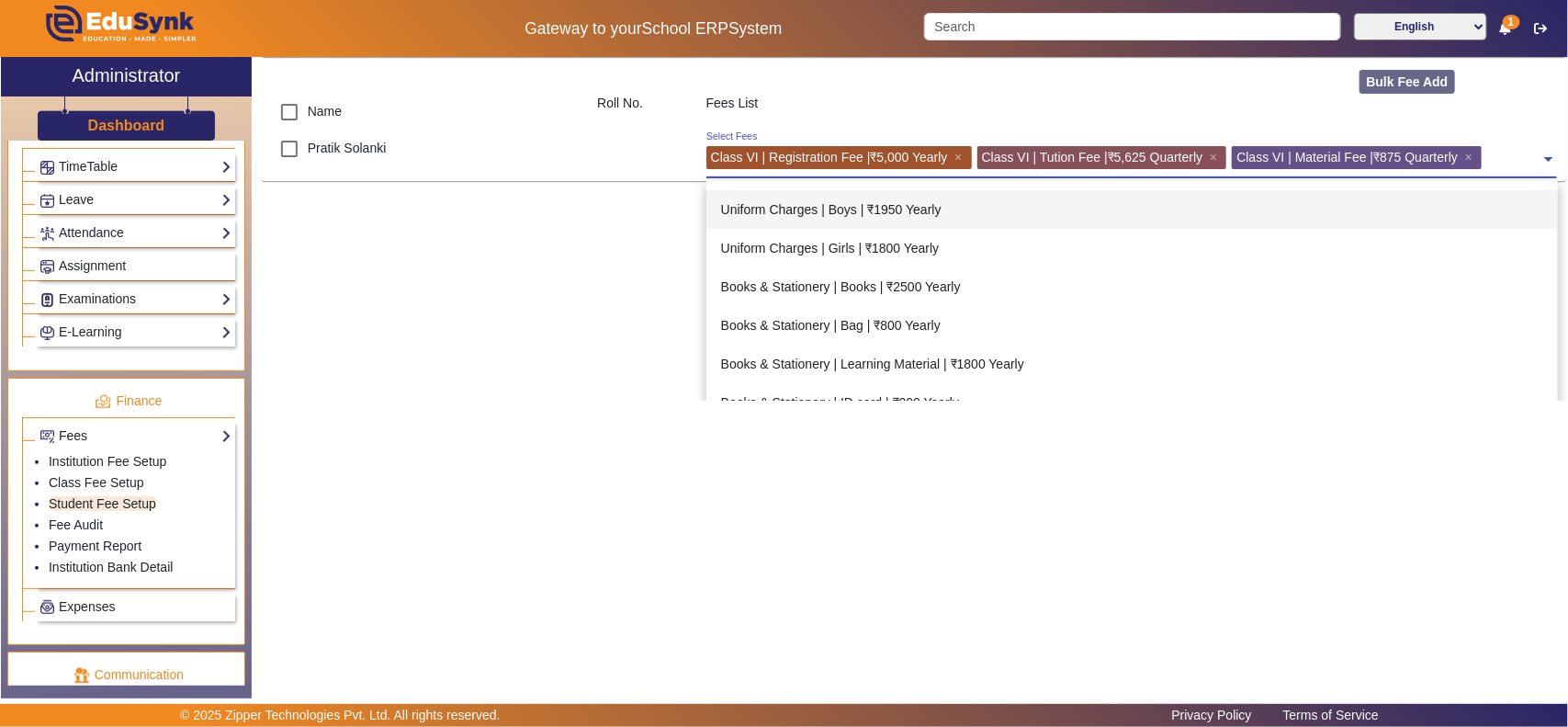 click on "Uniform Charges | Boys | ₹1950 Yearly" at bounding box center [1132, 210] 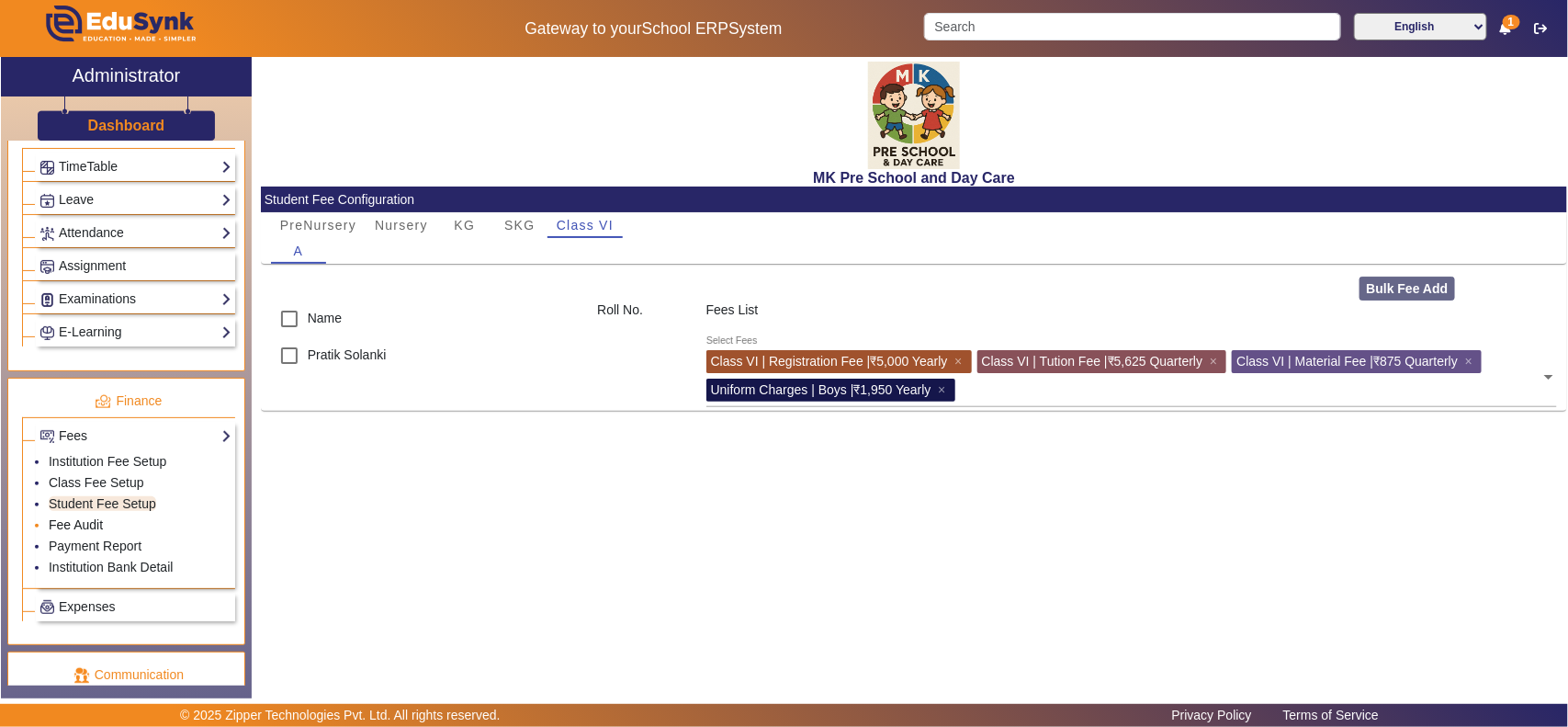 click on "Fee Audit" 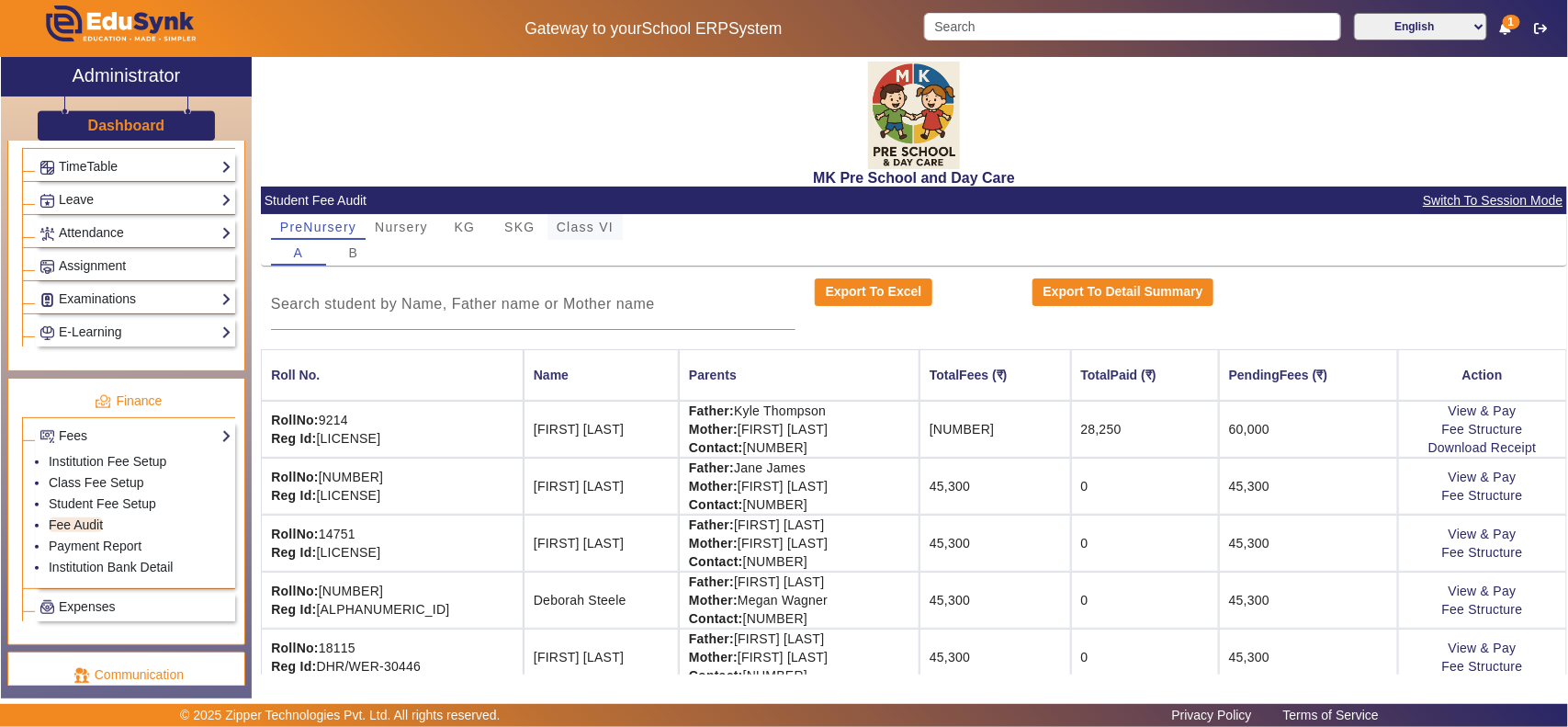 click on "Class VI" at bounding box center (585, 227) 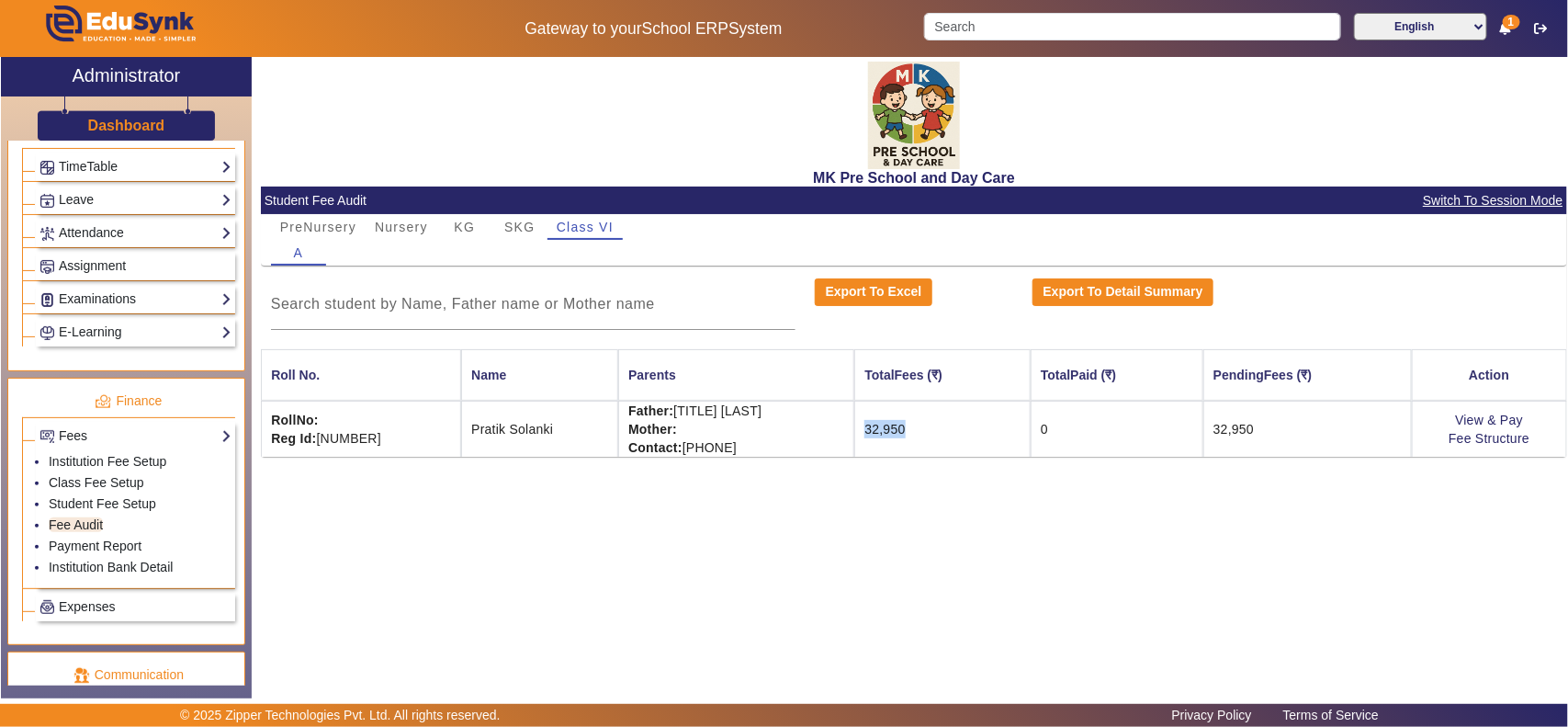 drag, startPoint x: 861, startPoint y: 430, endPoint x: 943, endPoint y: 420, distance: 82.60751 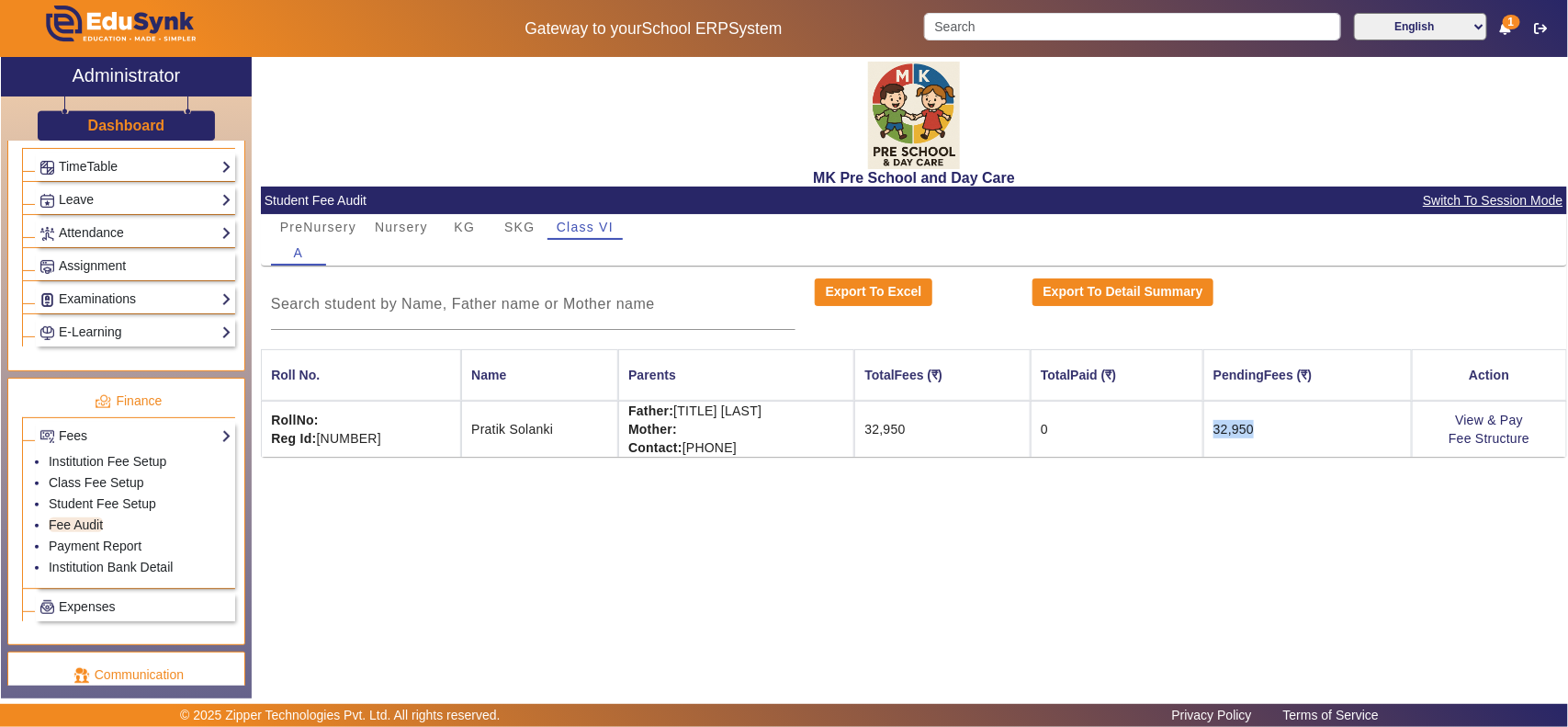 drag, startPoint x: 1211, startPoint y: 430, endPoint x: 1320, endPoint y: 419, distance: 109.55364 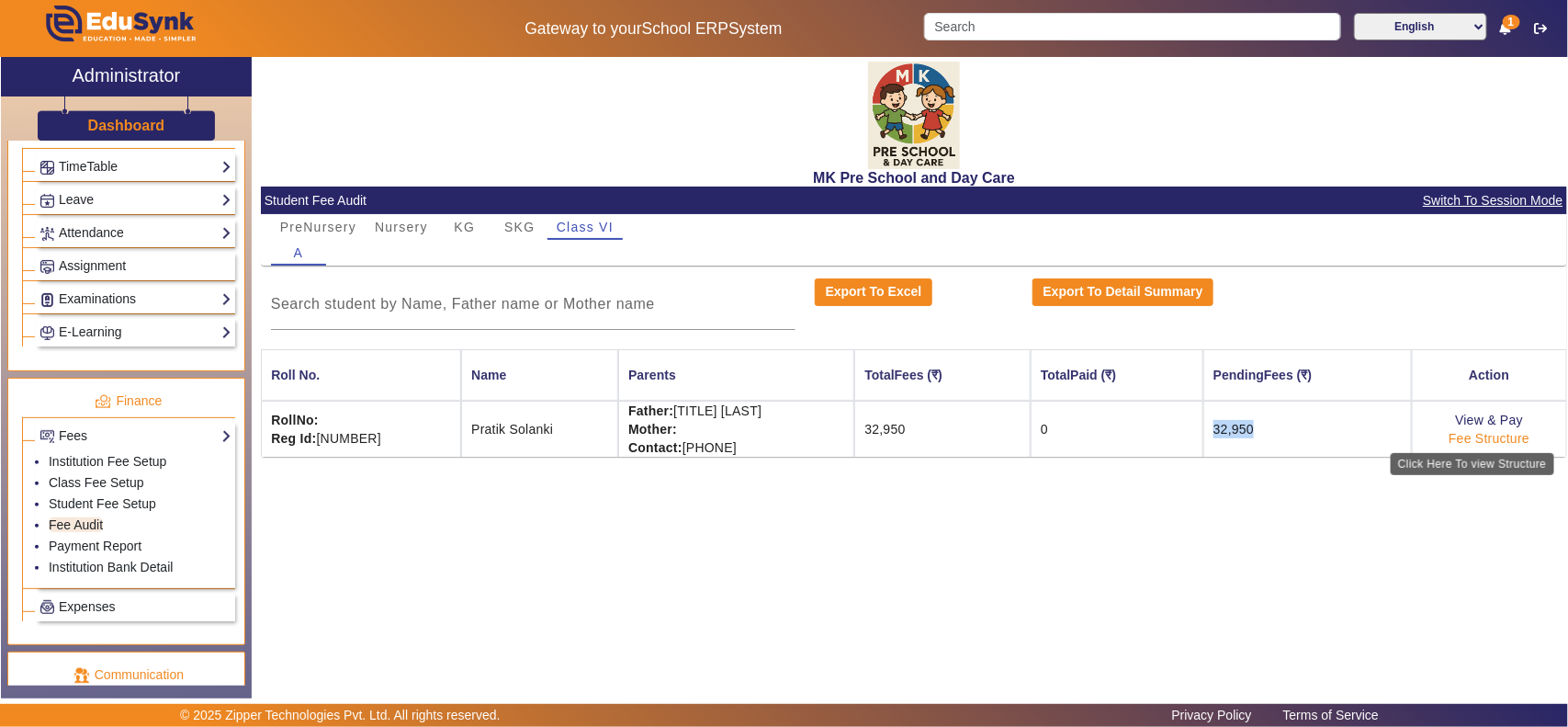 click on "Fee Structure" 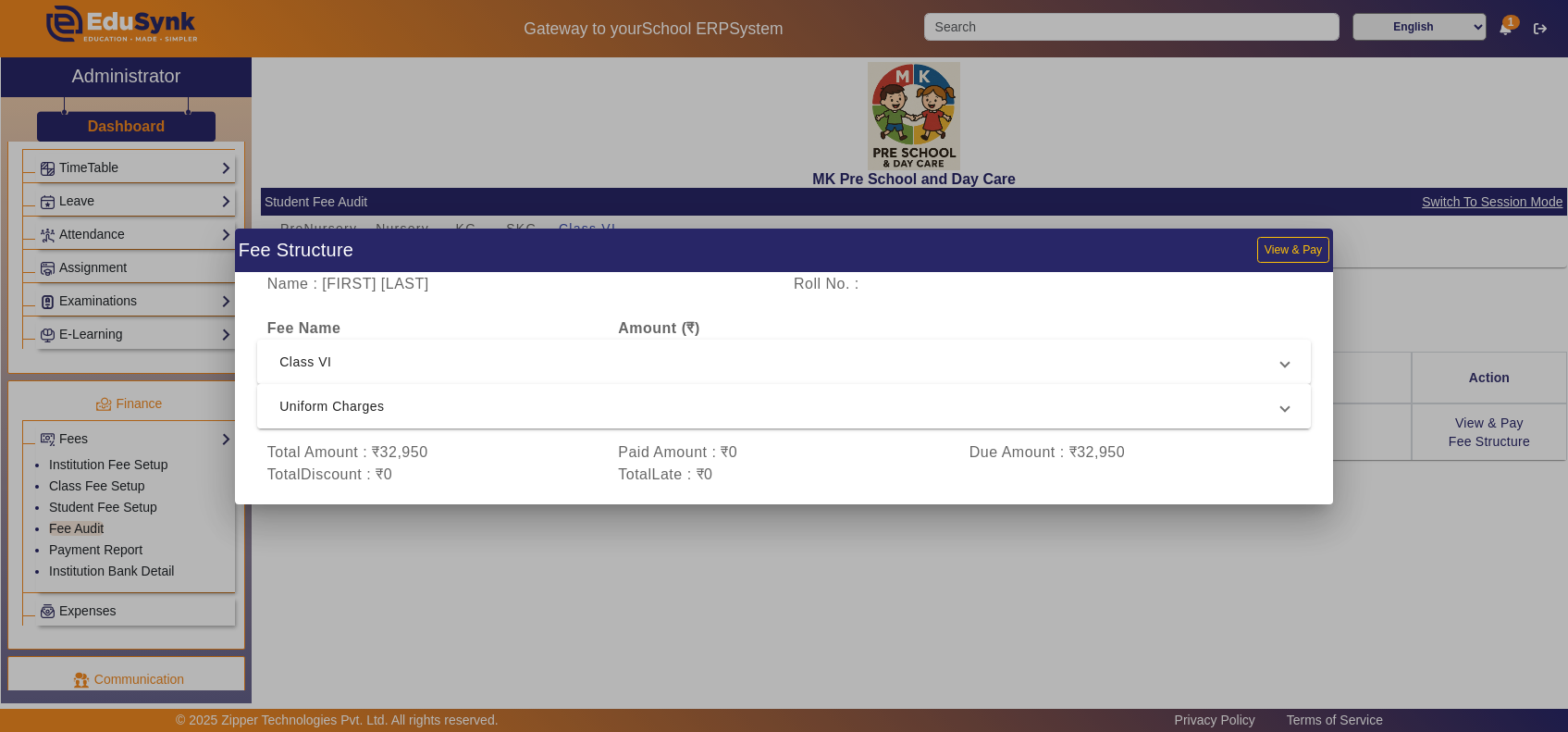 click on "Uniform Charges" at bounding box center [784, 406] 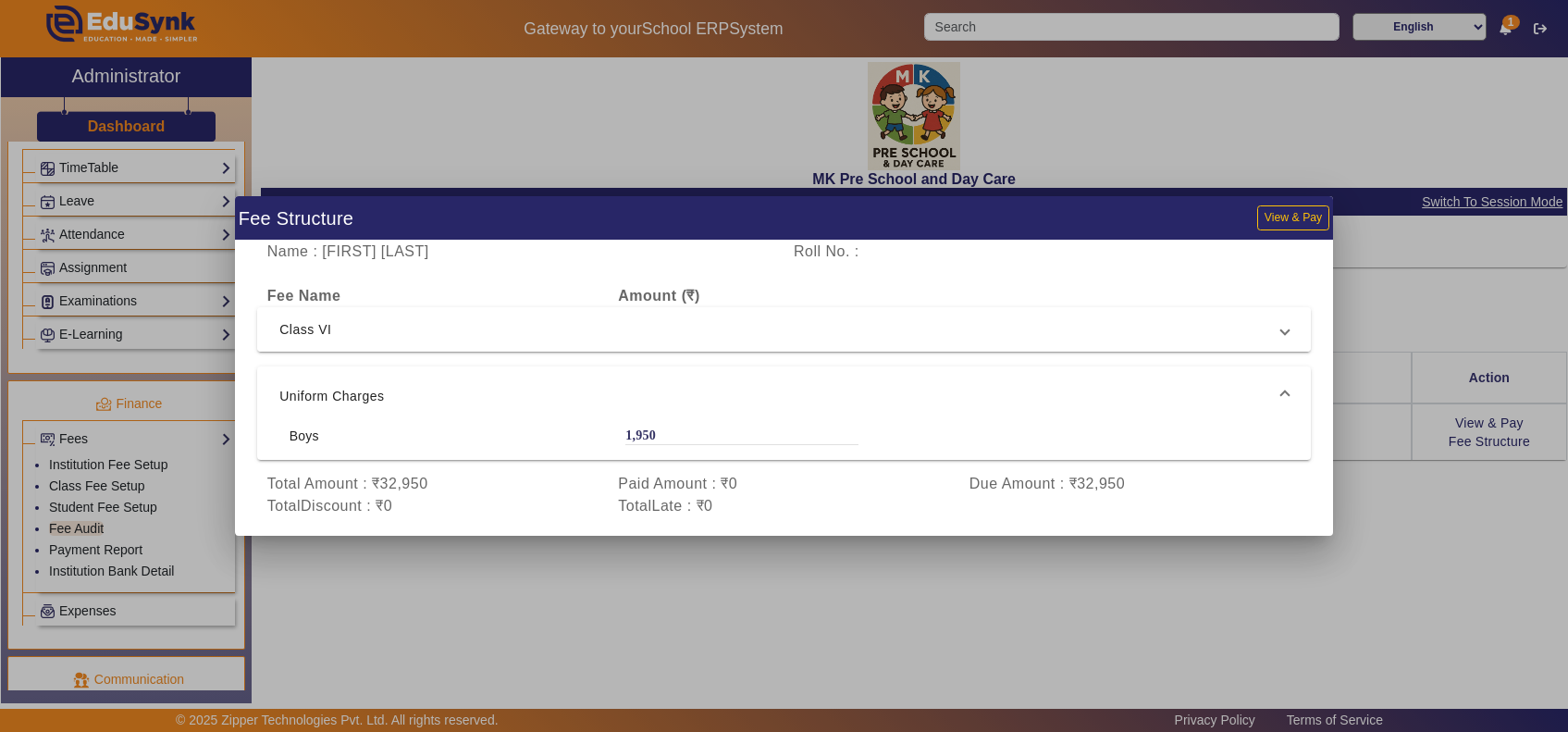 click on "Class VI" at bounding box center [780, 329] 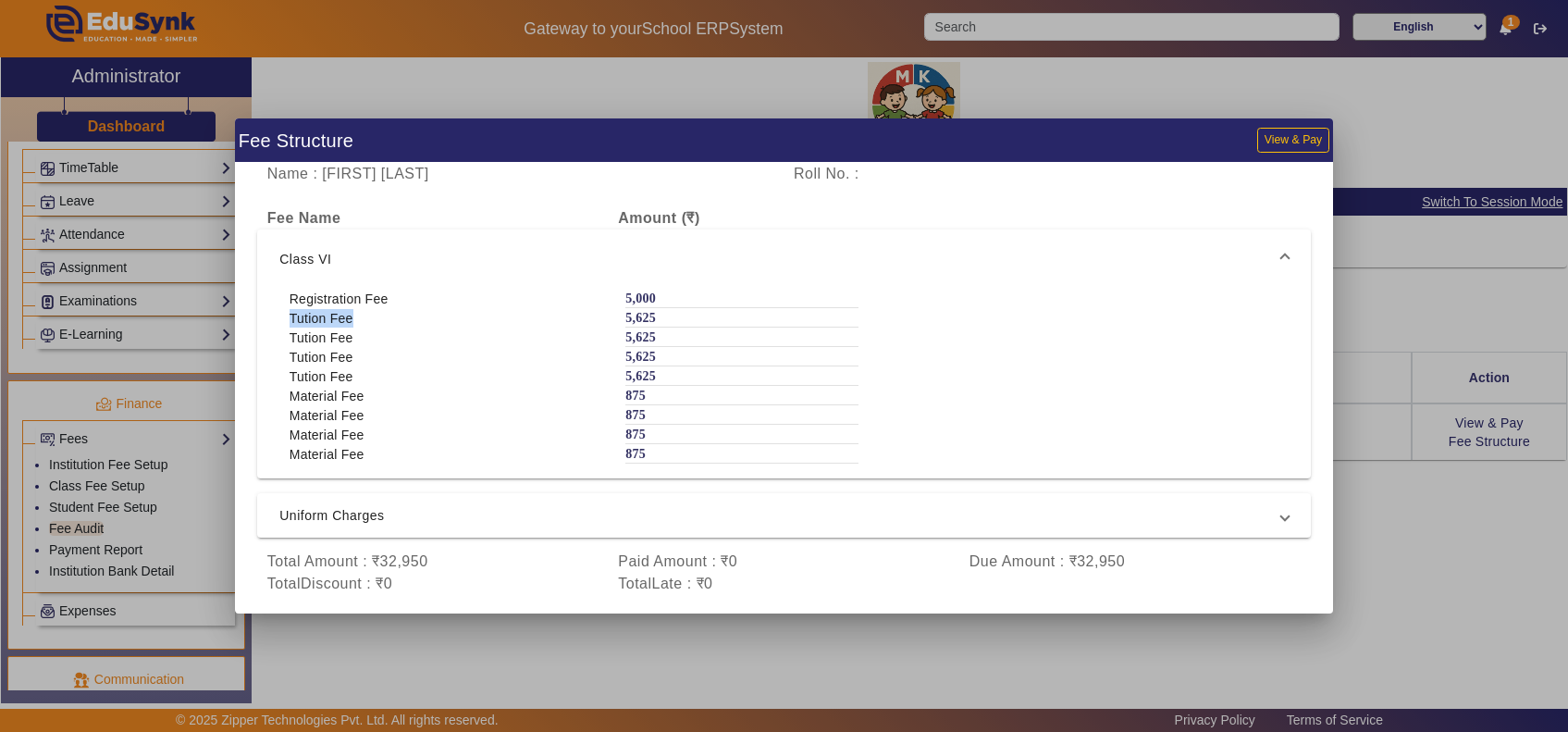 drag, startPoint x: 668, startPoint y: 299, endPoint x: 377, endPoint y: 310, distance: 291.2078 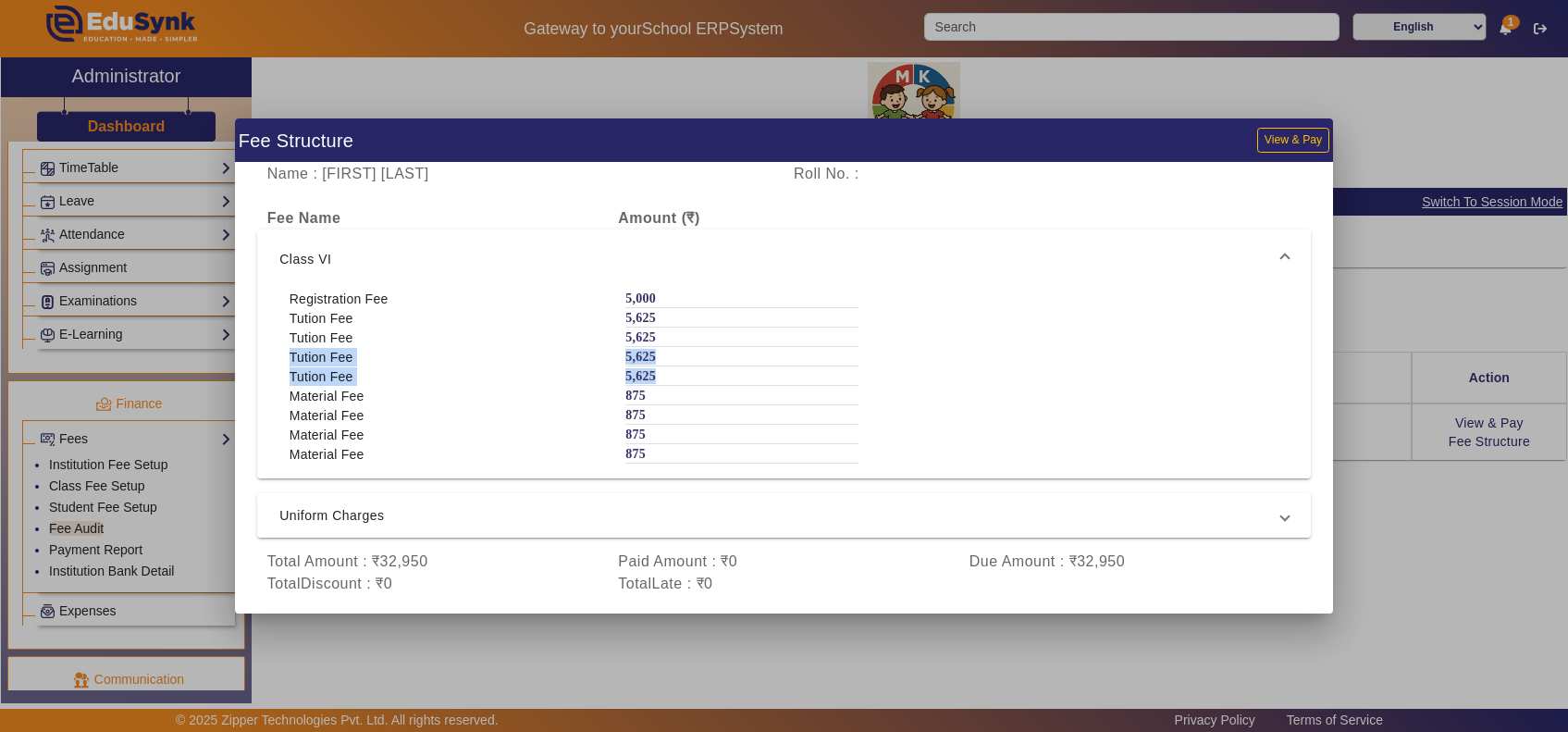 drag, startPoint x: 611, startPoint y: 363, endPoint x: 252, endPoint y: 358, distance: 359.03482 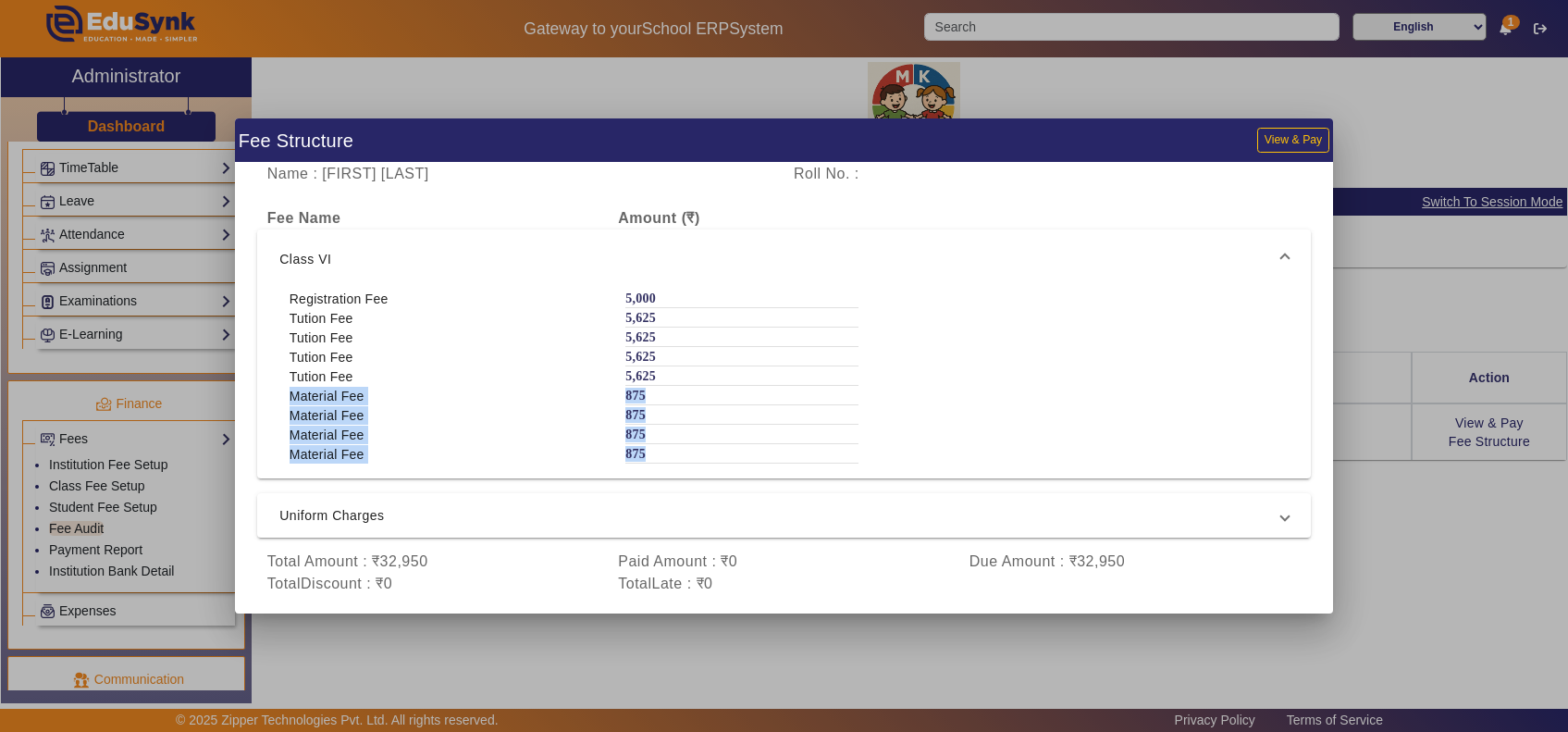 drag, startPoint x: 278, startPoint y: 396, endPoint x: 837, endPoint y: 465, distance: 563.2424 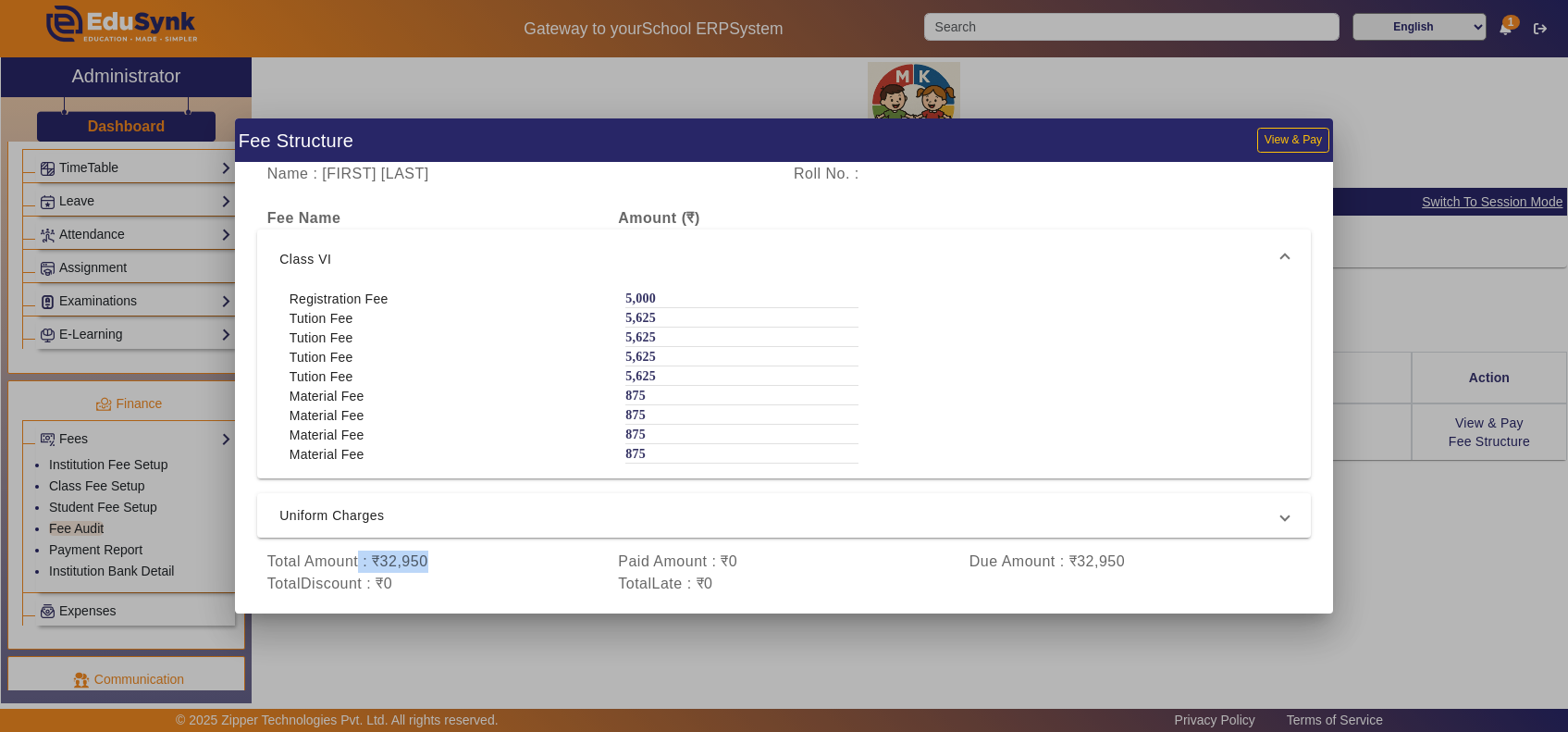 drag, startPoint x: 356, startPoint y: 565, endPoint x: 482, endPoint y: 565, distance: 126 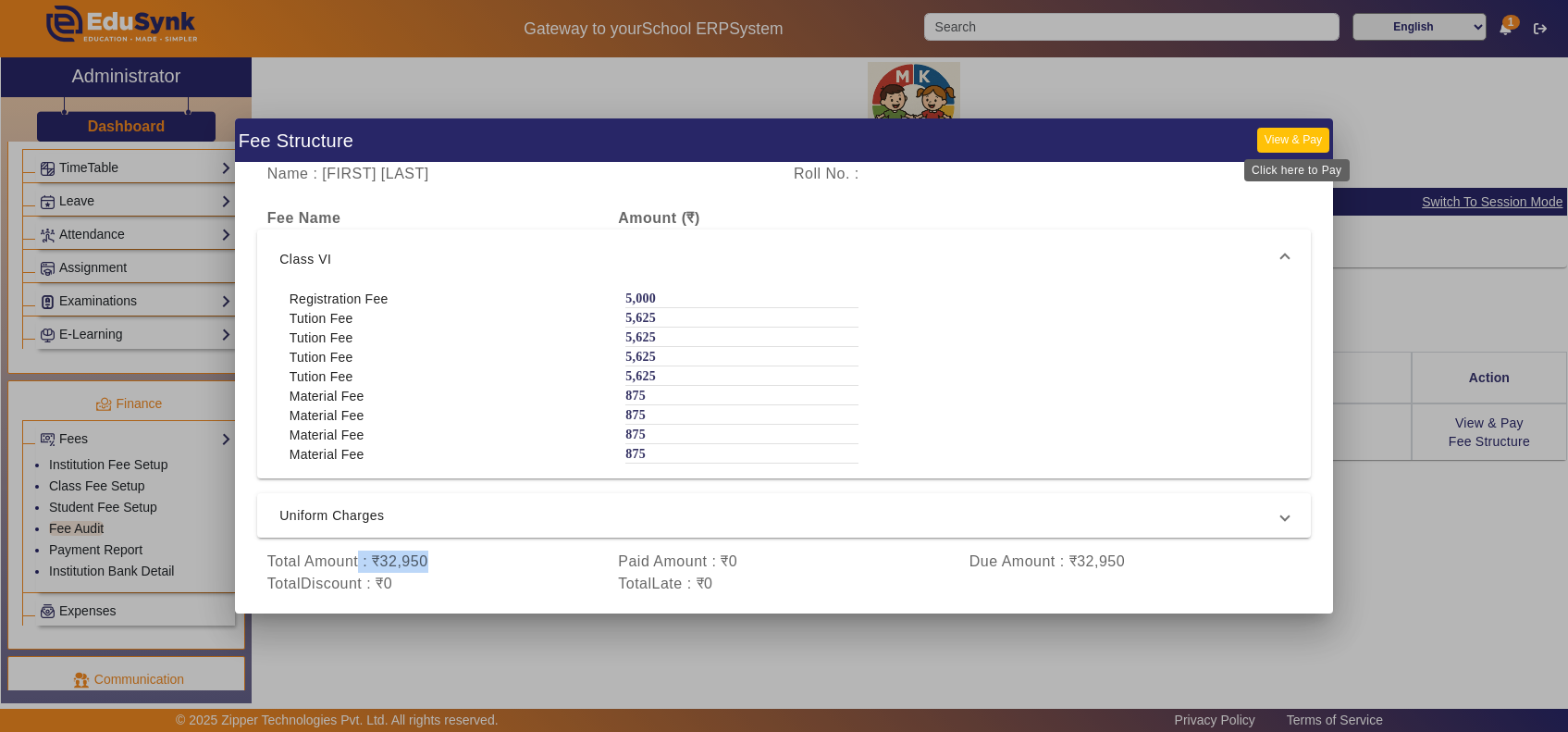 click on "View & Pay" at bounding box center [1293, 140] 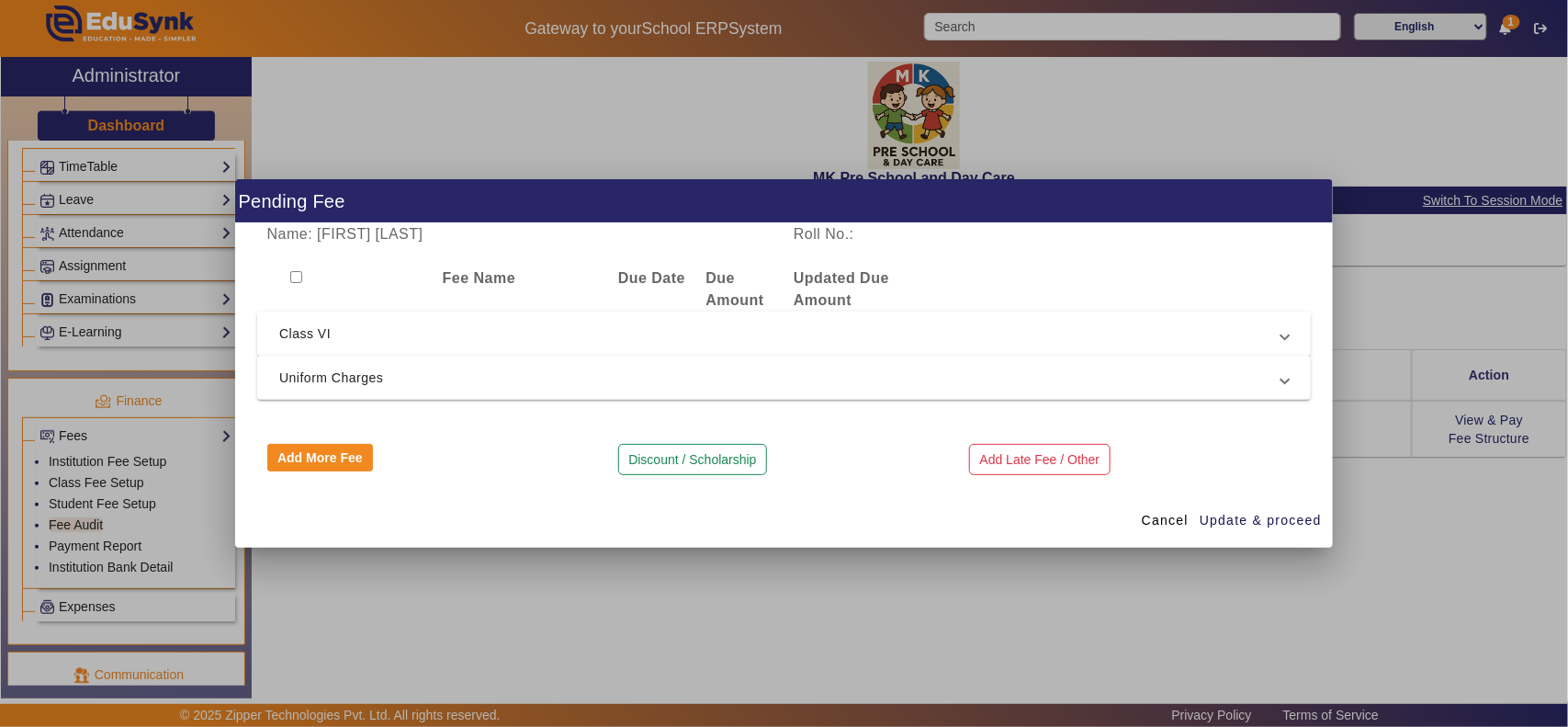 click on "Class VI" at bounding box center (780, 334) 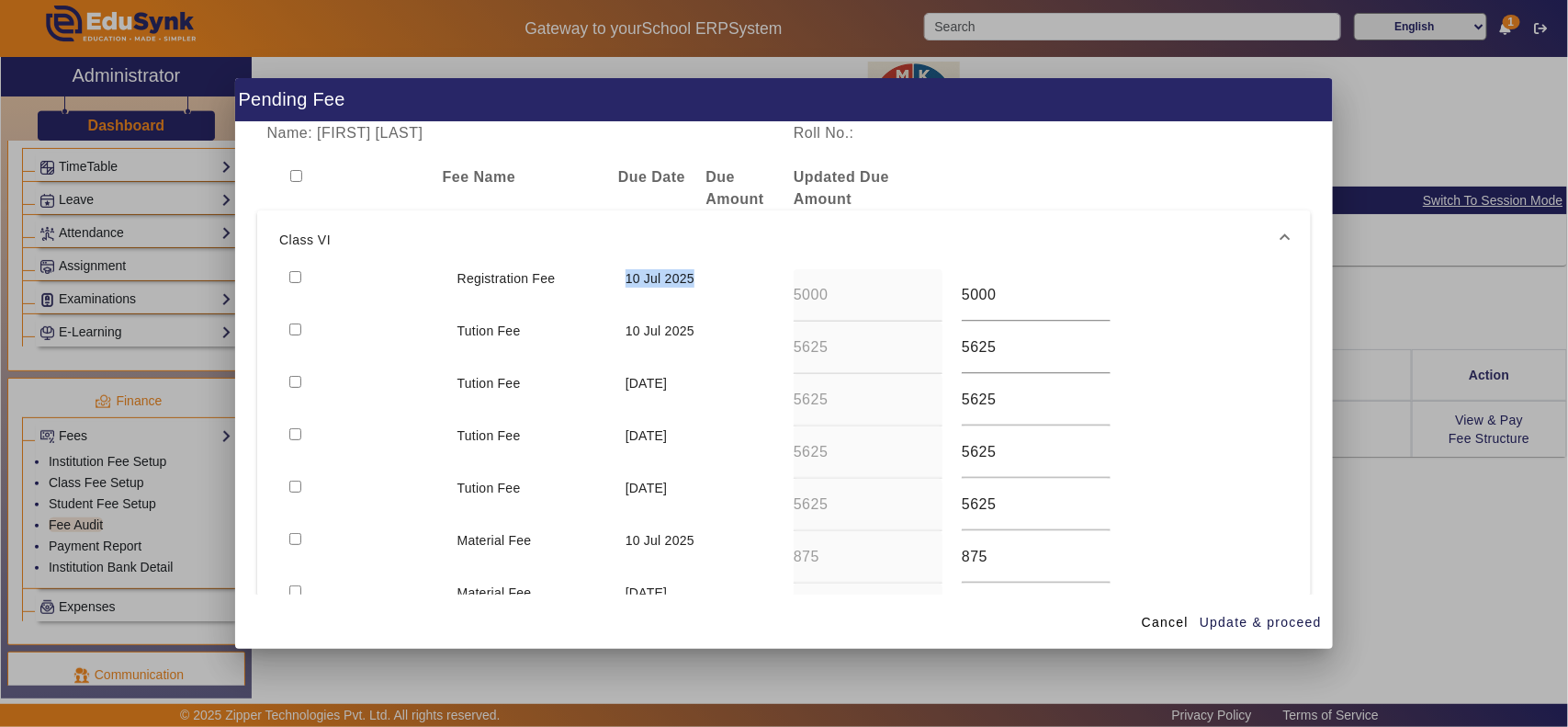 drag, startPoint x: 618, startPoint y: 273, endPoint x: 701, endPoint y: 273, distance: 83 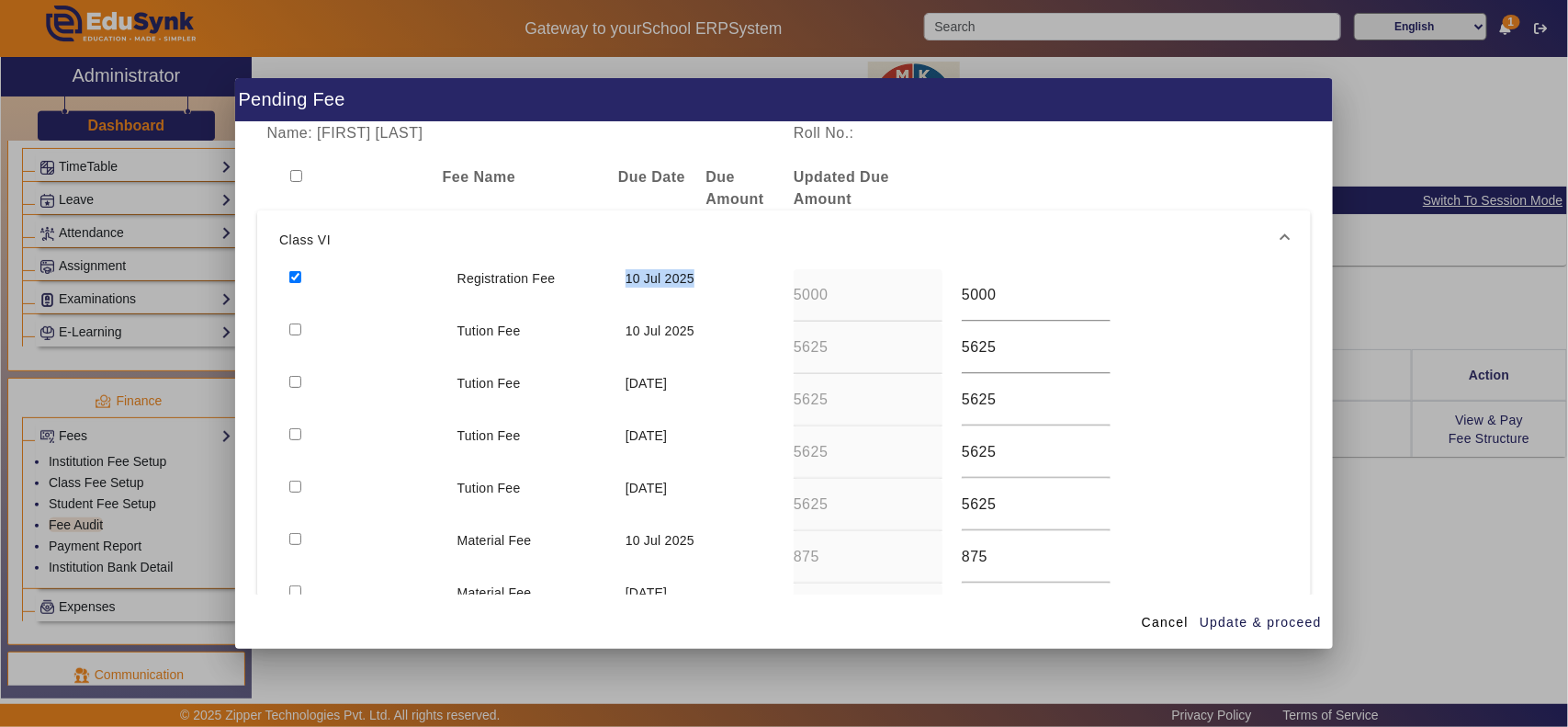 click at bounding box center (295, 329) 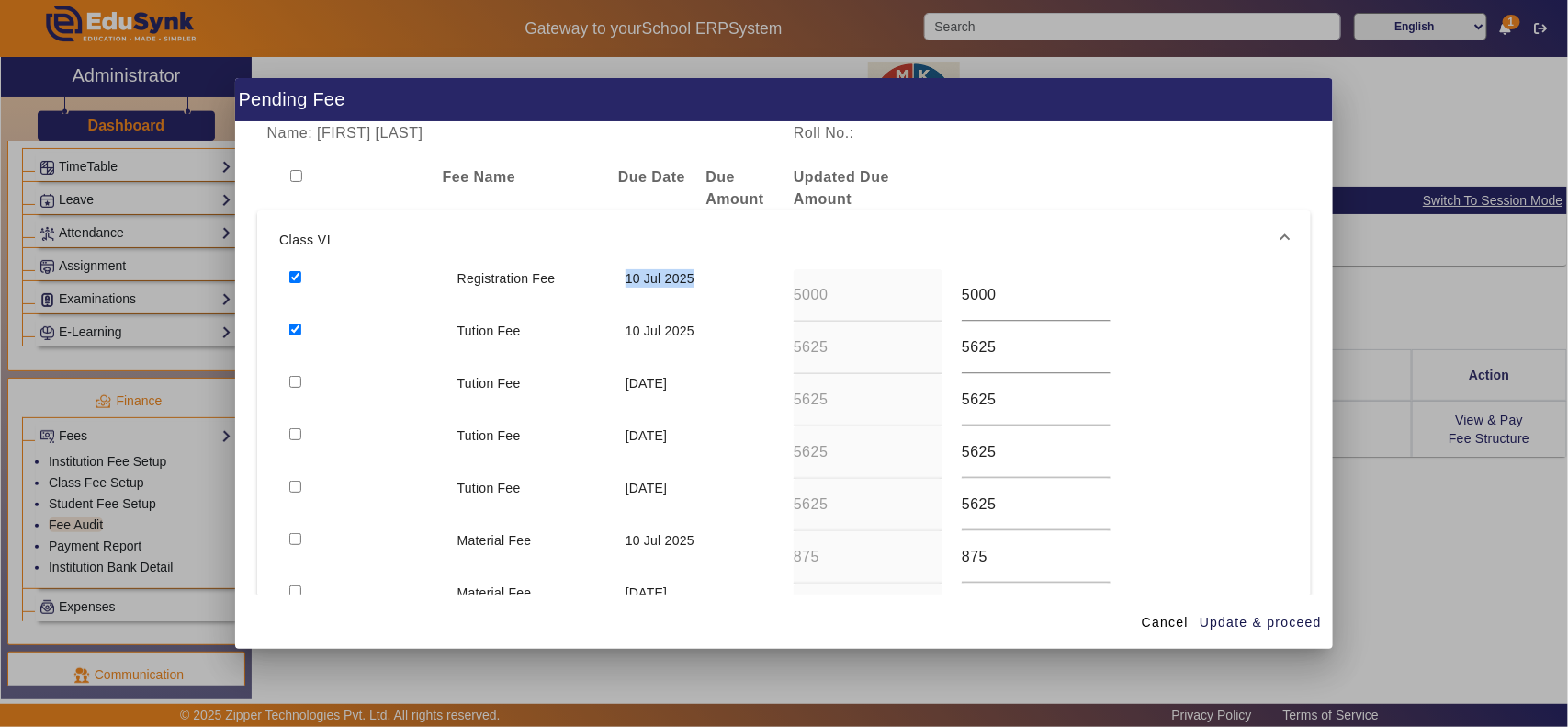 scroll, scrollTop: 191, scrollLeft: 0, axis: vertical 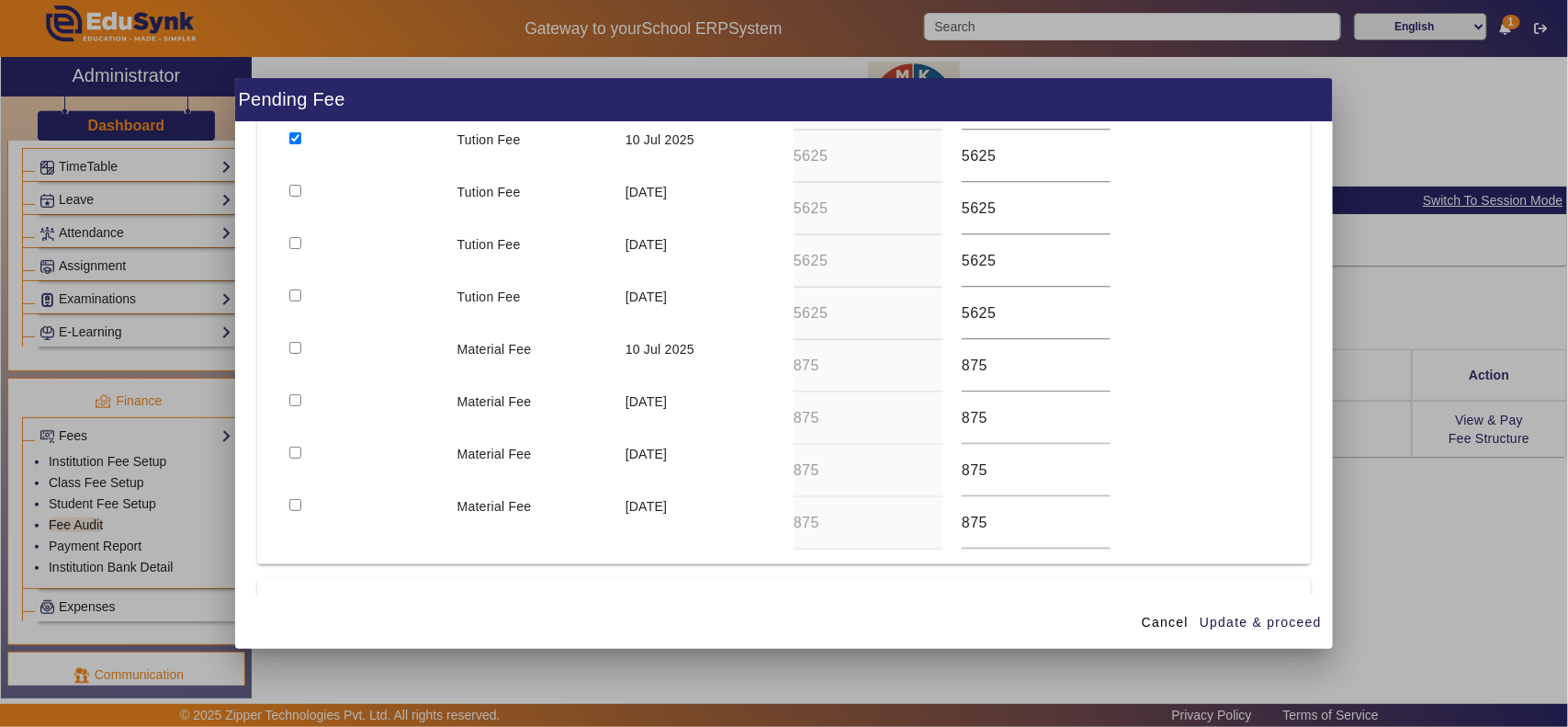 click at bounding box center [295, 347] 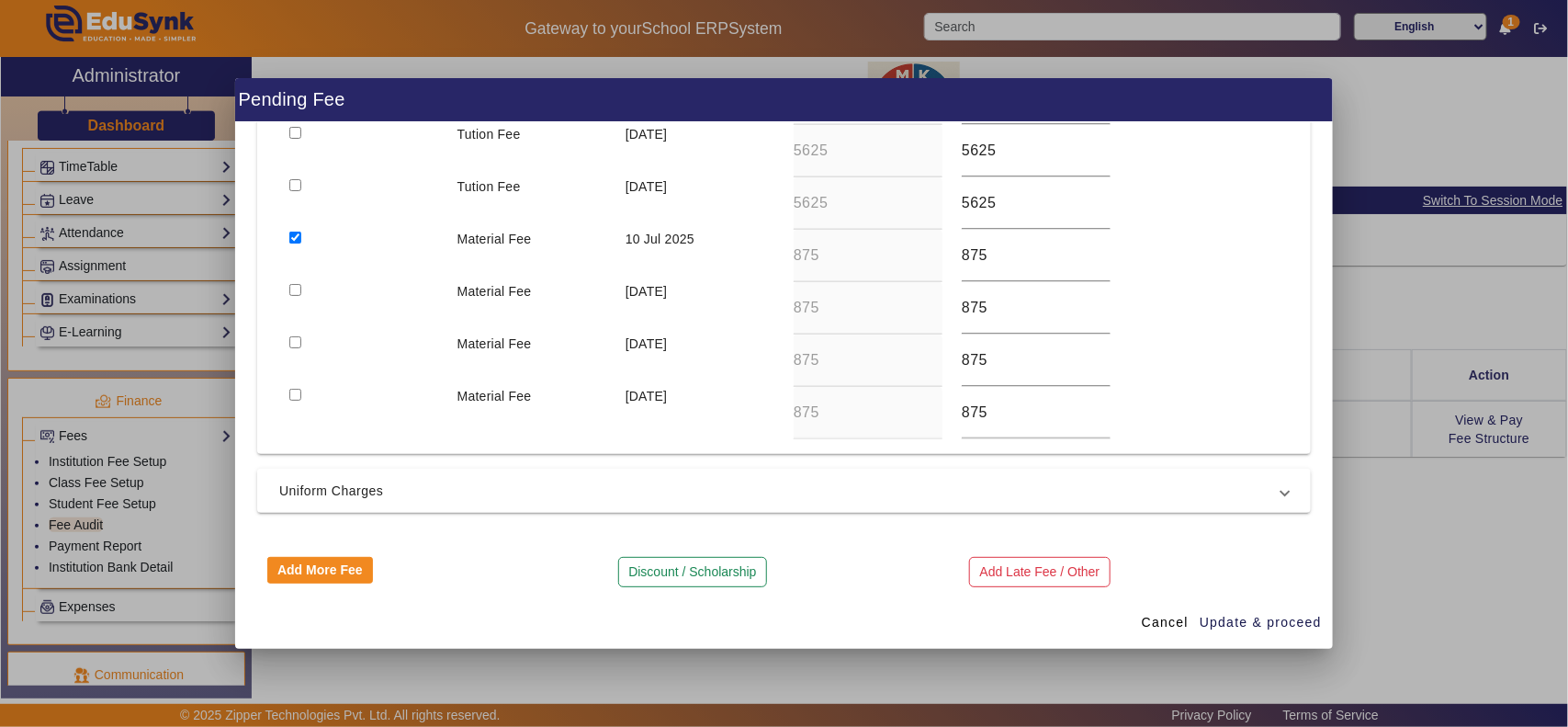 scroll, scrollTop: 314, scrollLeft: 0, axis: vertical 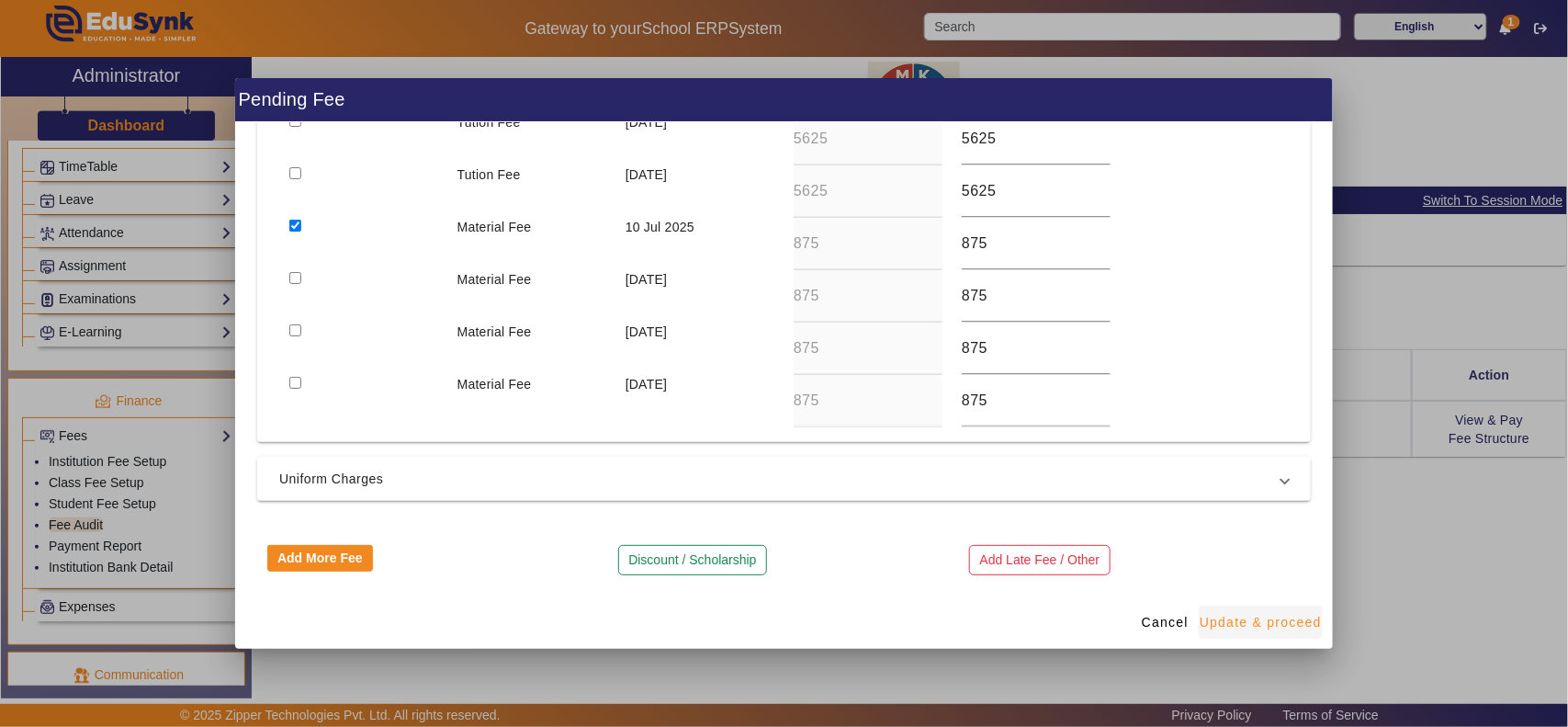 click on "Update & proceed" at bounding box center (1260, 622) 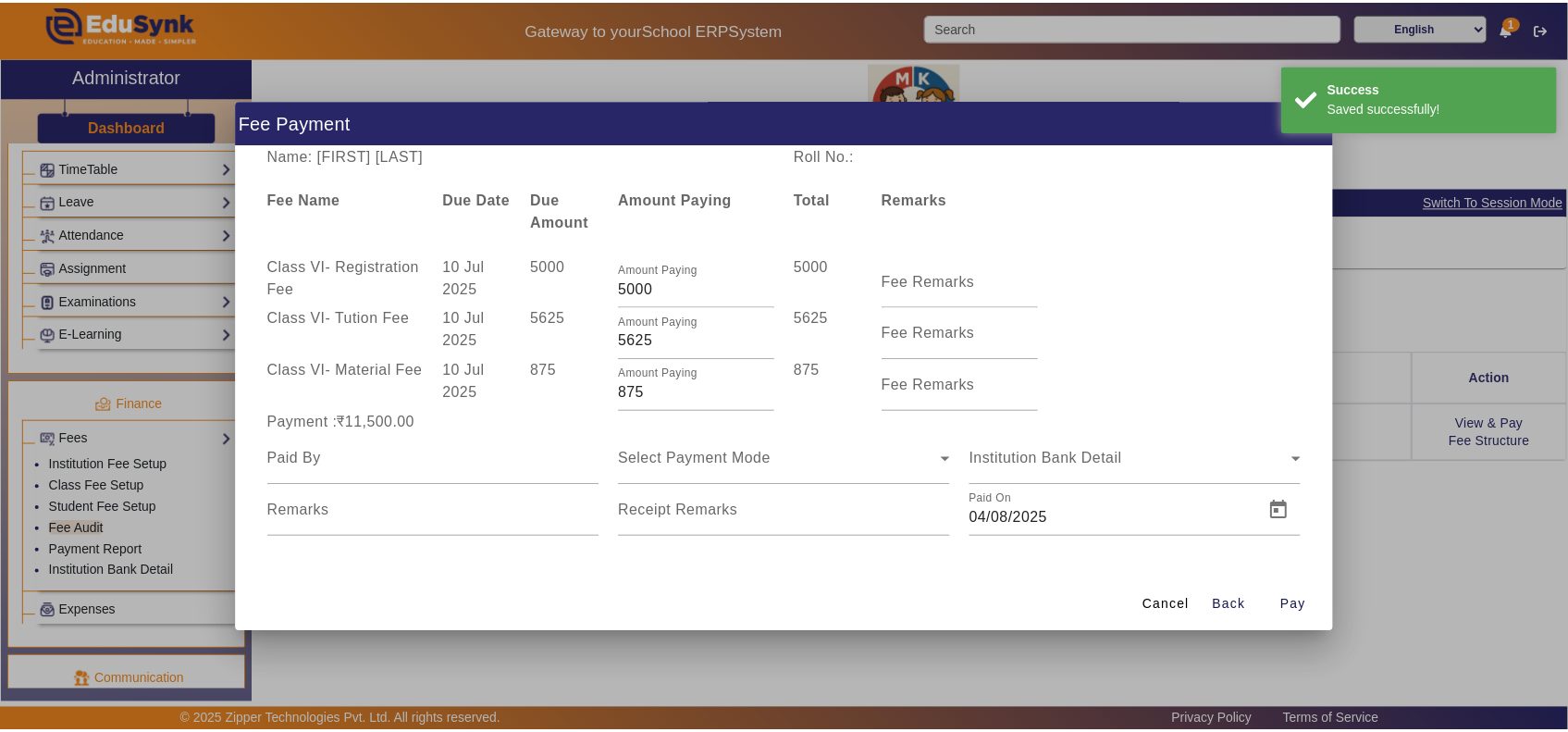 scroll, scrollTop: 0, scrollLeft: 0, axis: both 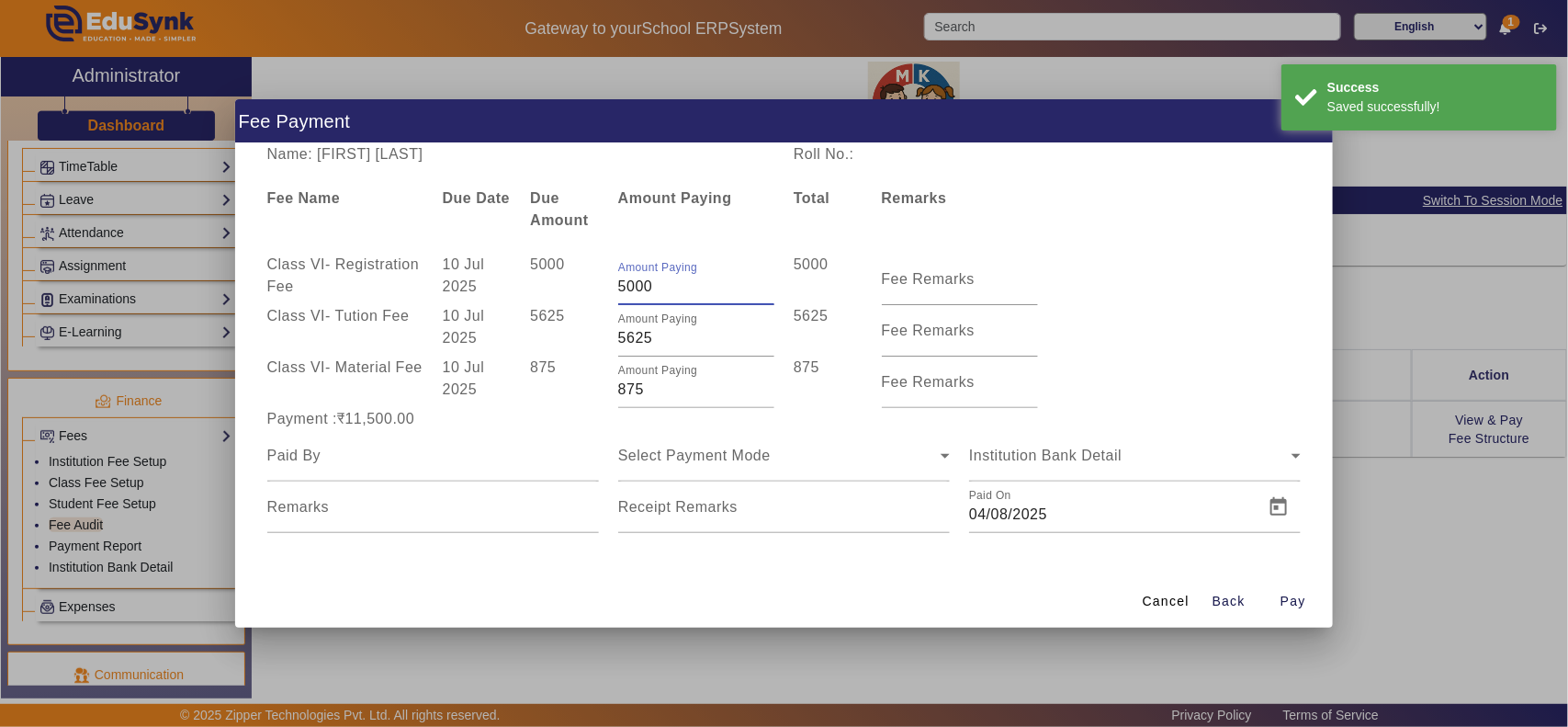 drag, startPoint x: 655, startPoint y: 287, endPoint x: 568, endPoint y: 283, distance: 87.091905 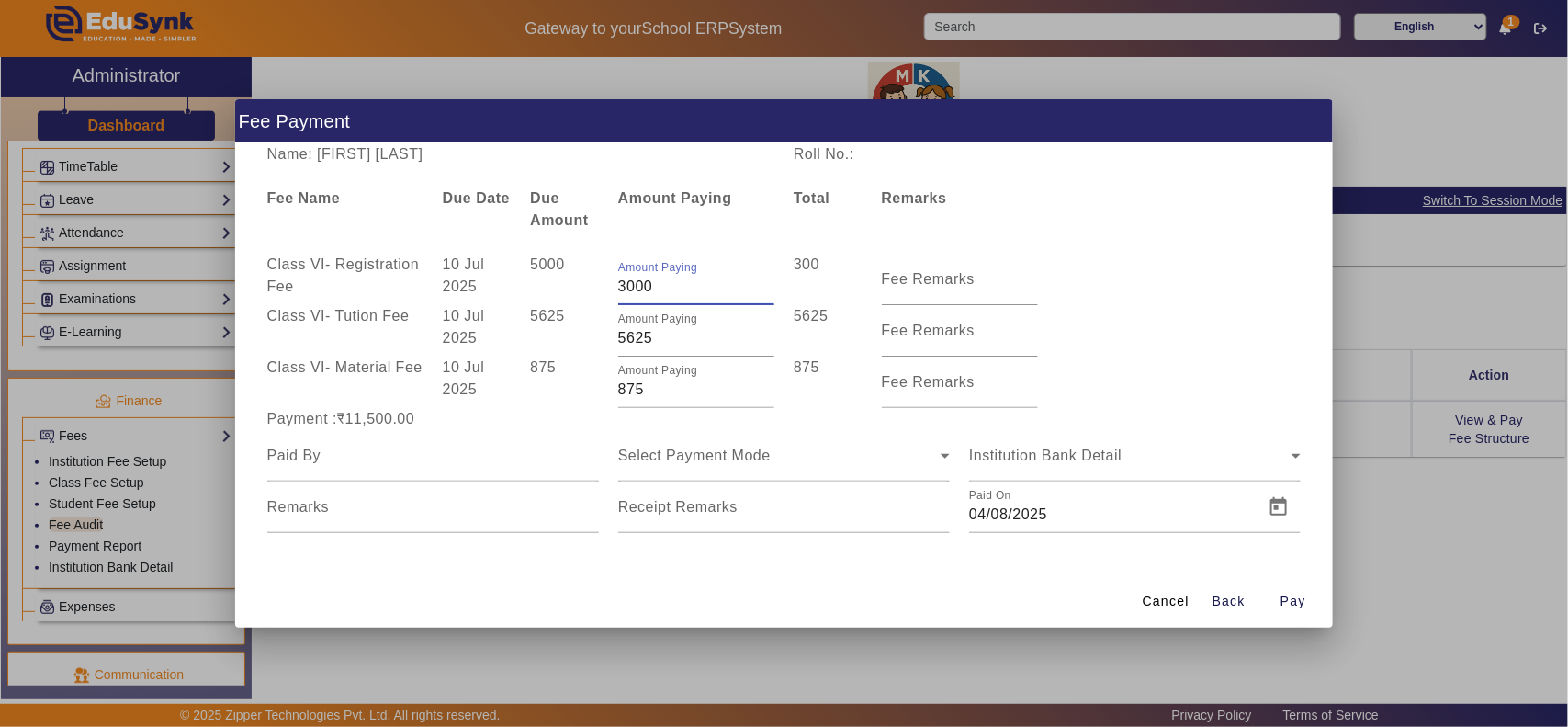 type on "3000" 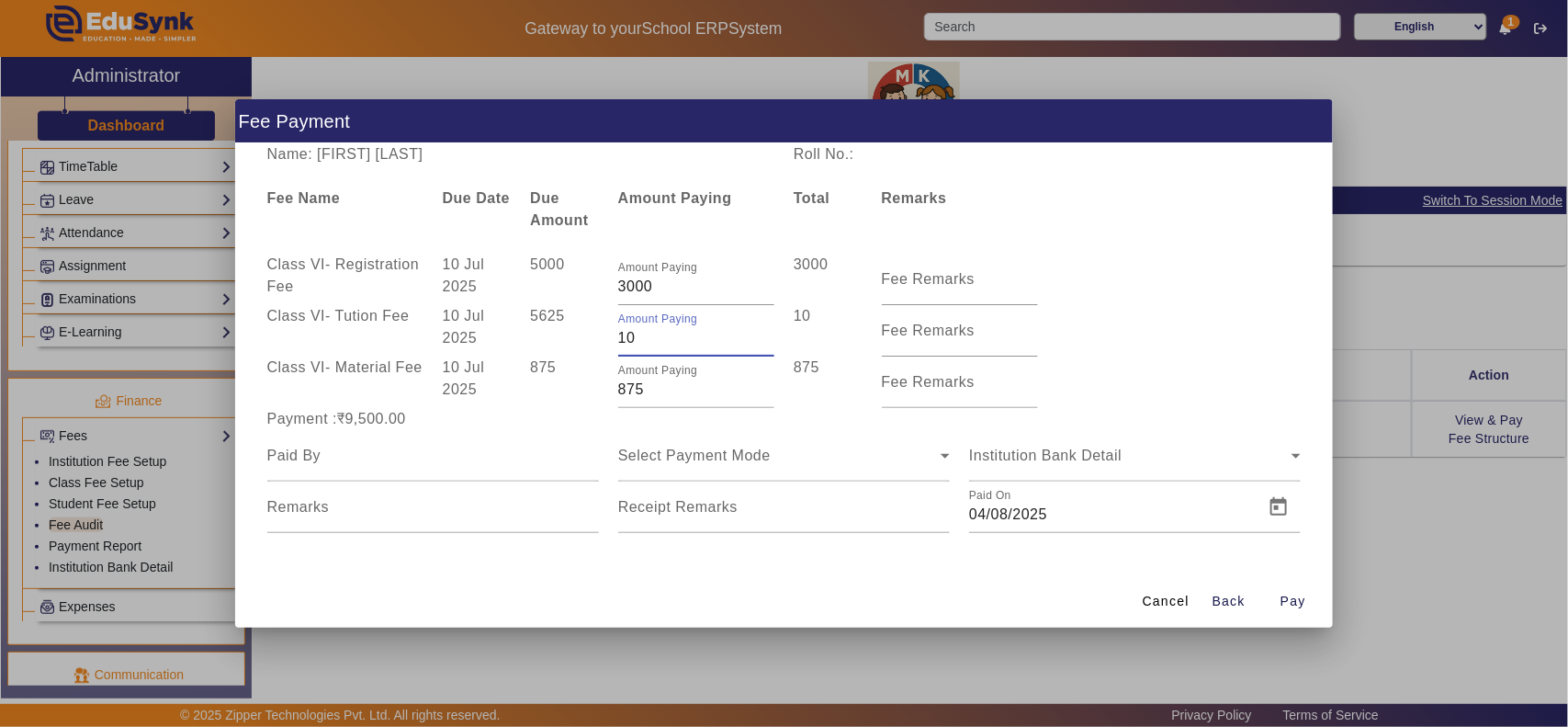 type on "1" 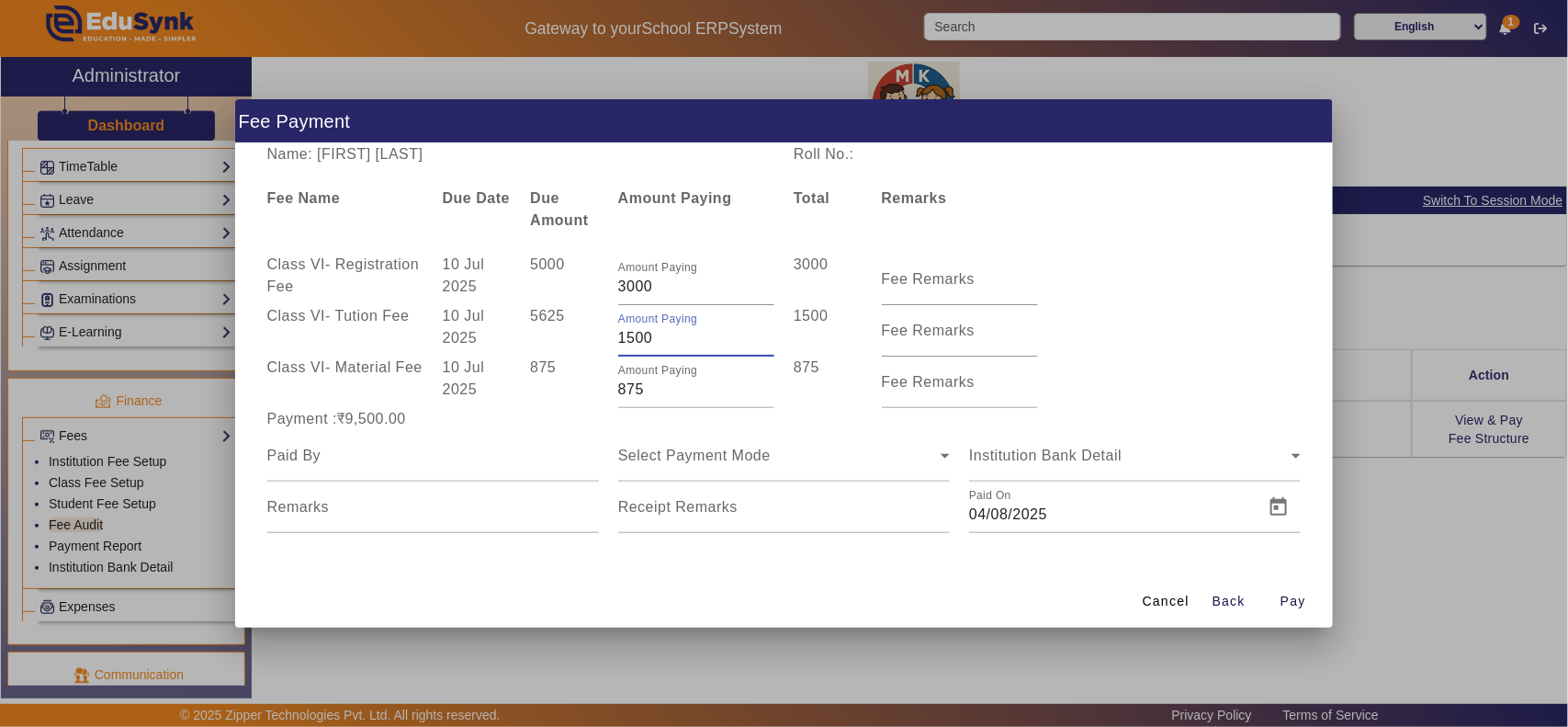 type on "1500" 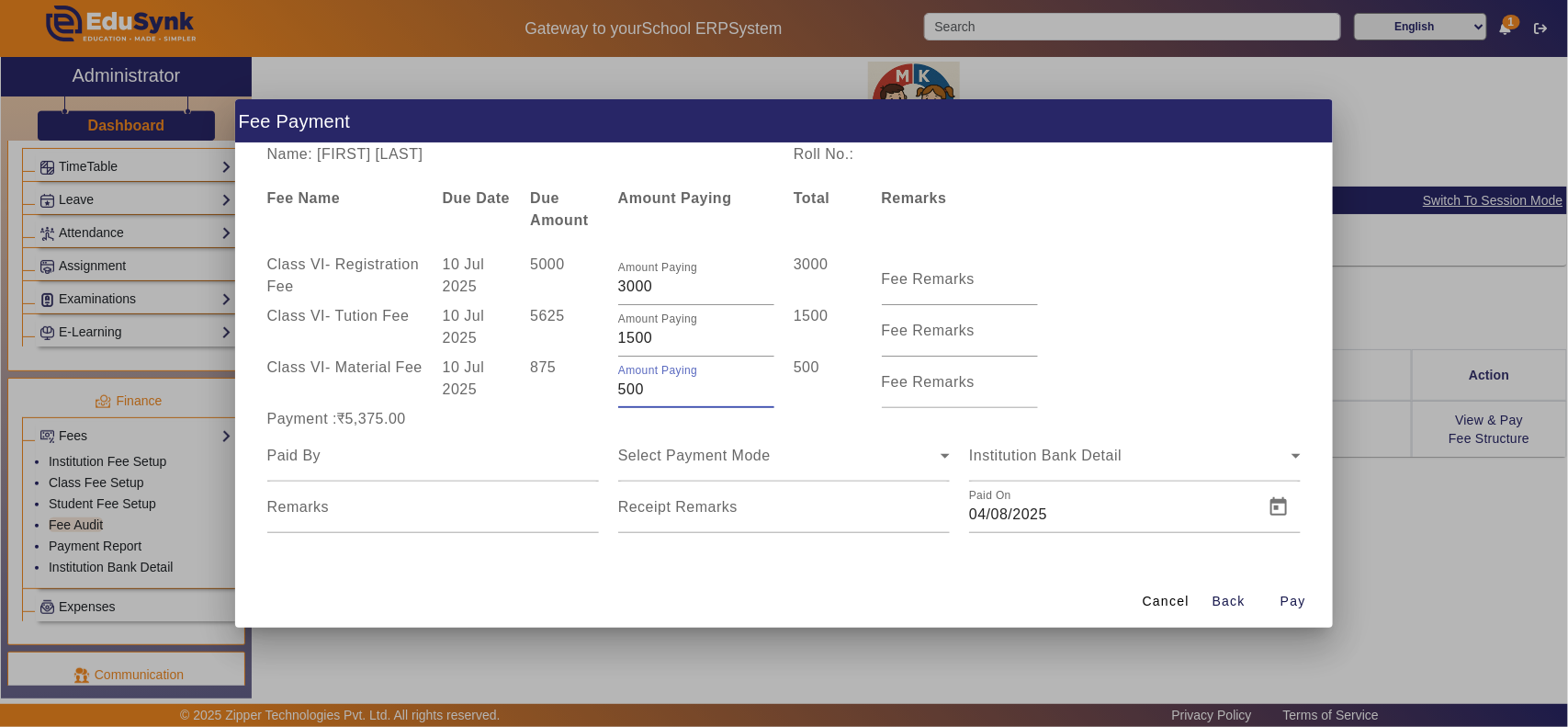 type on "500" 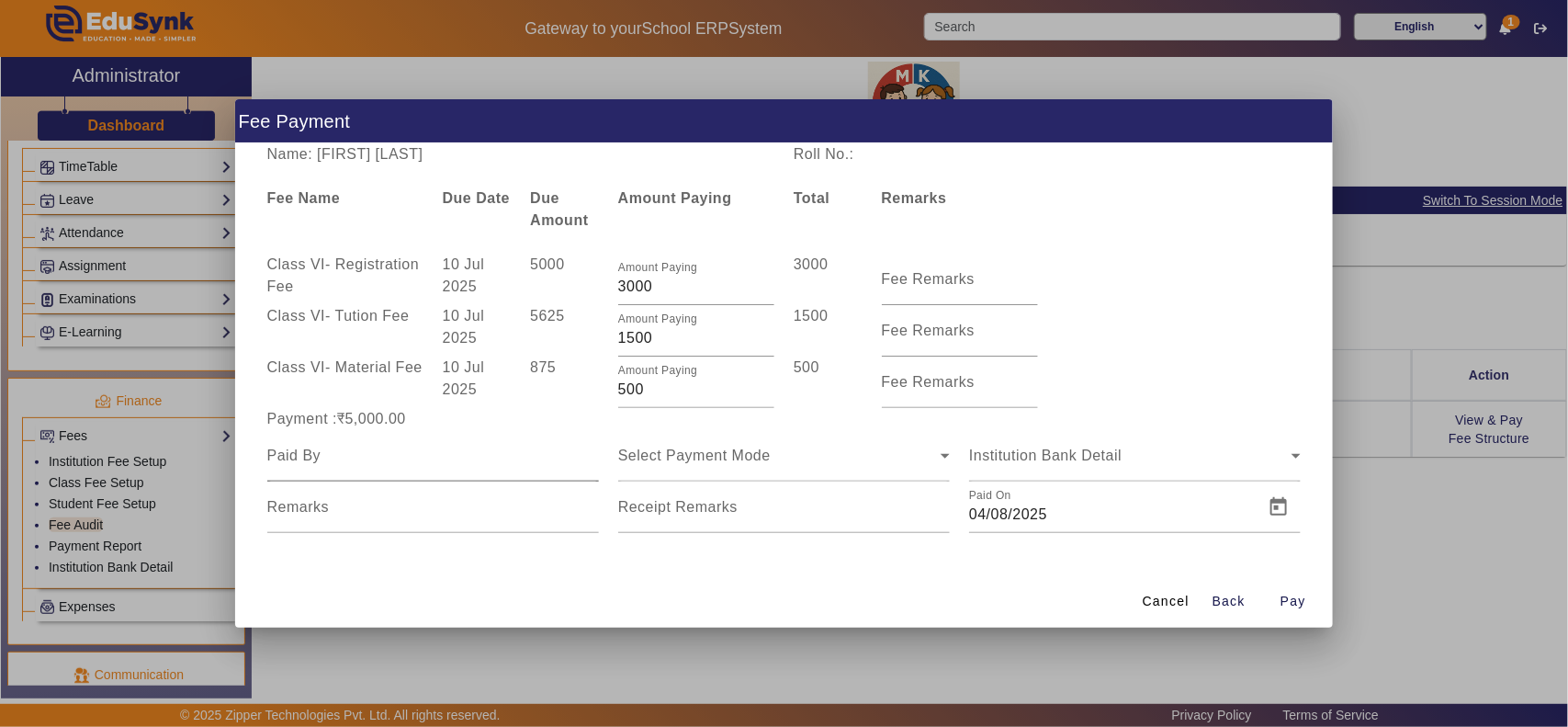 click at bounding box center [433, 456] 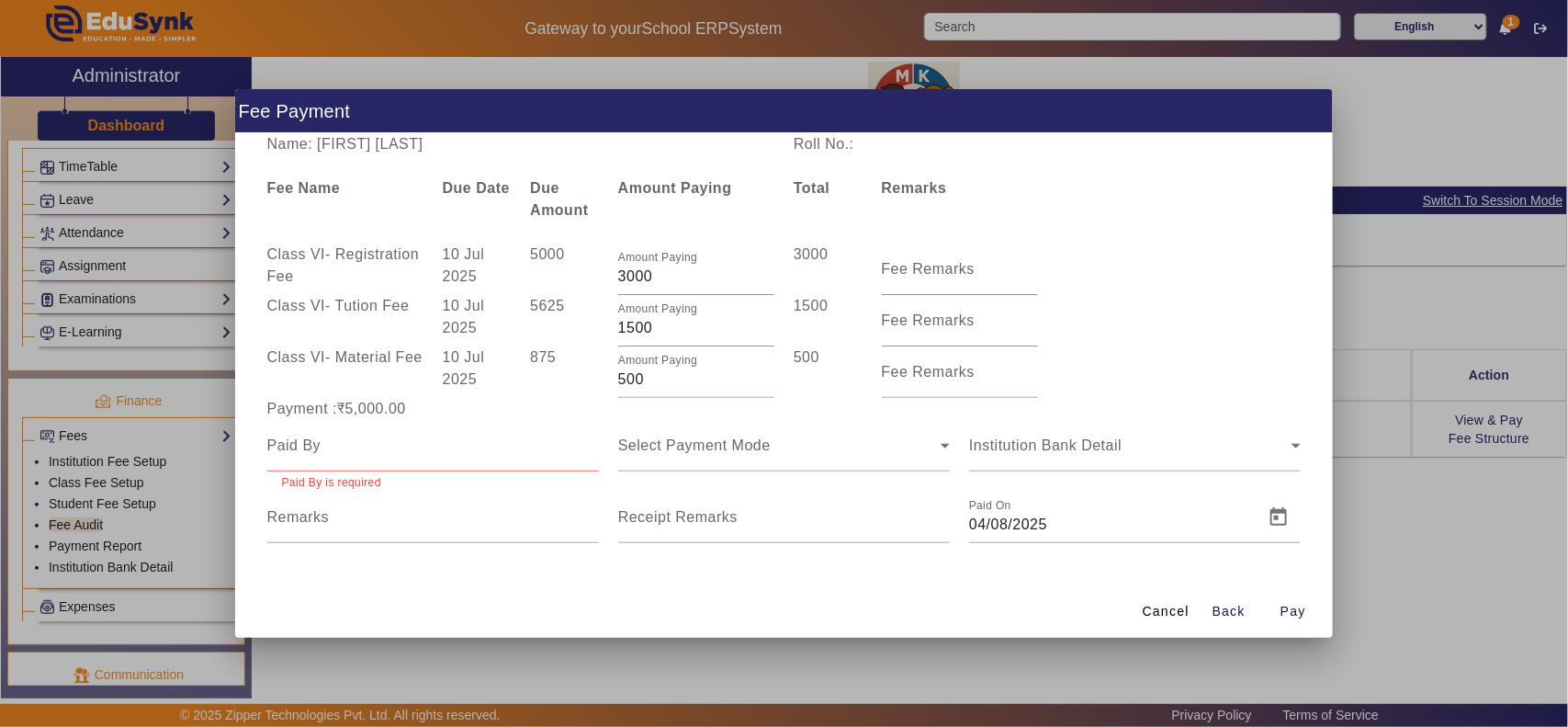 drag, startPoint x: 327, startPoint y: 415, endPoint x: 416, endPoint y: 410, distance: 89.140339 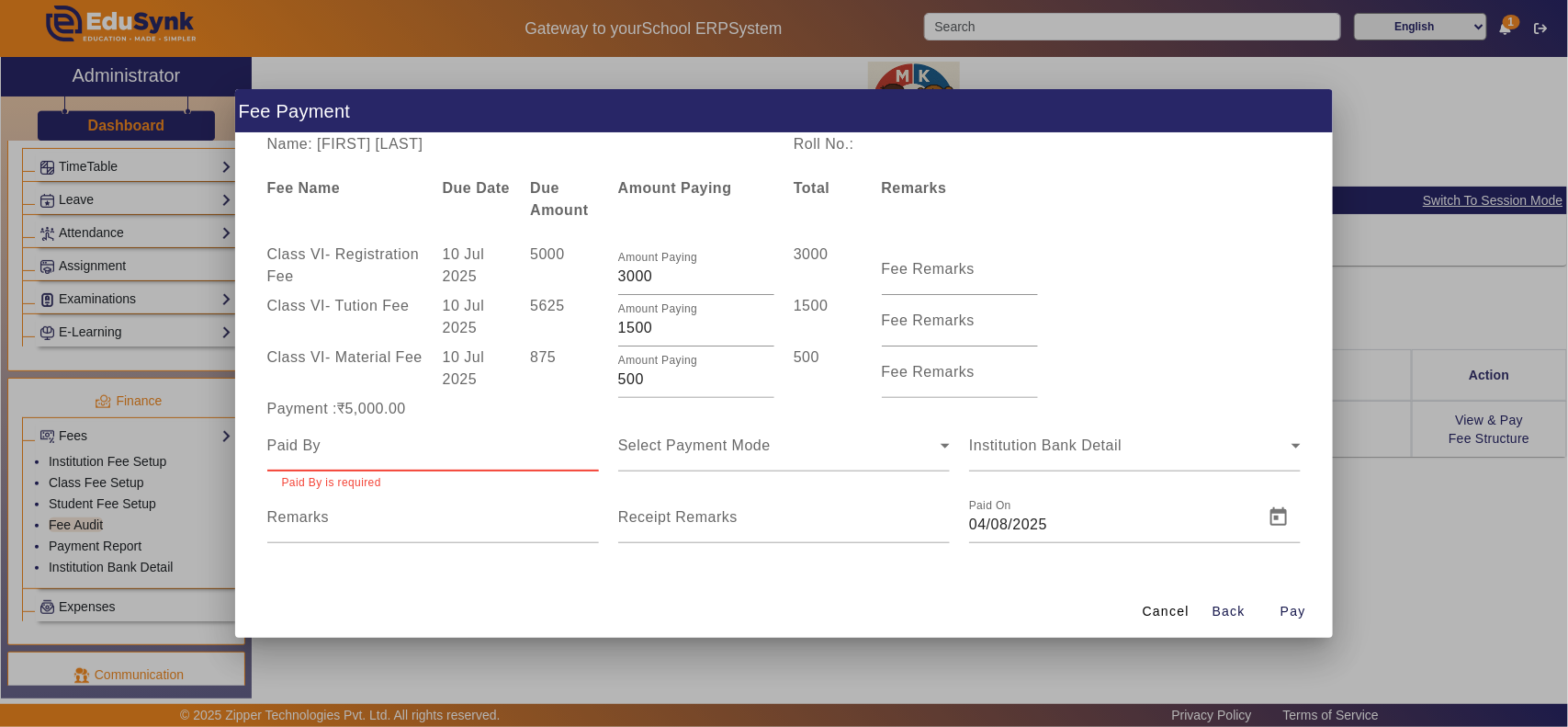 click at bounding box center (433, 446) 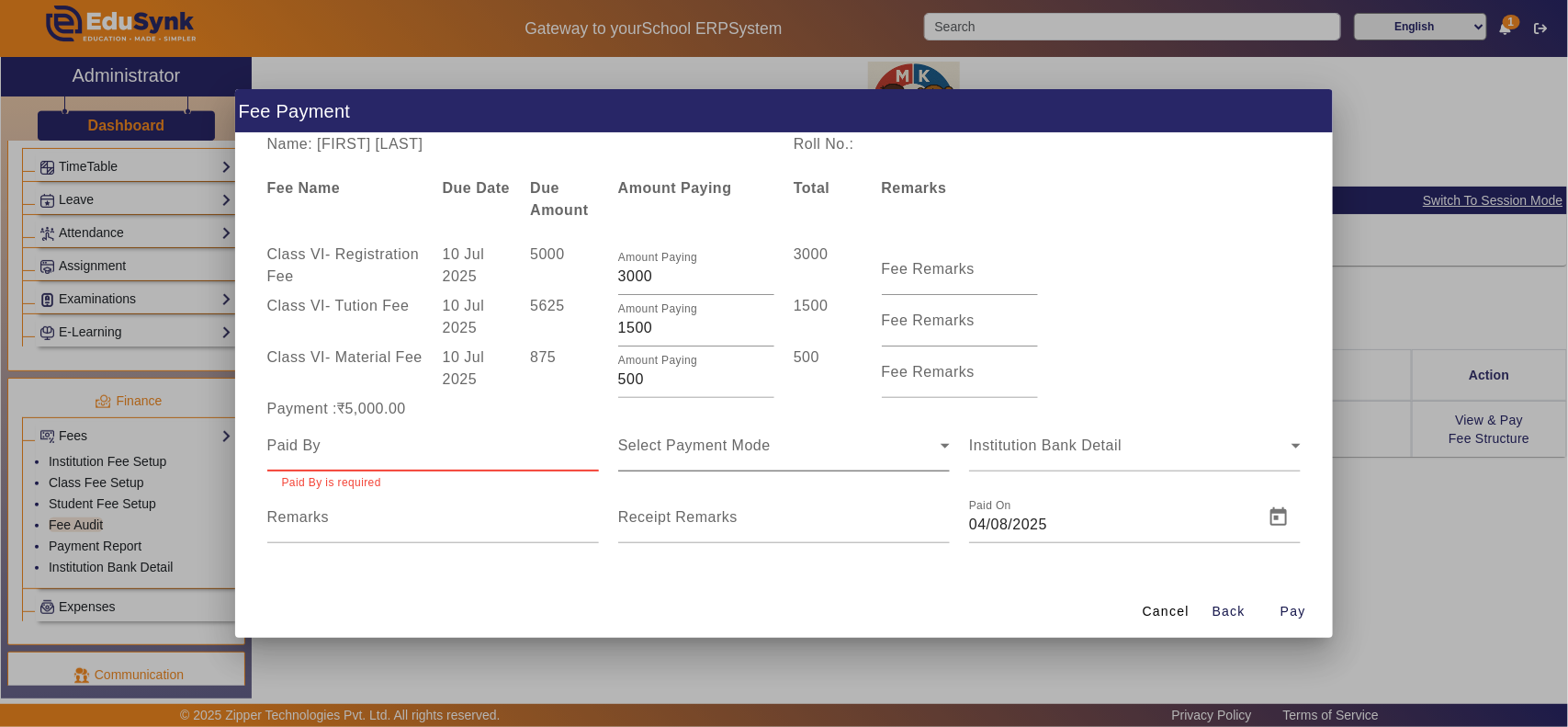 type on "P" 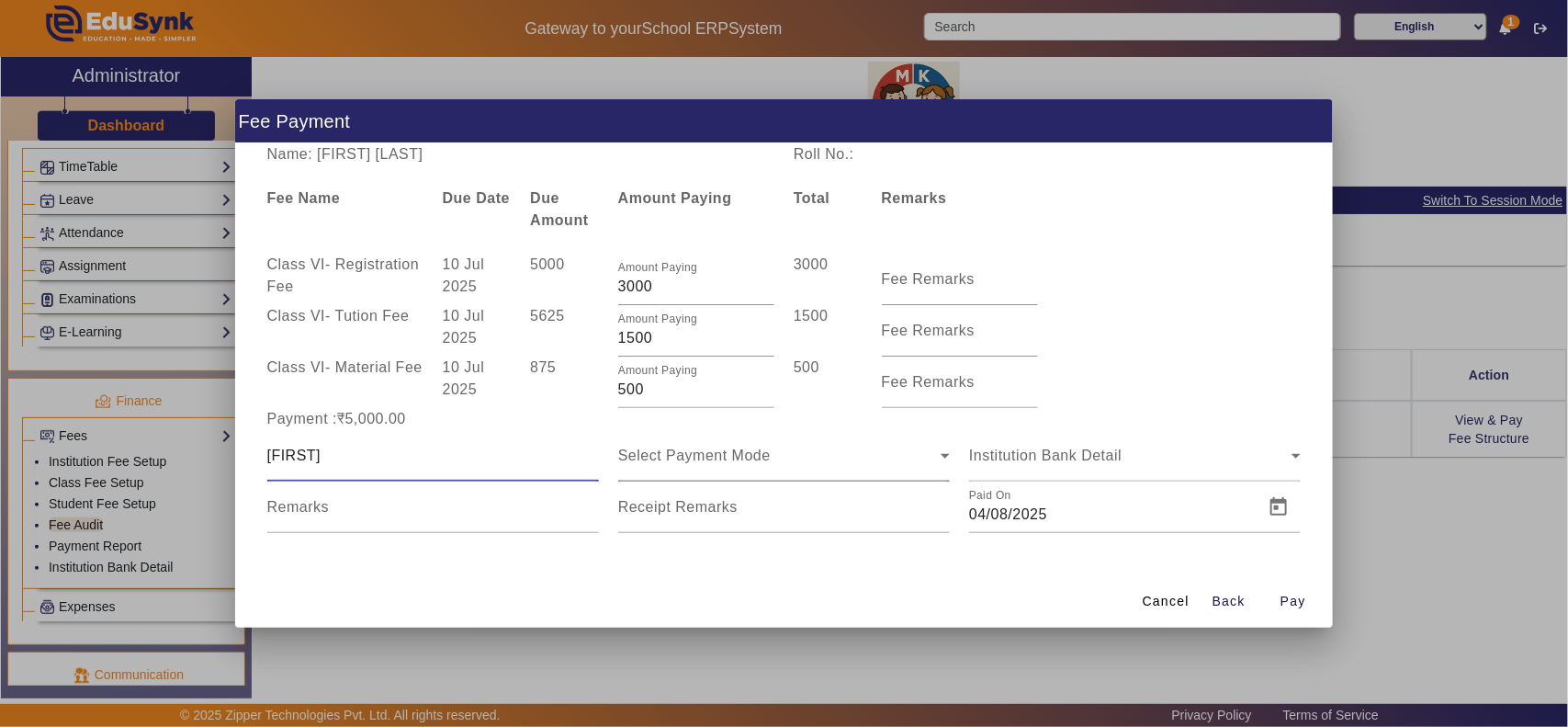 type on "Pratik" 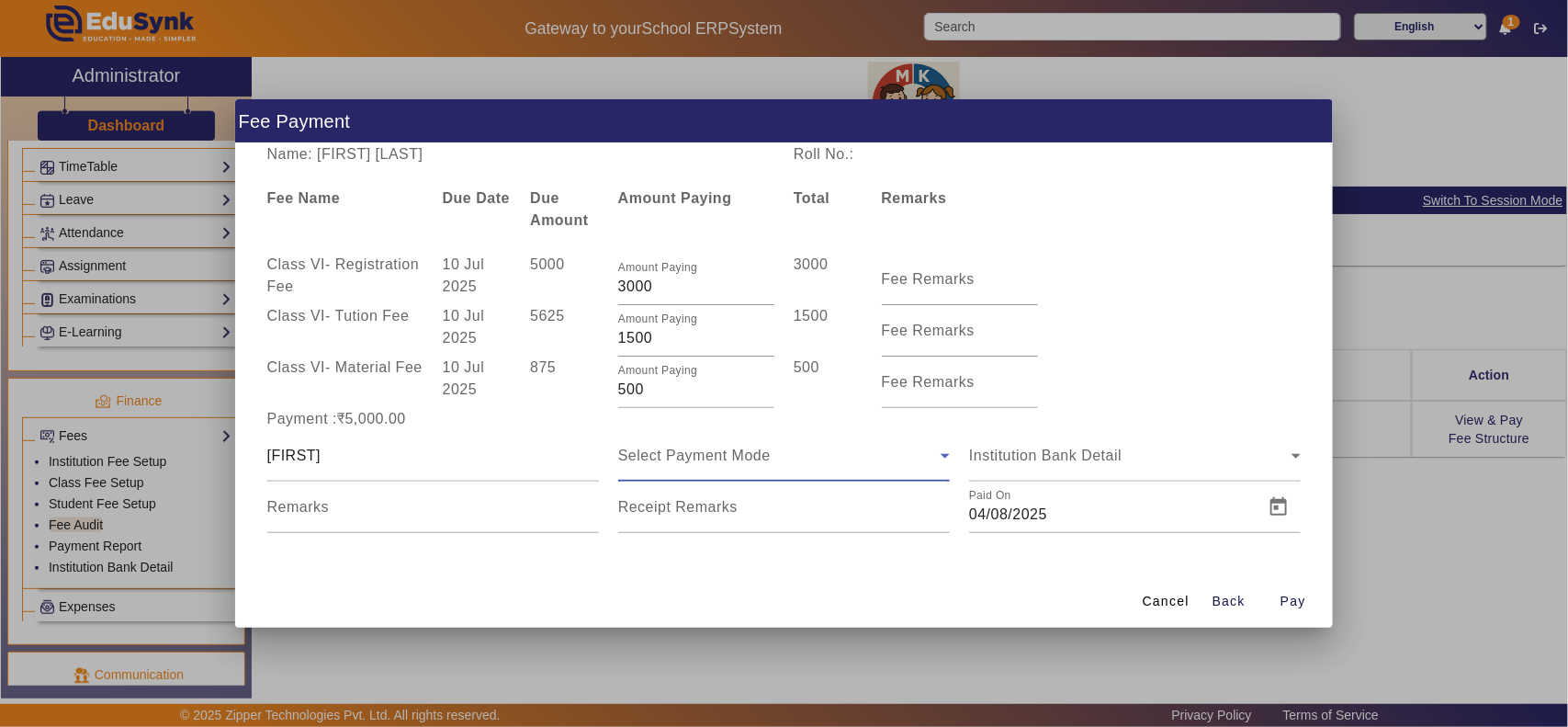 click on "Select Payment Mode" at bounding box center [694, 455] 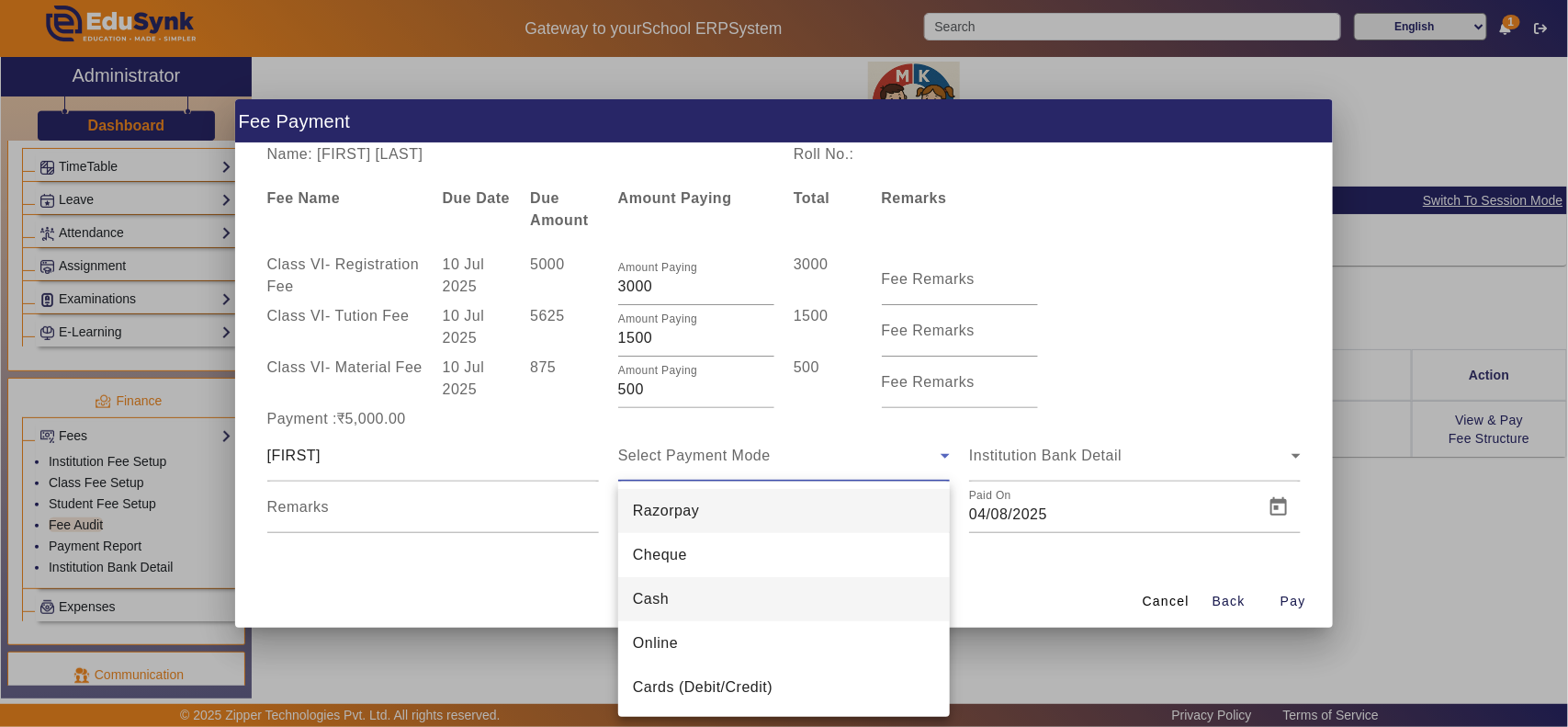 click on "Cash" at bounding box center [650, 599] 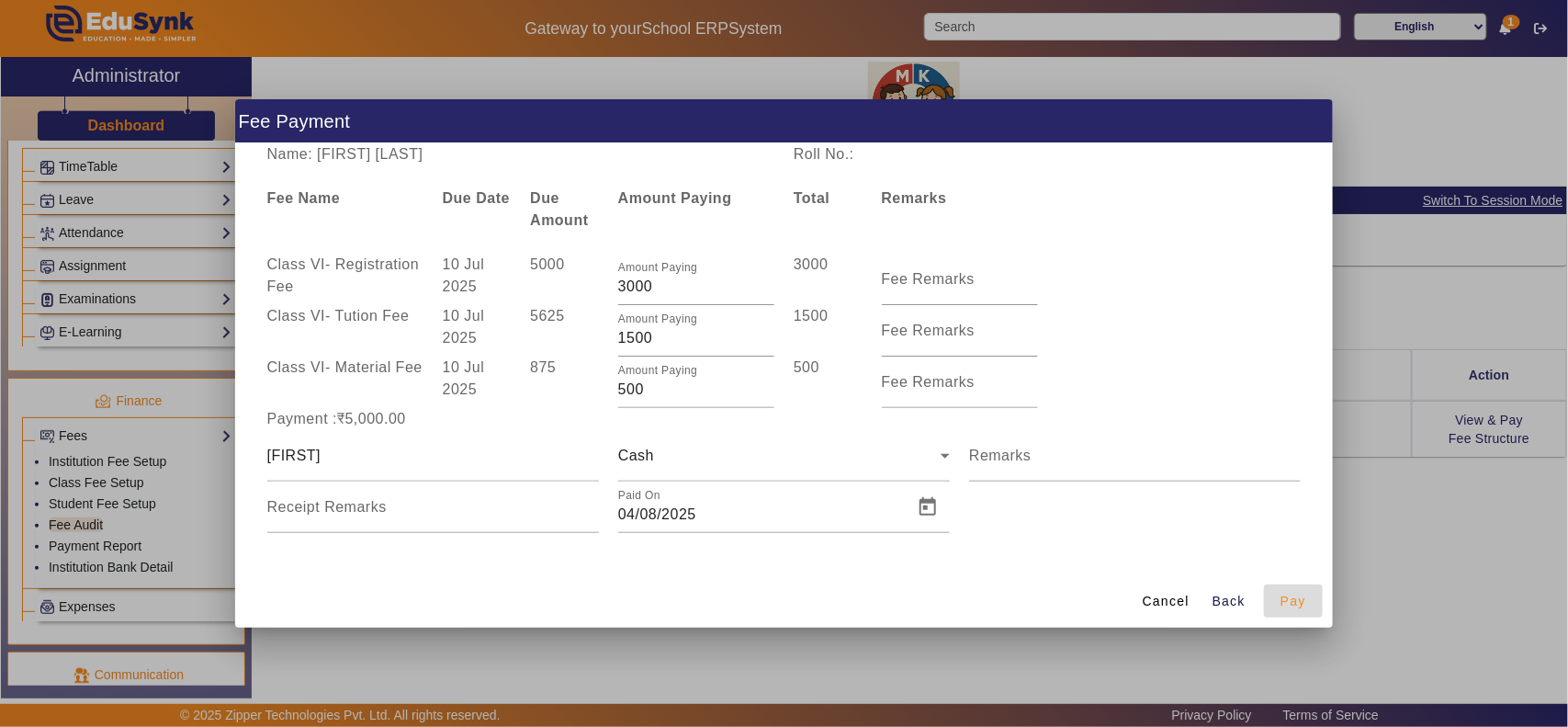 click on "Pay" at bounding box center (1293, 601) 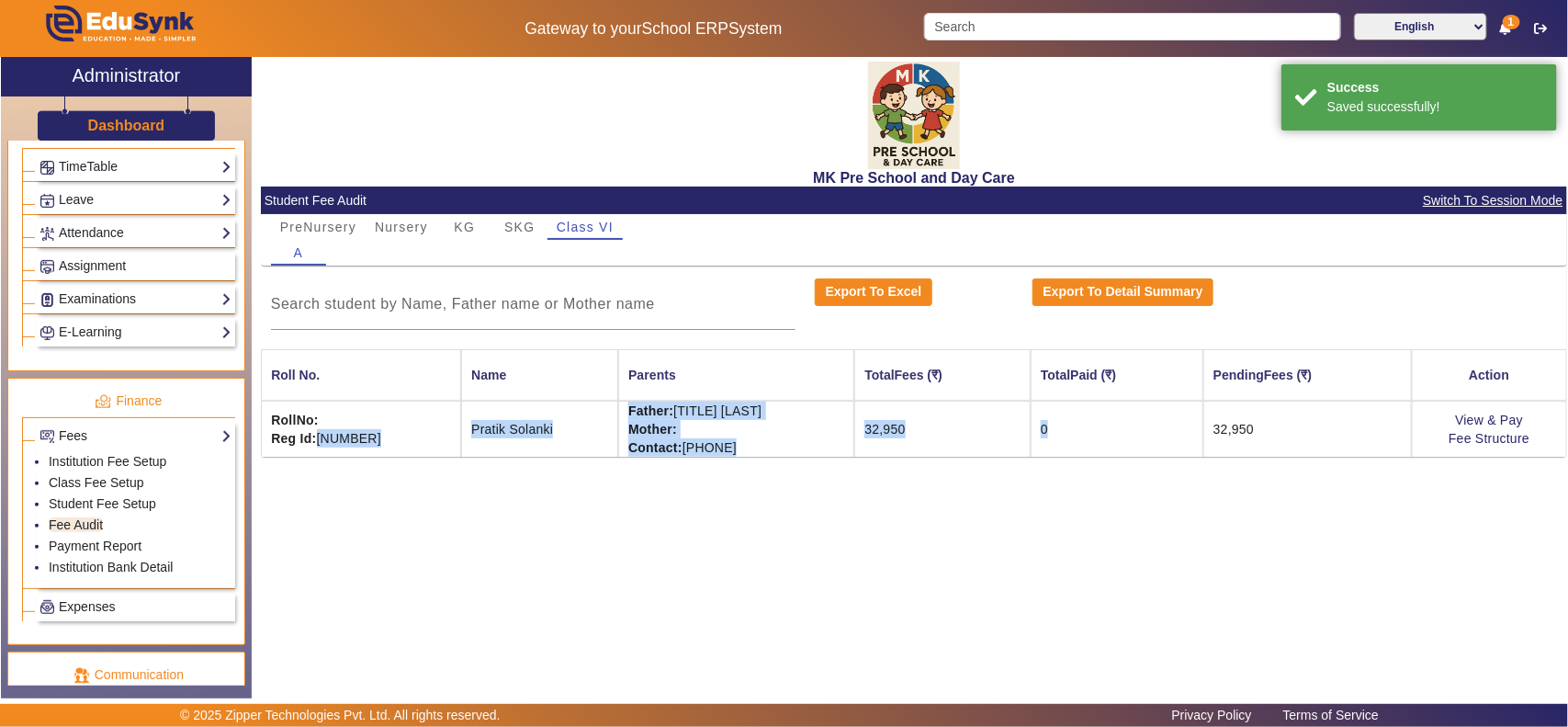 drag, startPoint x: 400, startPoint y: 433, endPoint x: 919, endPoint y: 407, distance: 519.65084 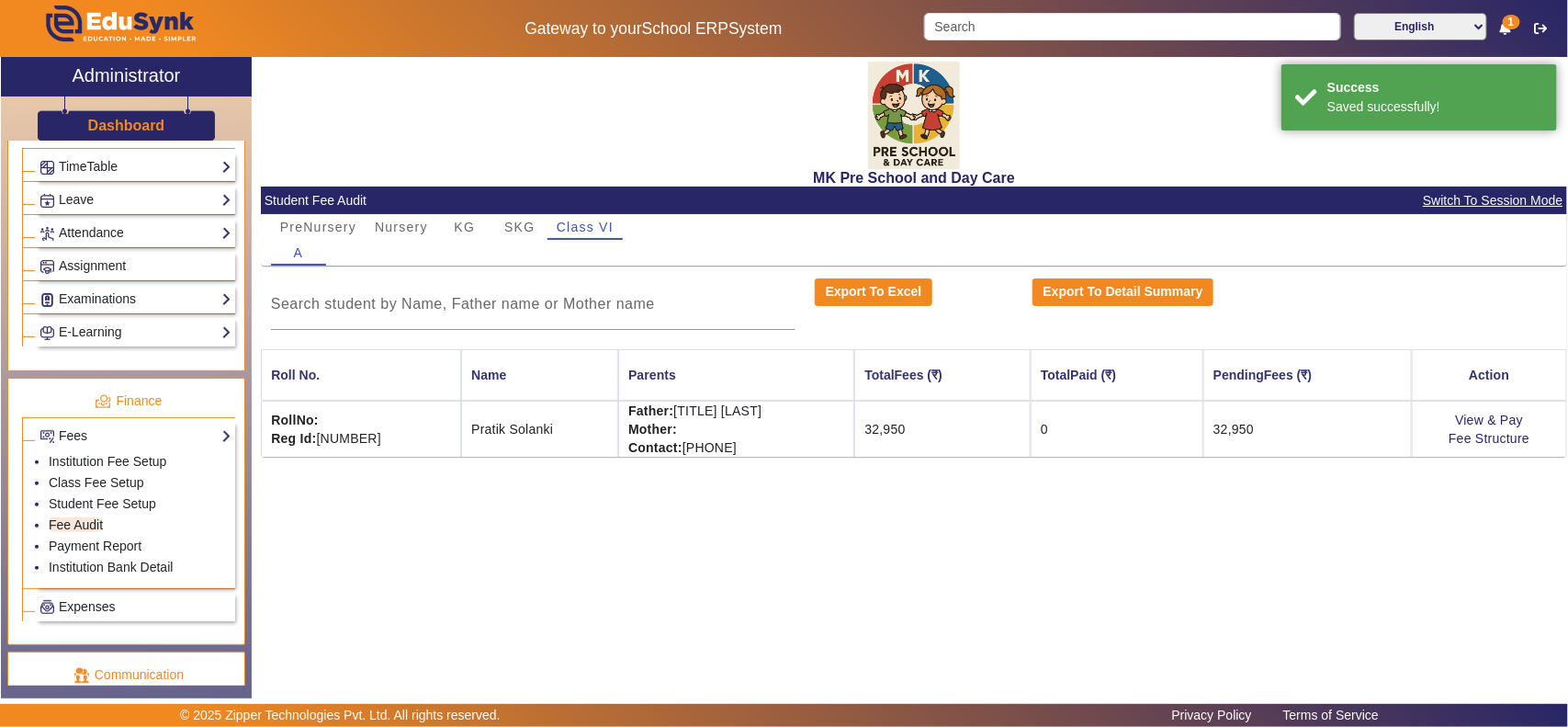 drag, startPoint x: 1327, startPoint y: 524, endPoint x: 1490, endPoint y: 466, distance: 173.01156 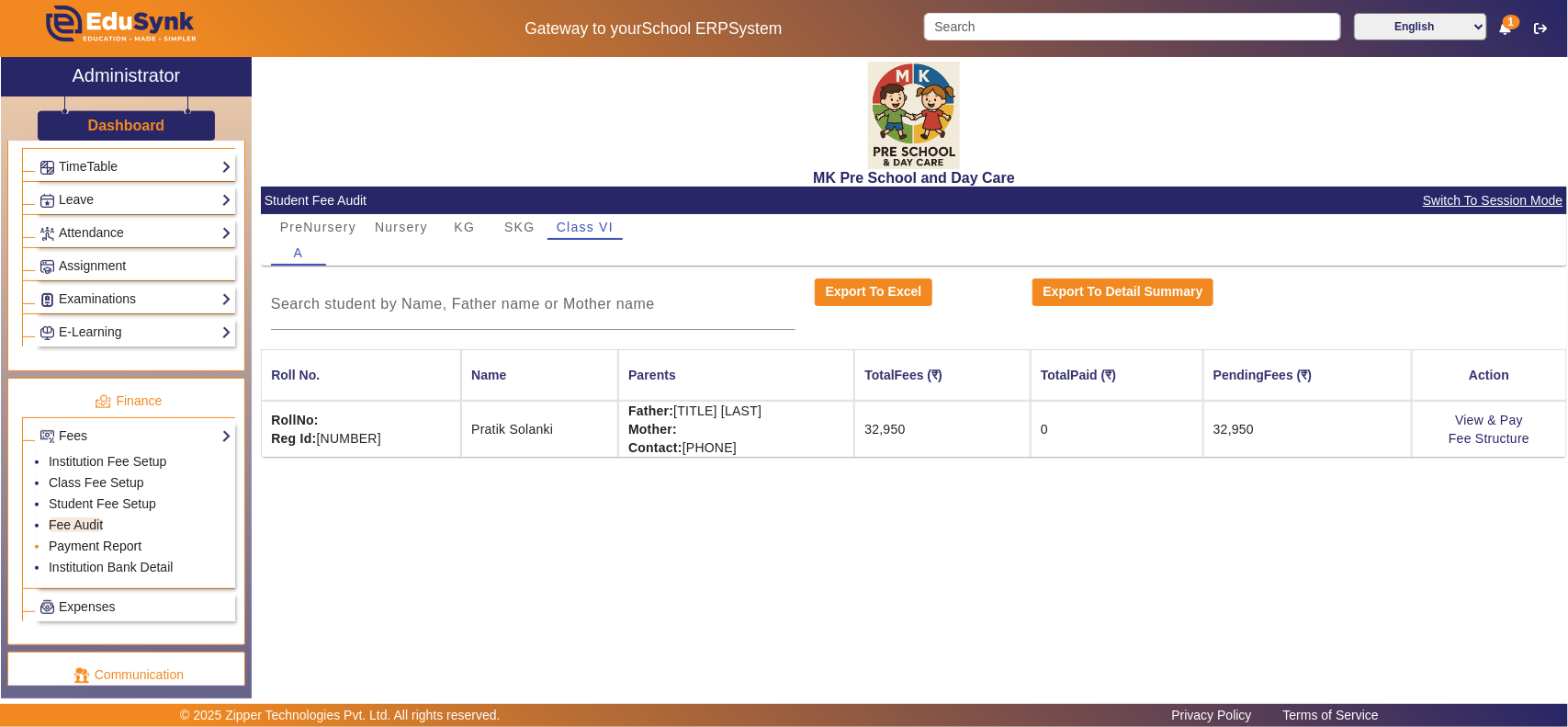 click on "Payment Report" 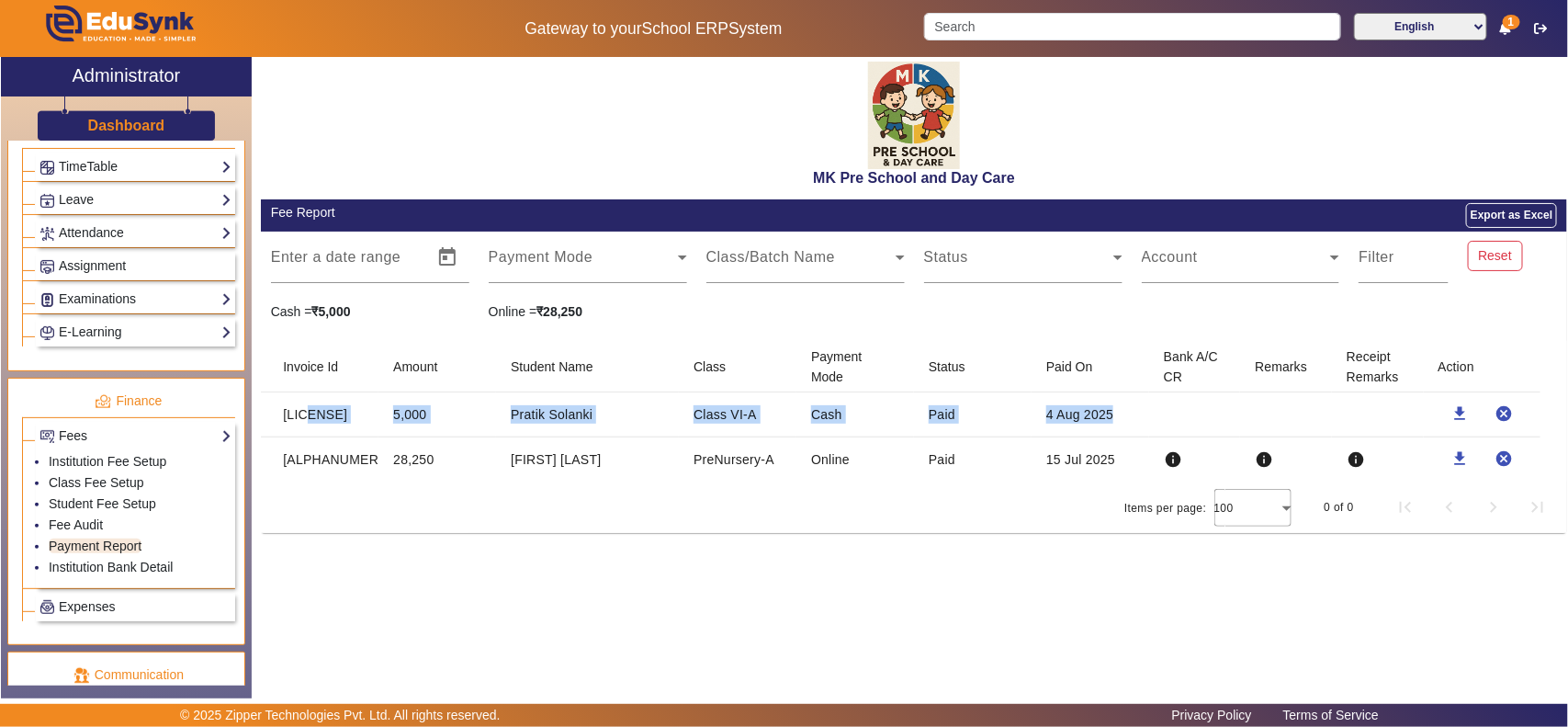 drag, startPoint x: 457, startPoint y: 402, endPoint x: 1314, endPoint y: 396, distance: 857.021 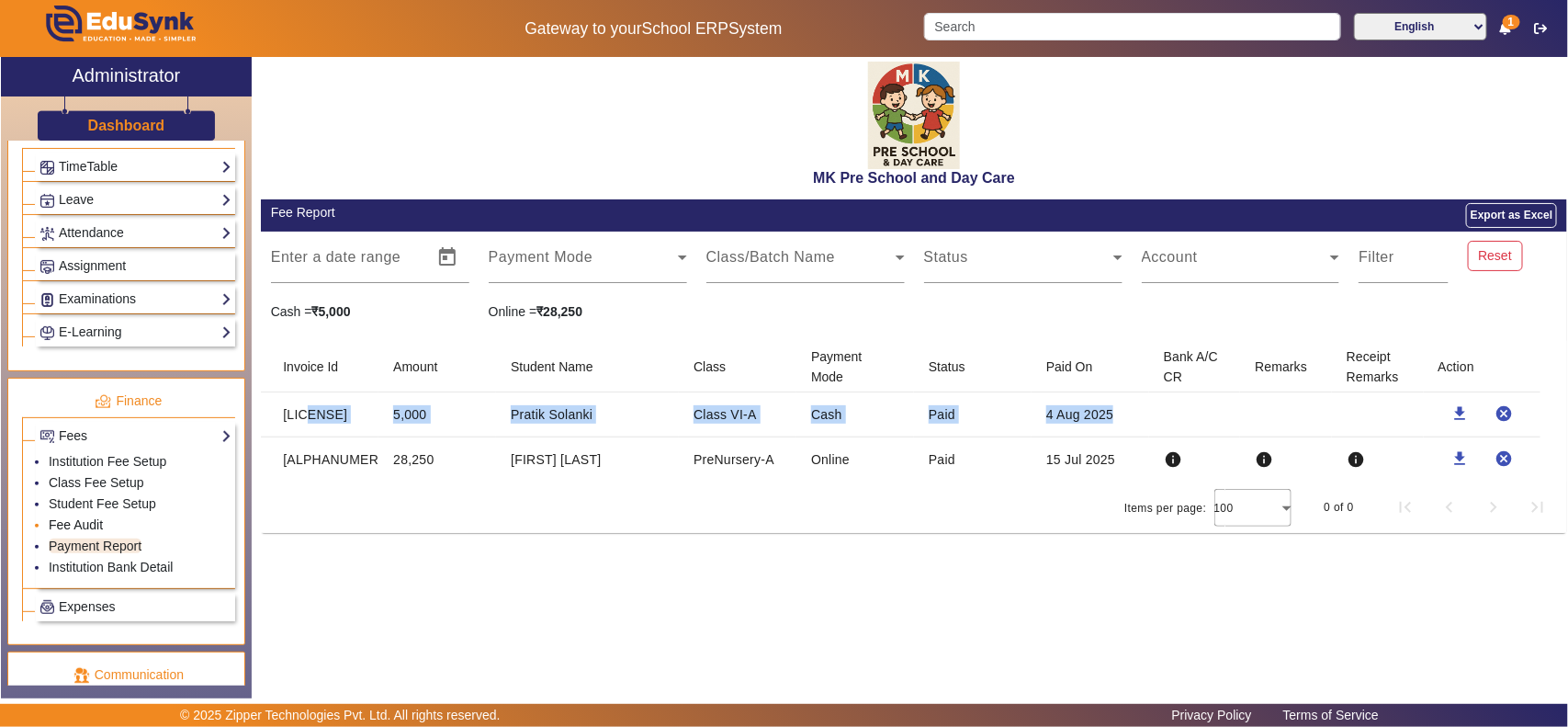 click on "Fee Audit" 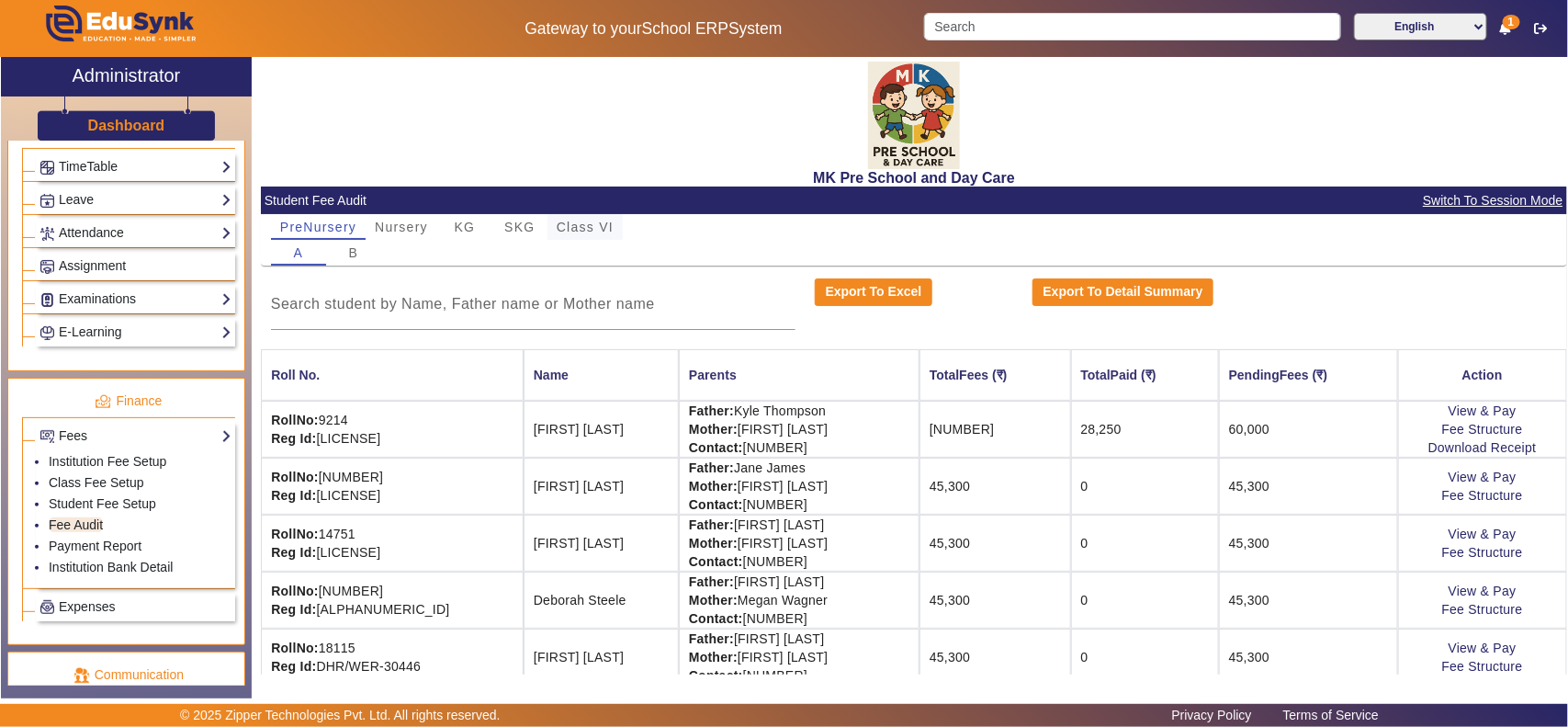 click on "Class VI" at bounding box center [585, 227] 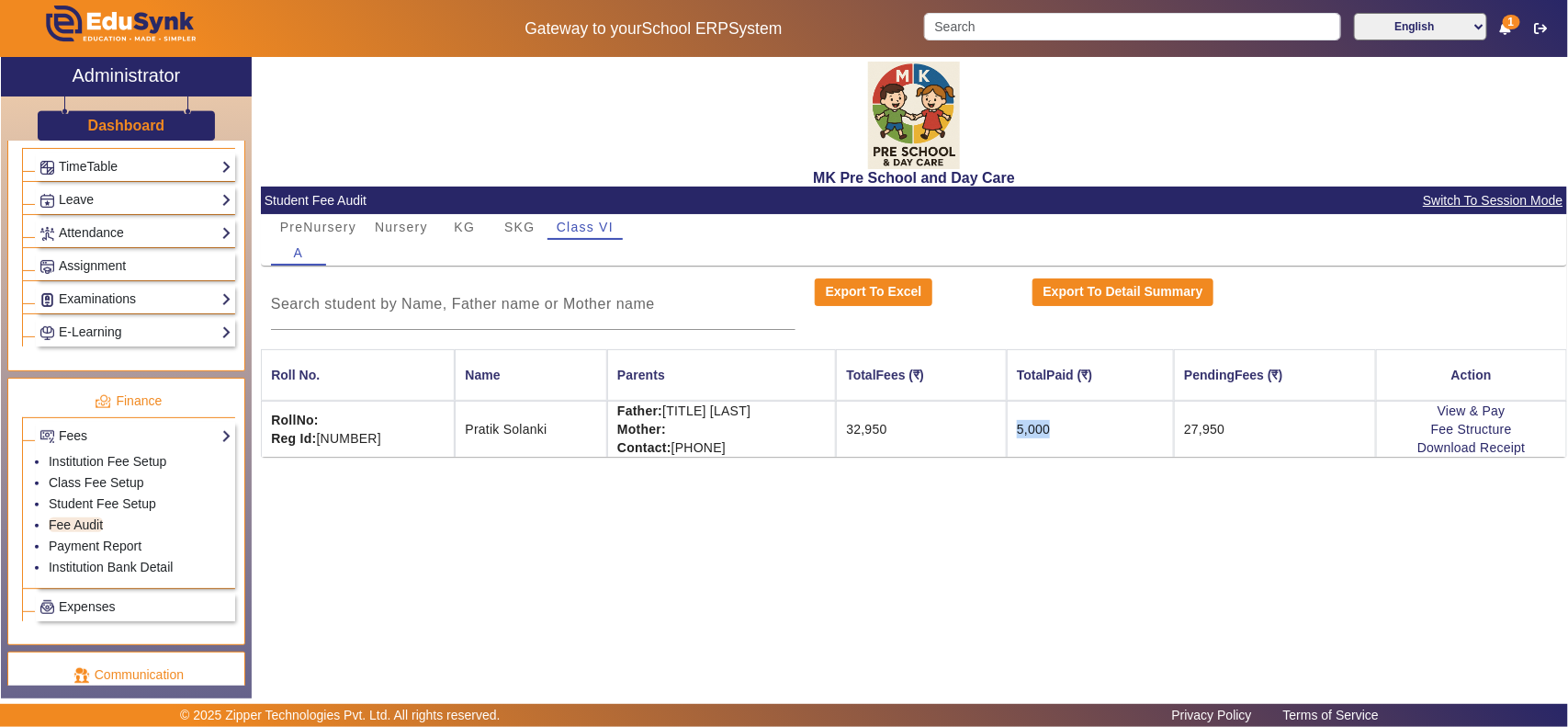drag, startPoint x: 965, startPoint y: 423, endPoint x: 1096, endPoint y: 419, distance: 131.06105 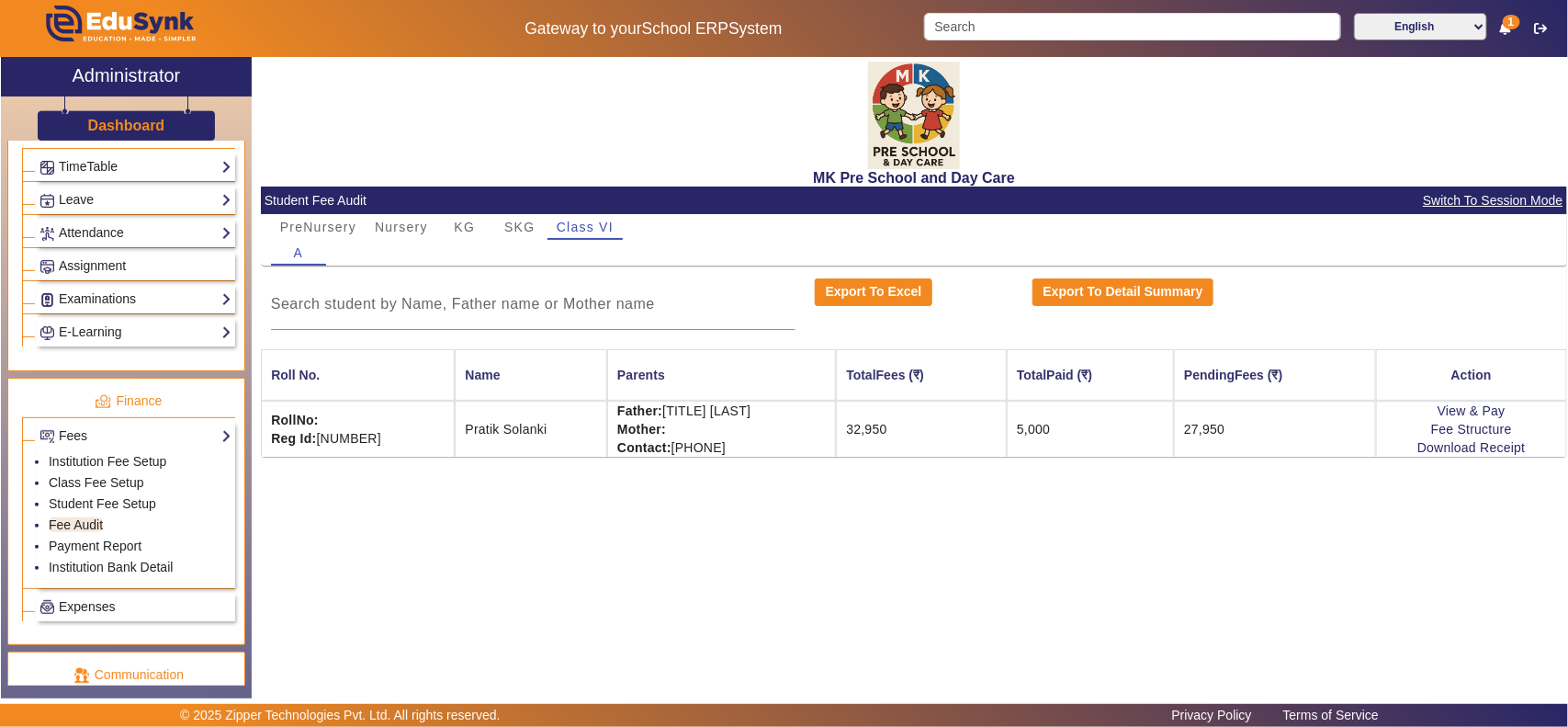 click on "MK Pre School and Day Care  Student Fee Audit   Switch To Session Mode  PreNursery Nursery KG SKG Class VI A  Export To Excel   Export To Detail Summary  Roll No. Name Parents TotalFees (₹) TotalPaid (₹) PendingFees (₹) Action RollNo: Reg Id: 234574532  Pratik Solanki Father: Mr. Solanki   Mother:    Contact: 3254365465  32,950 5,000 27,950  View & Pay   Fee Structure  Download Receipt" 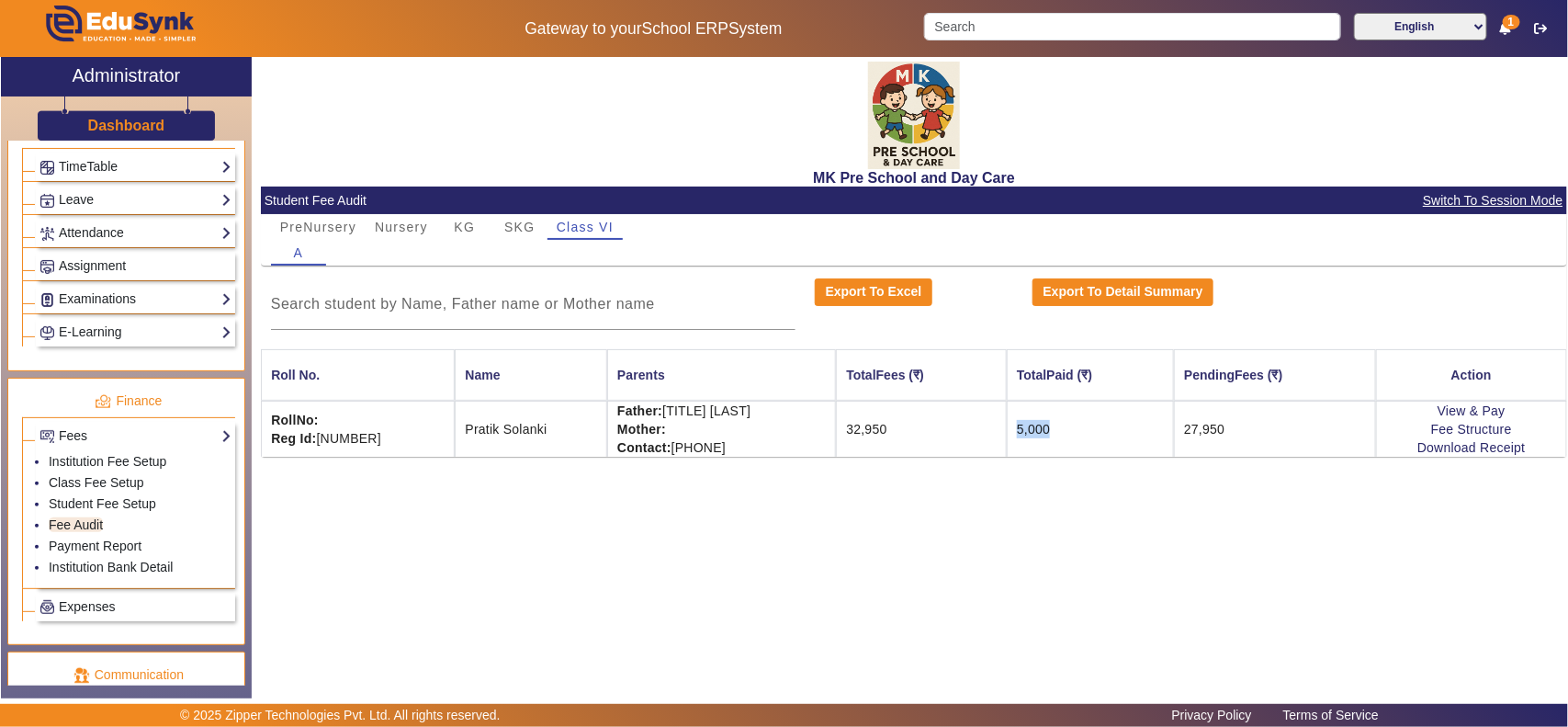drag, startPoint x: 1061, startPoint y: 429, endPoint x: 1002, endPoint y: 435, distance: 59.3043 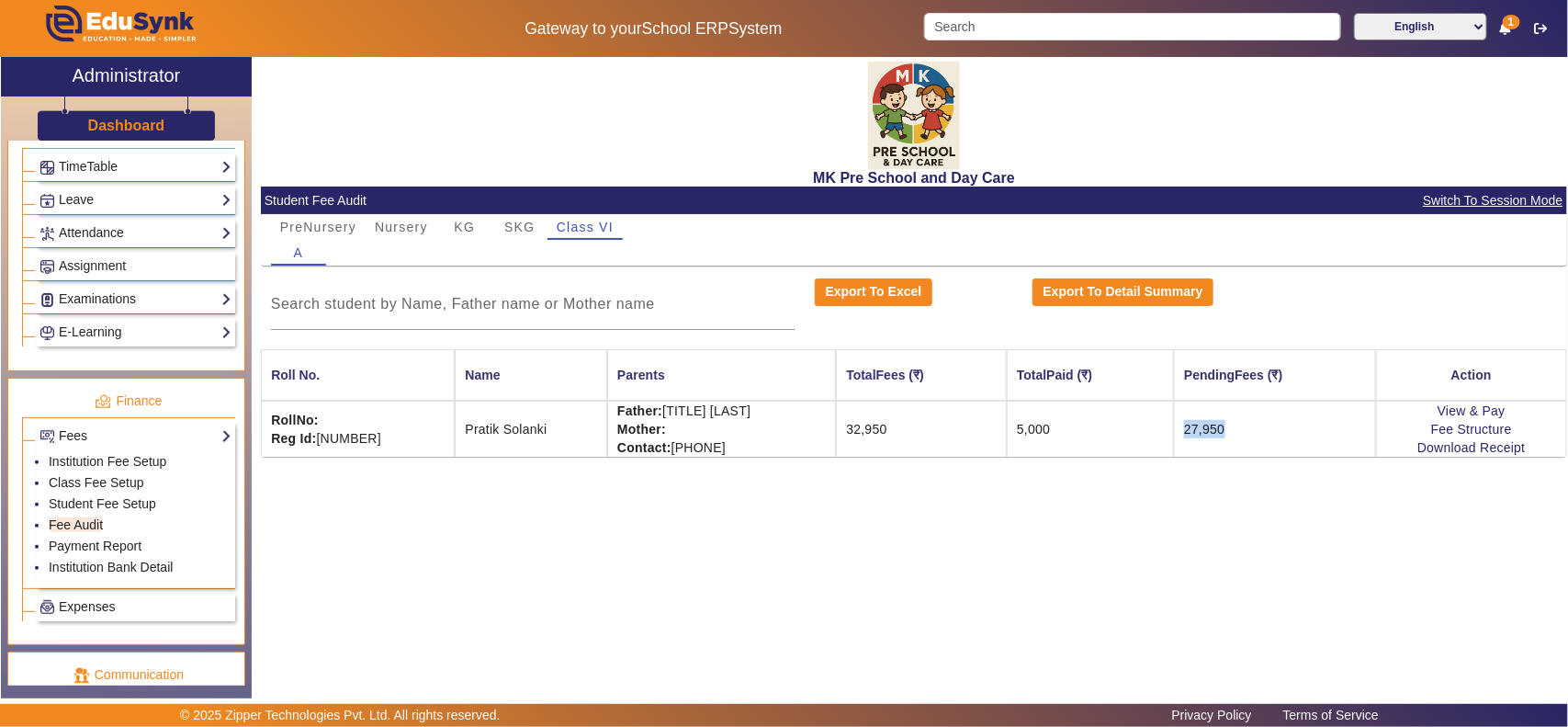 drag, startPoint x: 1227, startPoint y: 425, endPoint x: 1249, endPoint y: 420, distance: 22.561 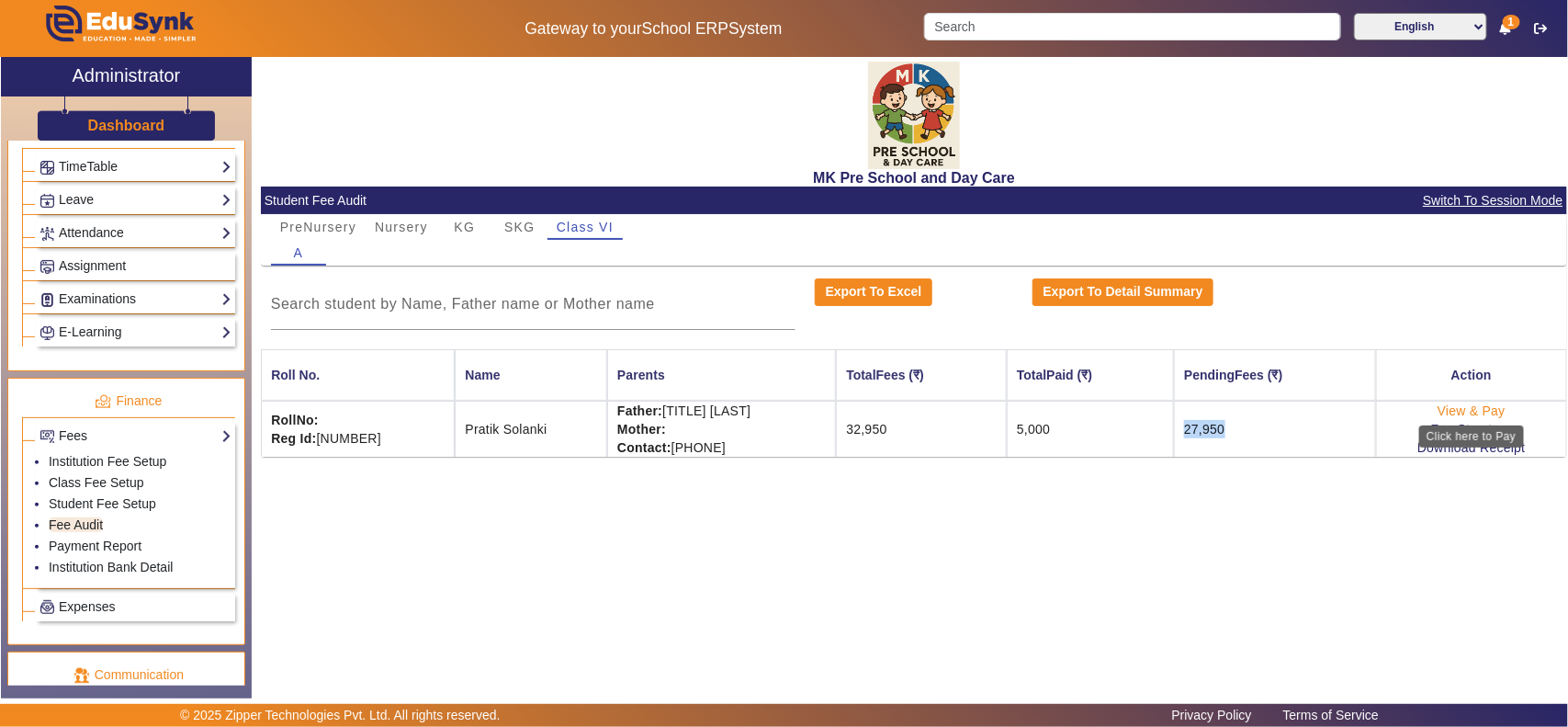 click on "View & Pay" 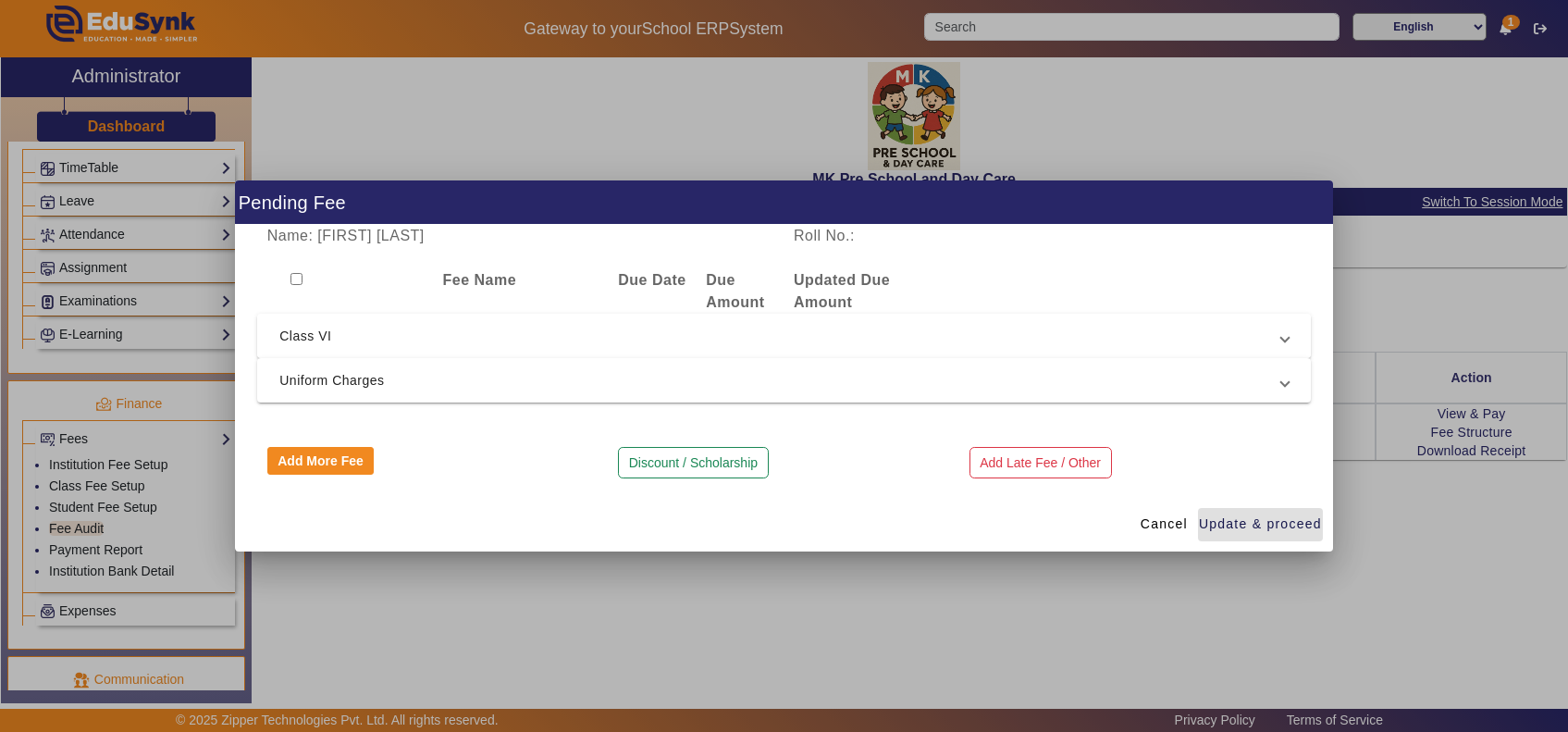 click on "Class VI" at bounding box center [780, 336] 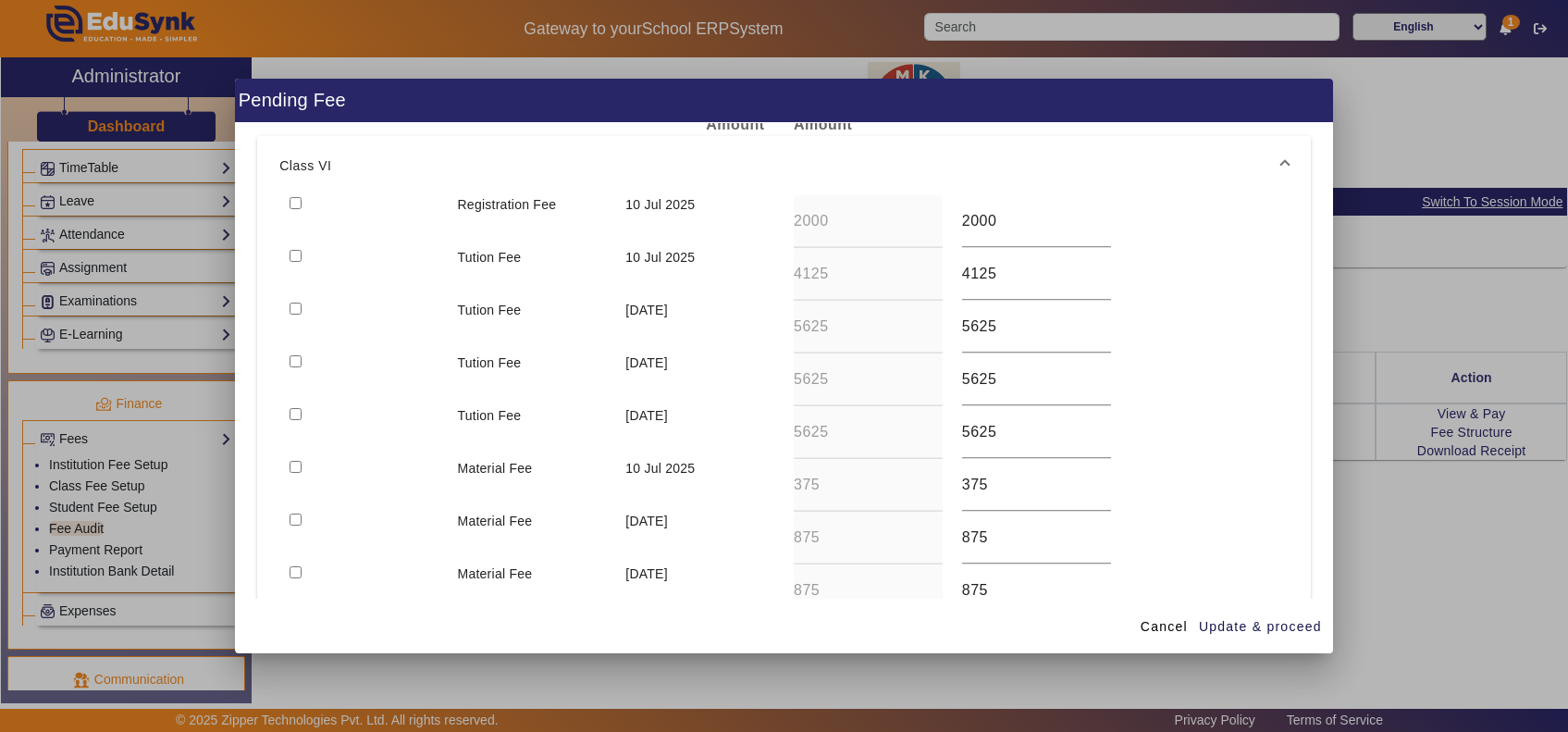 scroll, scrollTop: 0, scrollLeft: 0, axis: both 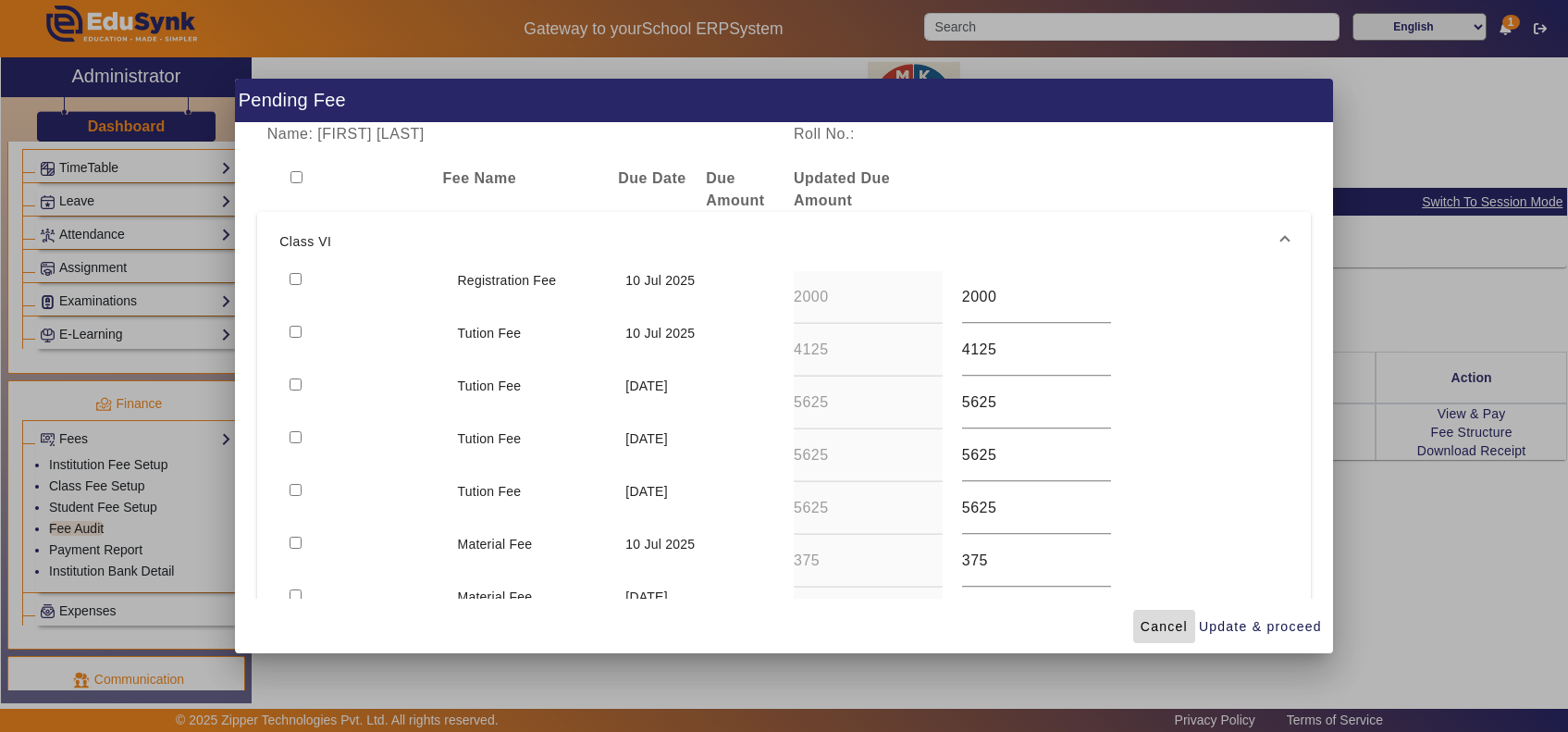 click on "Cancel" at bounding box center [1164, 627] 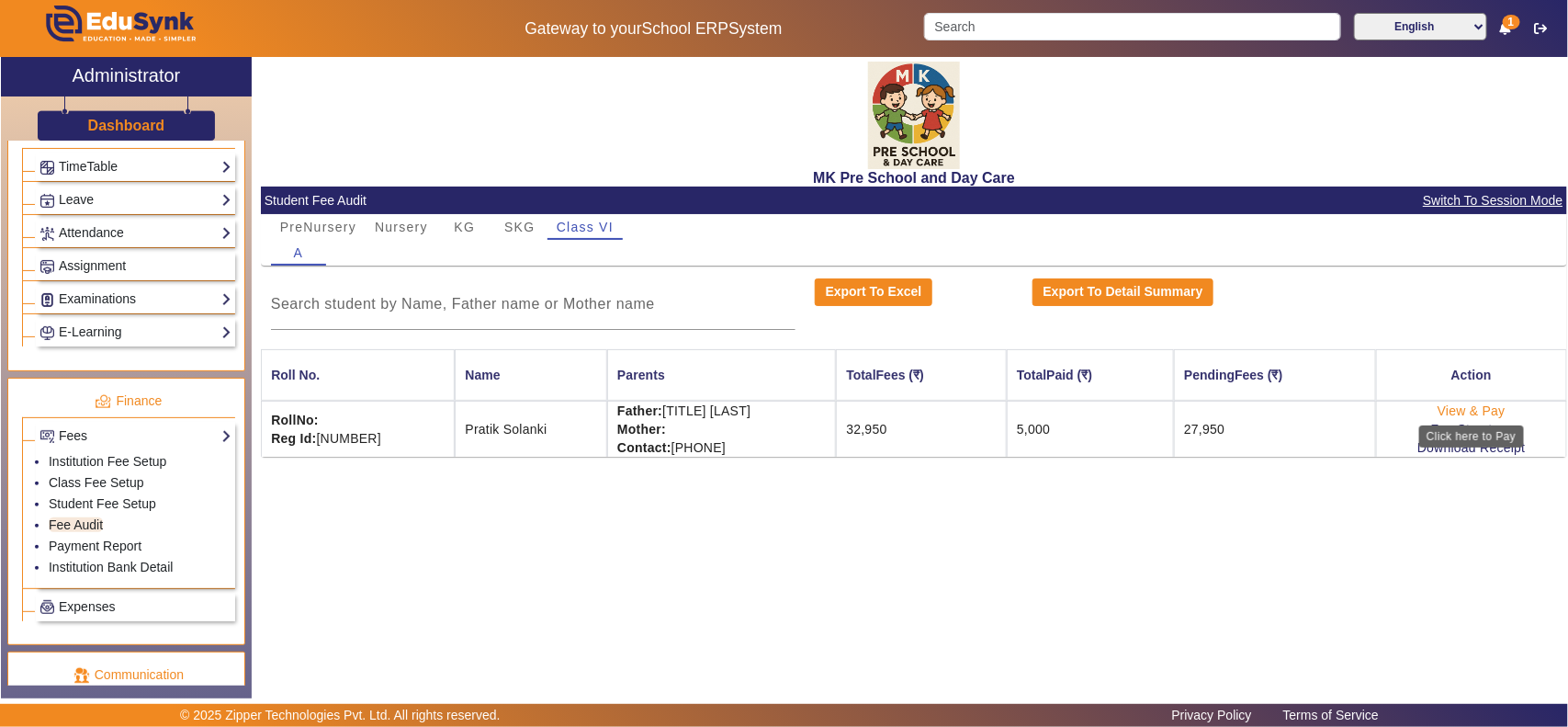 click on "View & Pay" 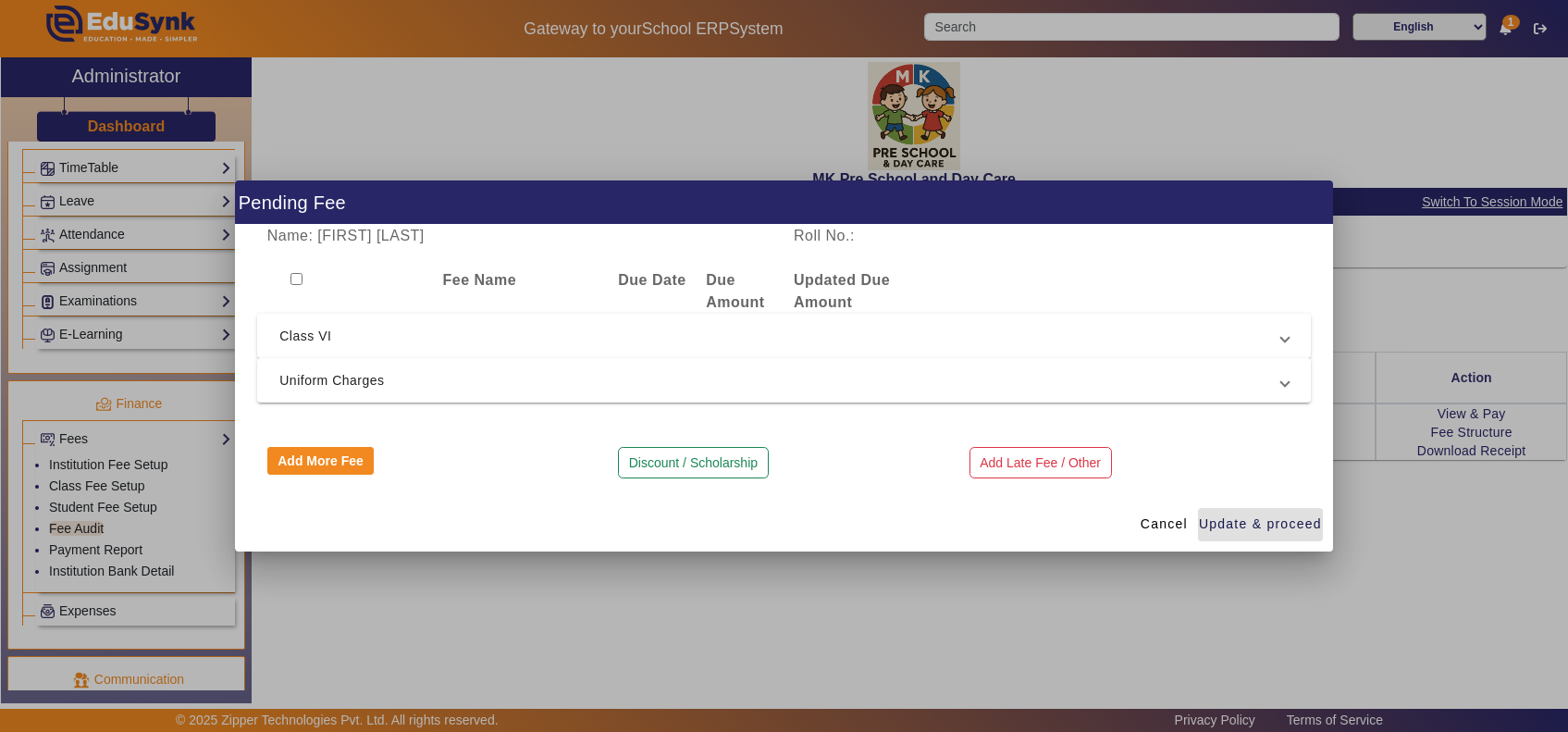 click on "Class VI" at bounding box center (780, 336) 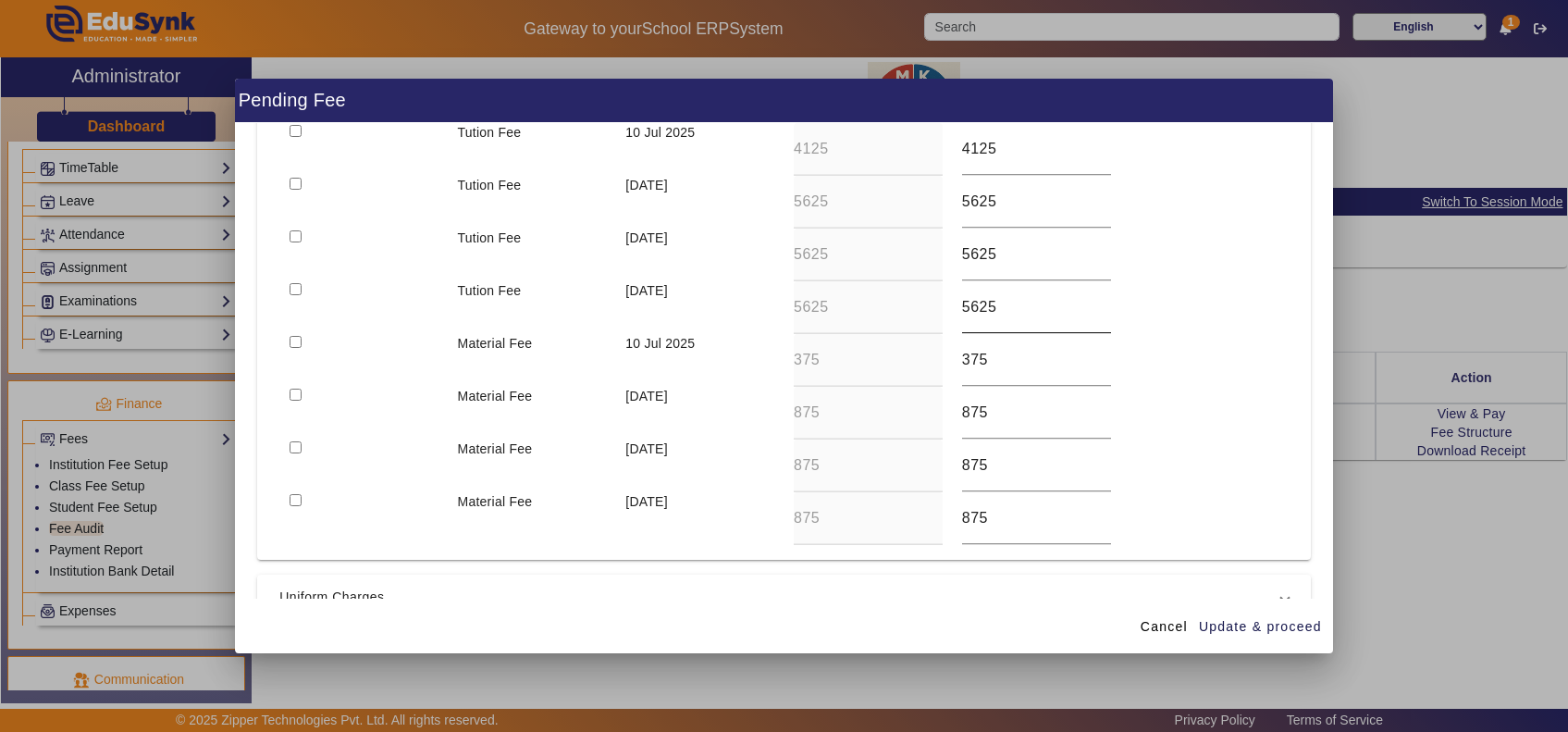 scroll, scrollTop: 316, scrollLeft: 0, axis: vertical 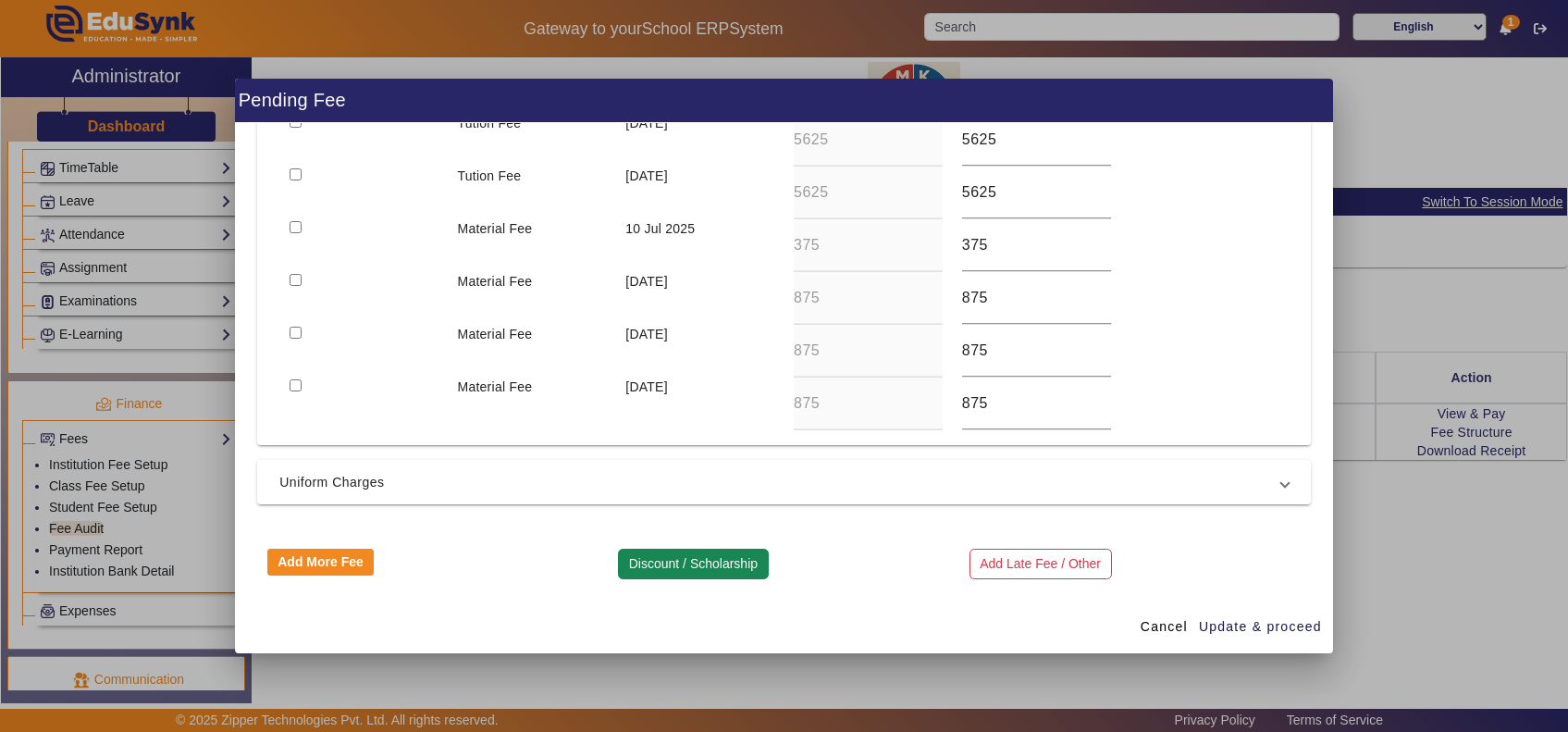 click on "Discount / Scholarship" at bounding box center (693, 565) 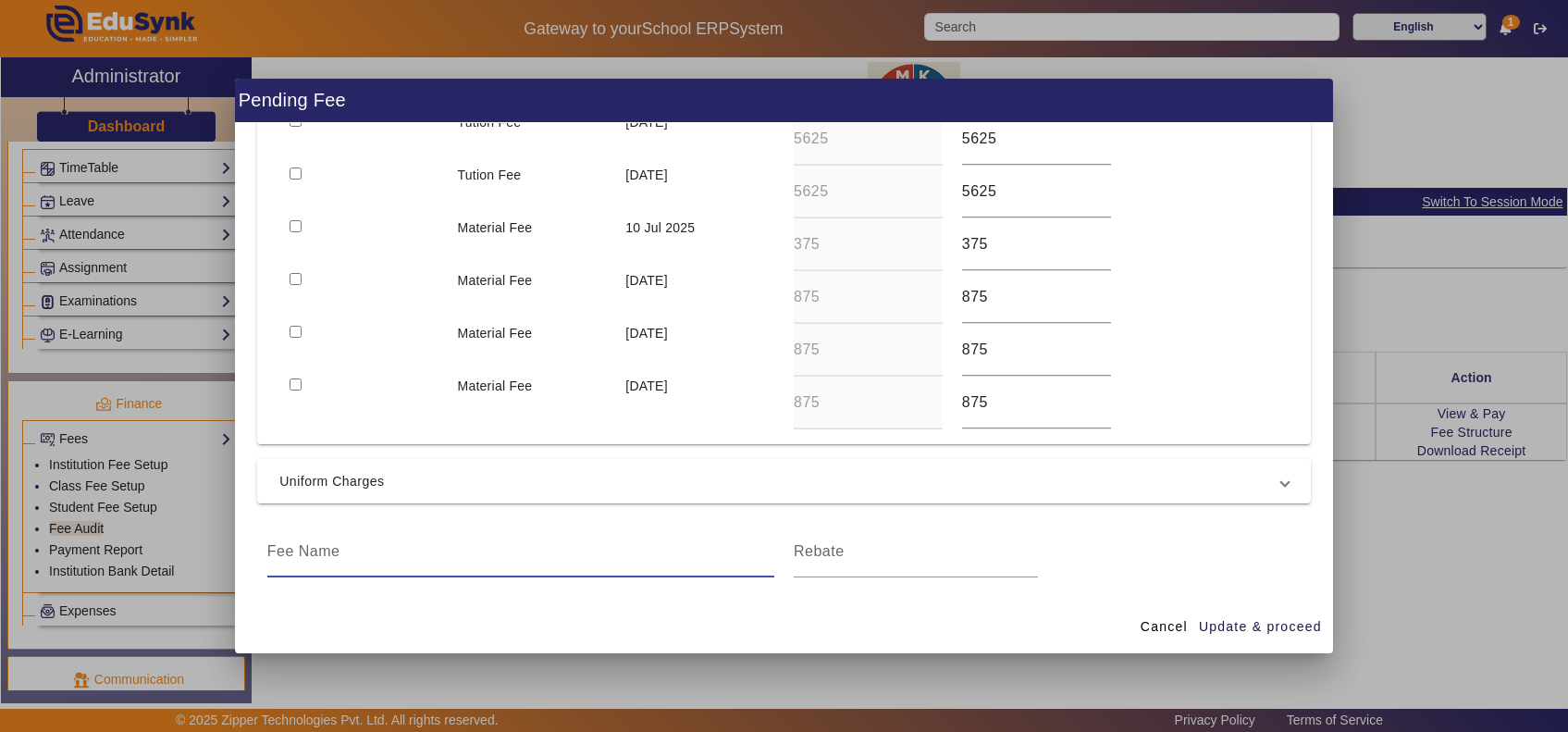 click at bounding box center [521, 552] 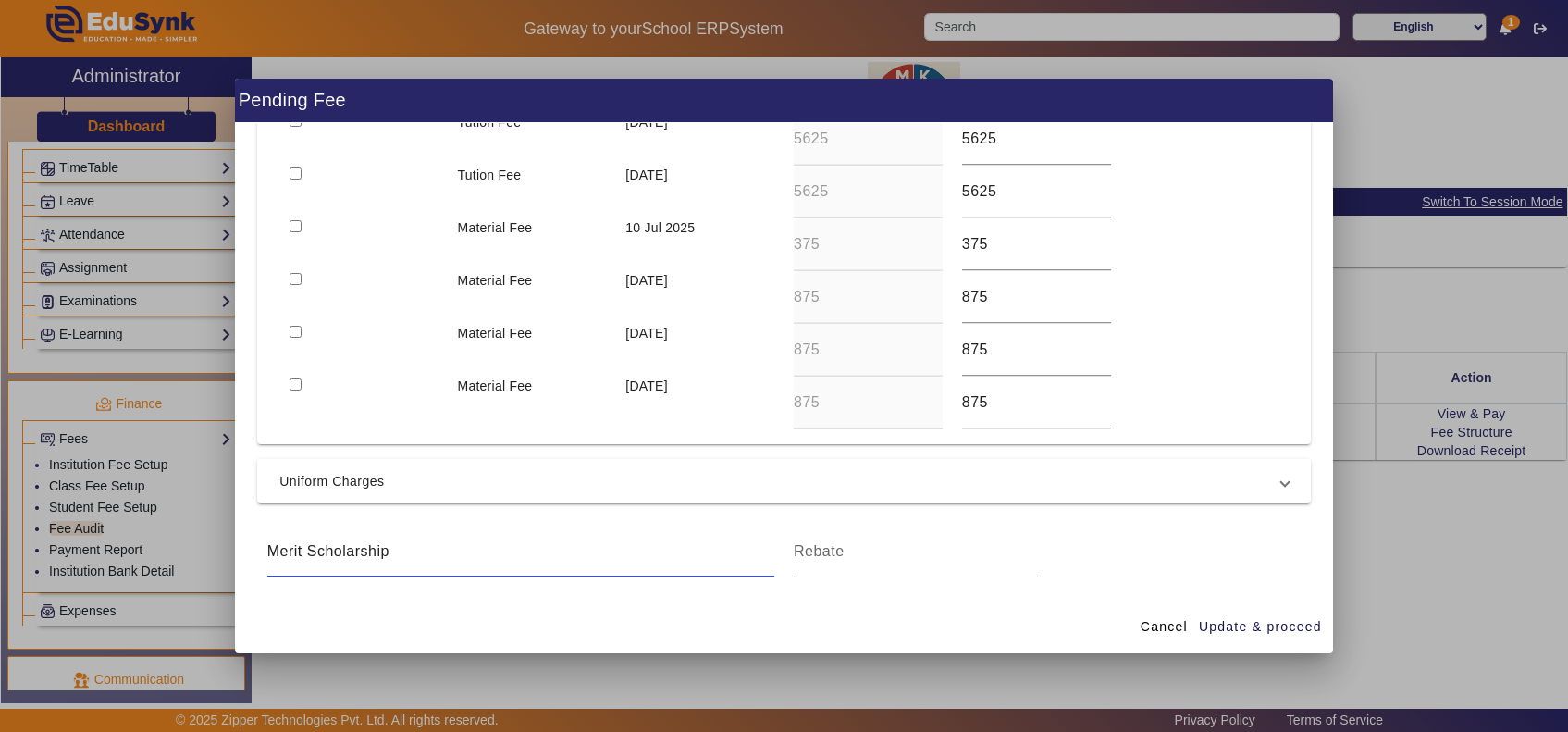 type on "Merit Scholarship" 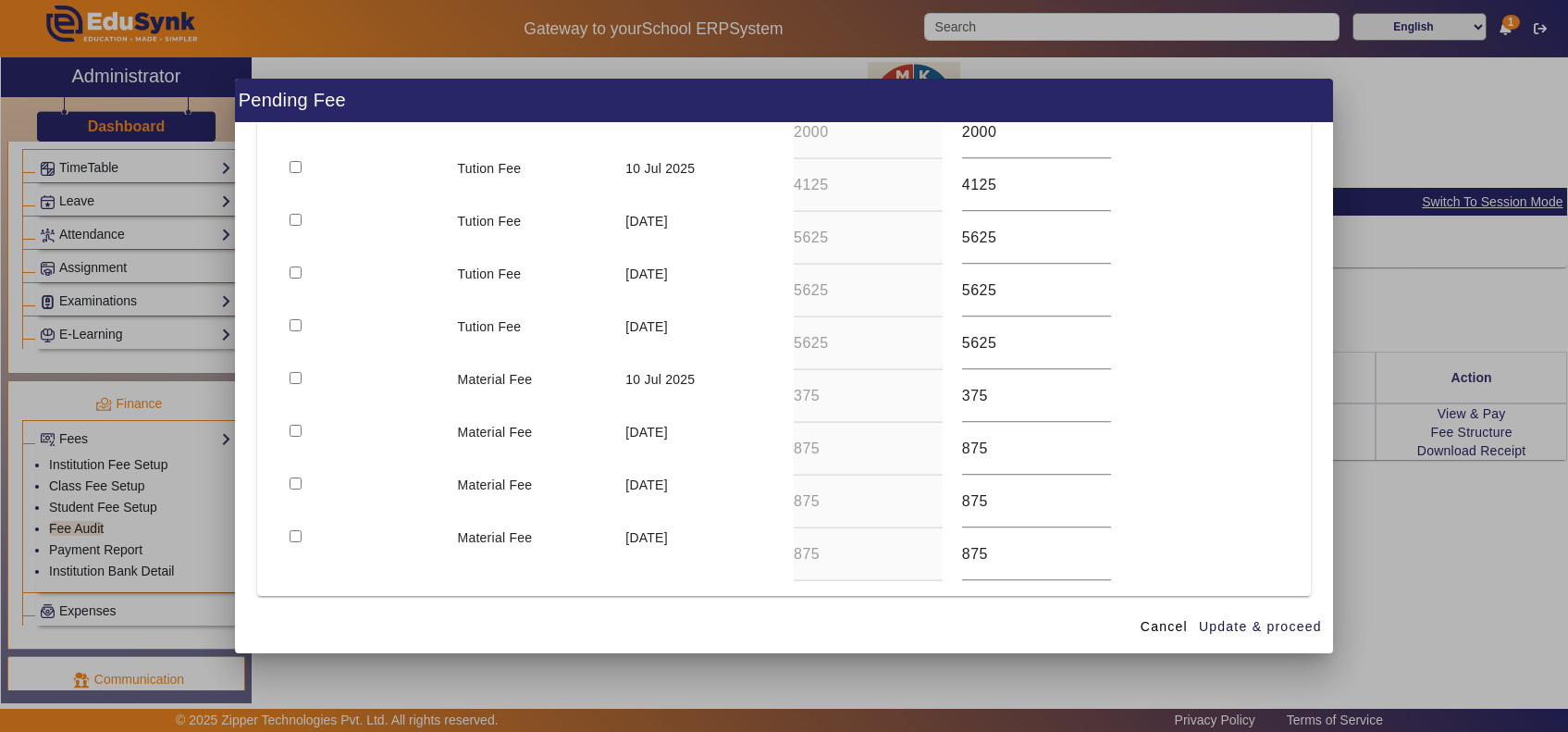 scroll, scrollTop: 0, scrollLeft: 0, axis: both 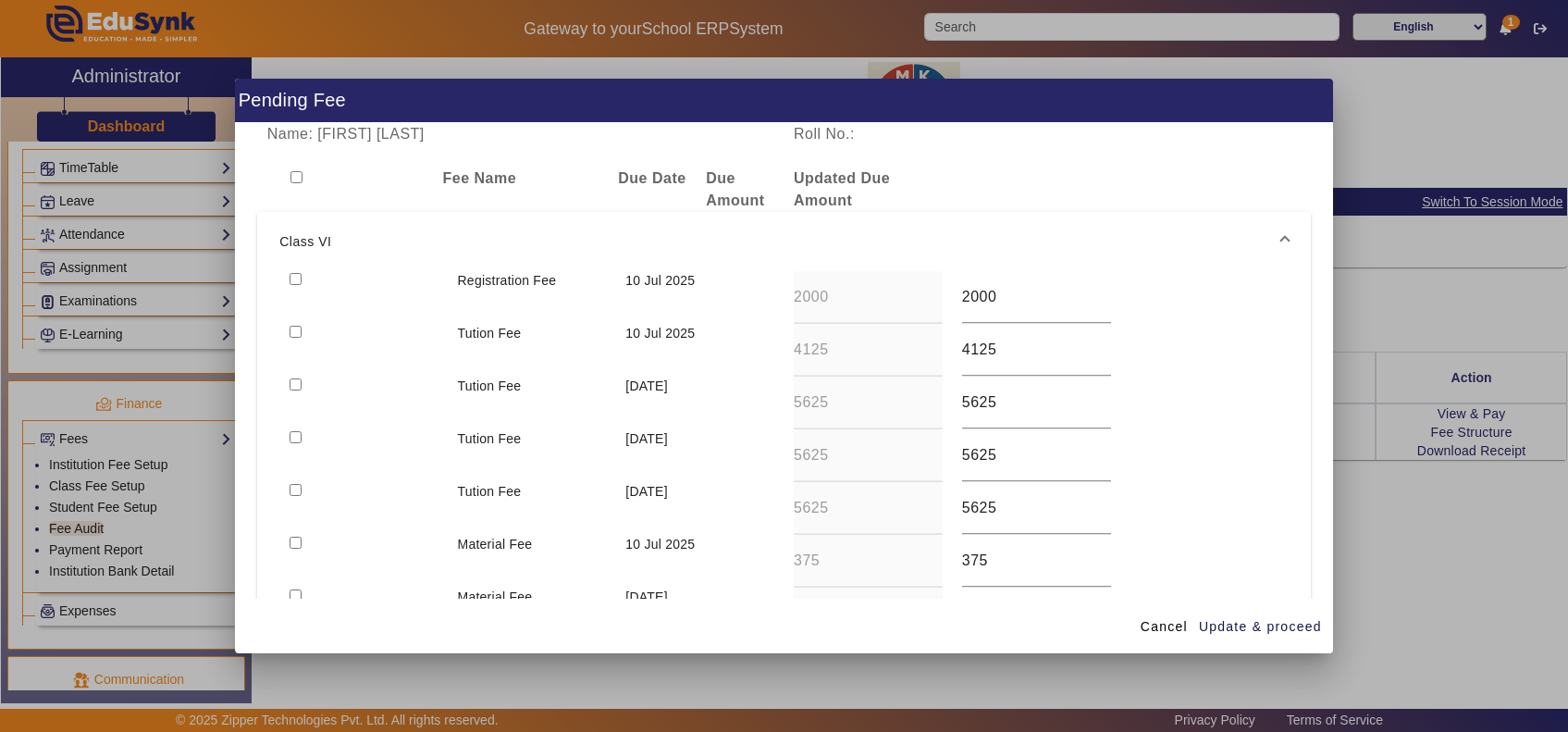 type on "6750" 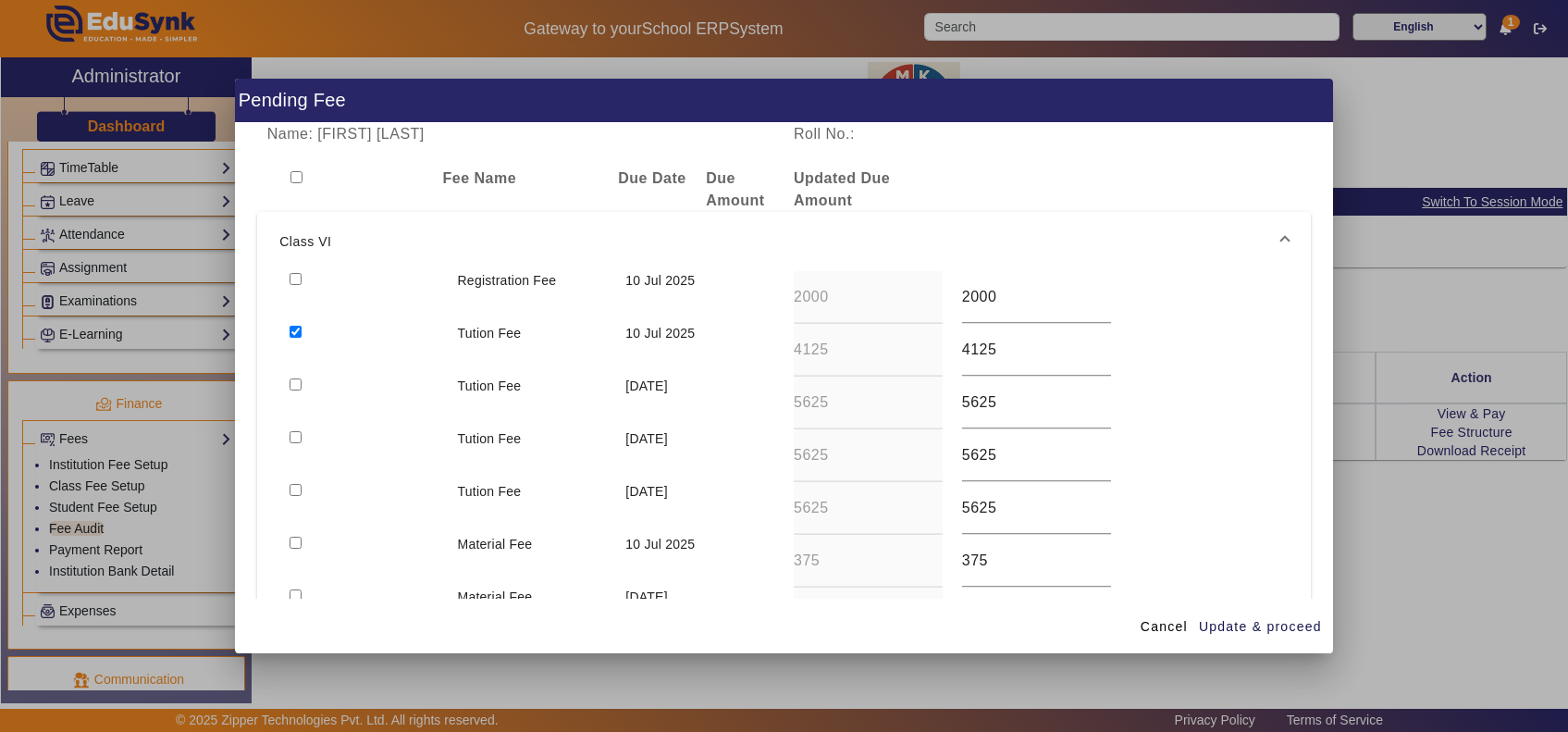 click at bounding box center [295, 384] 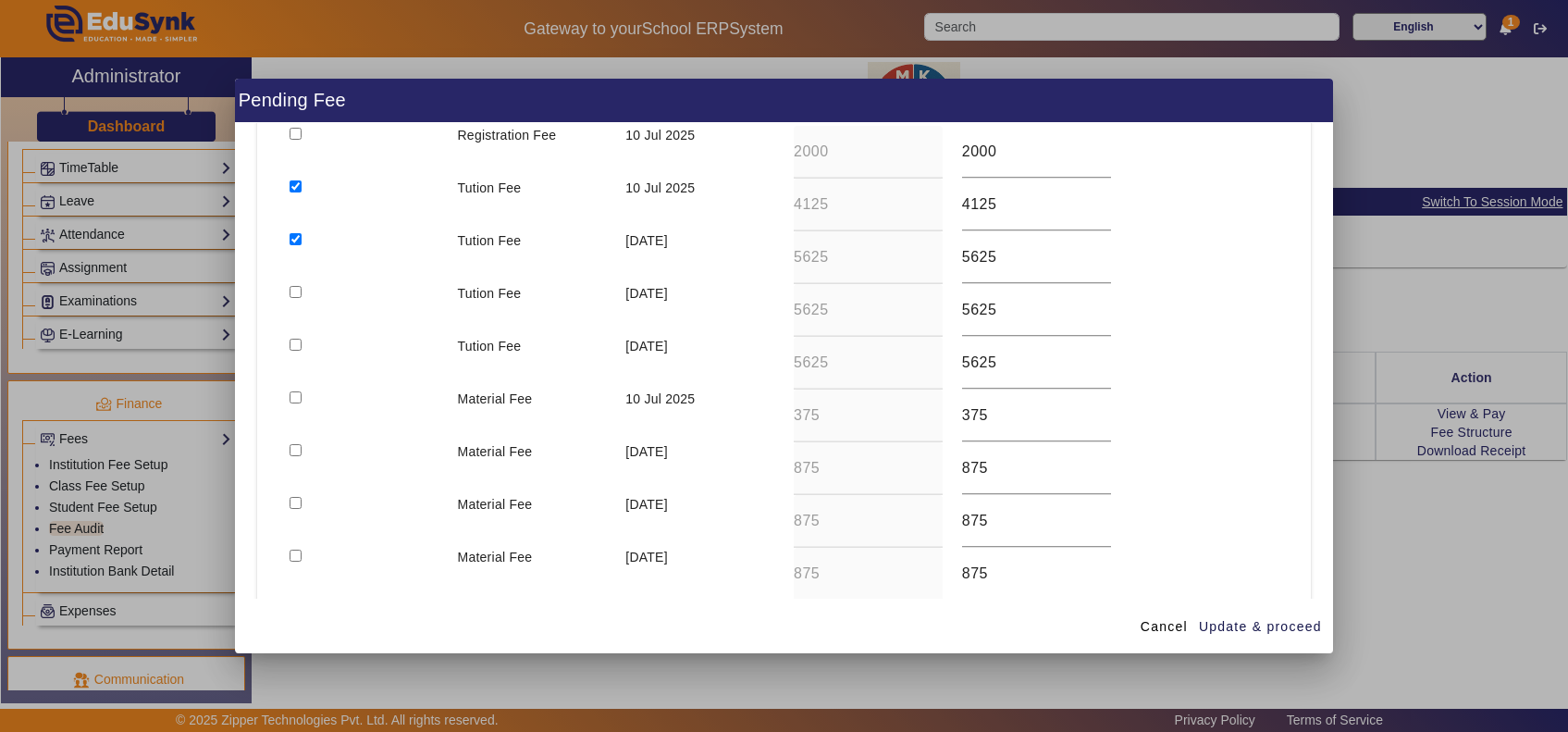 scroll, scrollTop: 368, scrollLeft: 0, axis: vertical 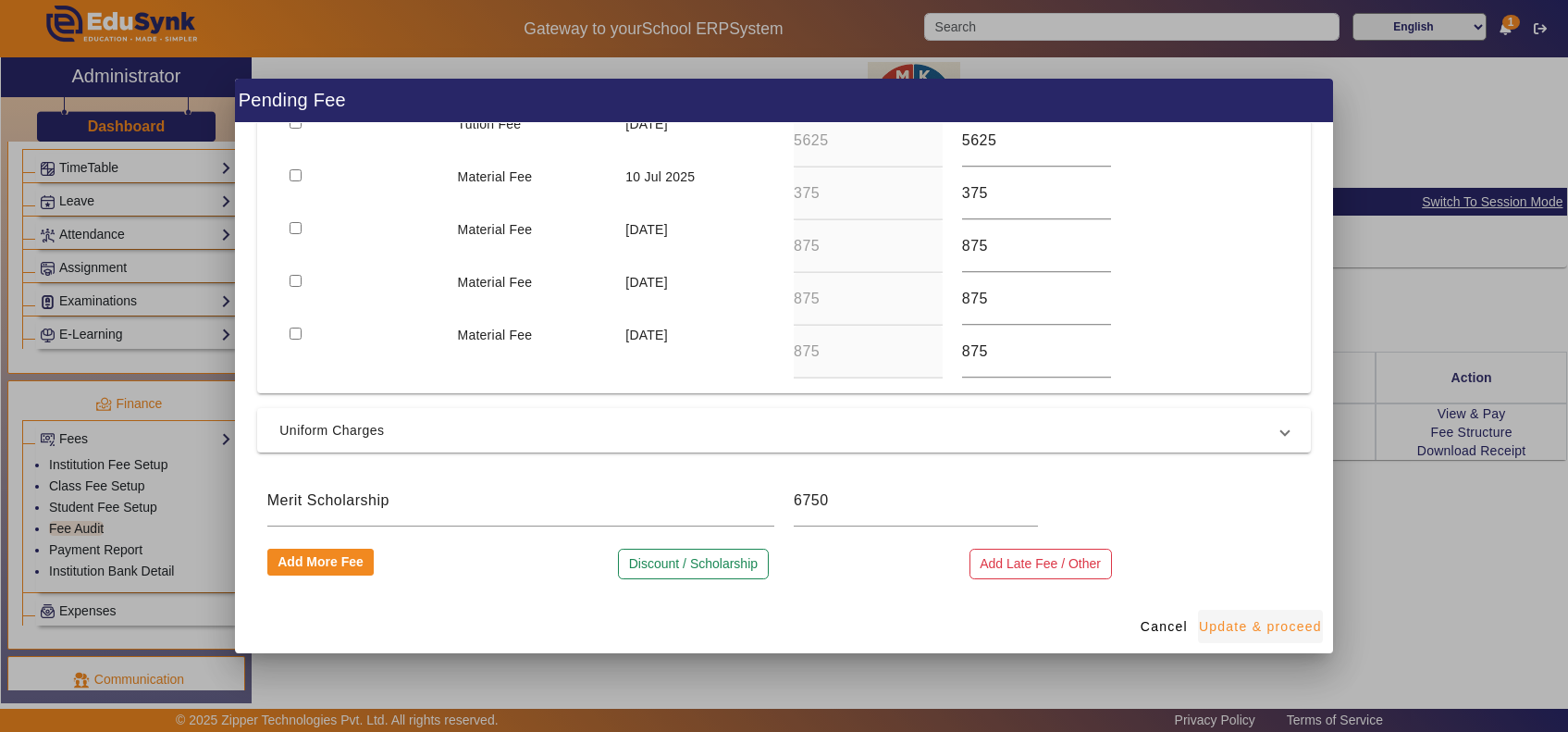 click on "Update & proceed" at bounding box center [1260, 627] 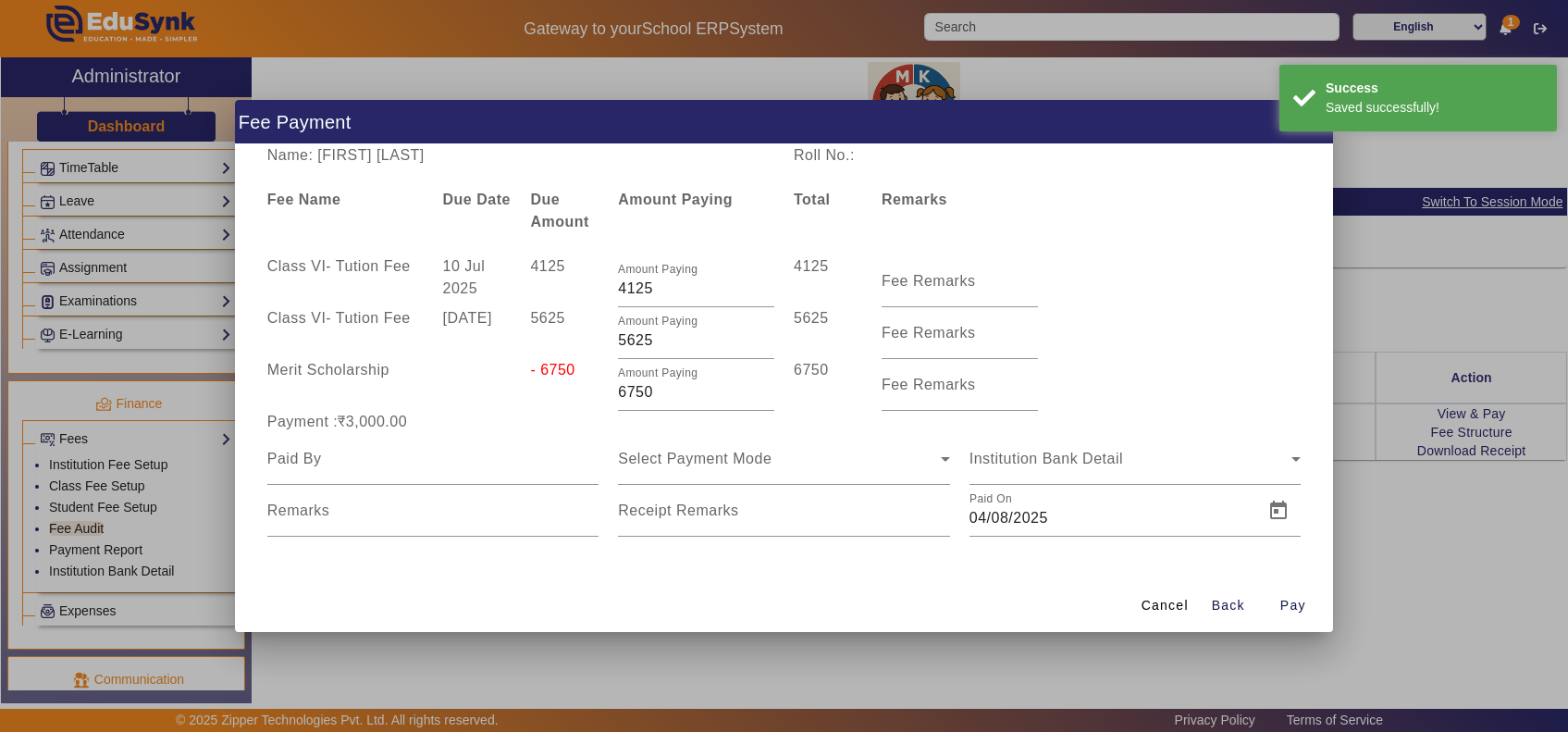 scroll, scrollTop: 0, scrollLeft: 0, axis: both 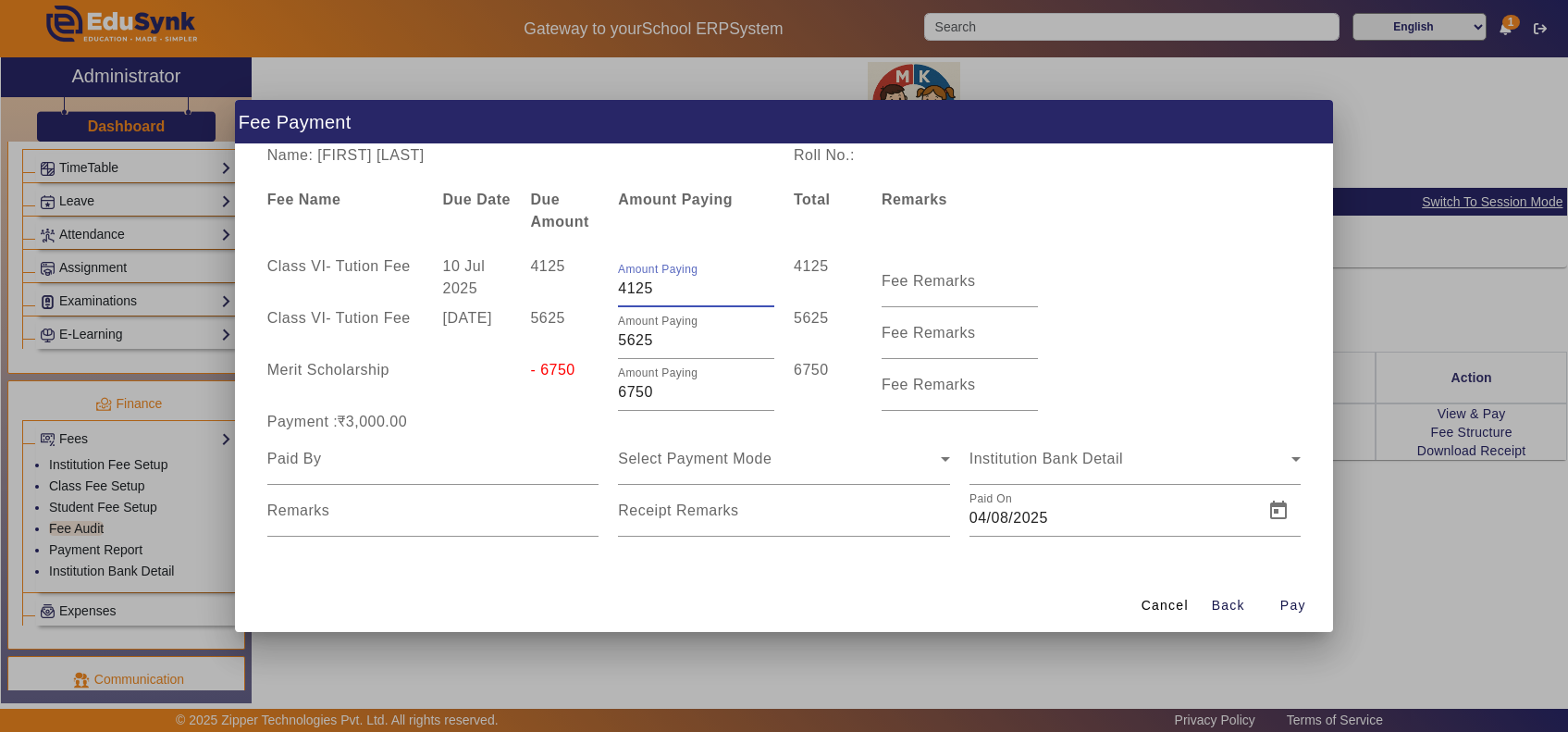 drag, startPoint x: 620, startPoint y: 287, endPoint x: 686, endPoint y: 284, distance: 66.06815 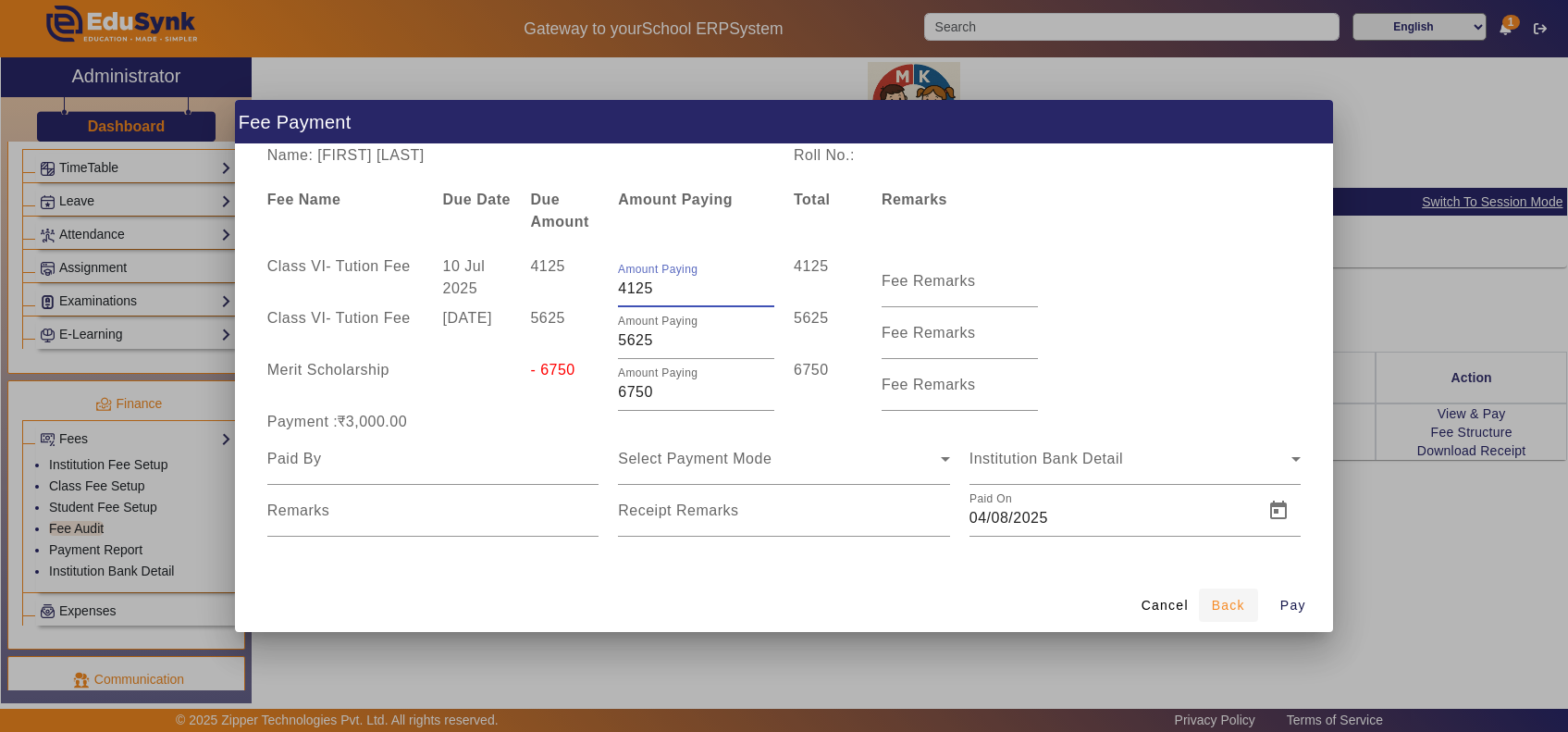 click on "Back" at bounding box center (1228, 605) 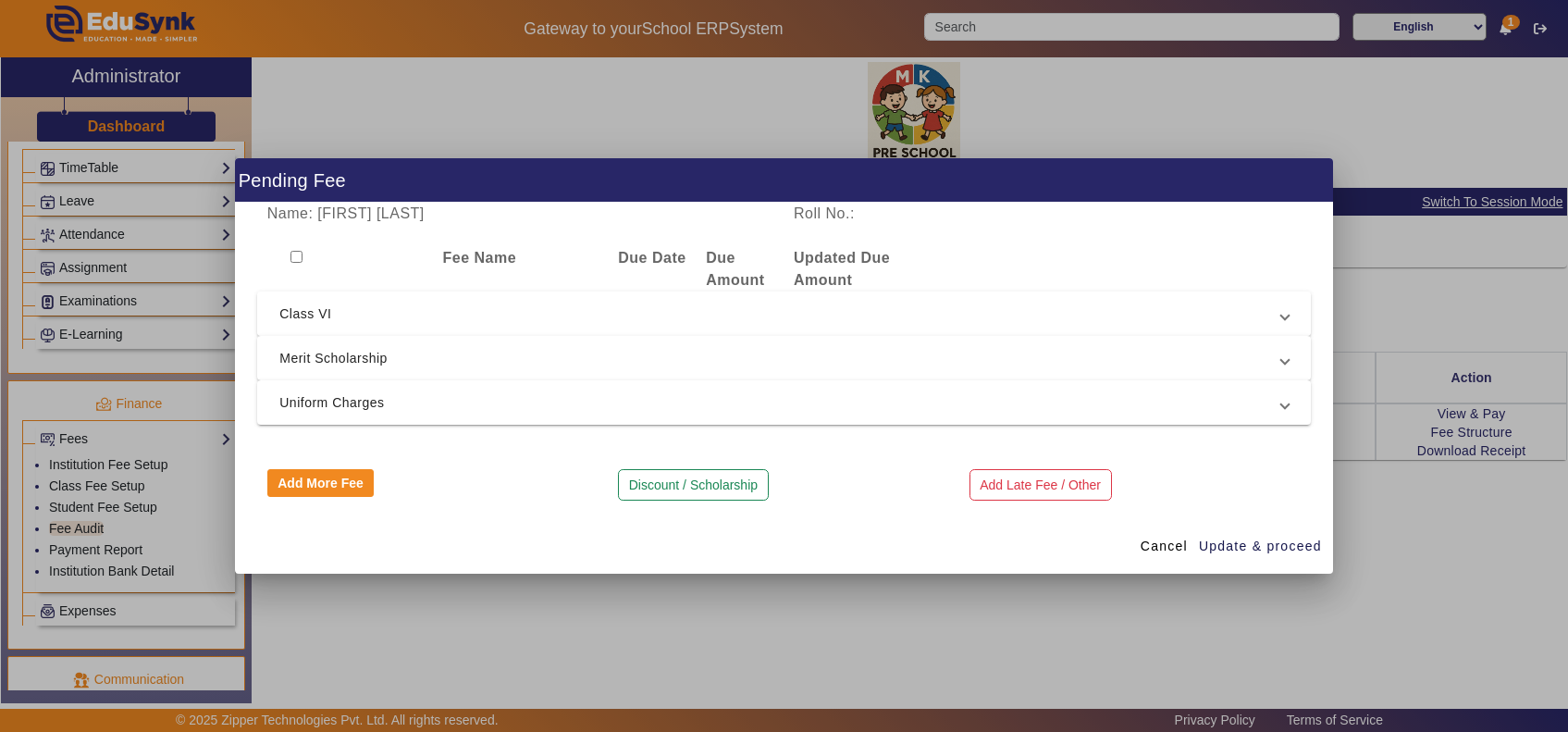 click on "Class VI" at bounding box center [780, 314] 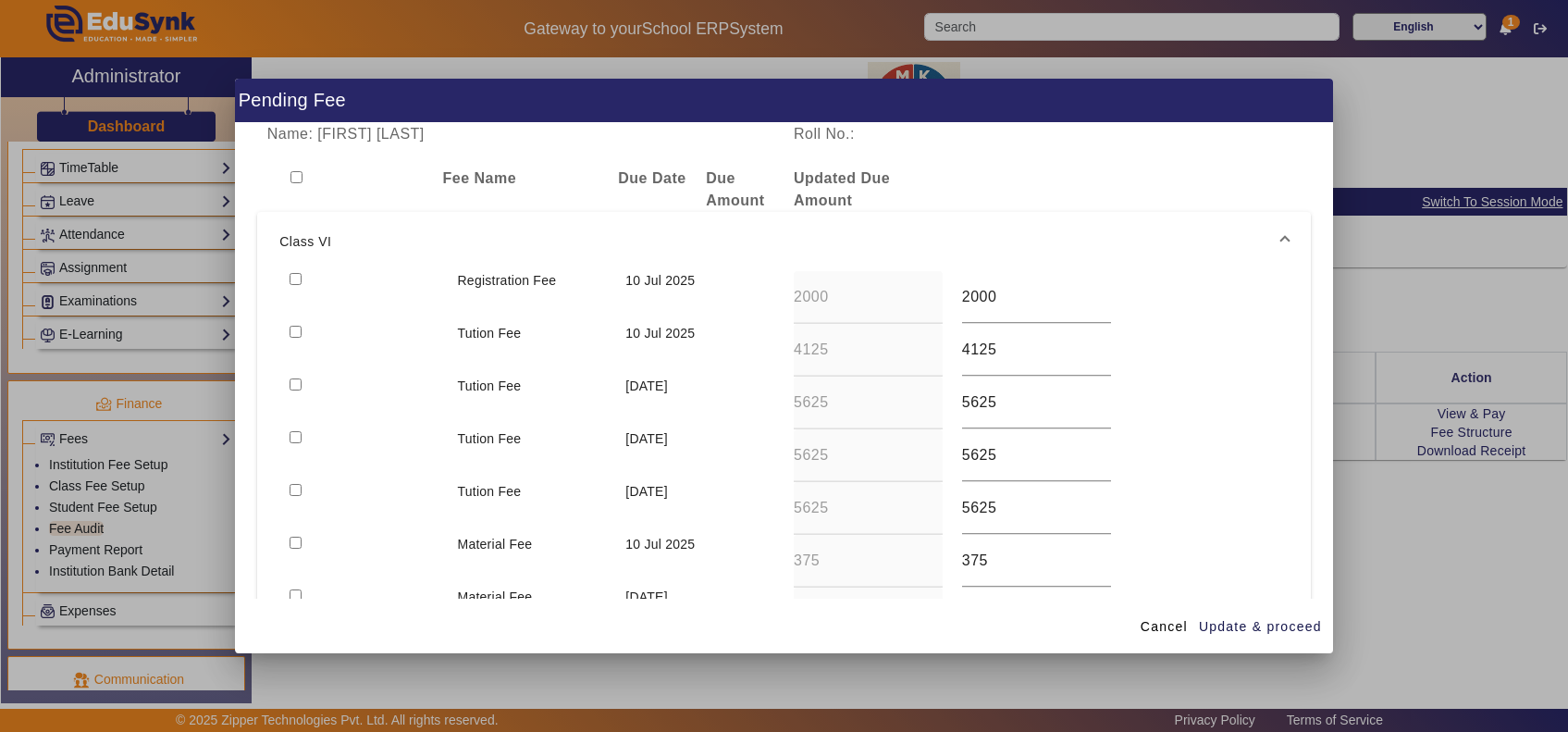 click at bounding box center (364, 297) 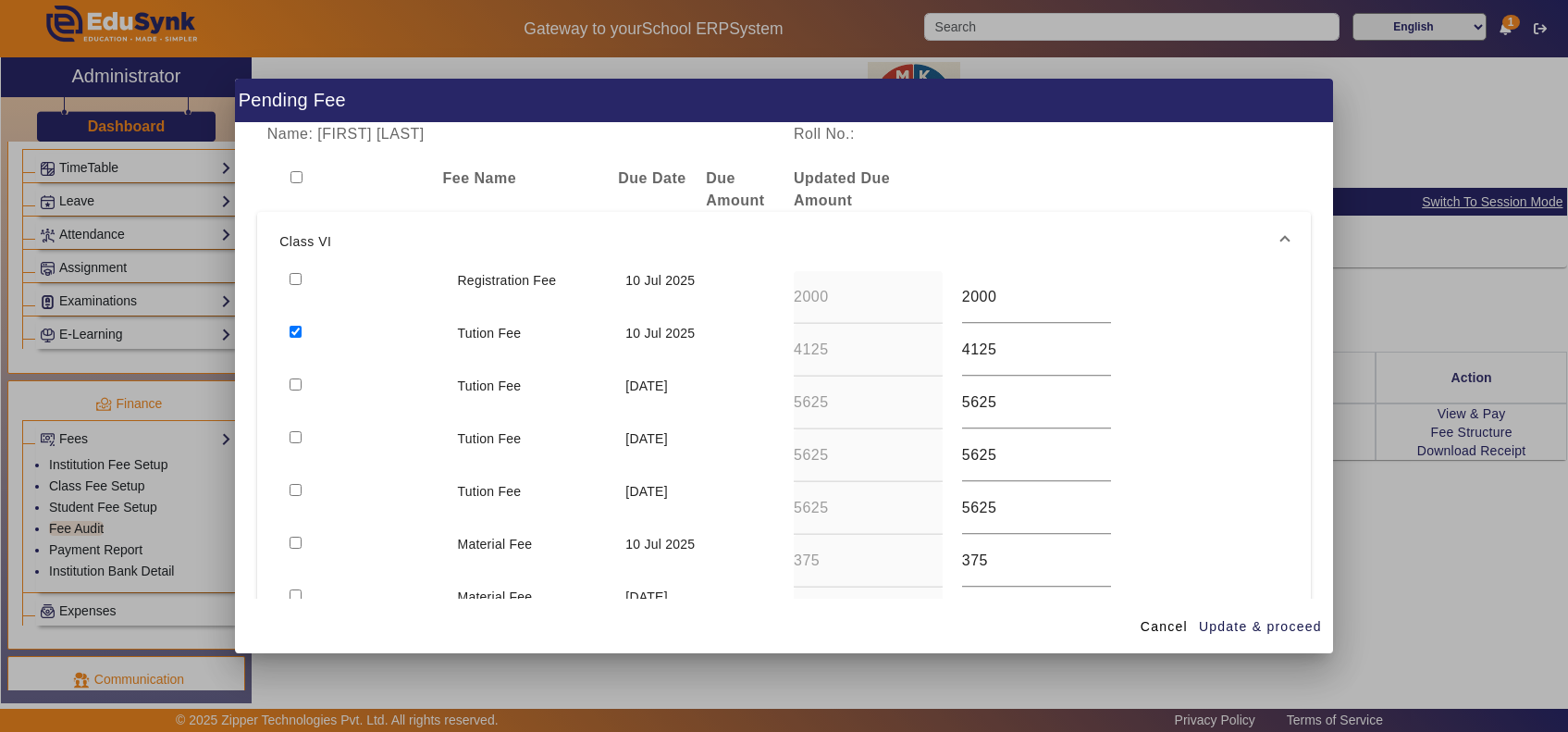 click at bounding box center [364, 403] 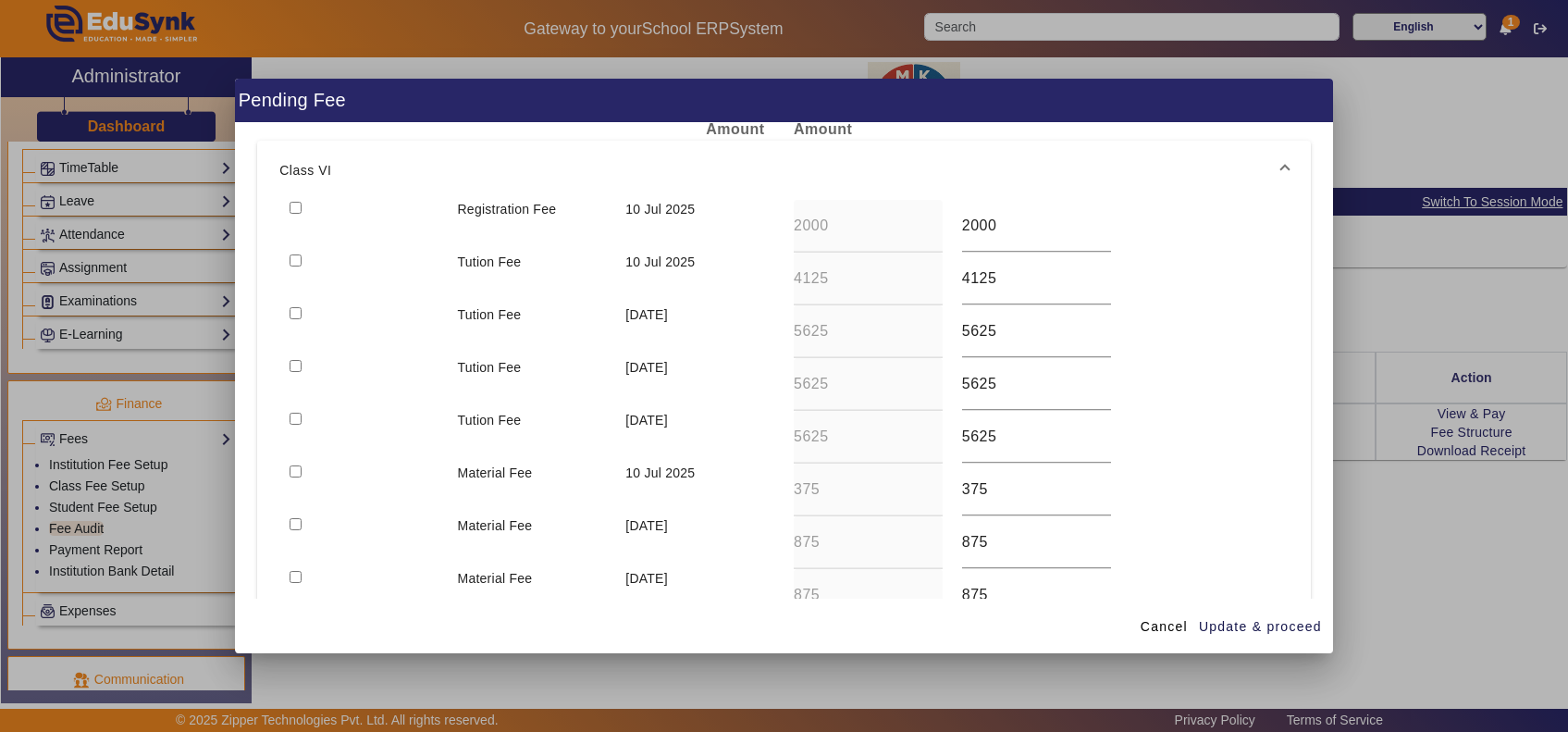 scroll, scrollTop: 0, scrollLeft: 0, axis: both 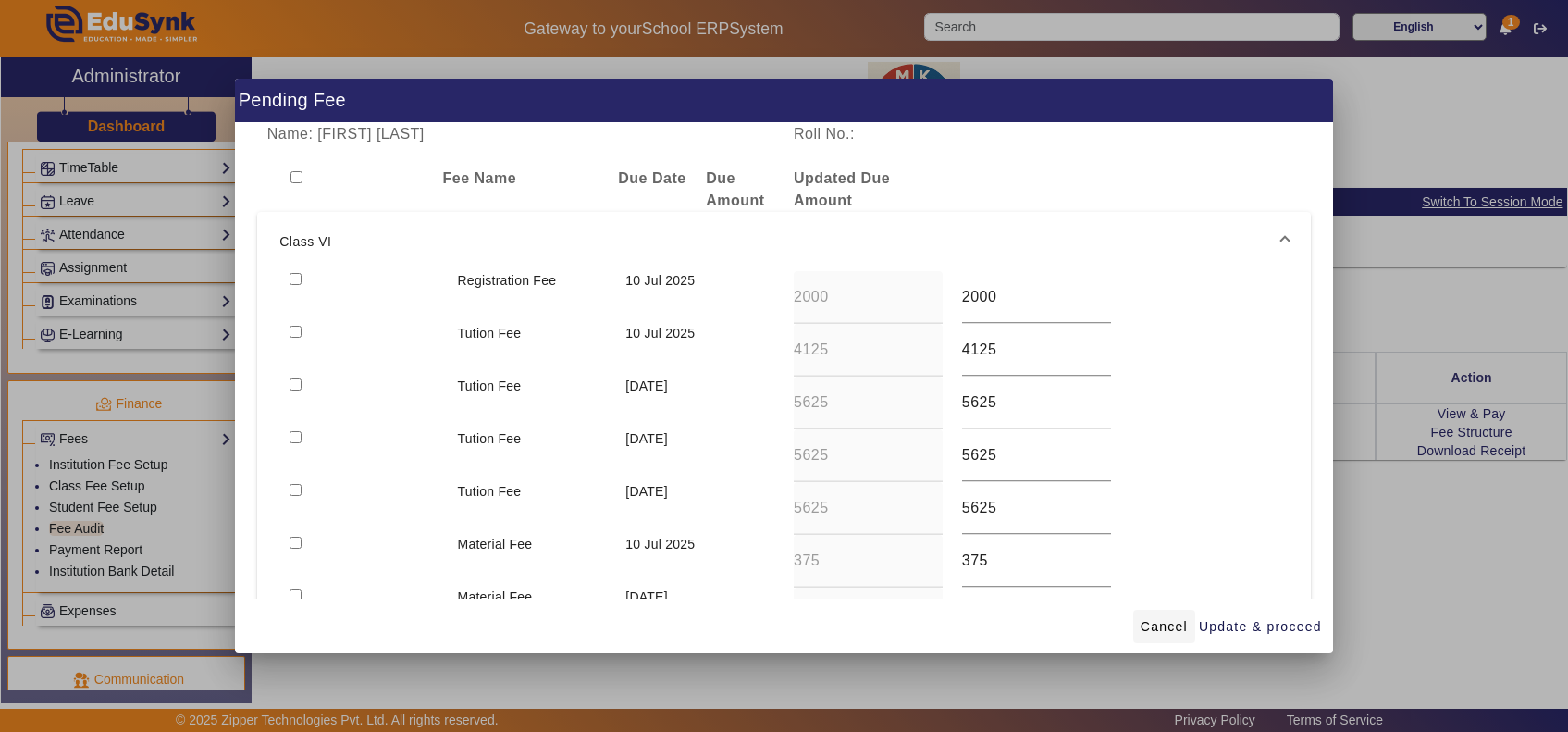 click on "Cancel" at bounding box center (1164, 627) 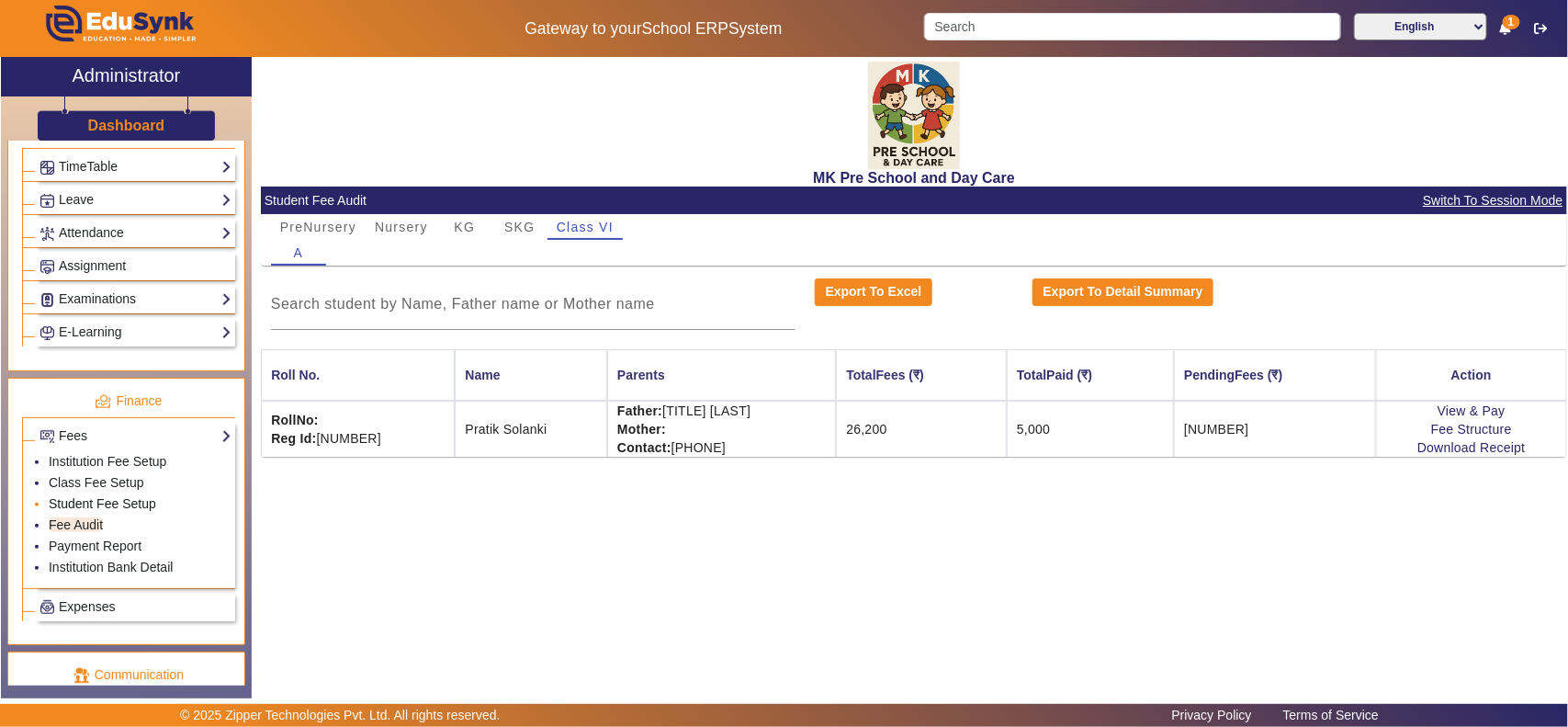 click on "Student Fee Setup" 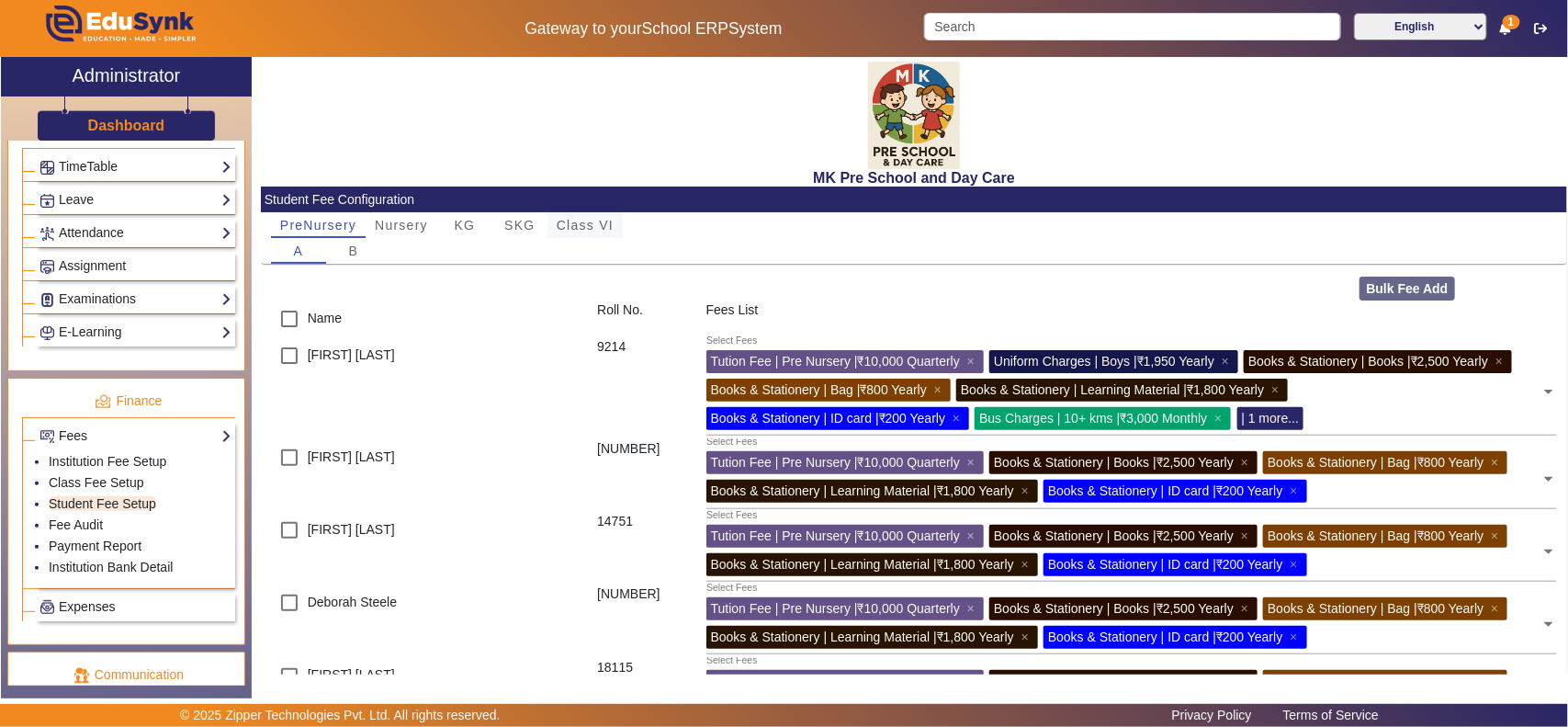 click on "Class VI" at bounding box center [585, 225] 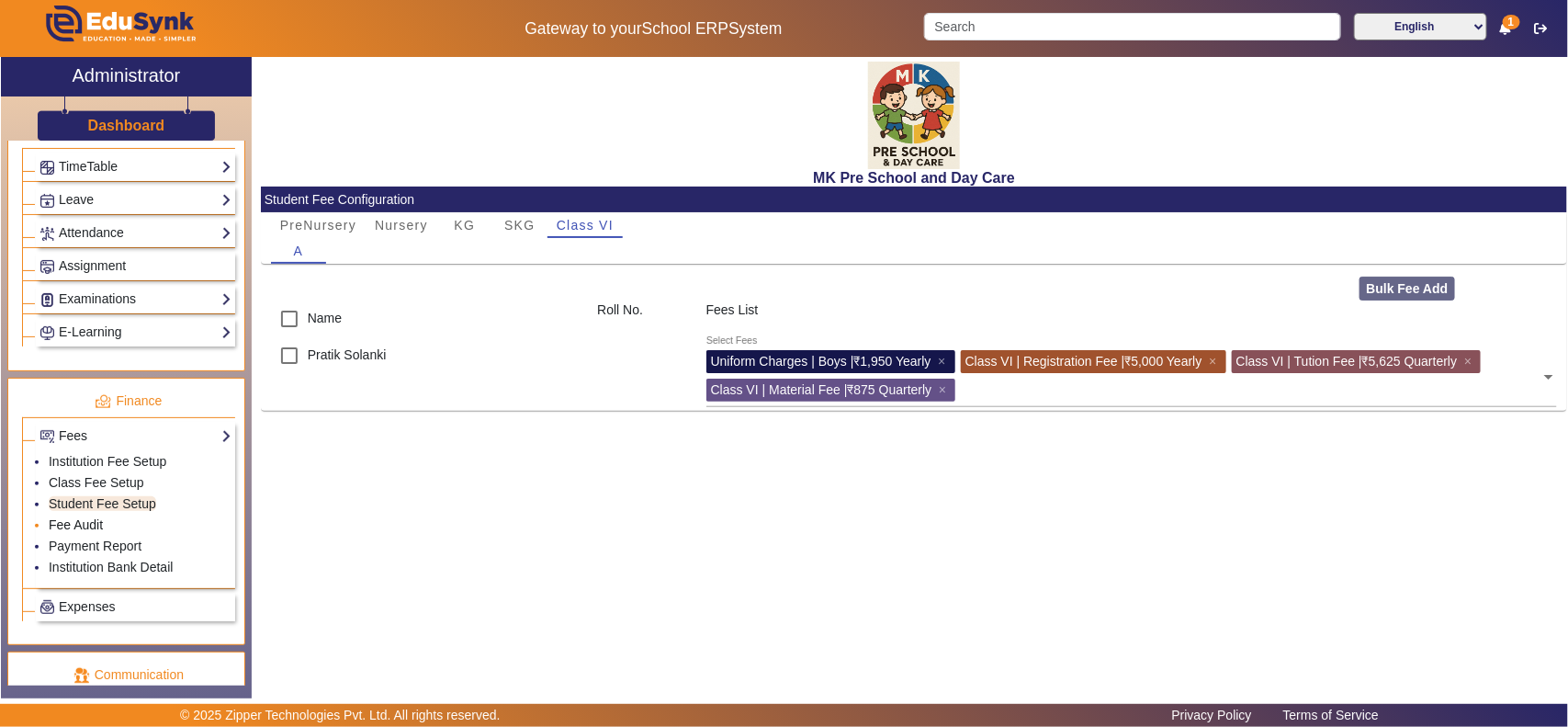 click on "Fee Audit" 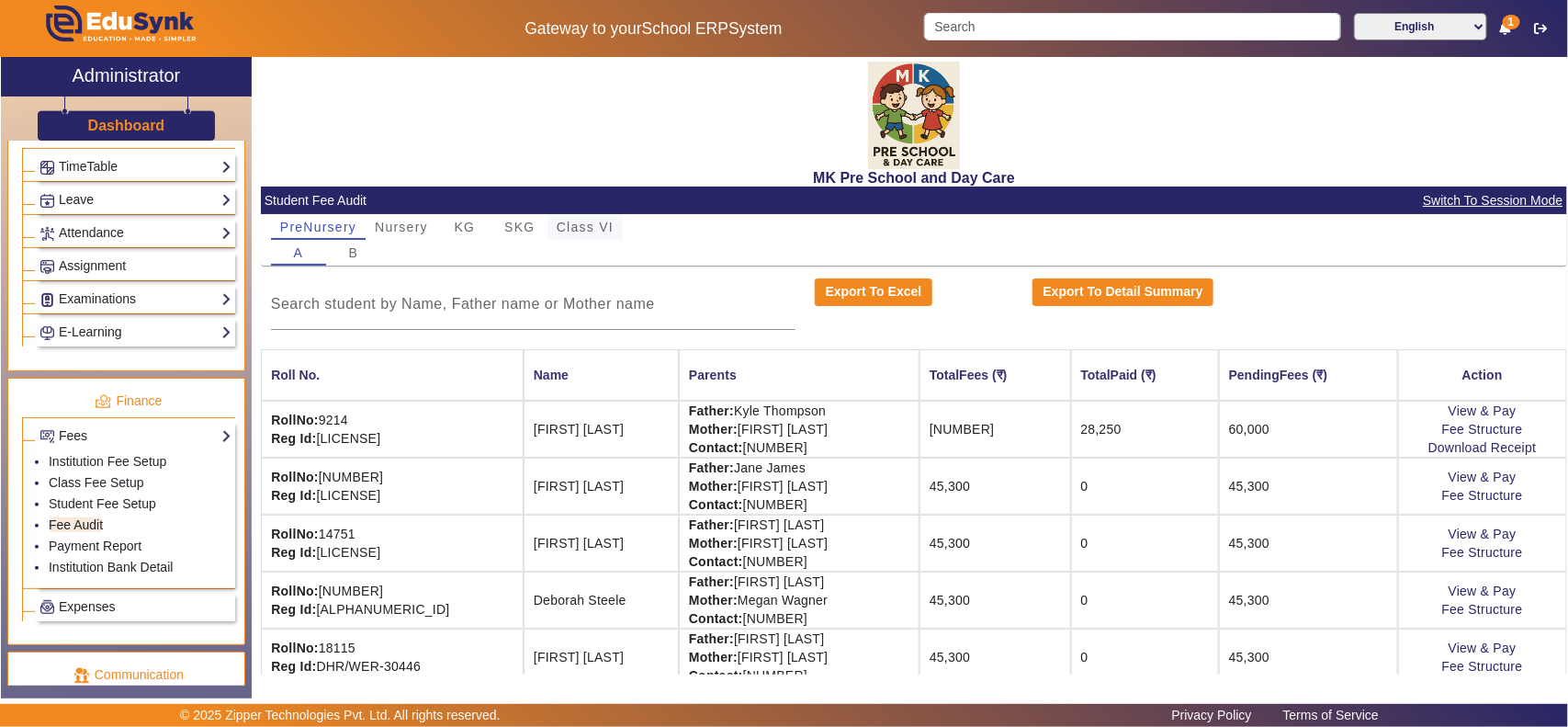 click on "Class VI" at bounding box center [585, 227] 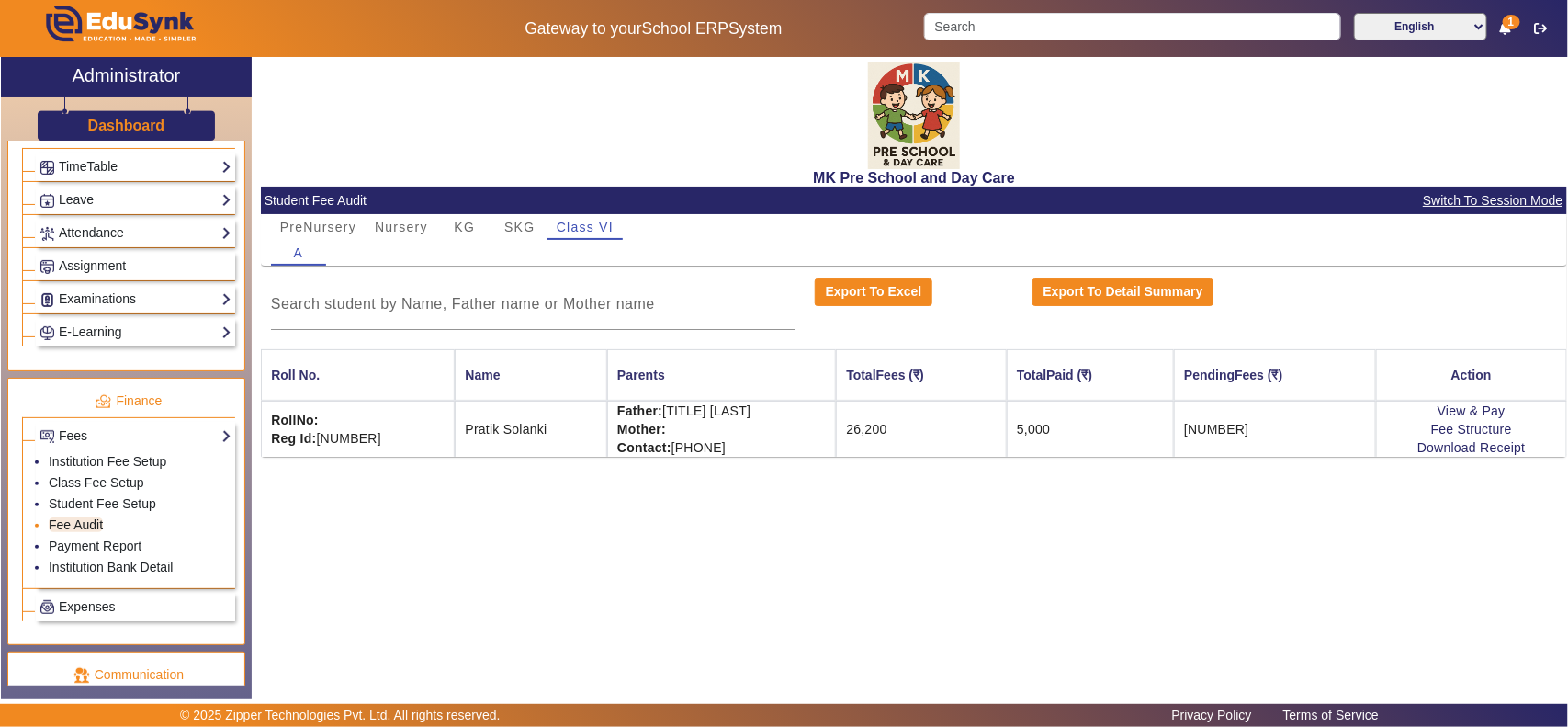 click on "Fee Audit" 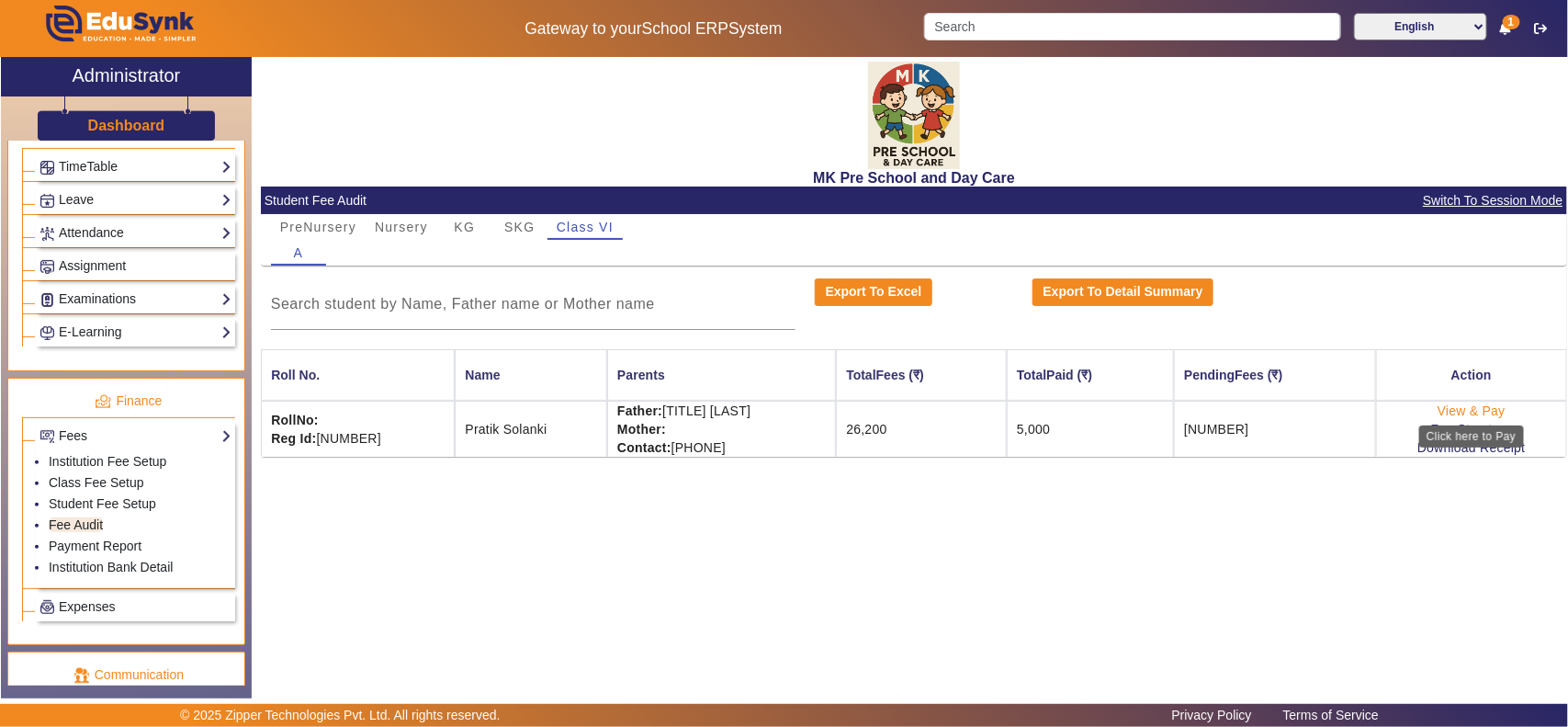click on "View & Pay" 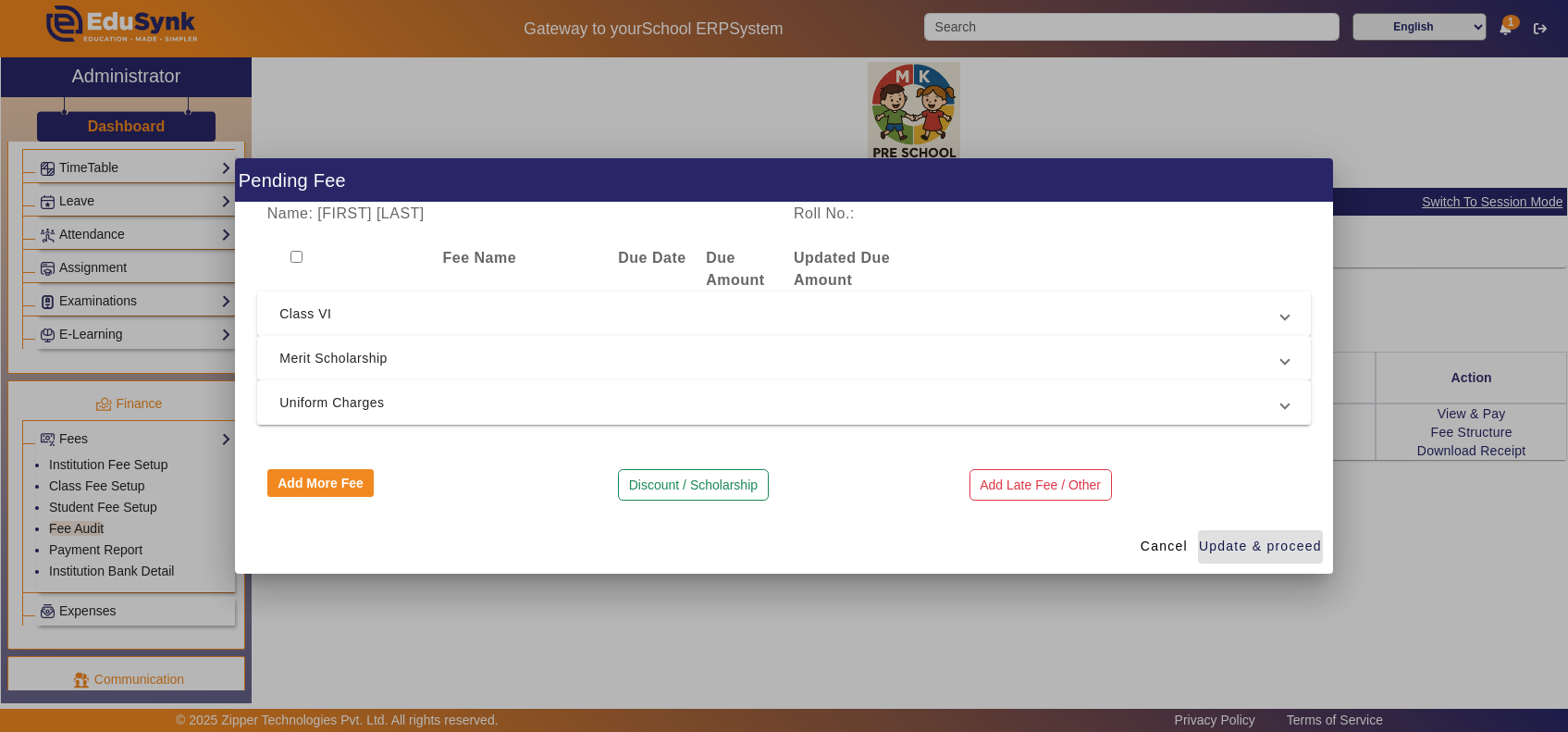 click on "Class VI" at bounding box center [780, 314] 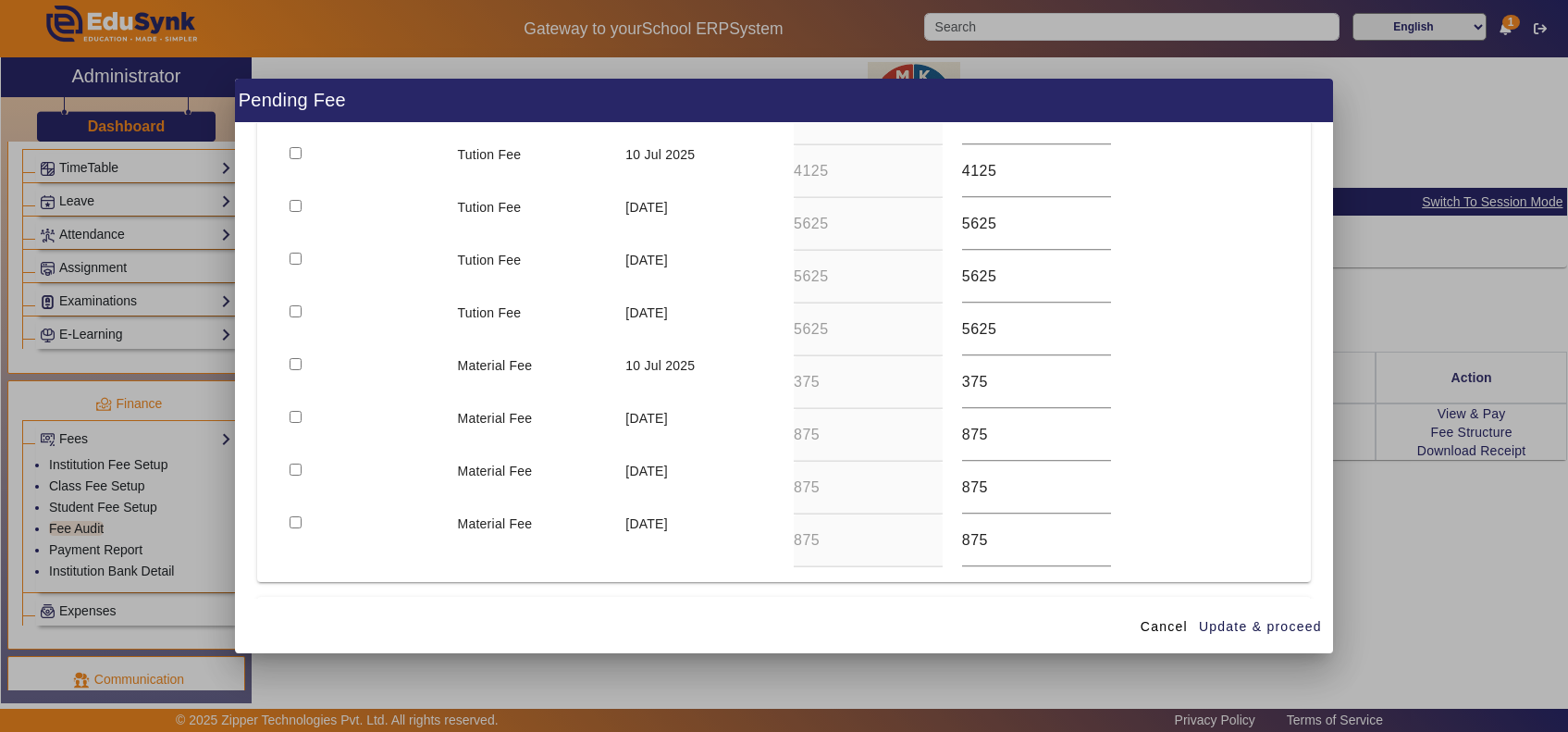 scroll, scrollTop: 361, scrollLeft: 0, axis: vertical 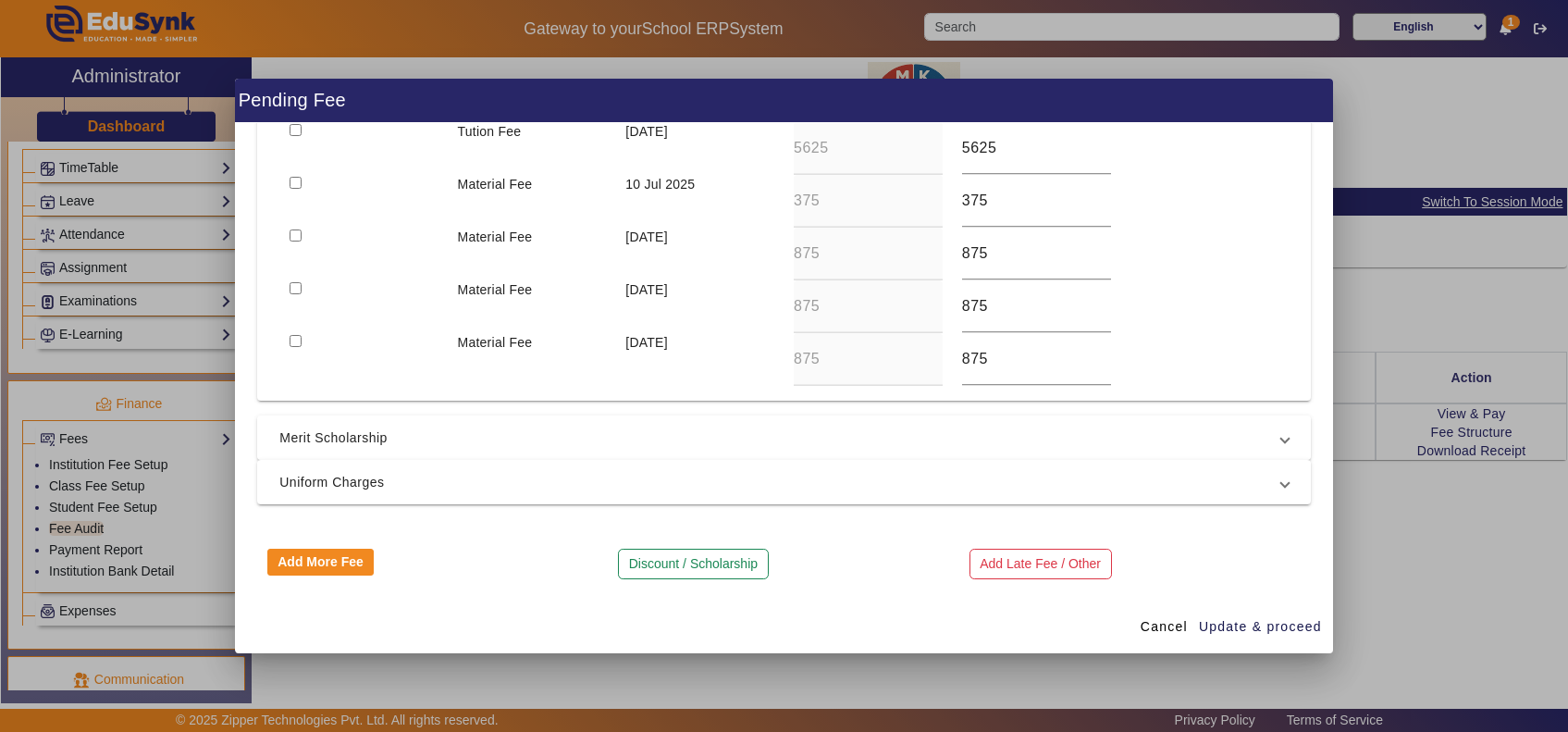 click on "Merit Scholarship" at bounding box center [780, 438] 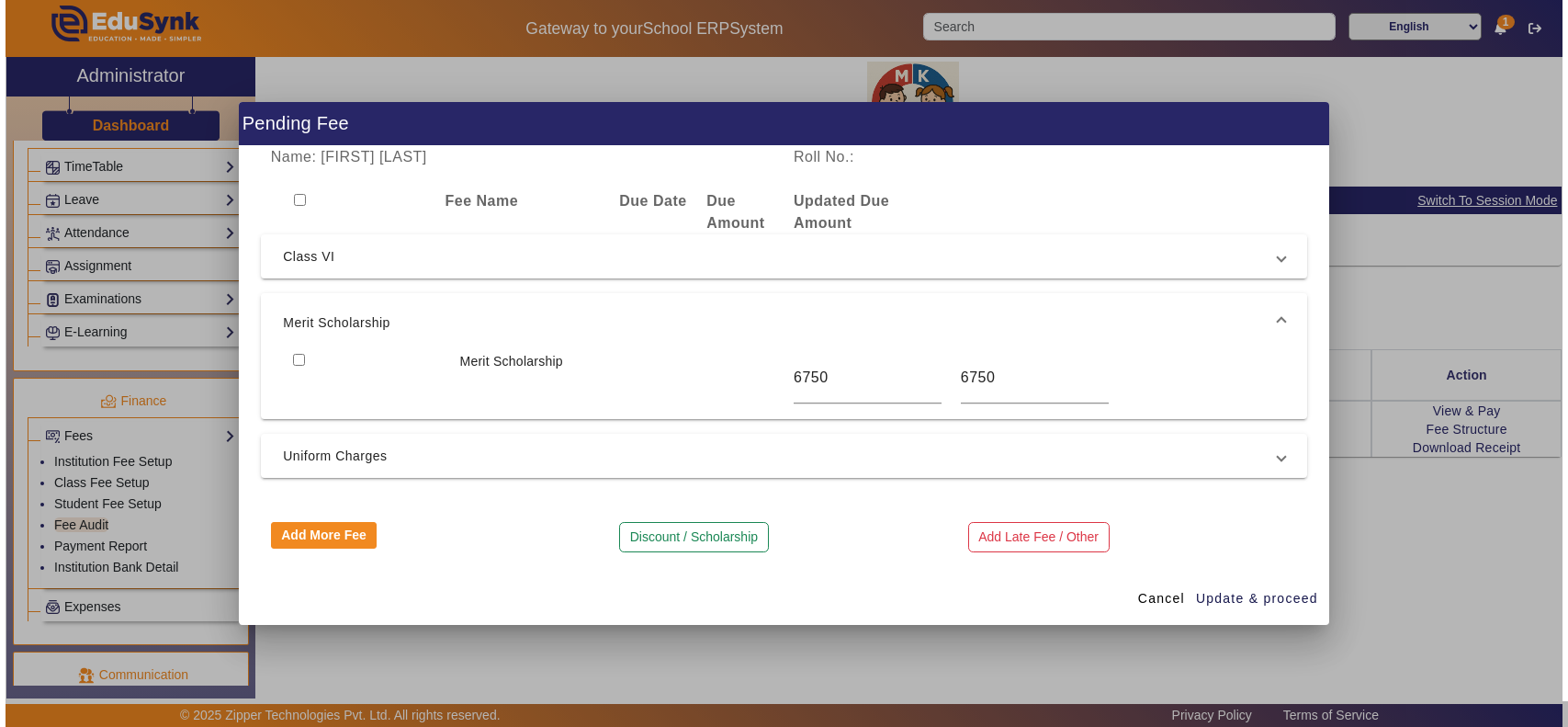 scroll, scrollTop: 0, scrollLeft: 0, axis: both 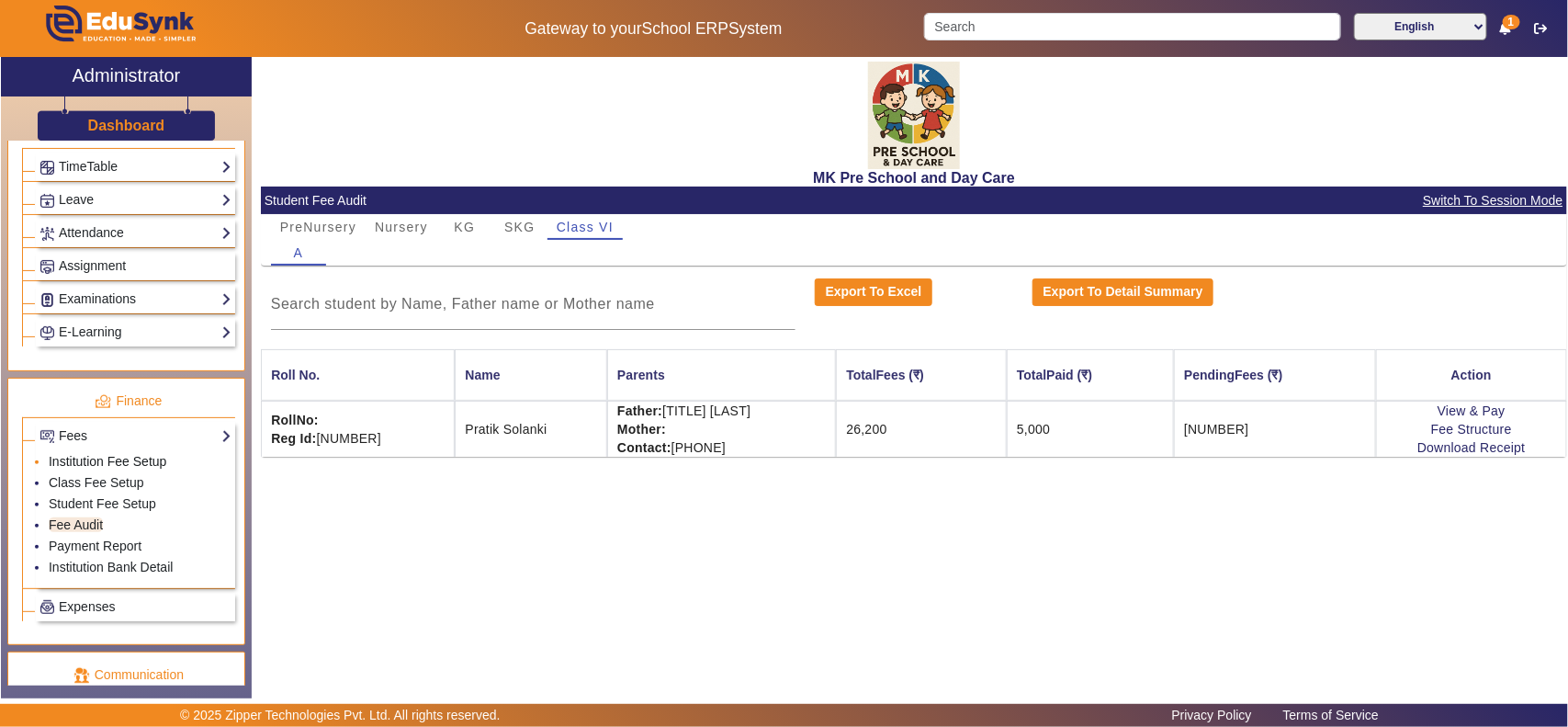 click on "Institution Fee Setup" 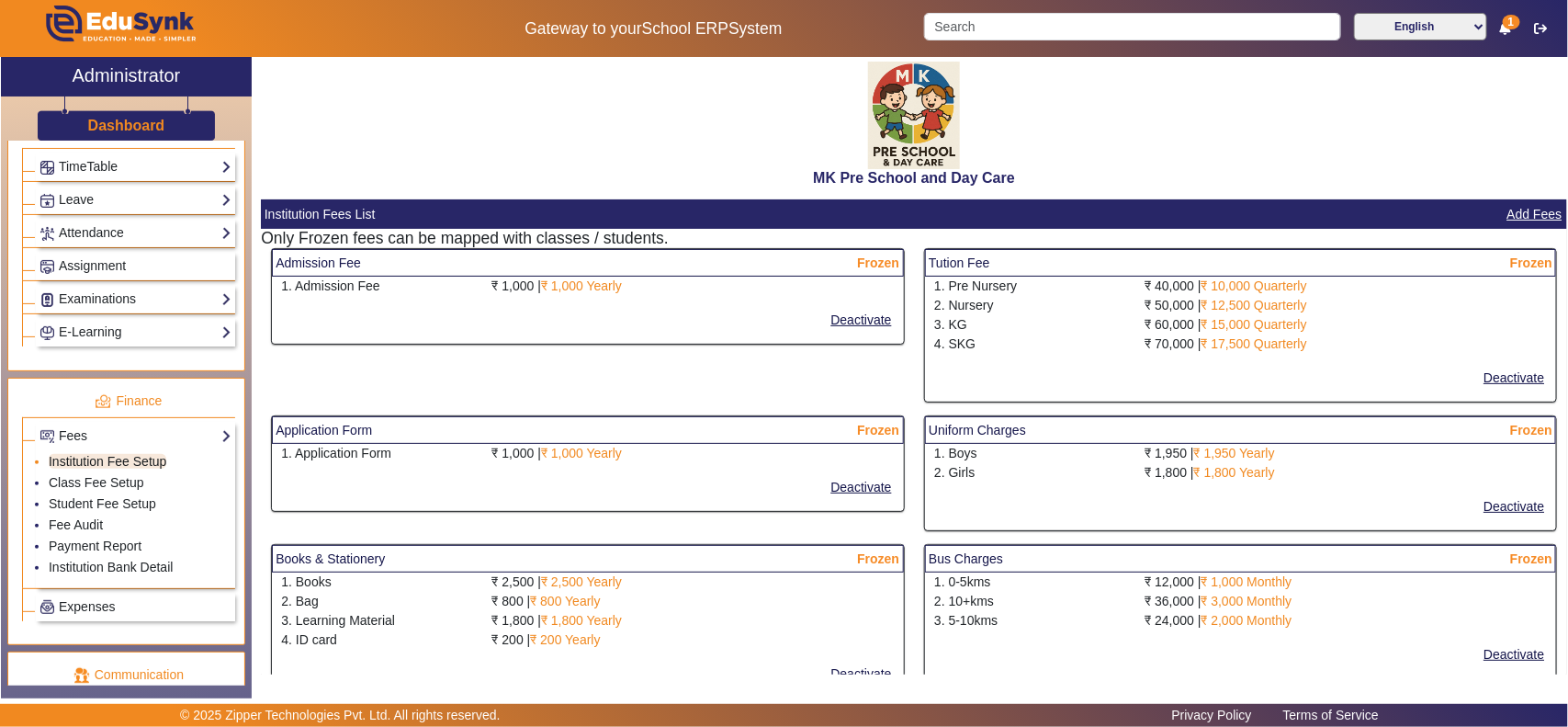 select on "10" 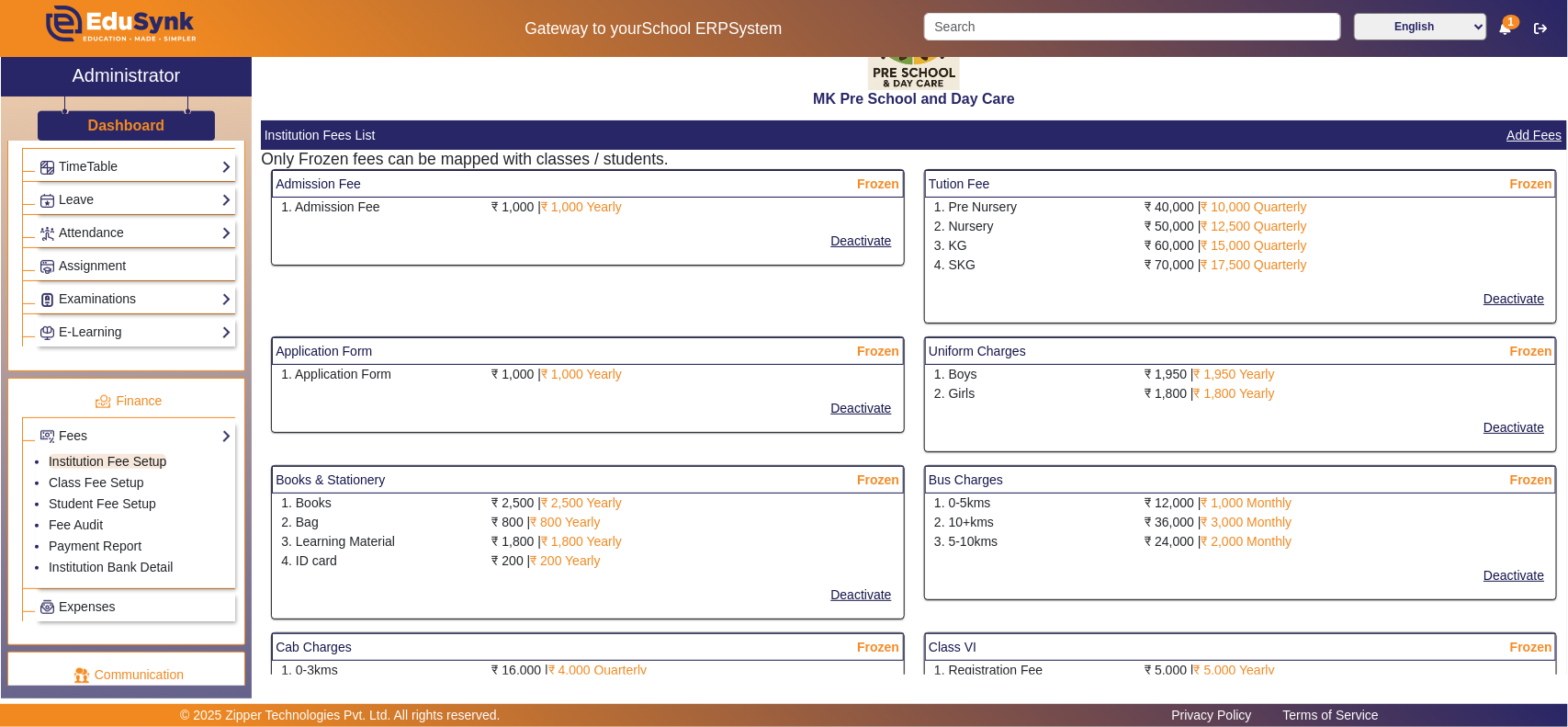 scroll, scrollTop: 0, scrollLeft: 0, axis: both 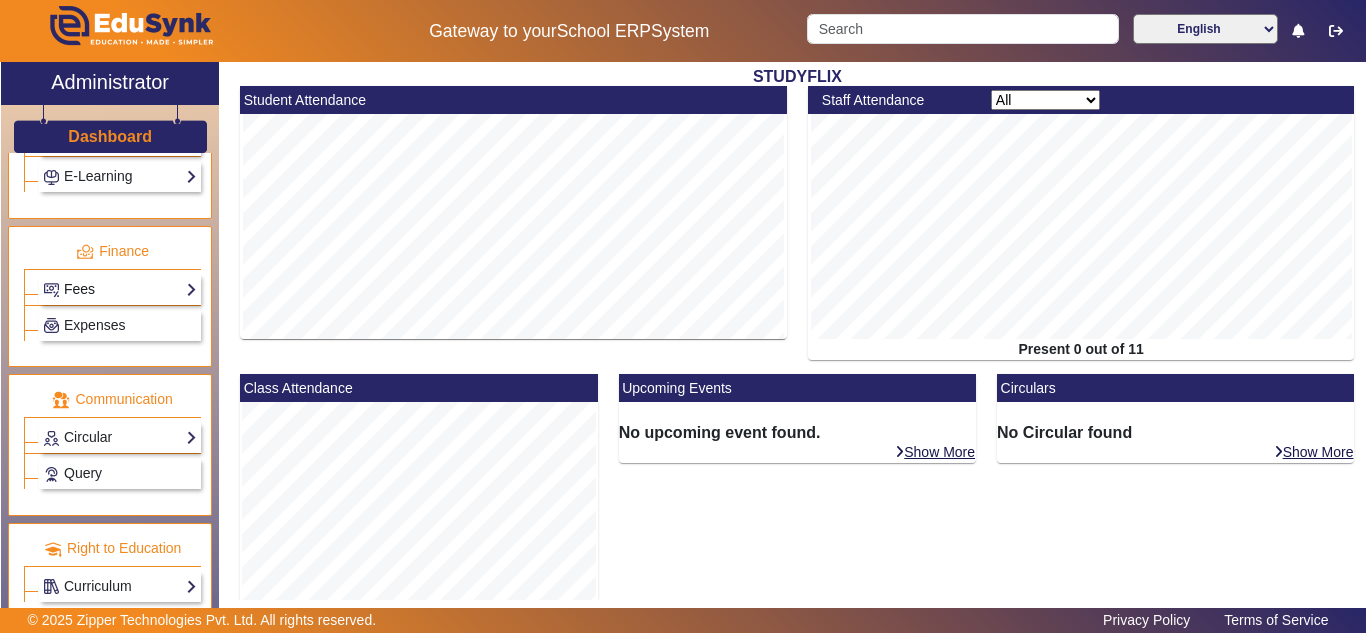 click on "Fees" 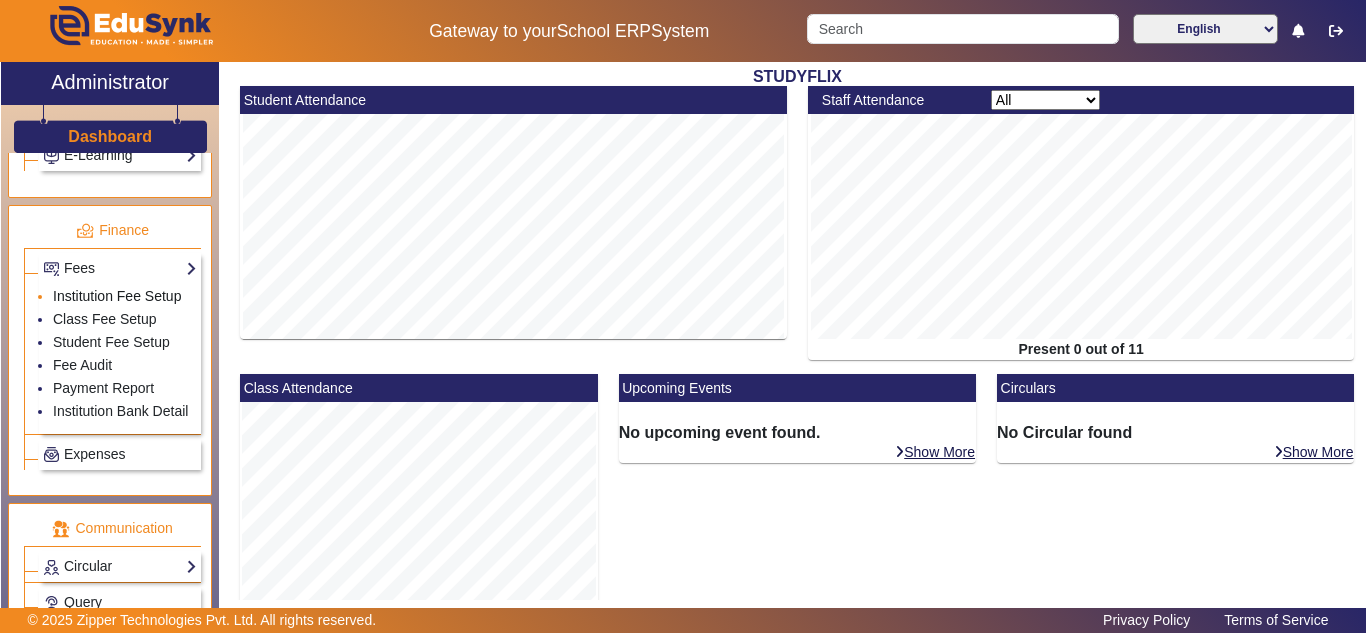 click on "Institution Fee Setup" 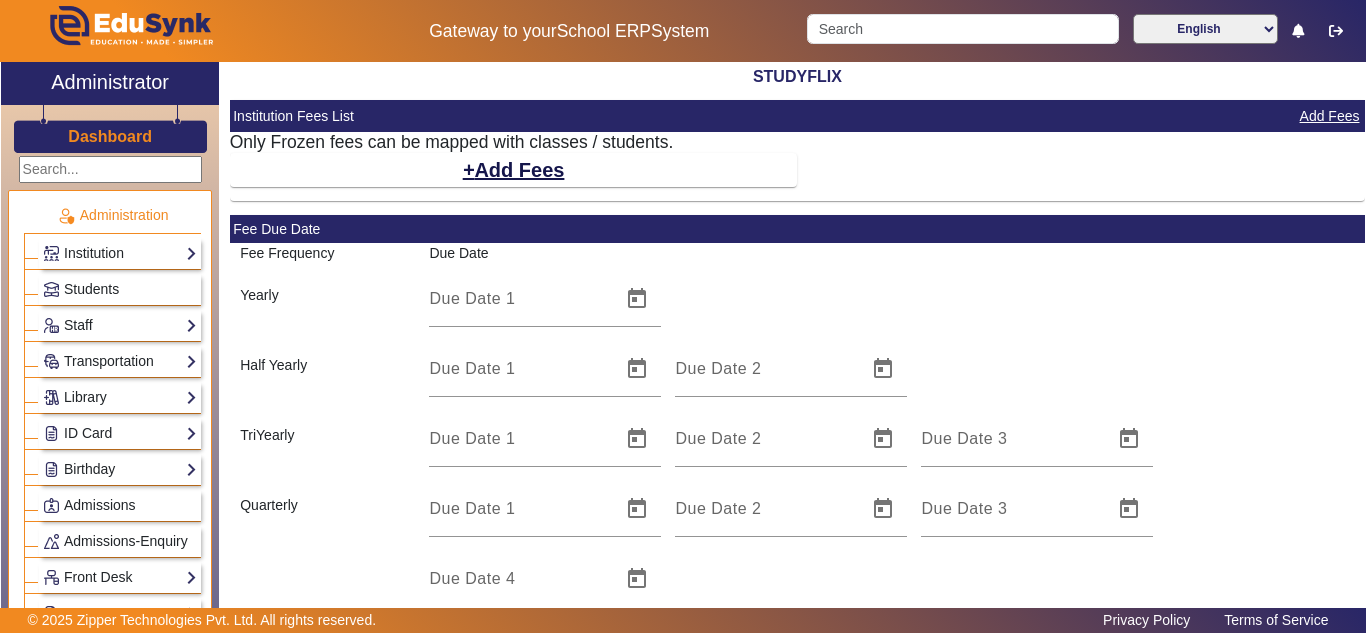 scroll, scrollTop: 0, scrollLeft: 0, axis: both 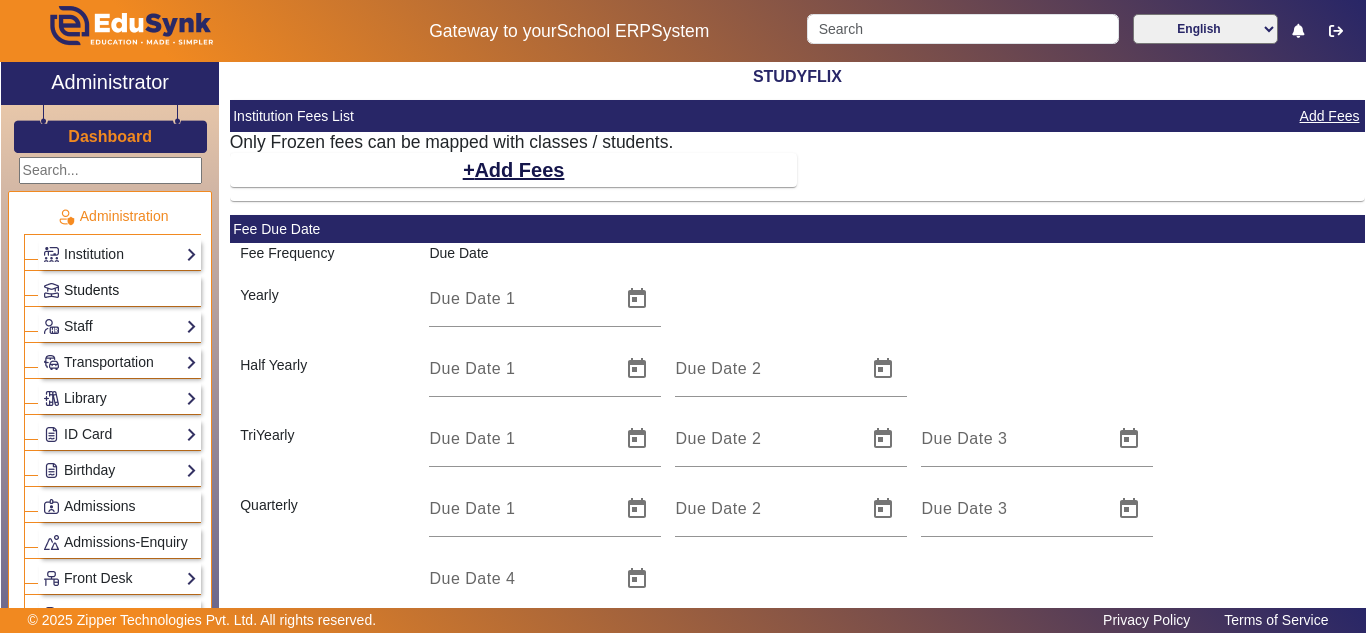 click on "Students" 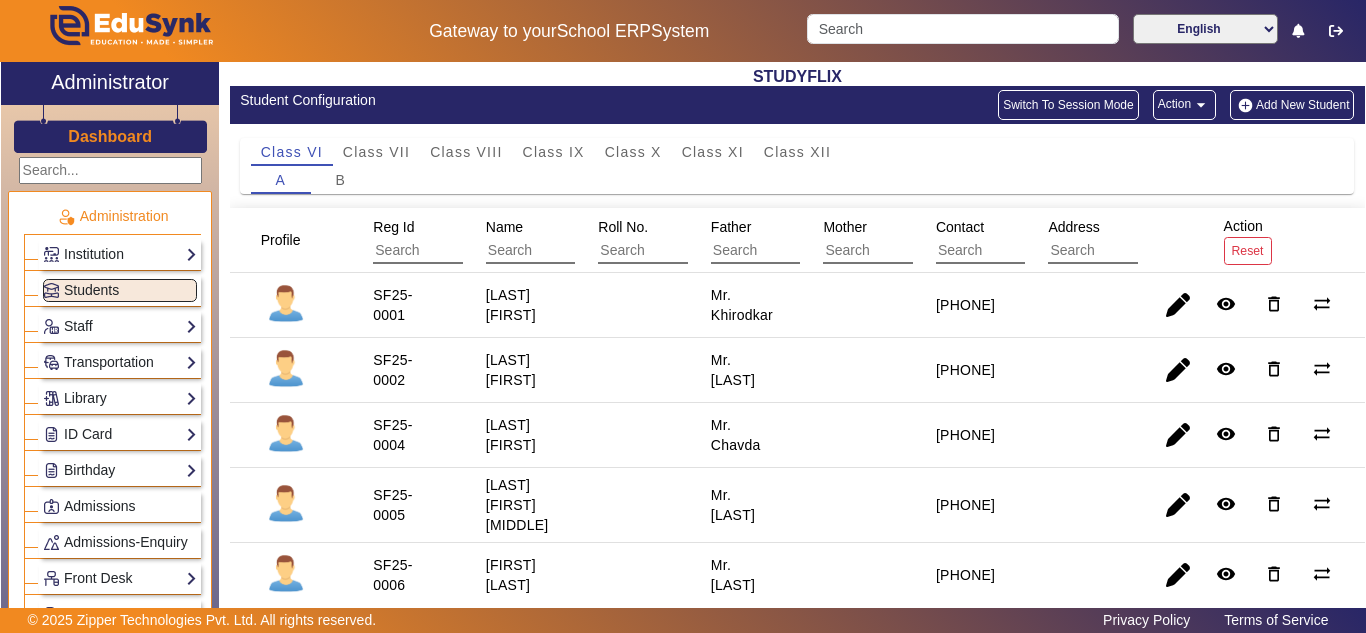 click on "[LAST] [FIRST]" at bounding box center [511, 370] 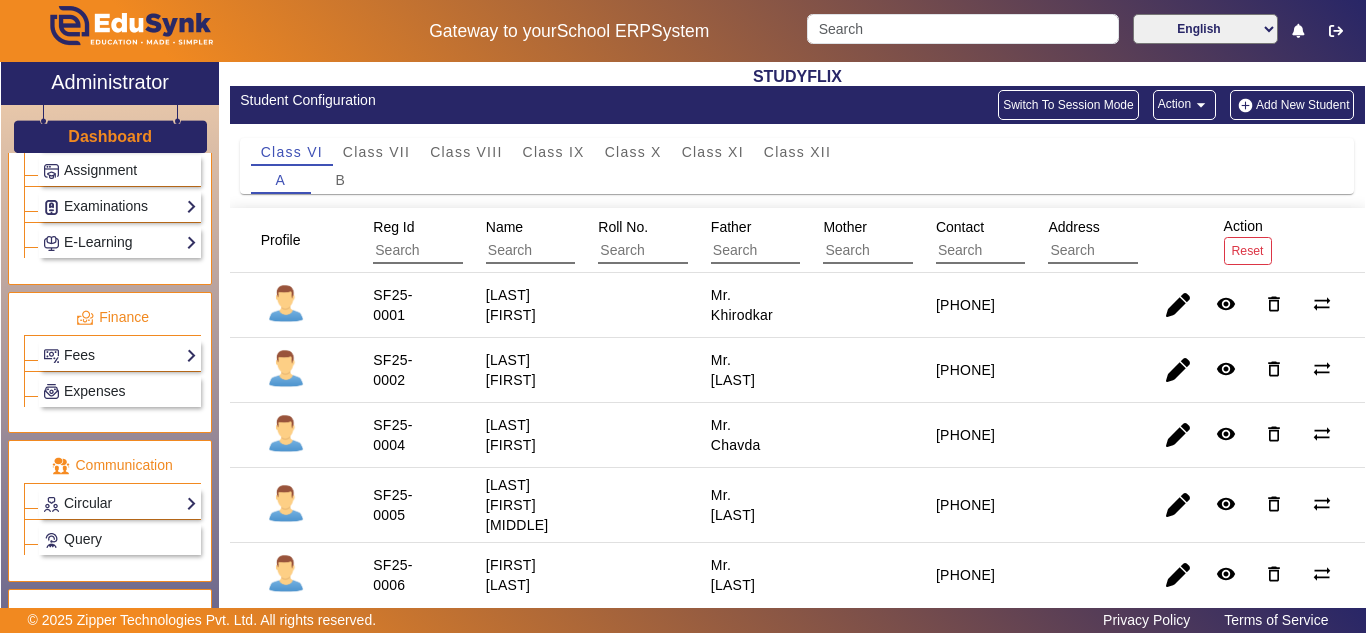 scroll, scrollTop: 1039, scrollLeft: 0, axis: vertical 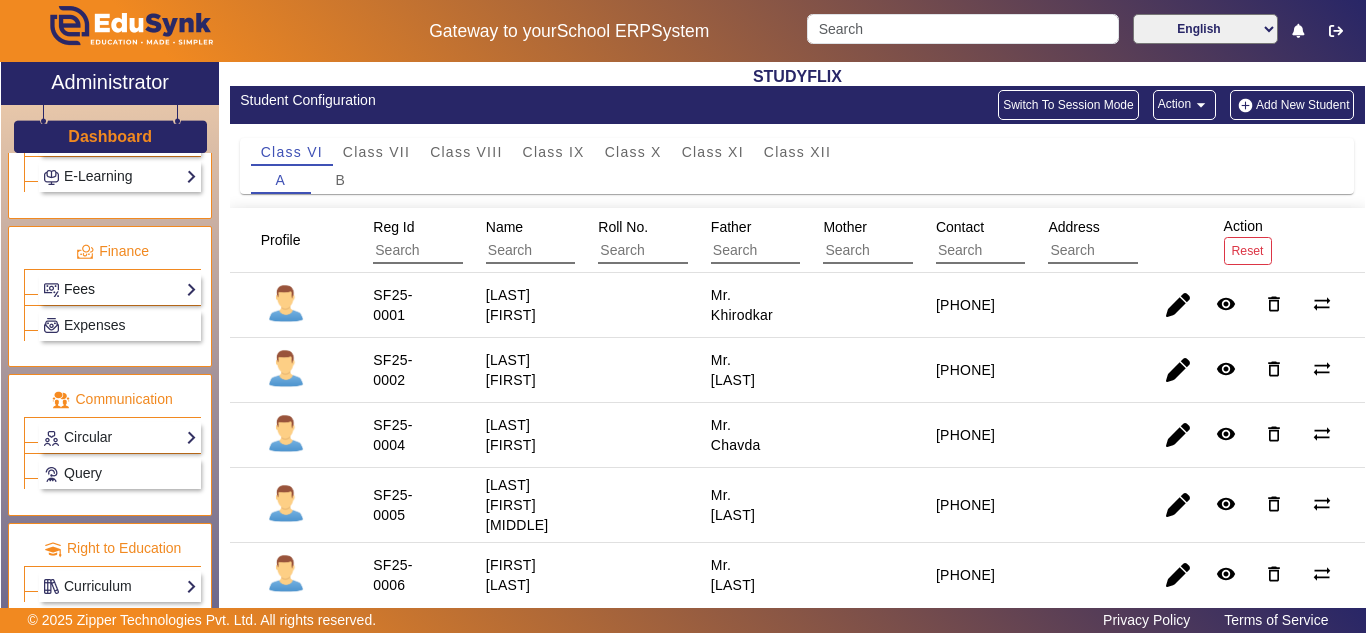 click on "Fees" 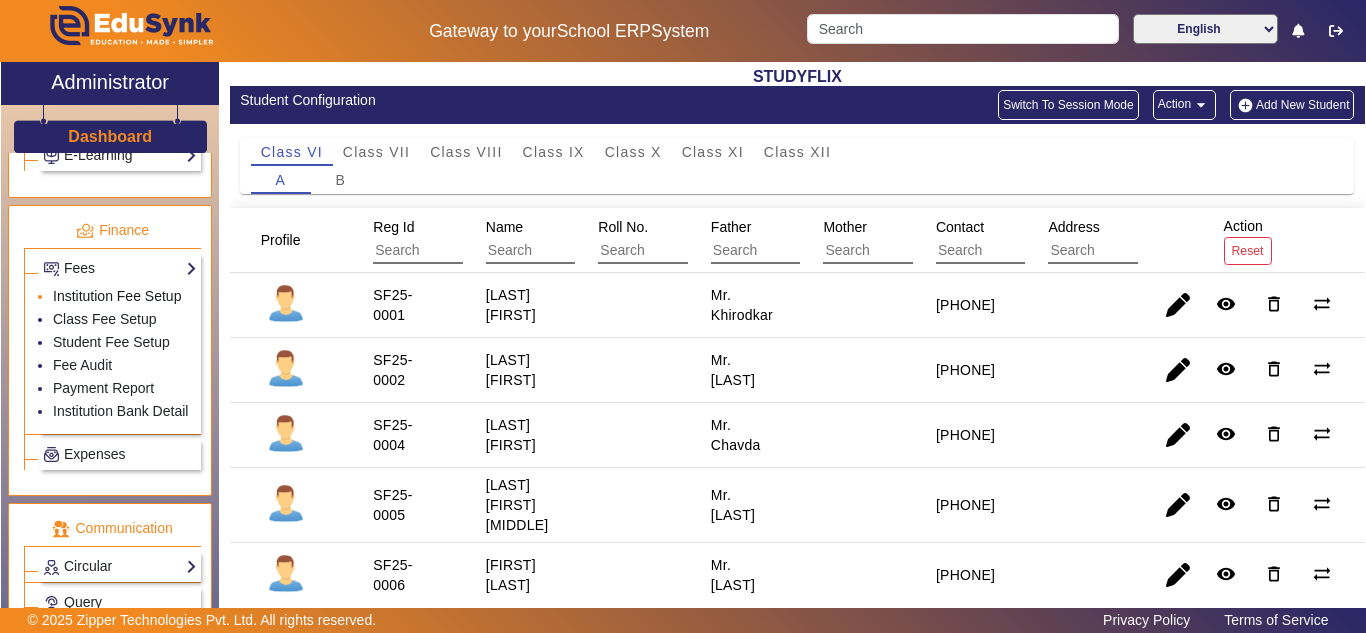 click on "Institution Fee Setup" 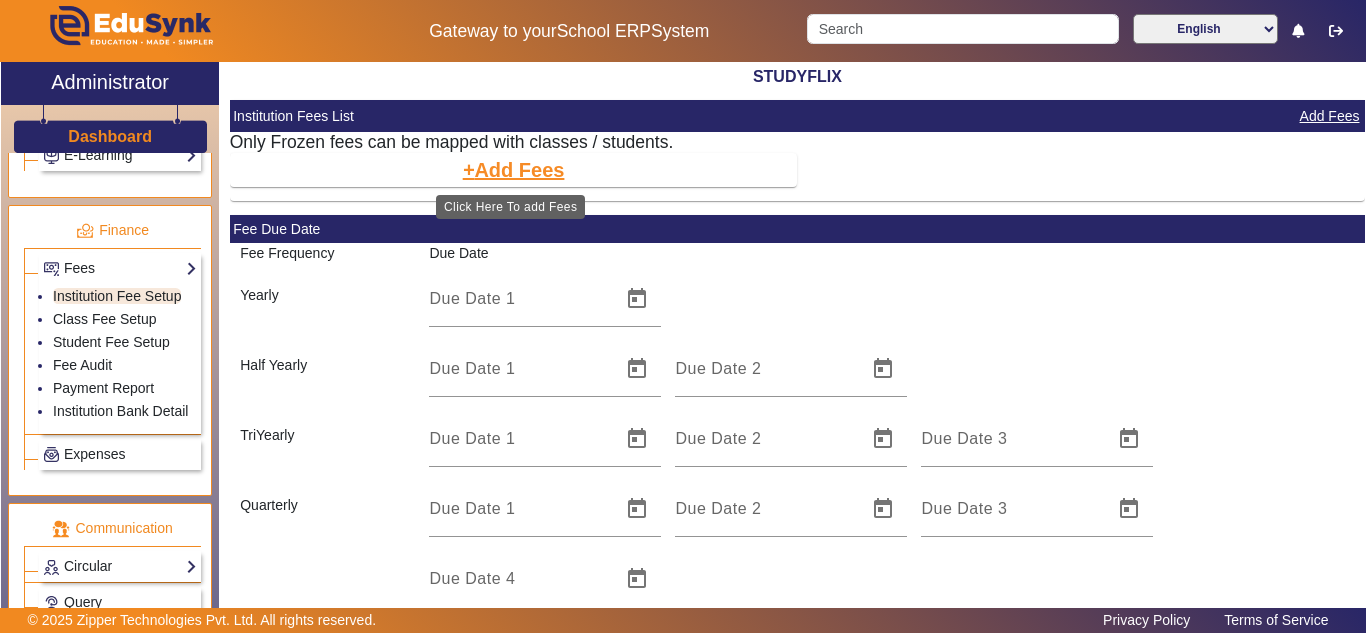 click on "Add Fees" 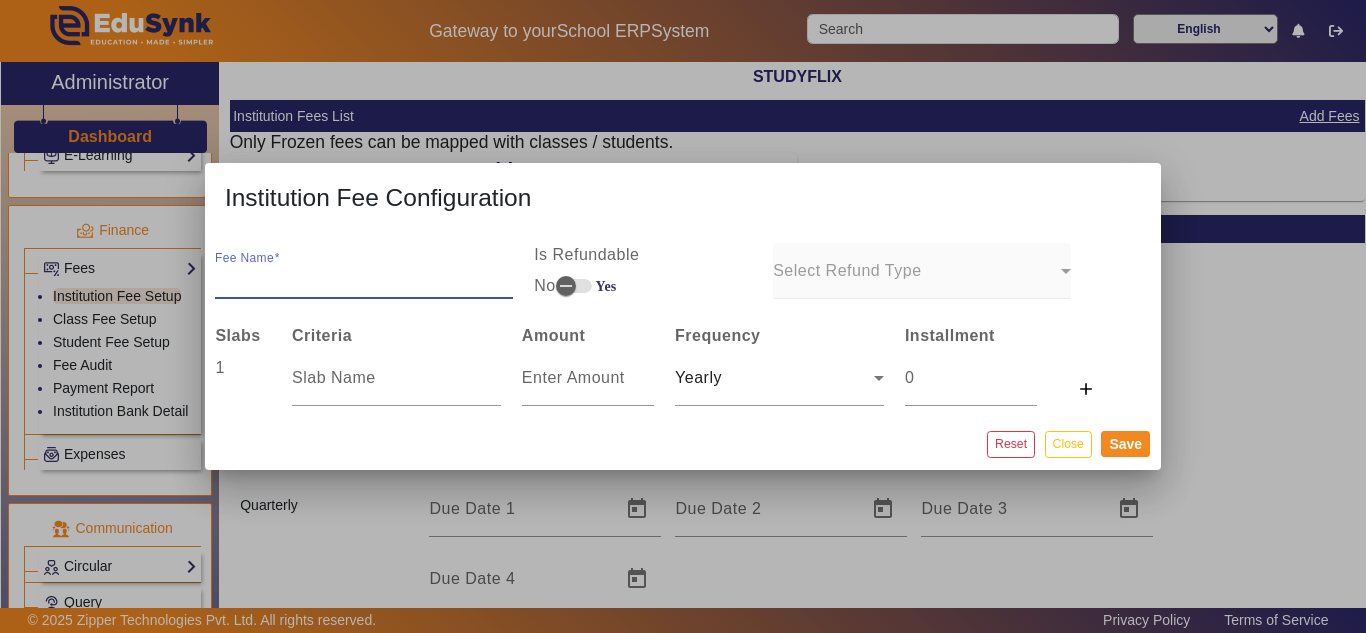 click on "Fee Name" at bounding box center (364, 279) 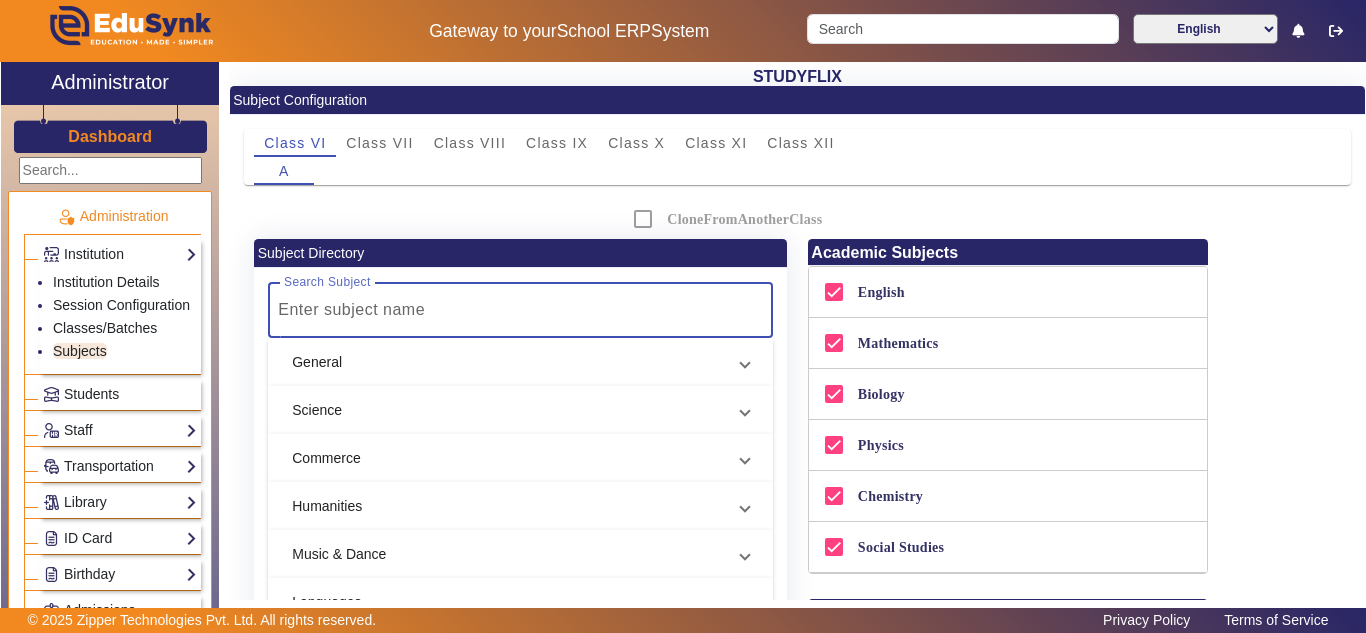 scroll, scrollTop: 0, scrollLeft: 0, axis: both 